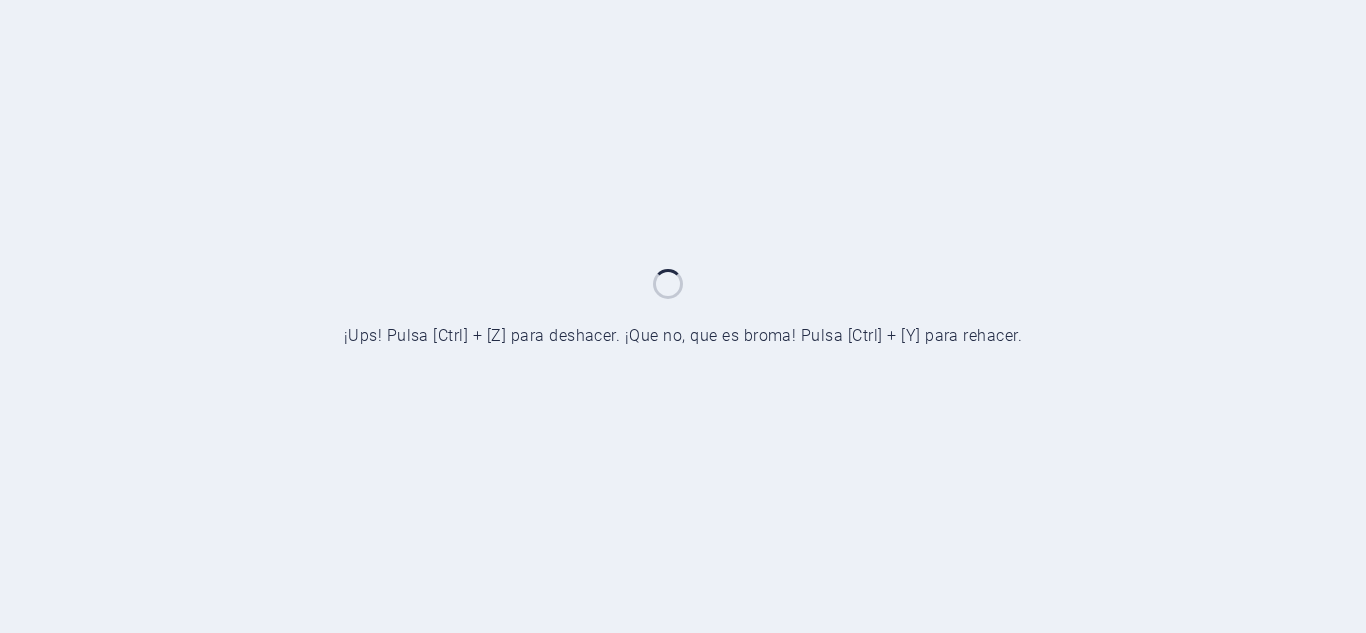 scroll, scrollTop: 0, scrollLeft: 0, axis: both 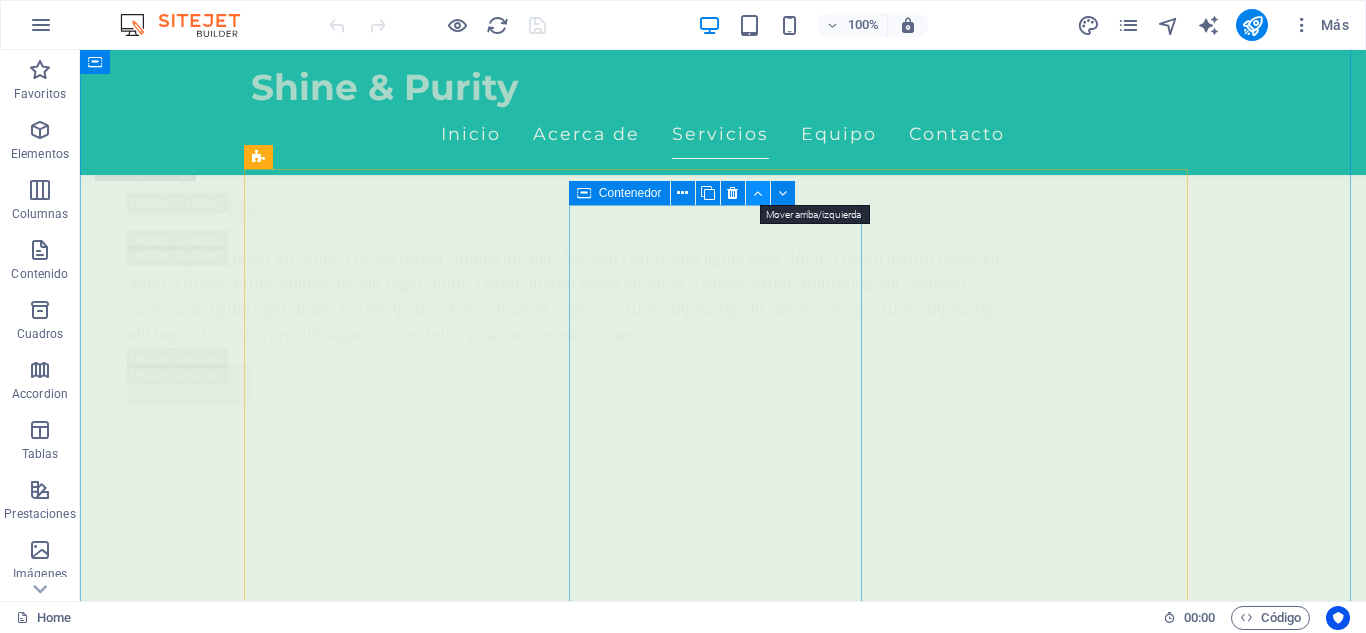 click at bounding box center (757, 193) 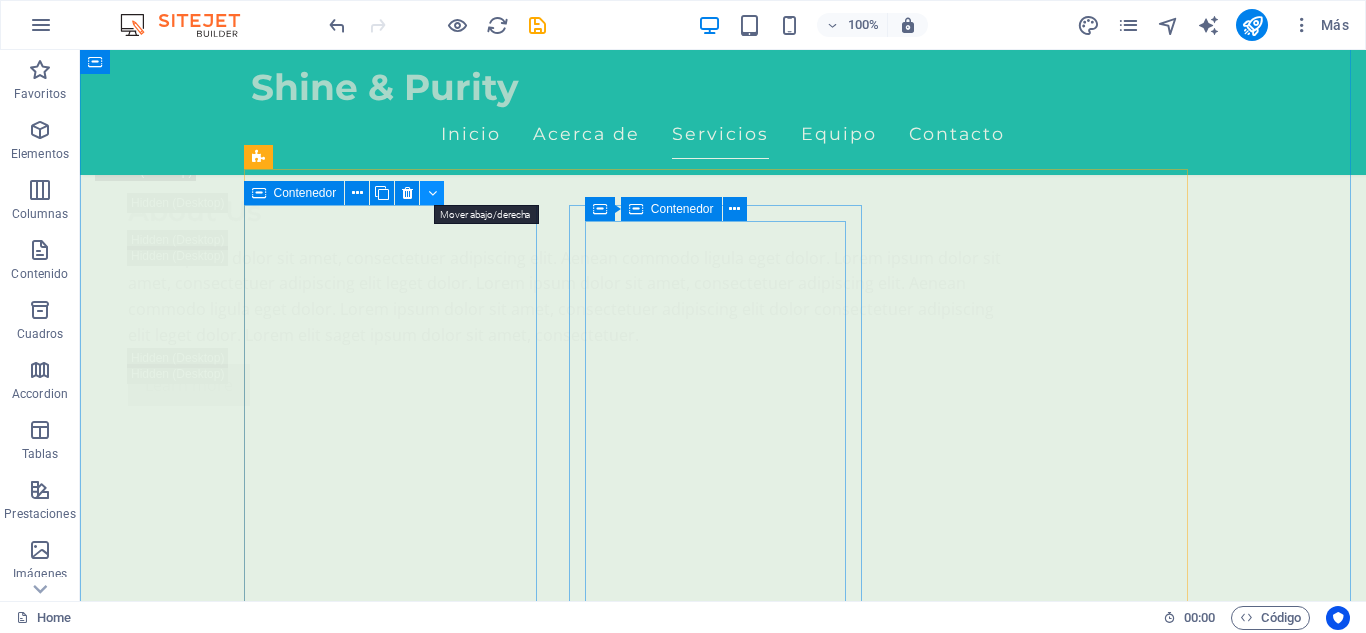 click at bounding box center [432, 193] 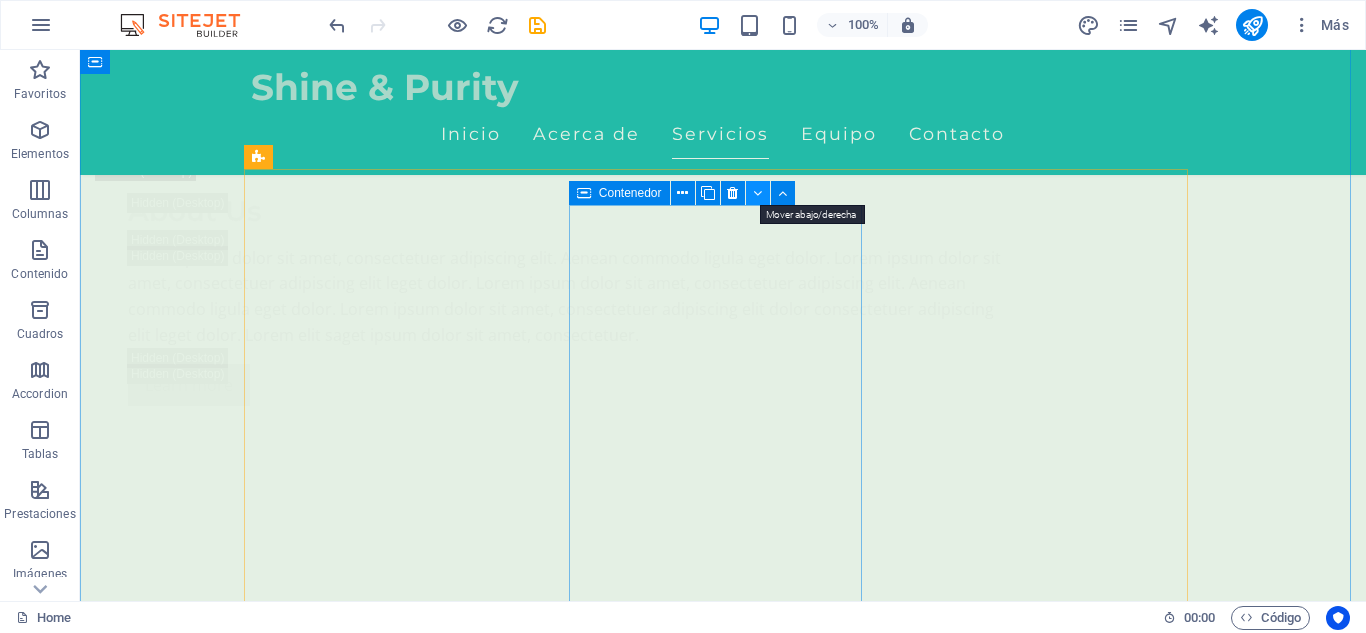 click at bounding box center [757, 193] 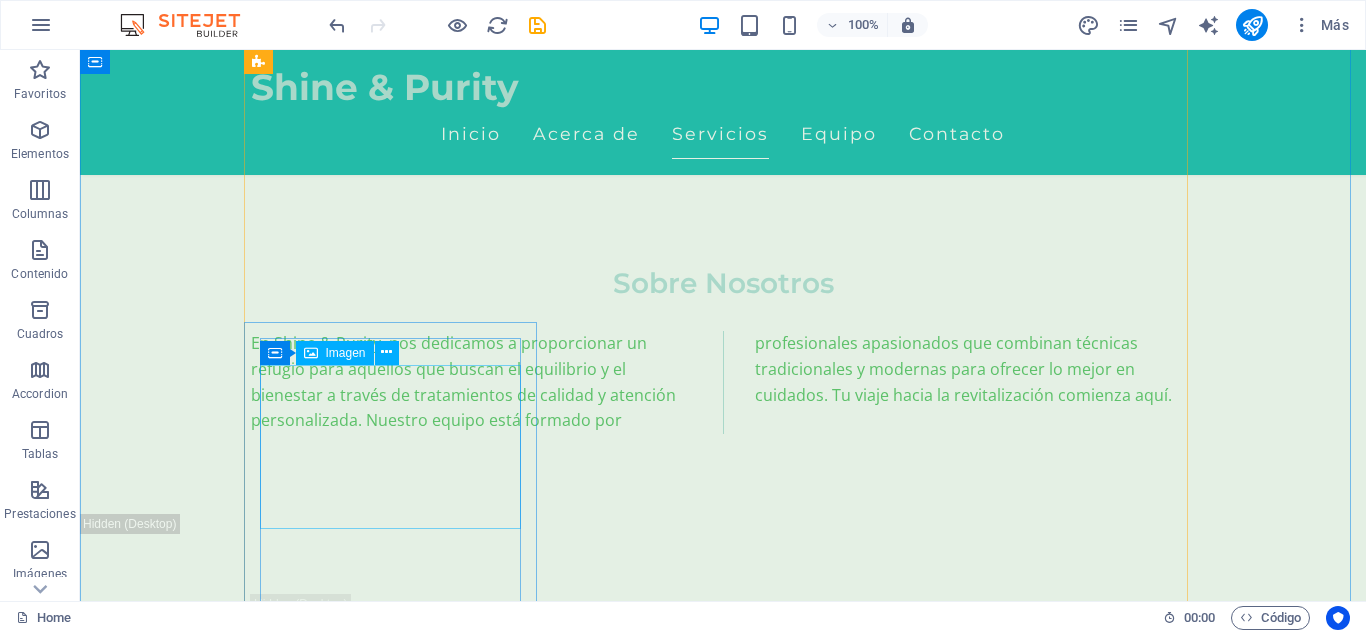 scroll, scrollTop: 3901, scrollLeft: 0, axis: vertical 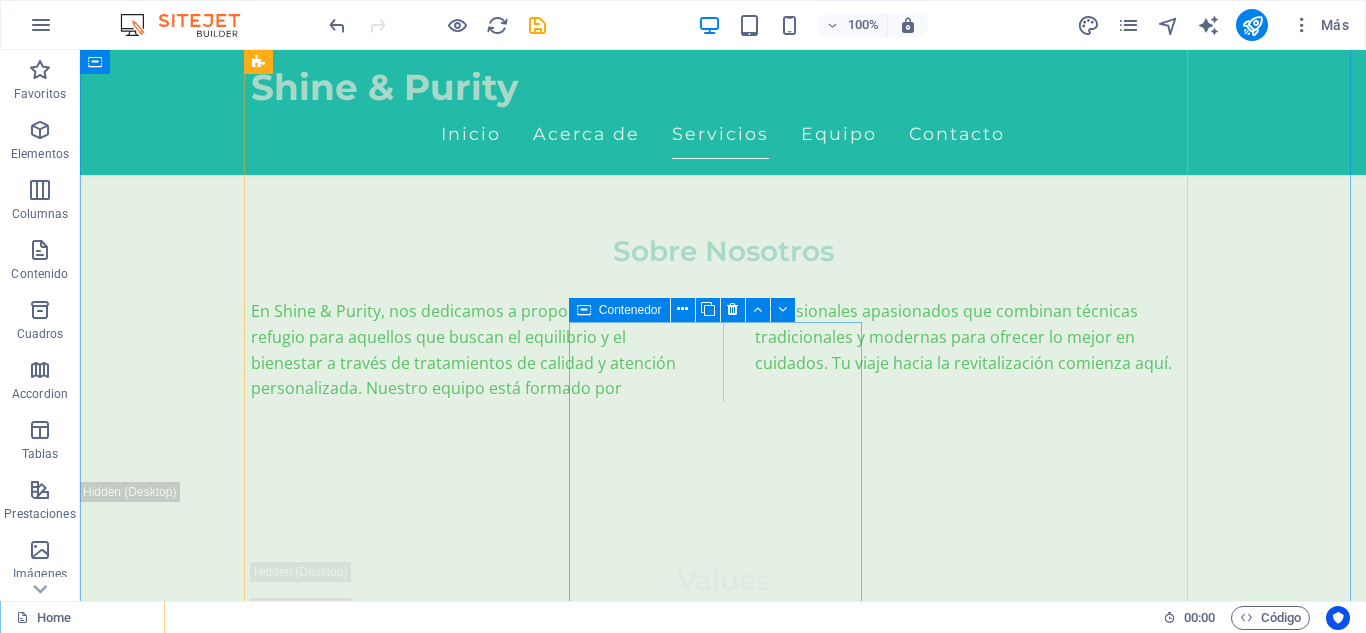 click on "Masaje Relajante Déjate envolver por un masaje relajante que alivia el estrés y renueva la paz en tu cuerpo. 150.000 COP ​  Agregar" at bounding box center (397, 7541) 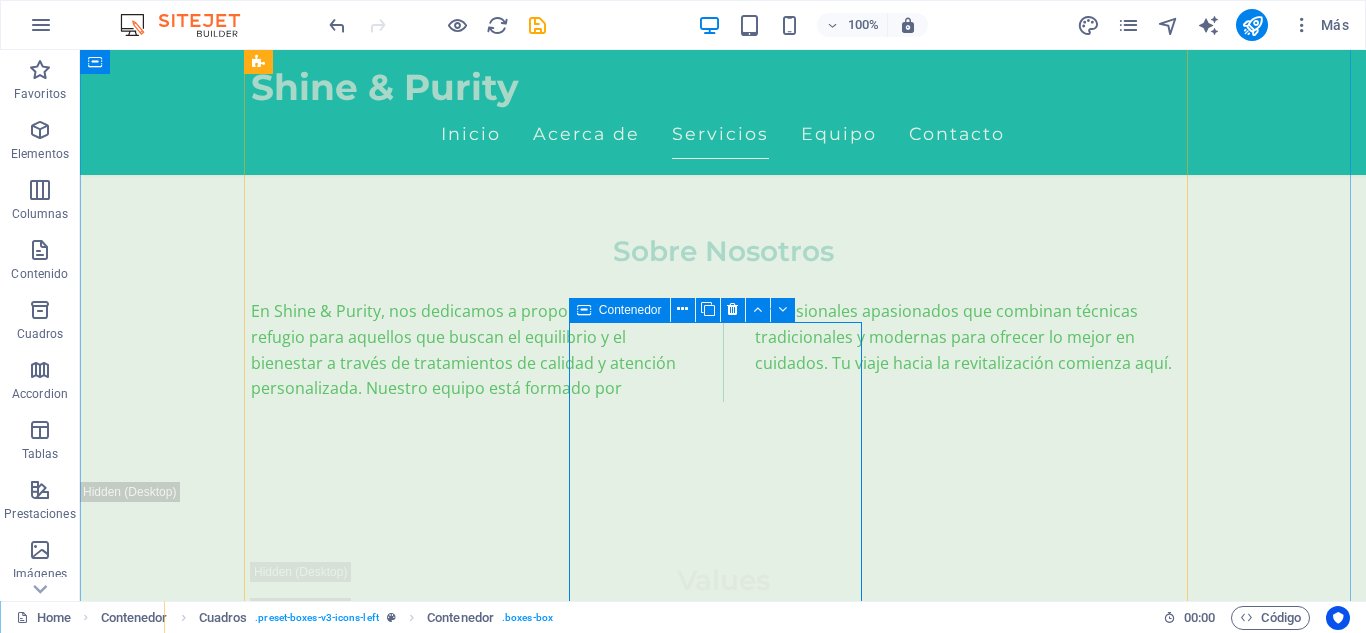 drag, startPoint x: 581, startPoint y: 313, endPoint x: 593, endPoint y: 312, distance: 12.0415945 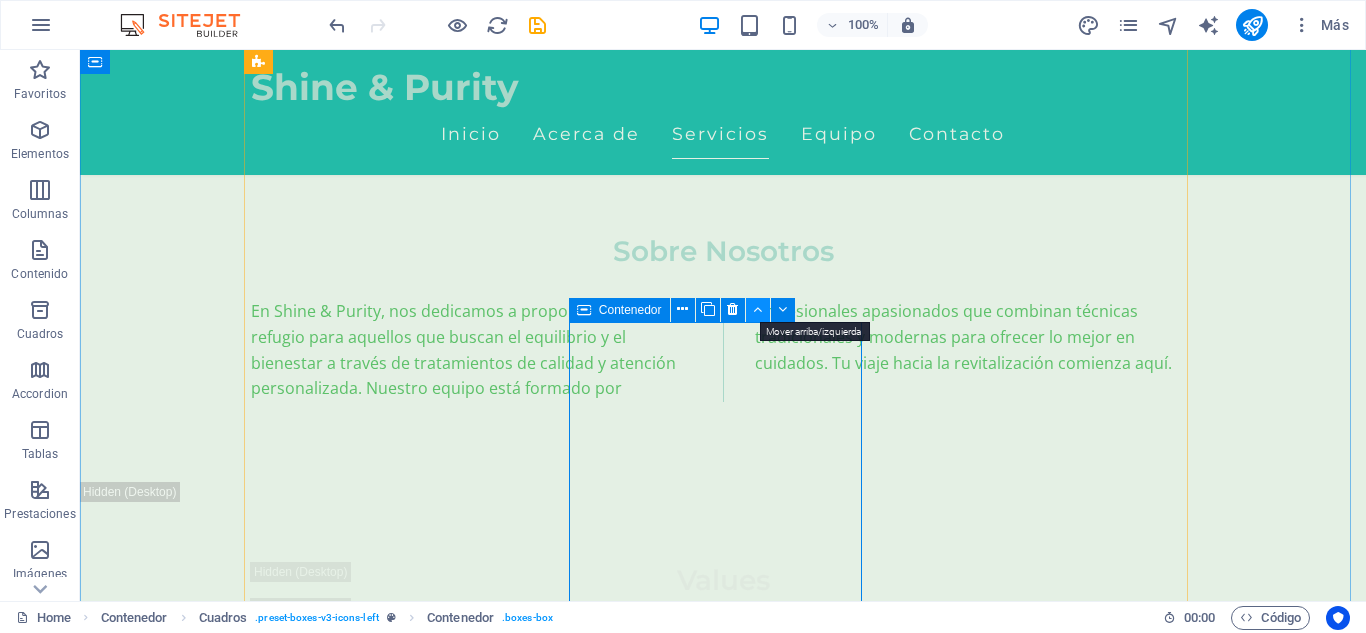 click at bounding box center (757, 309) 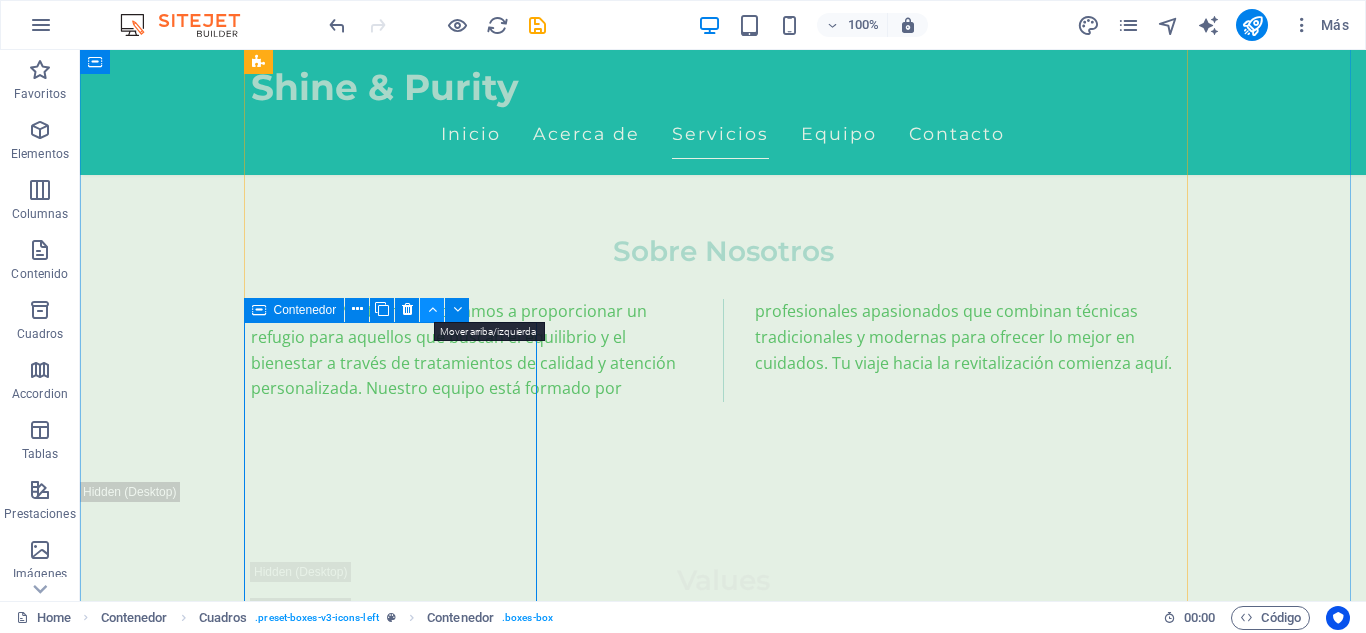 click at bounding box center [432, 309] 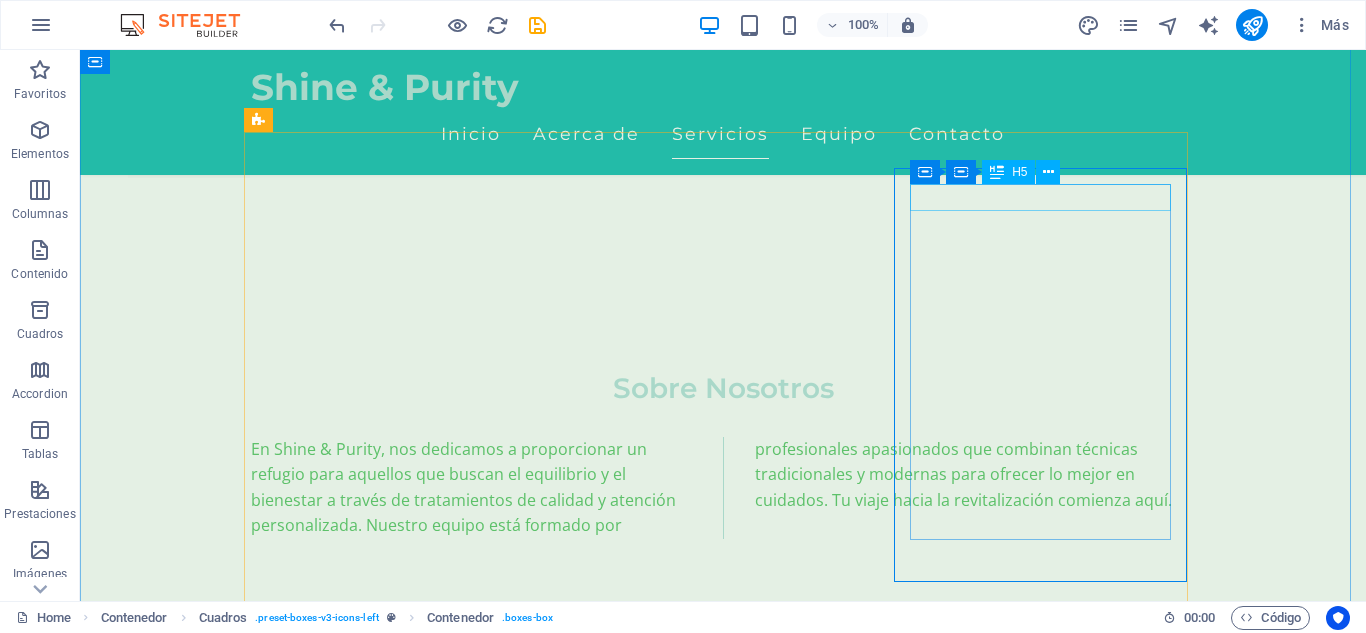 scroll, scrollTop: 3513, scrollLeft: 0, axis: vertical 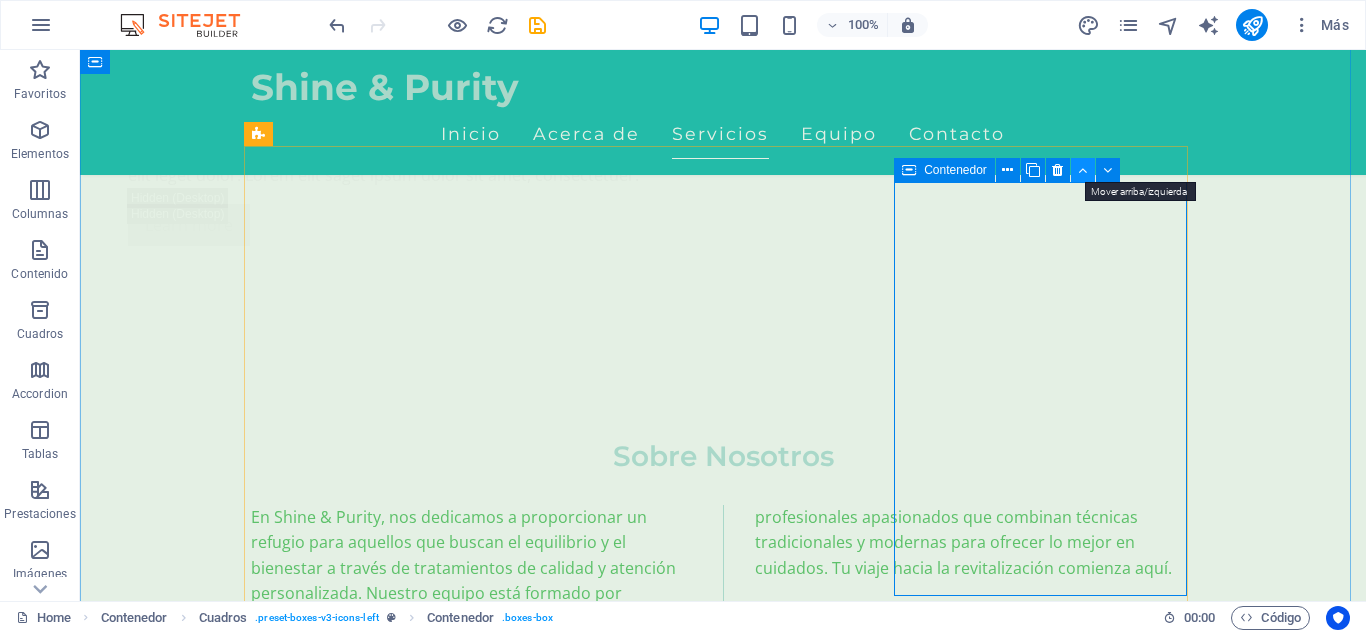 click at bounding box center (1082, 170) 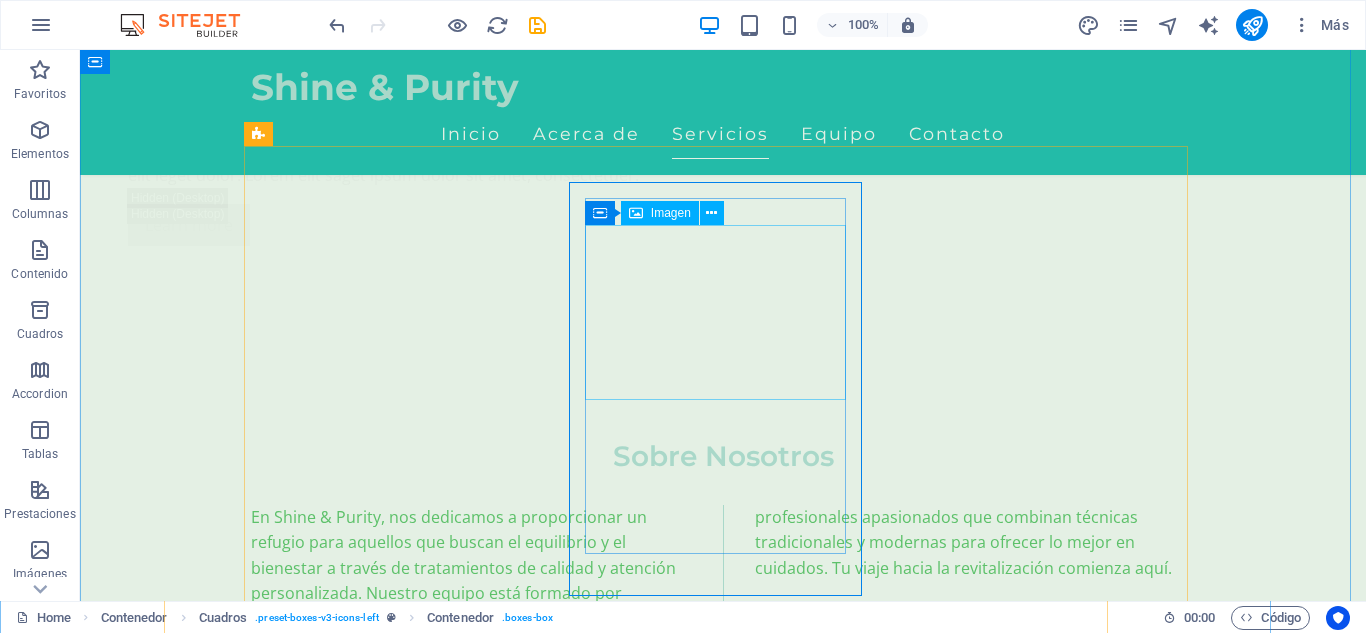 click at bounding box center [397, 4354] 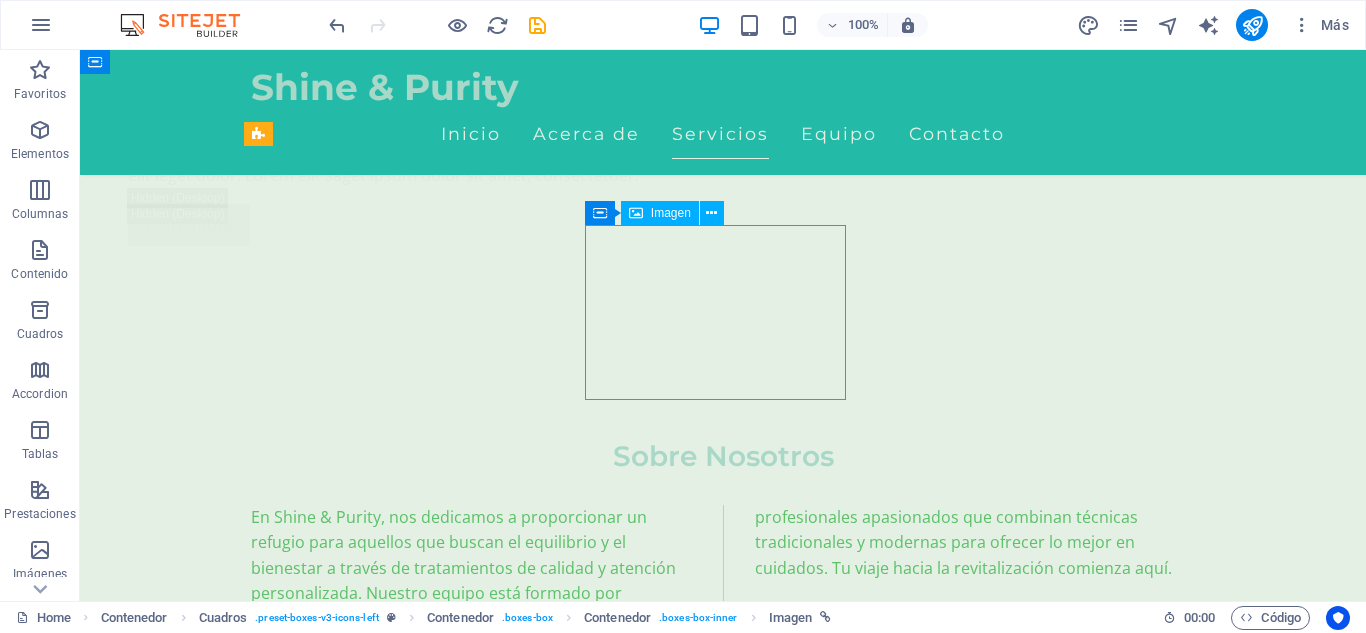 click at bounding box center [397, 4354] 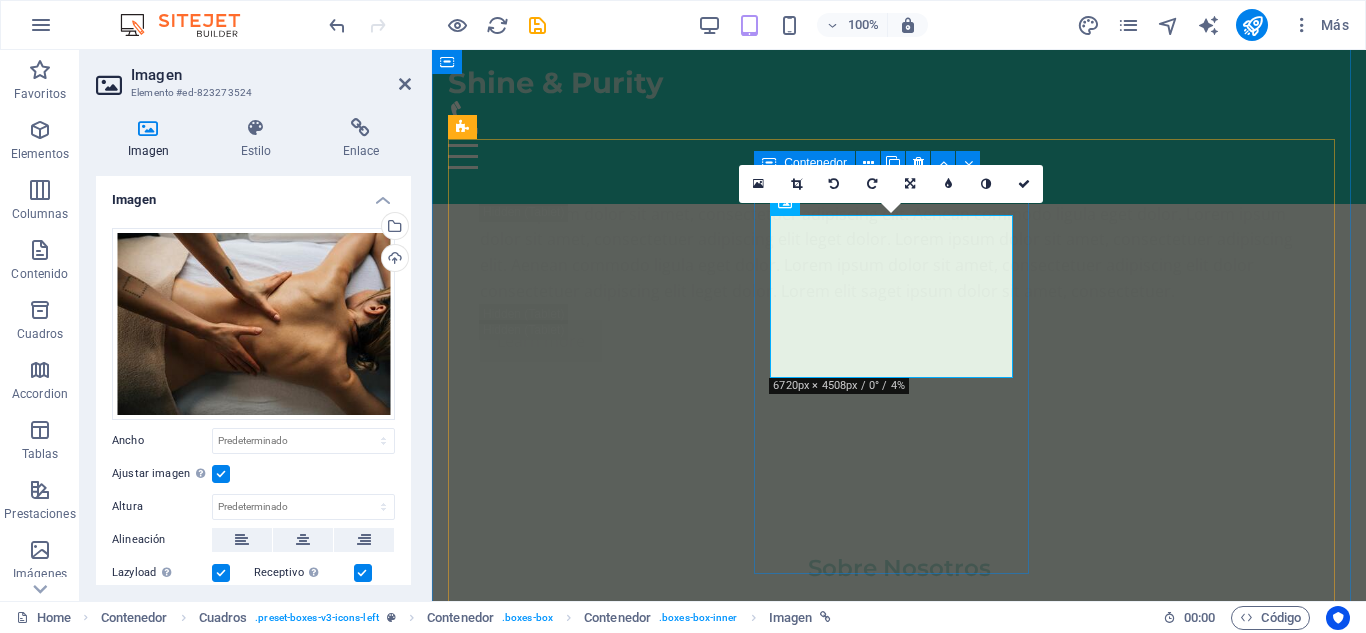 scroll, scrollTop: 3509, scrollLeft: 0, axis: vertical 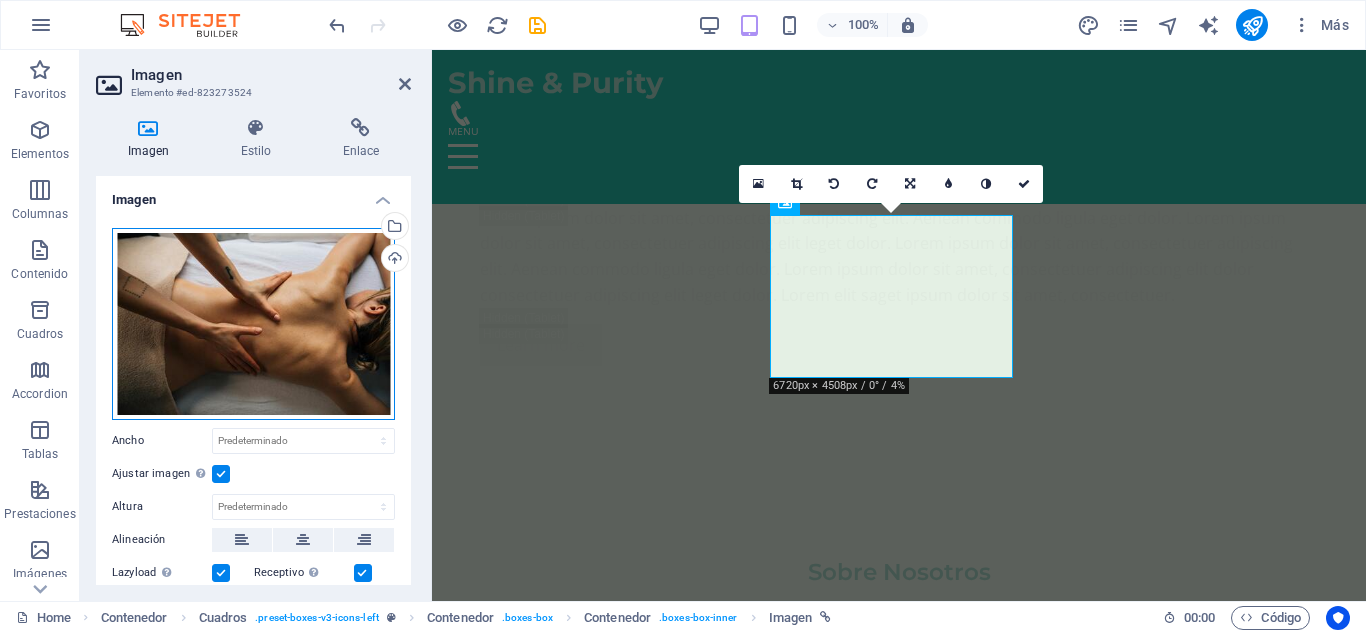 click on "Arrastra archivos aquí, haz clic para escoger archivos o  selecciona archivos de Archivos o de nuestra galería gratuita de fotos y vídeos" at bounding box center [253, 324] 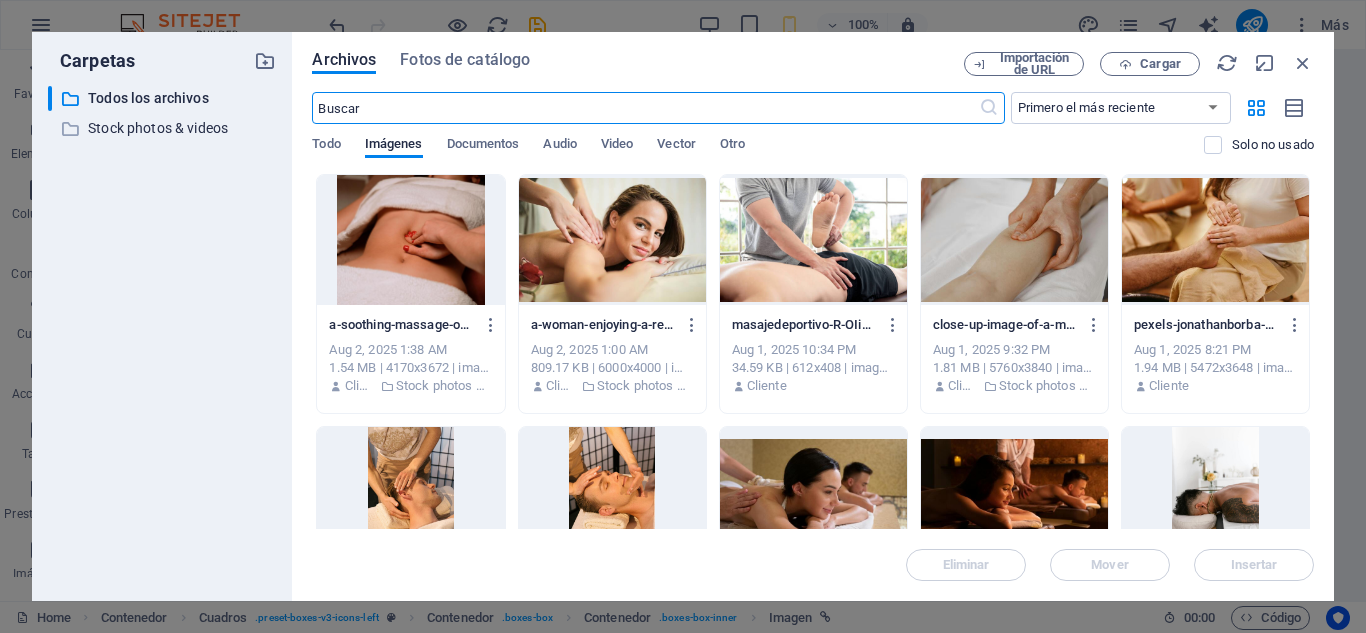 scroll, scrollTop: 4666, scrollLeft: 0, axis: vertical 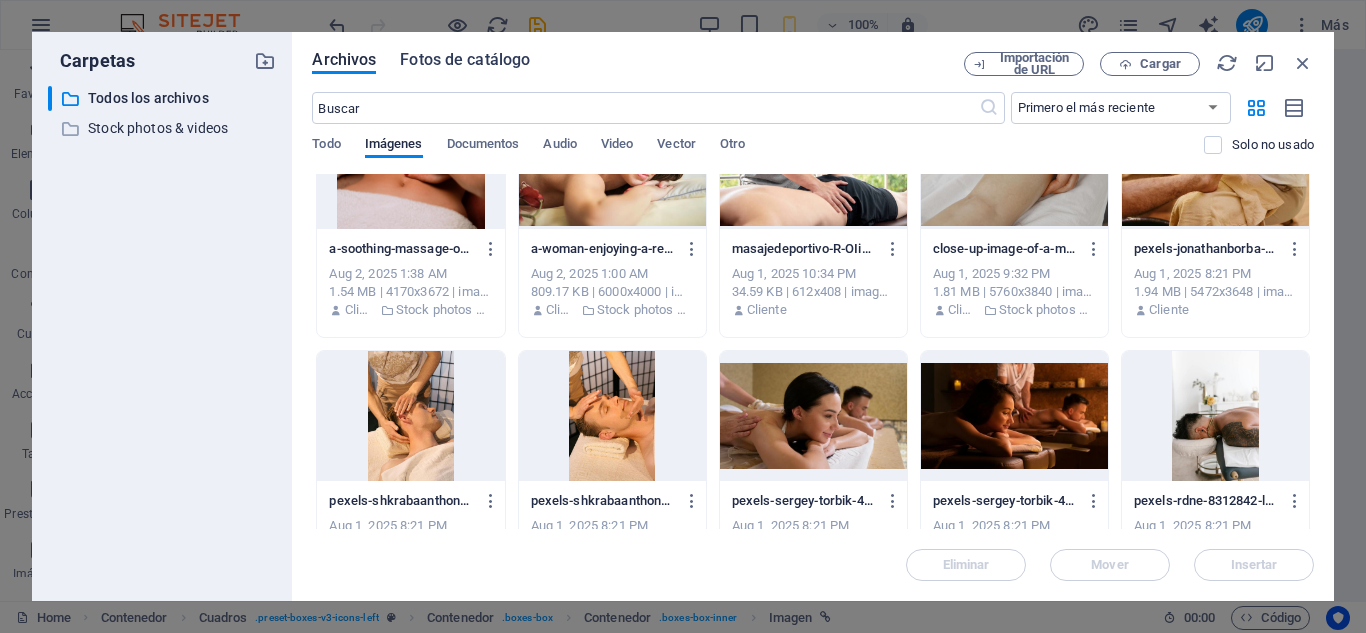 click on "Fotos de catálogo" at bounding box center [465, 60] 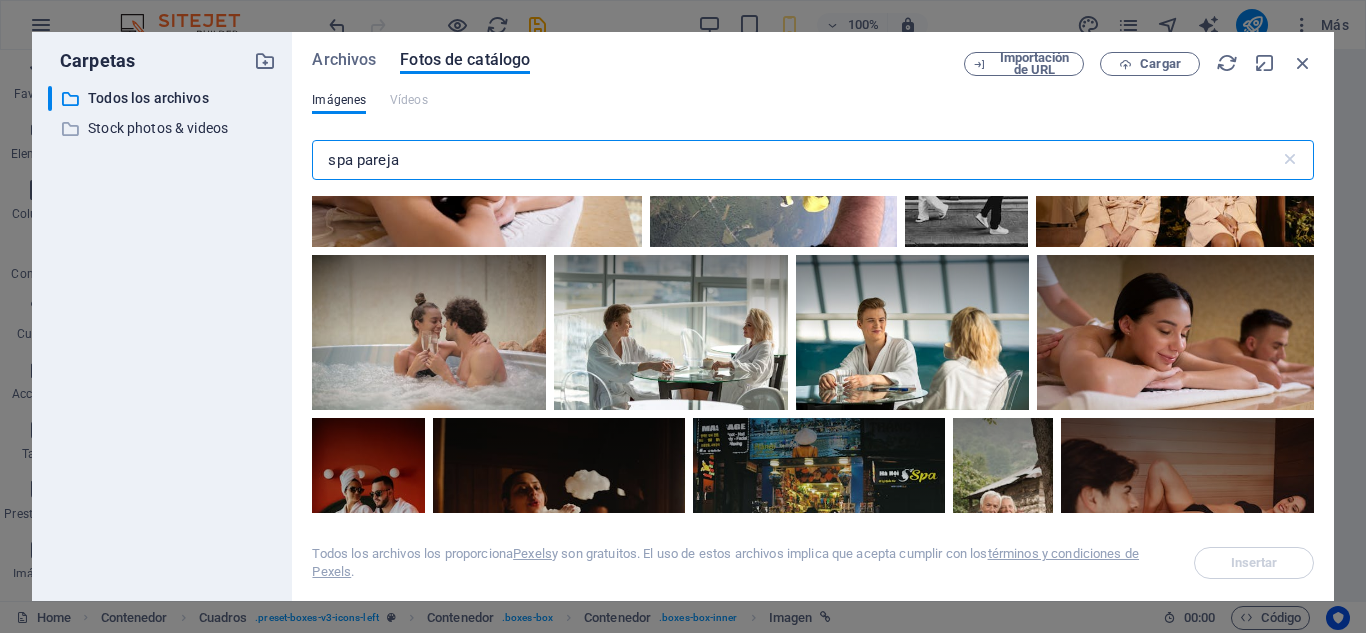 scroll, scrollTop: 8055, scrollLeft: 0, axis: vertical 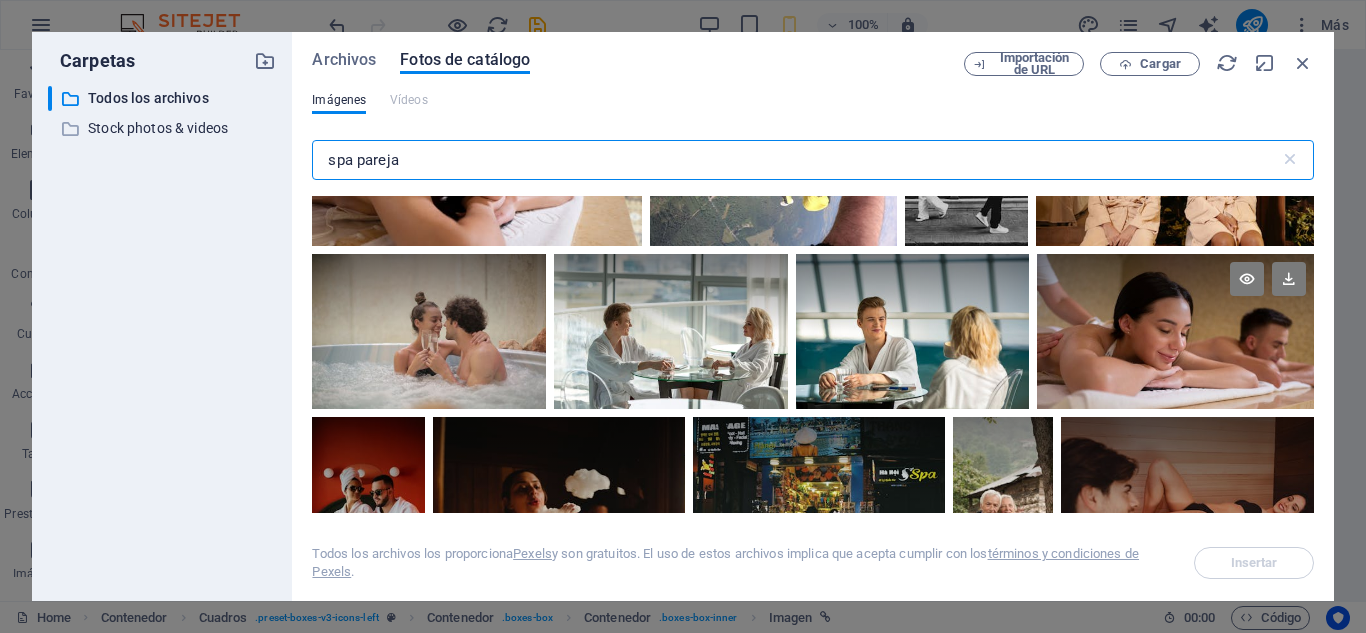 type on "spa pareja" 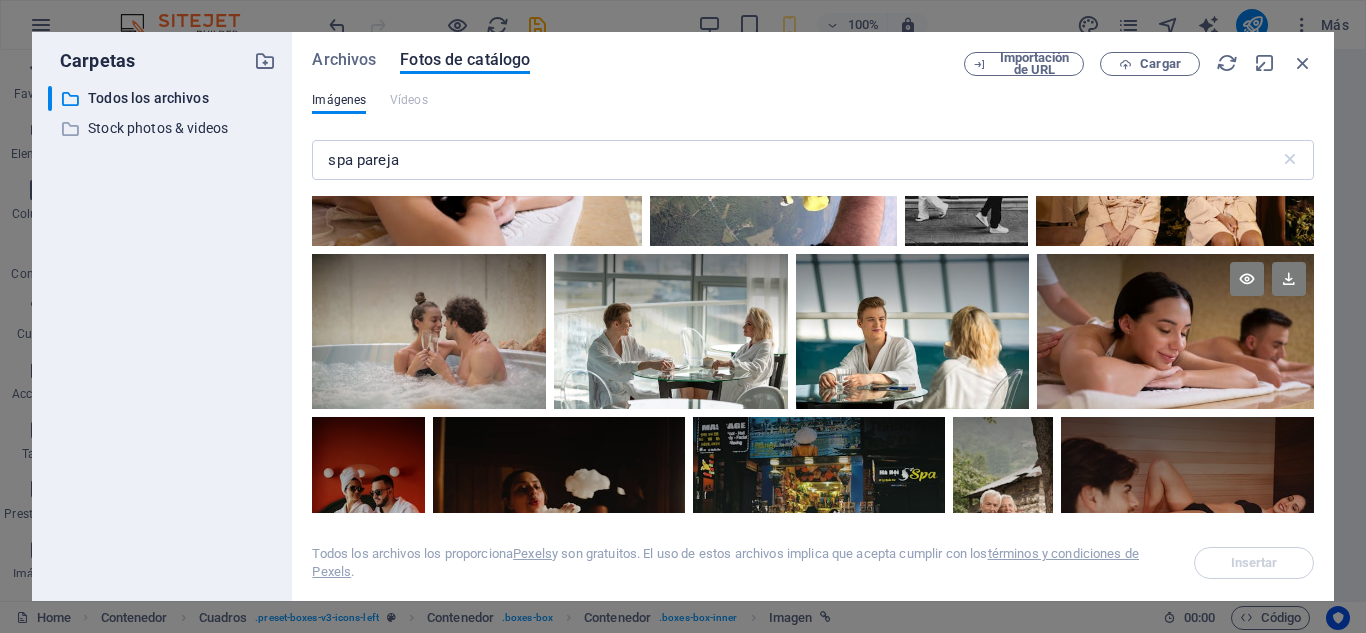 click at bounding box center [1175, 332] 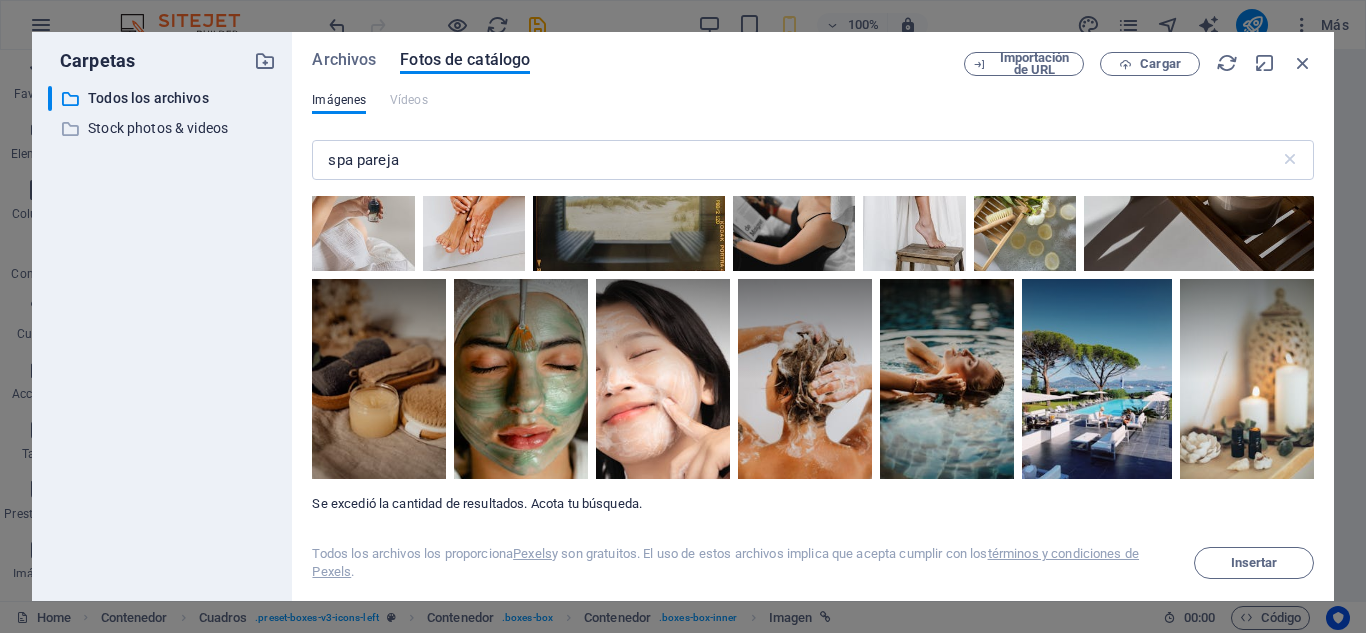 scroll, scrollTop: 15367, scrollLeft: 0, axis: vertical 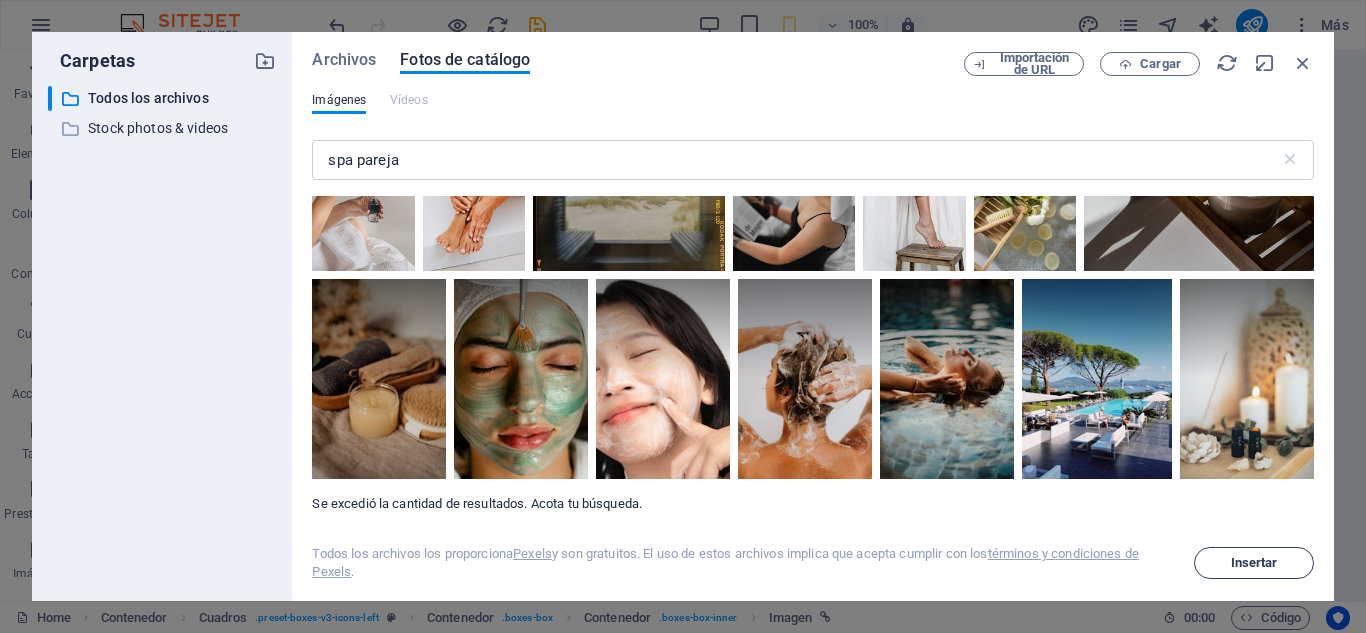 click on "Insertar" at bounding box center [1254, 563] 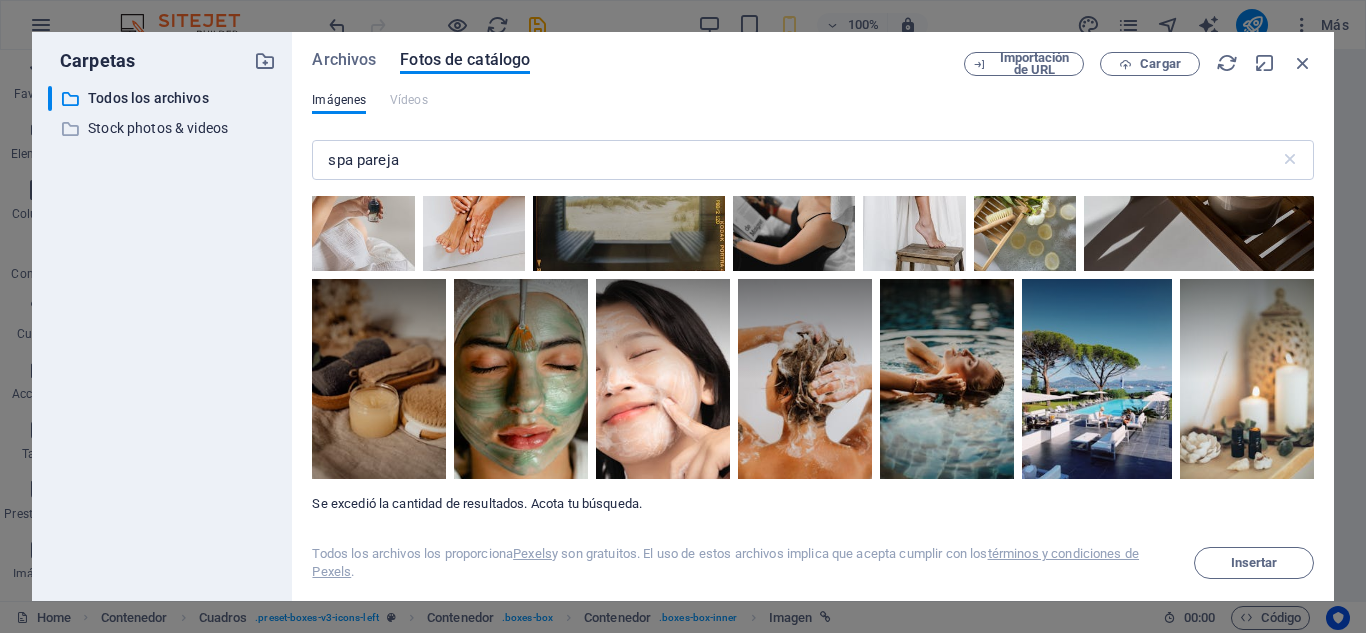 click on "Agregar" at bounding box center (654, 4184) 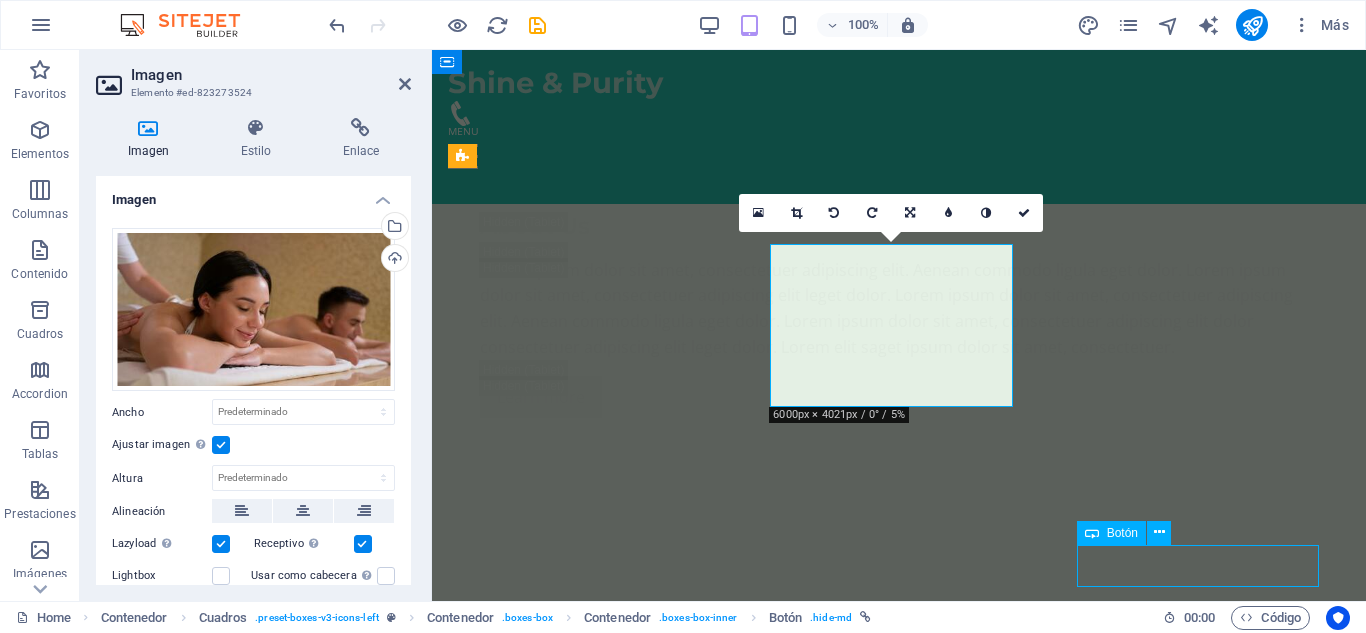 scroll, scrollTop: 3530, scrollLeft: 0, axis: vertical 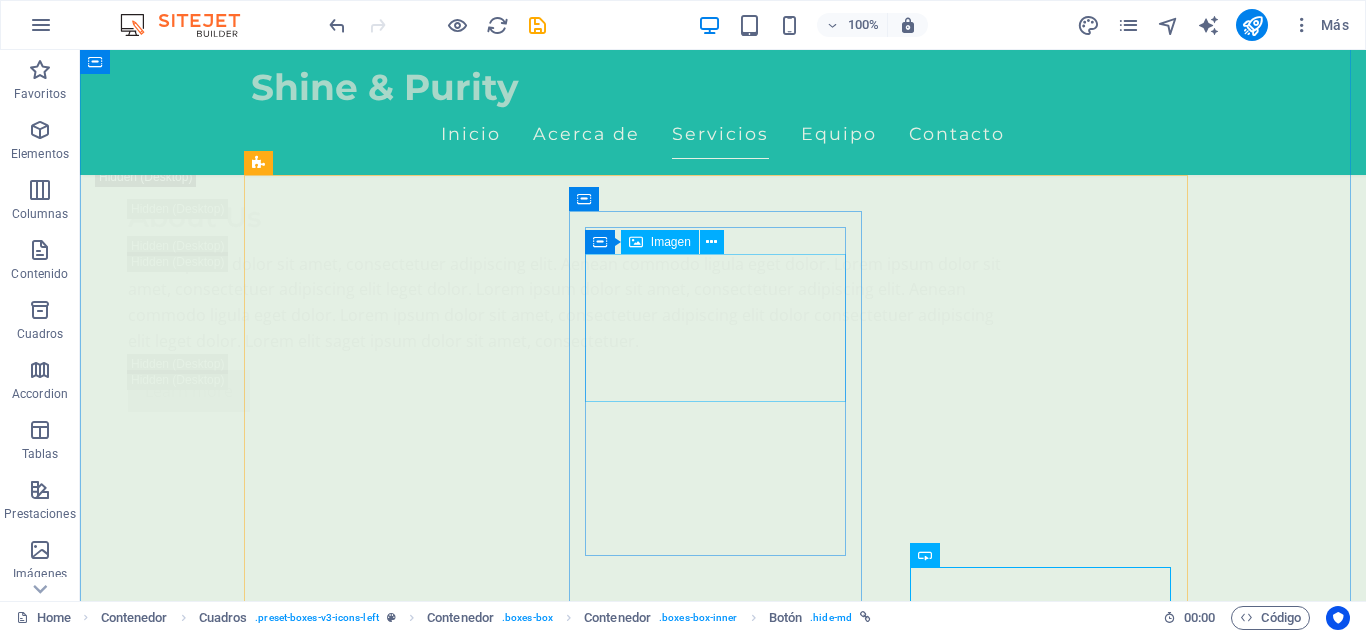 click at bounding box center (397, 4466) 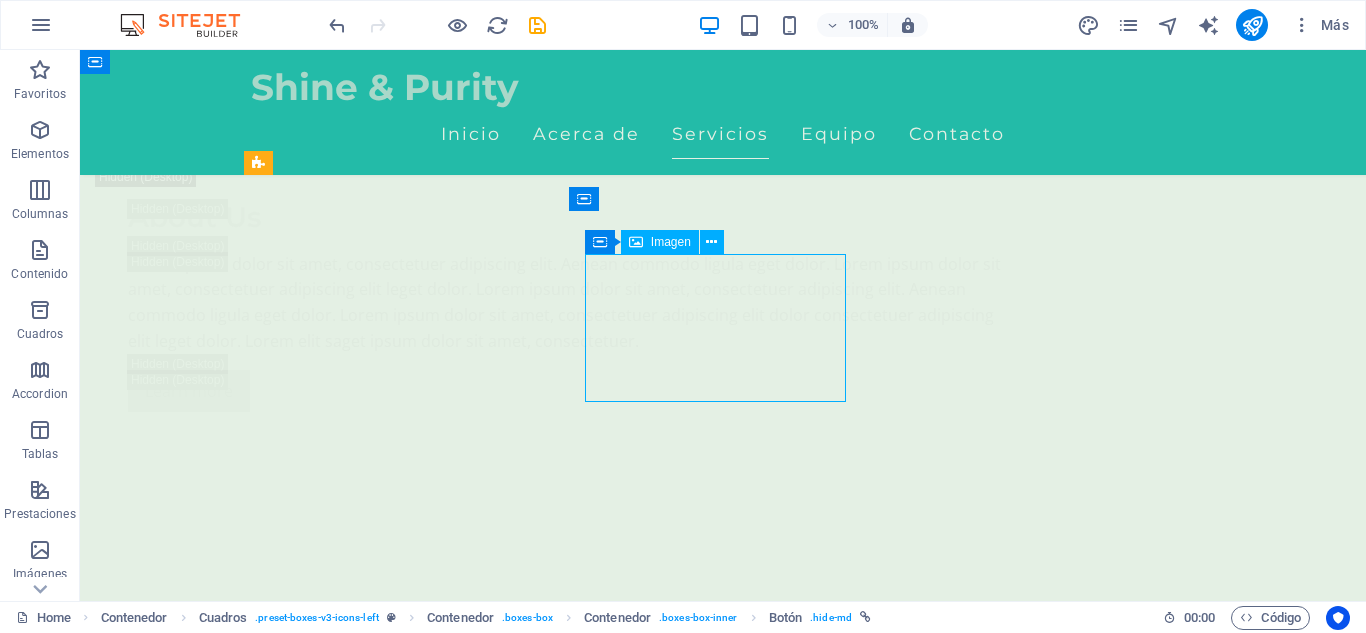 click at bounding box center (397, 4466) 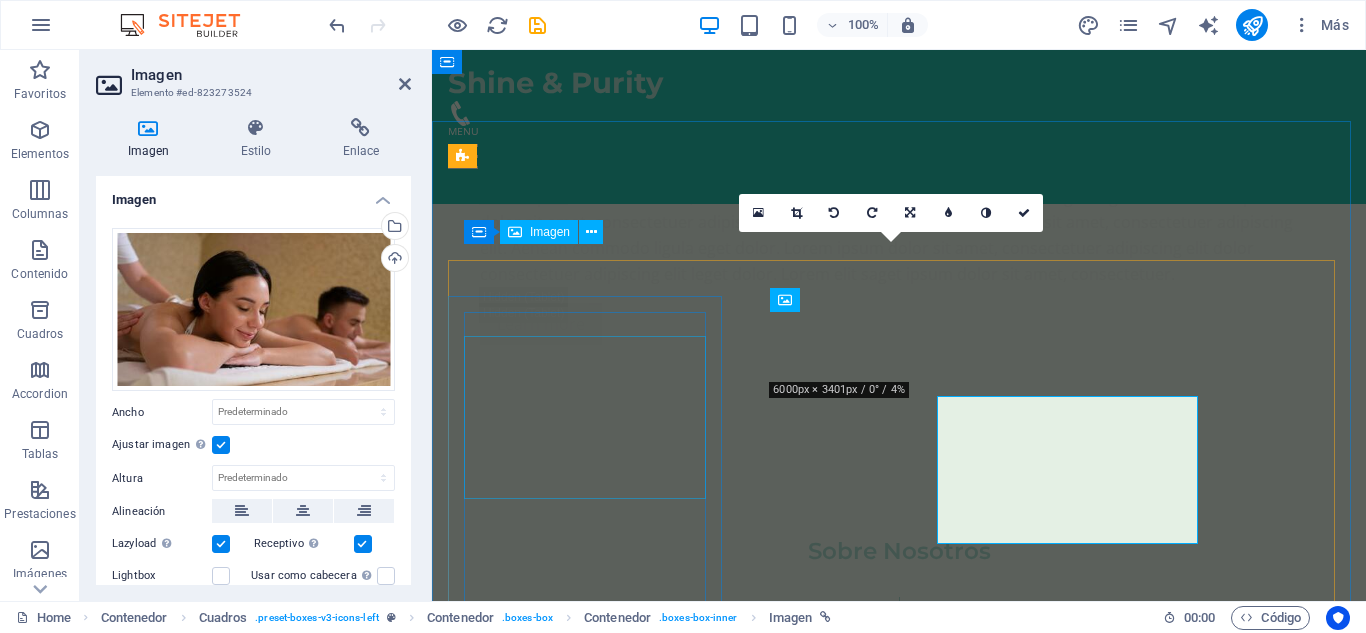 scroll, scrollTop: 3480, scrollLeft: 0, axis: vertical 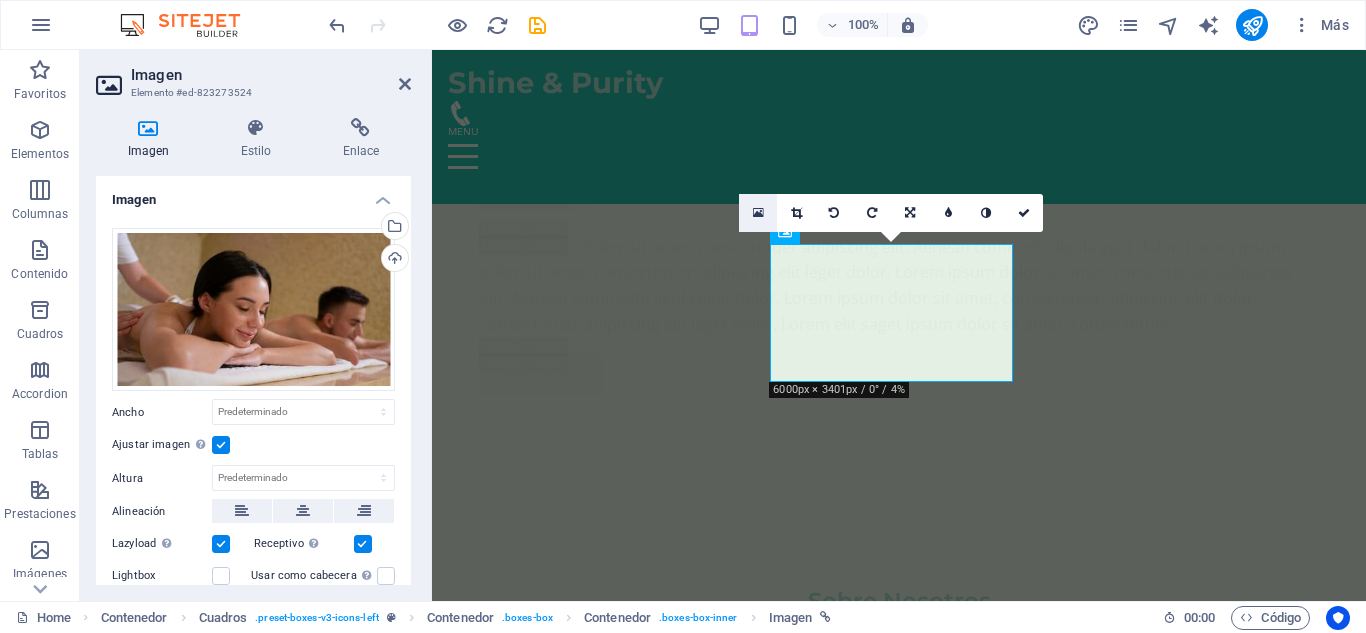 click at bounding box center (758, 213) 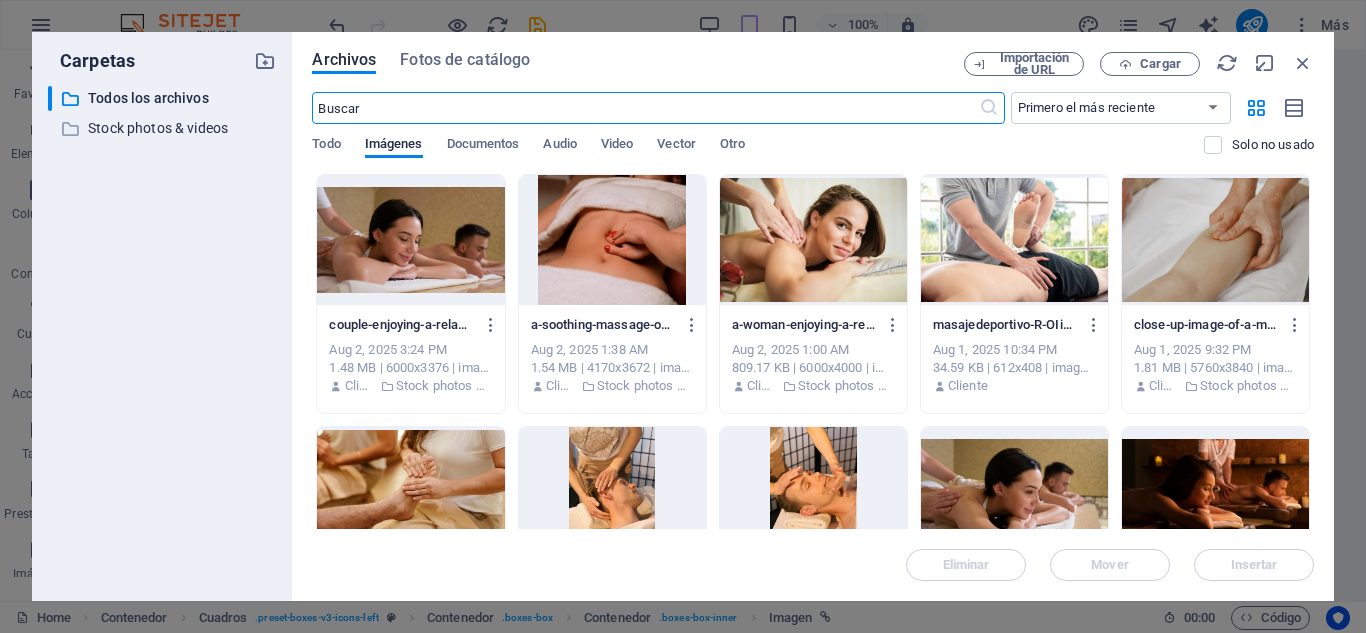 scroll, scrollTop: 4647, scrollLeft: 0, axis: vertical 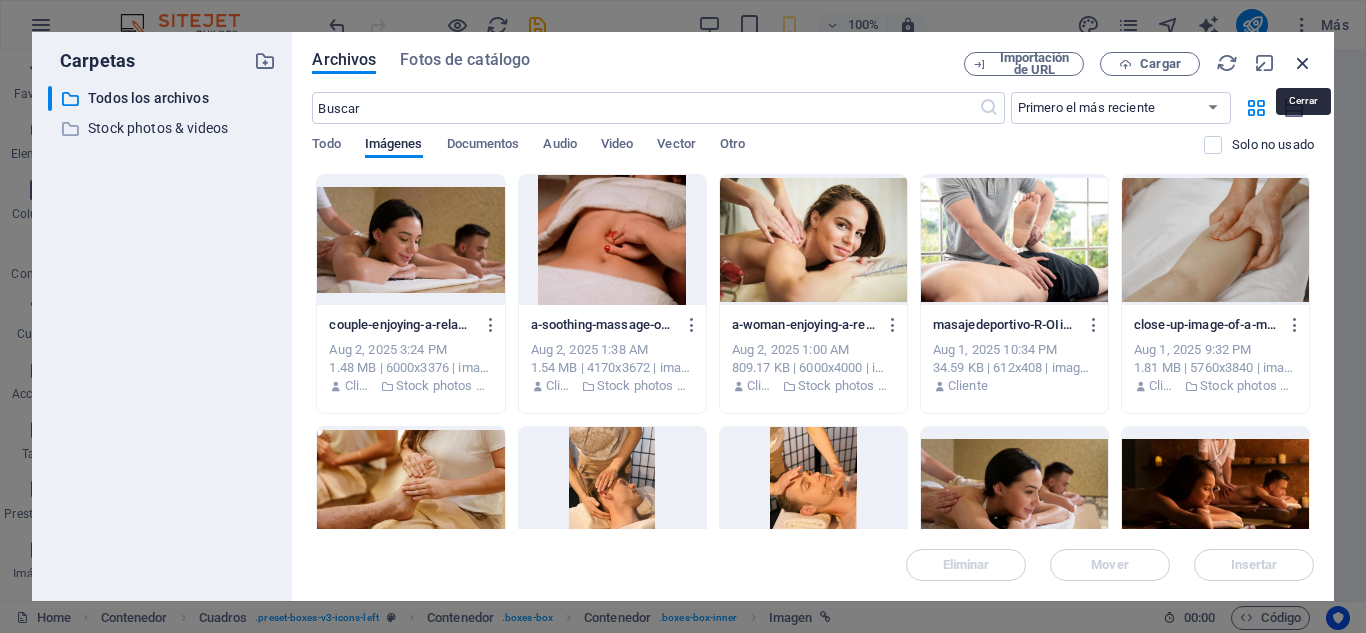 click at bounding box center (1303, 63) 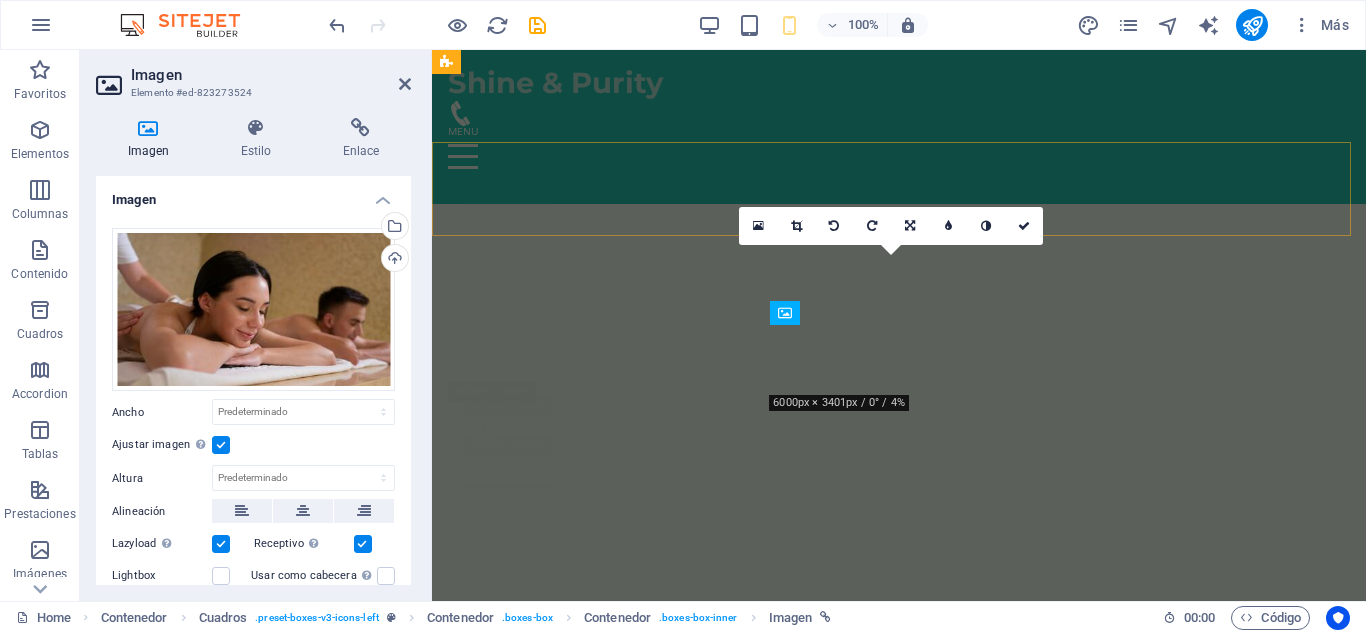 scroll, scrollTop: 3467, scrollLeft: 0, axis: vertical 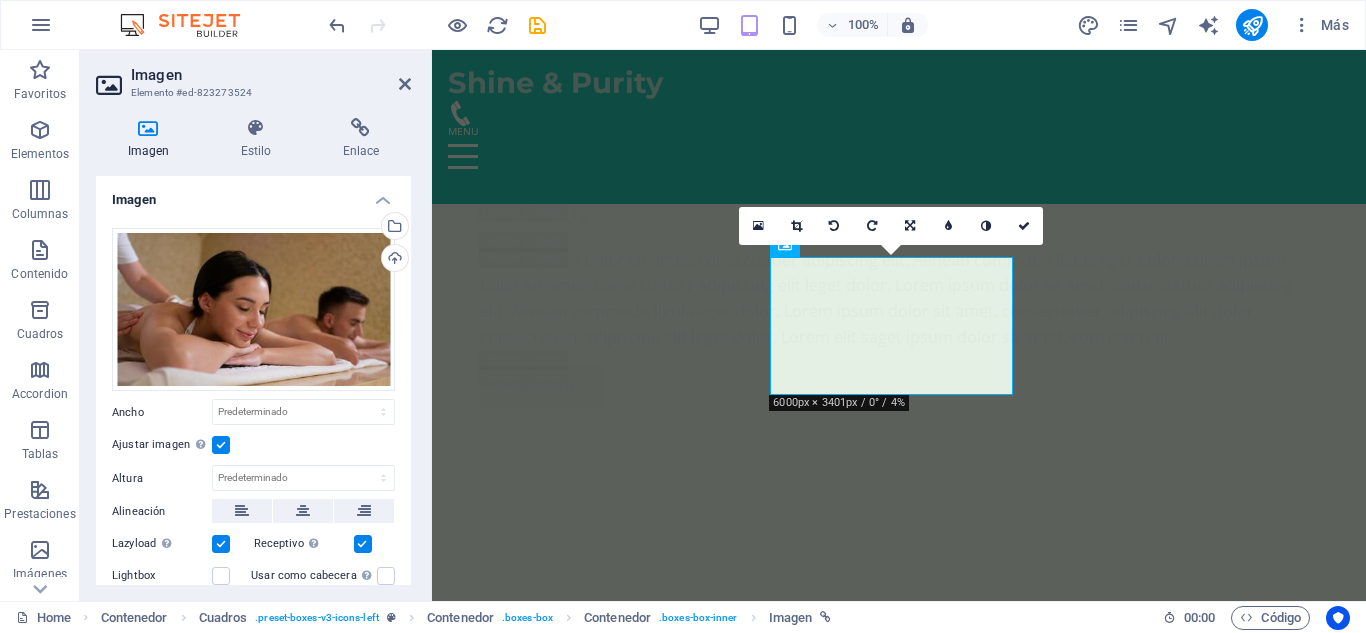 click at bounding box center (221, 445) 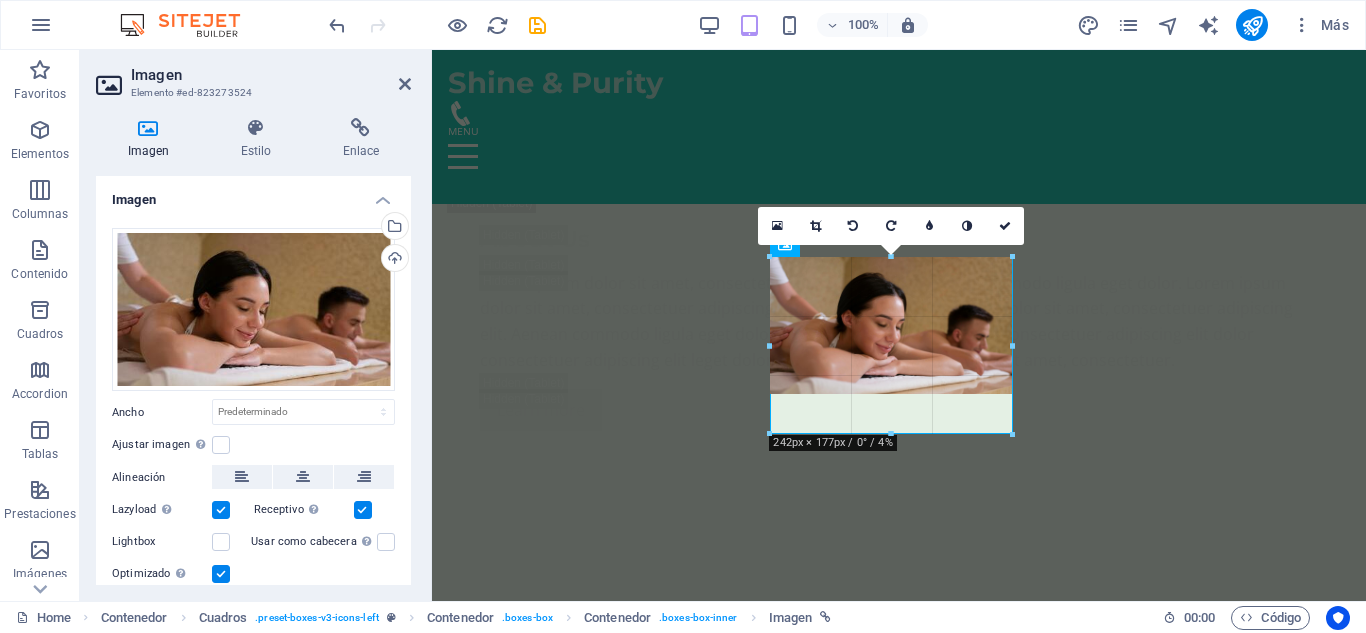 drag, startPoint x: 766, startPoint y: 394, endPoint x: 765, endPoint y: 434, distance: 40.012497 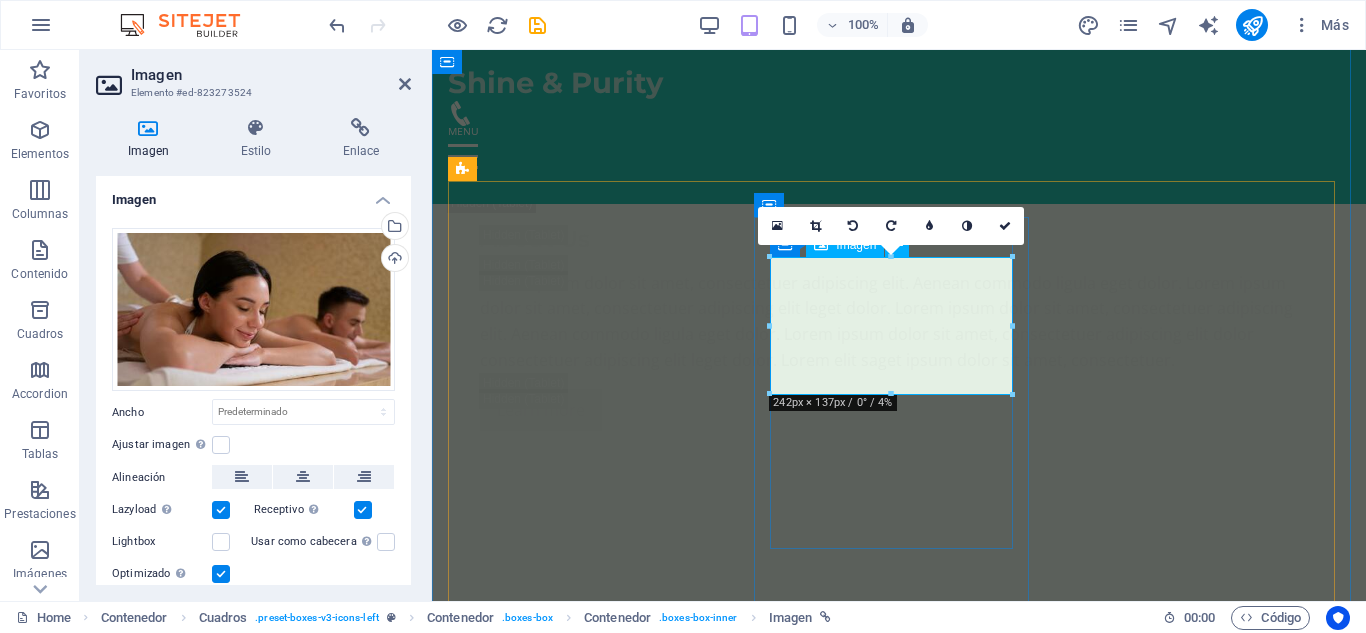 click at bounding box center [587, 4437] 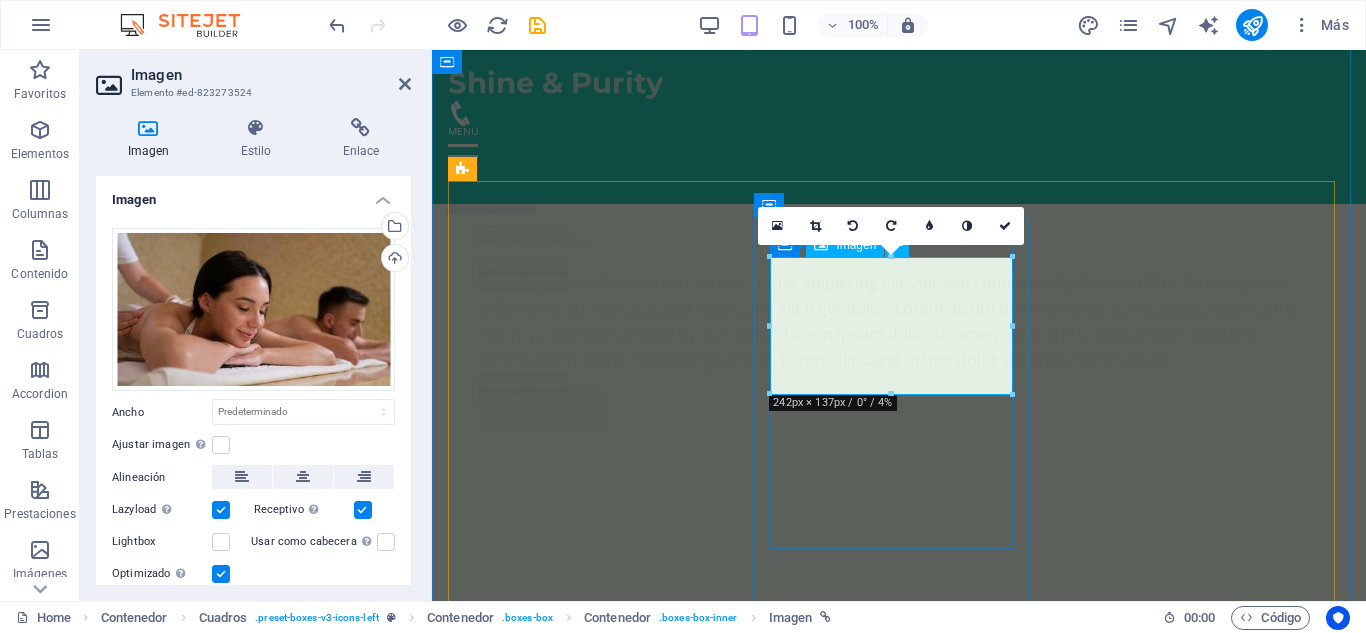 click at bounding box center (587, 4437) 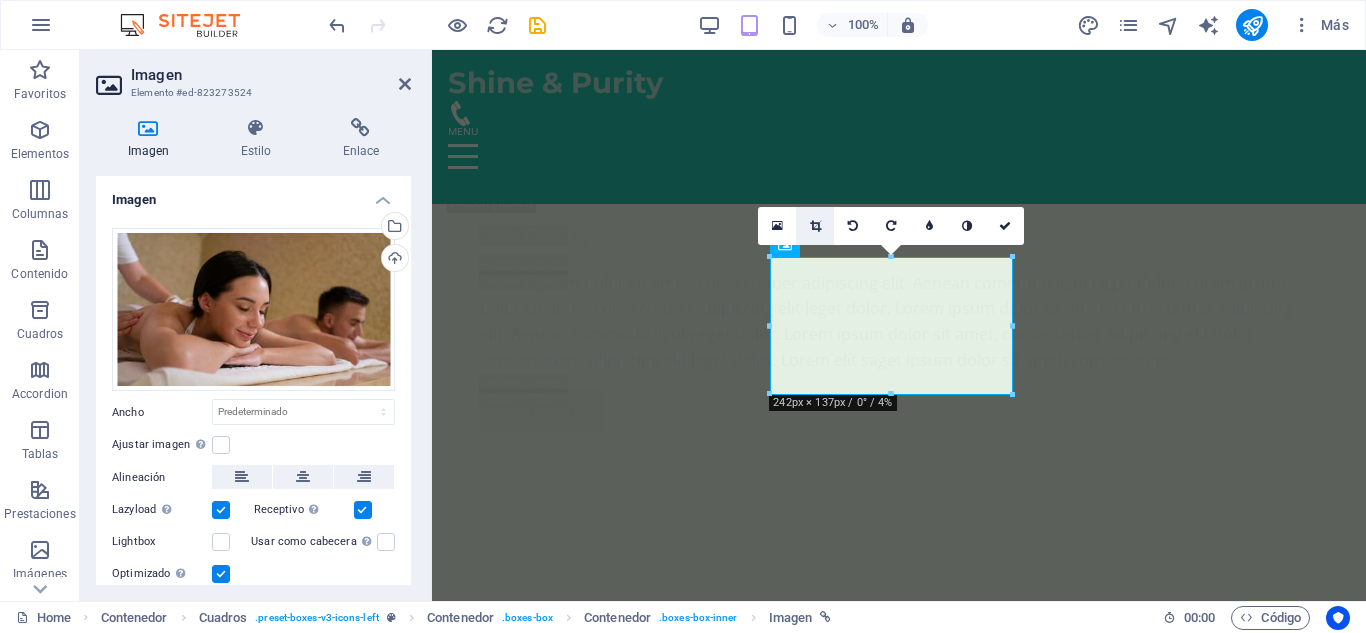 click at bounding box center [815, 226] 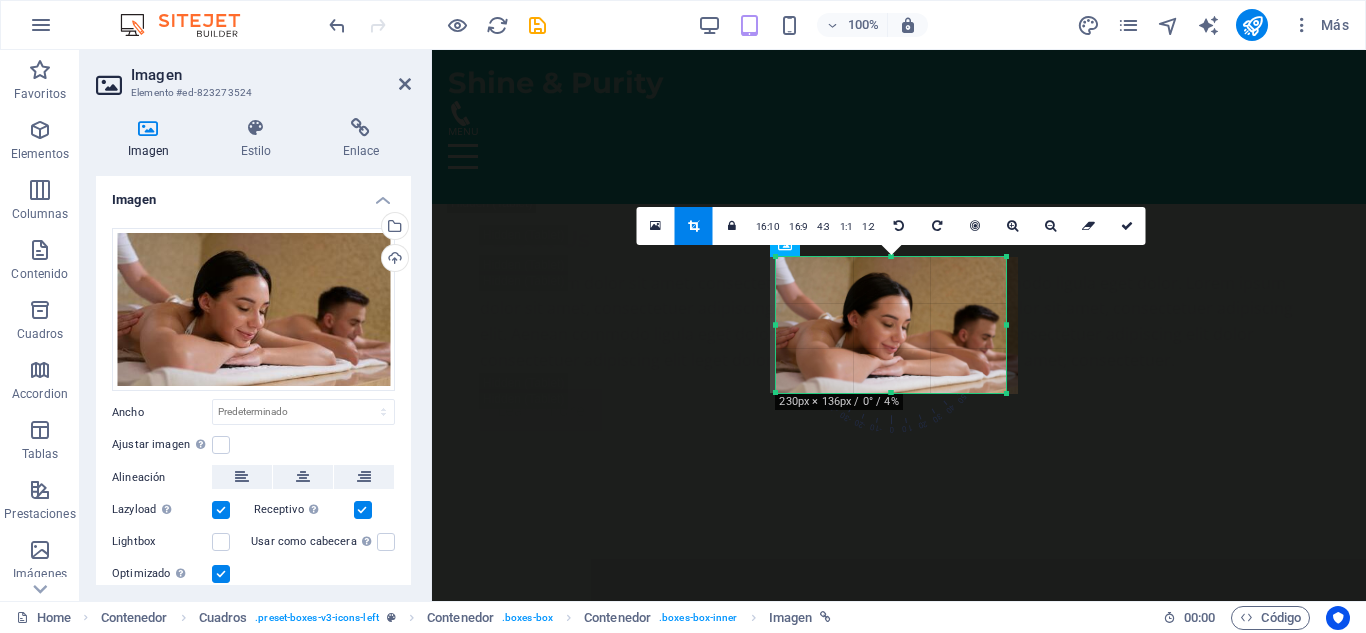 drag, startPoint x: 1012, startPoint y: 331, endPoint x: 1000, endPoint y: 332, distance: 12.0415945 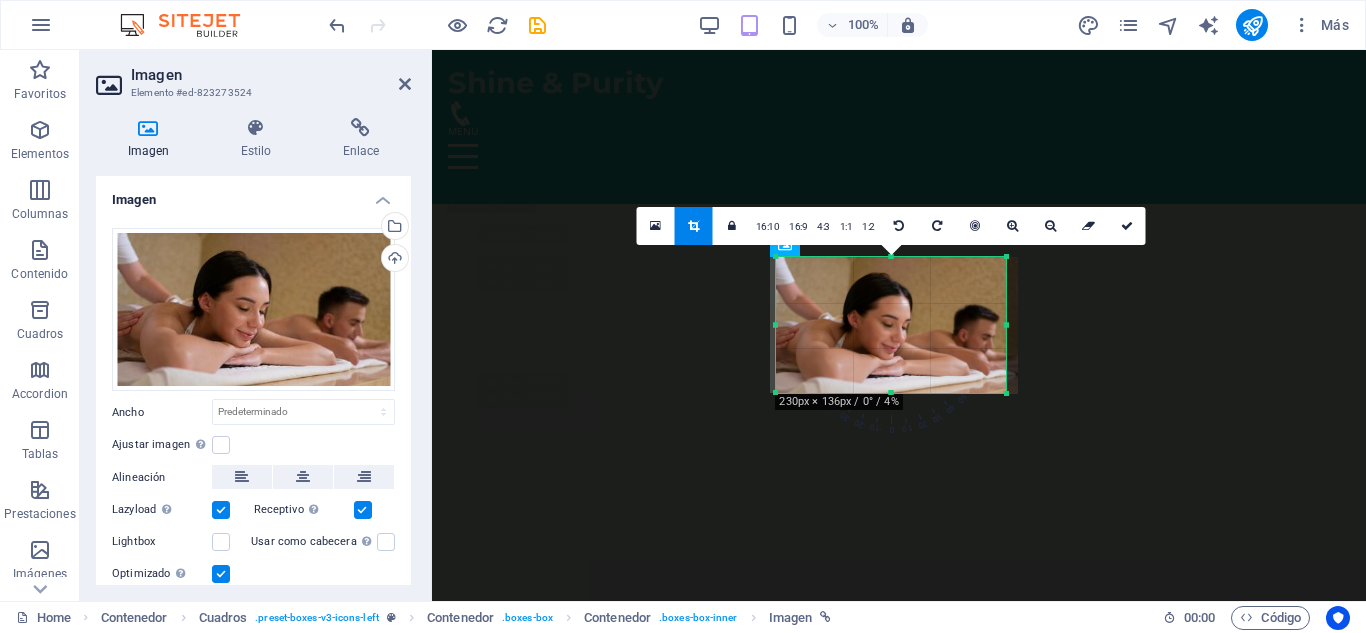 click on "180 170 160 150 140 130 120 110 100 90 80 70 60 50 40 30 20 10 0 -10 -20 -30 -40 -50 -60 -70 -80 -90 -100 -110 -120 -130 -140 -150 -160 -170 230px × 136px / 0° / 4% 16:10 16:9 4:3 1:1 1:2 0" at bounding box center [891, 325] 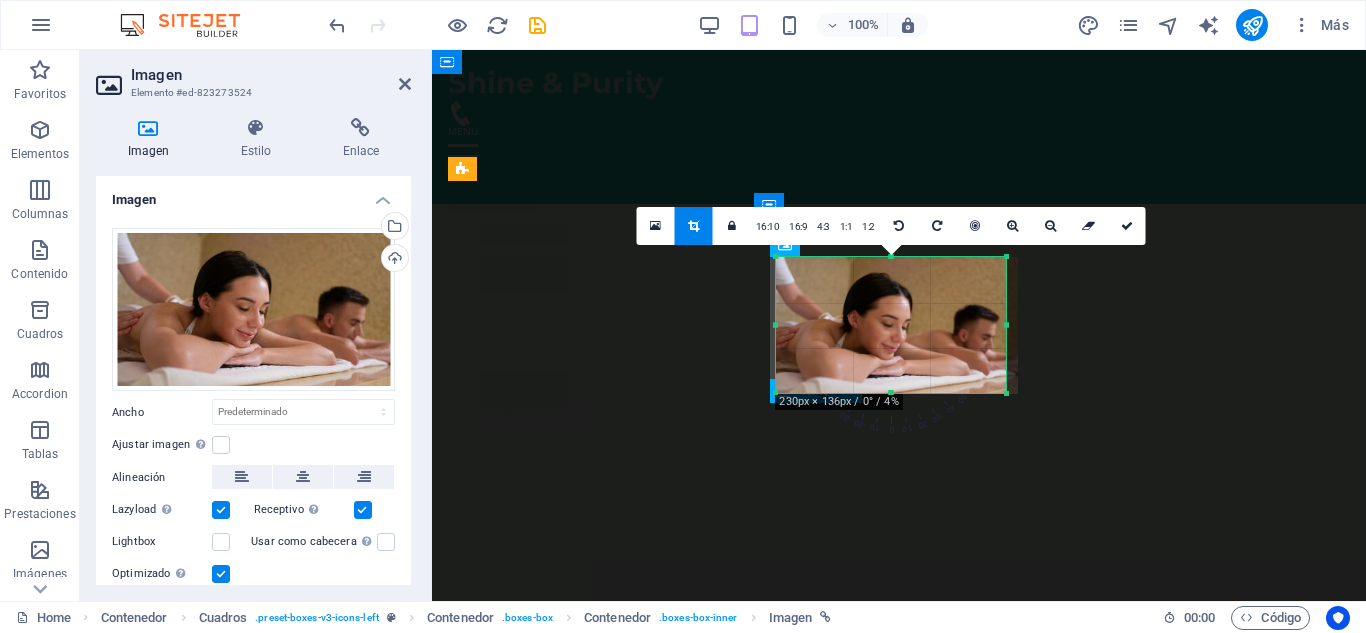 click on "Déjate envolver por un masaje relajante que alivia el estrés y renueva la paz en tu cuerpo." at bounding box center [587, 4332] 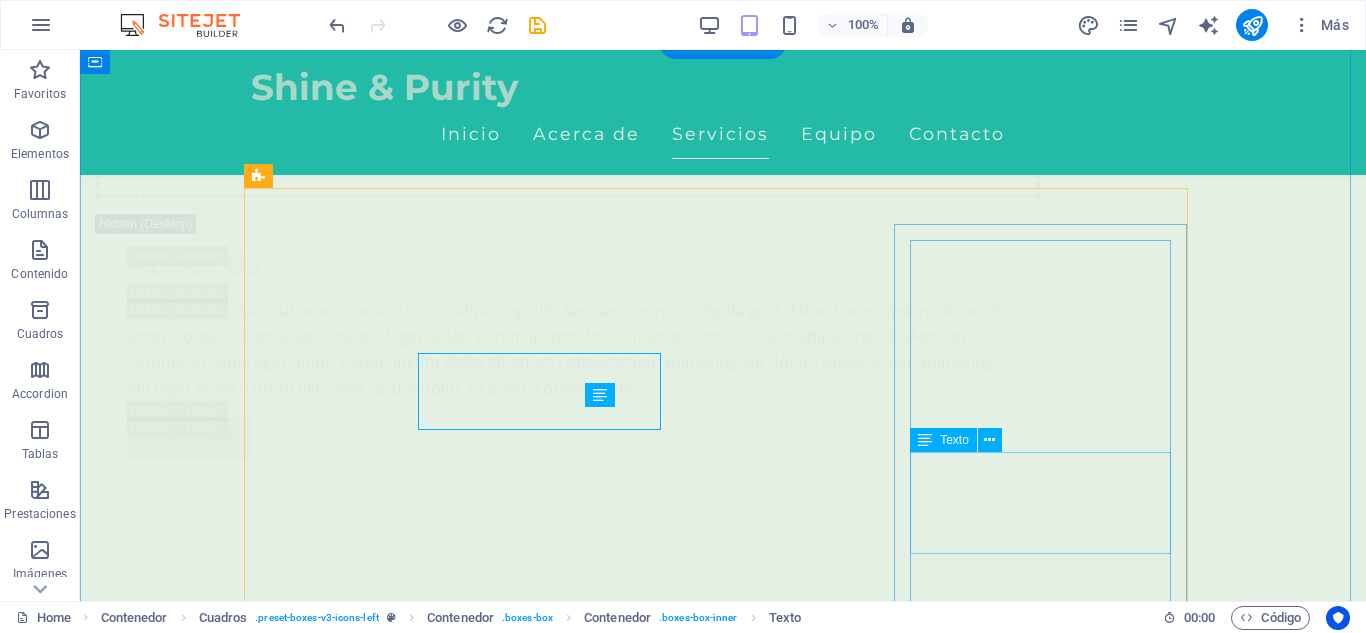 scroll, scrollTop: 3517, scrollLeft: 0, axis: vertical 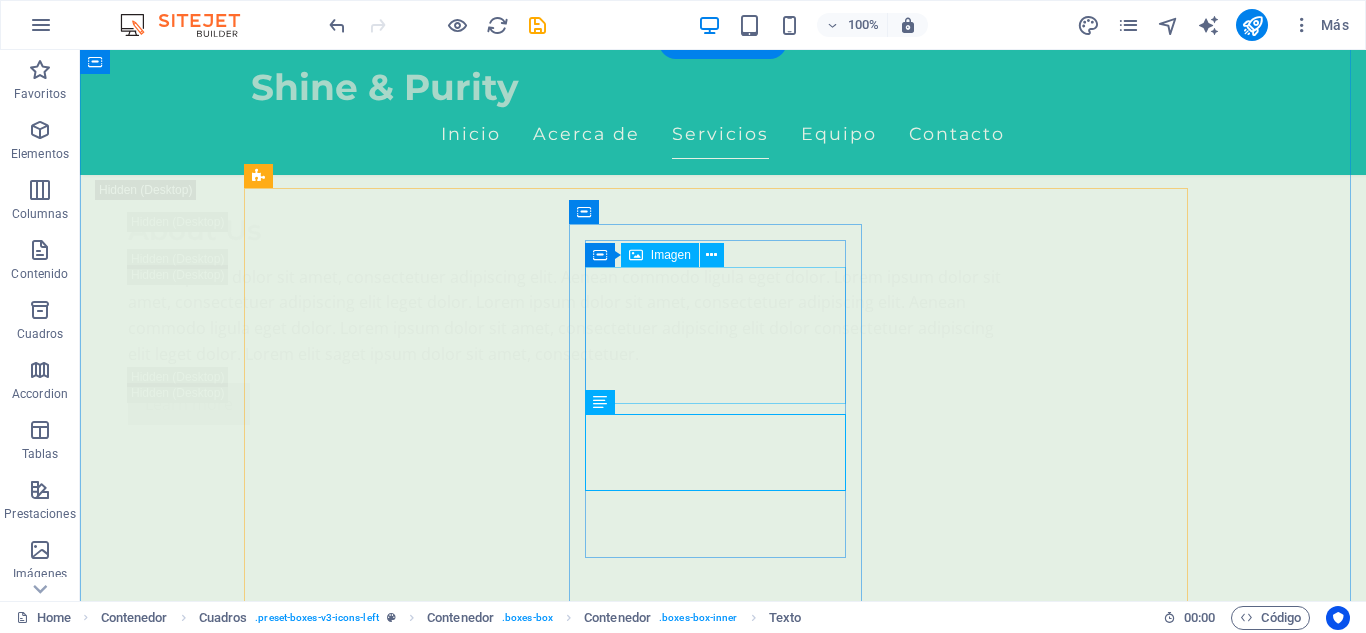 click at bounding box center [397, 4258] 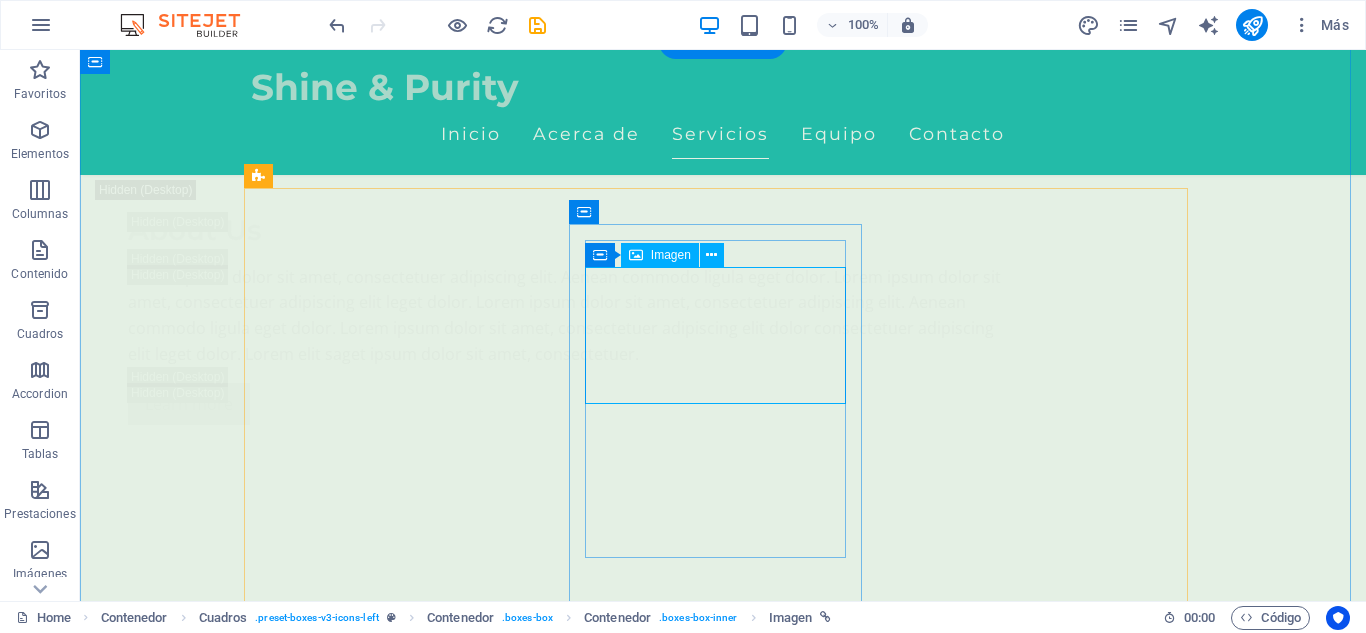 click at bounding box center [397, 4258] 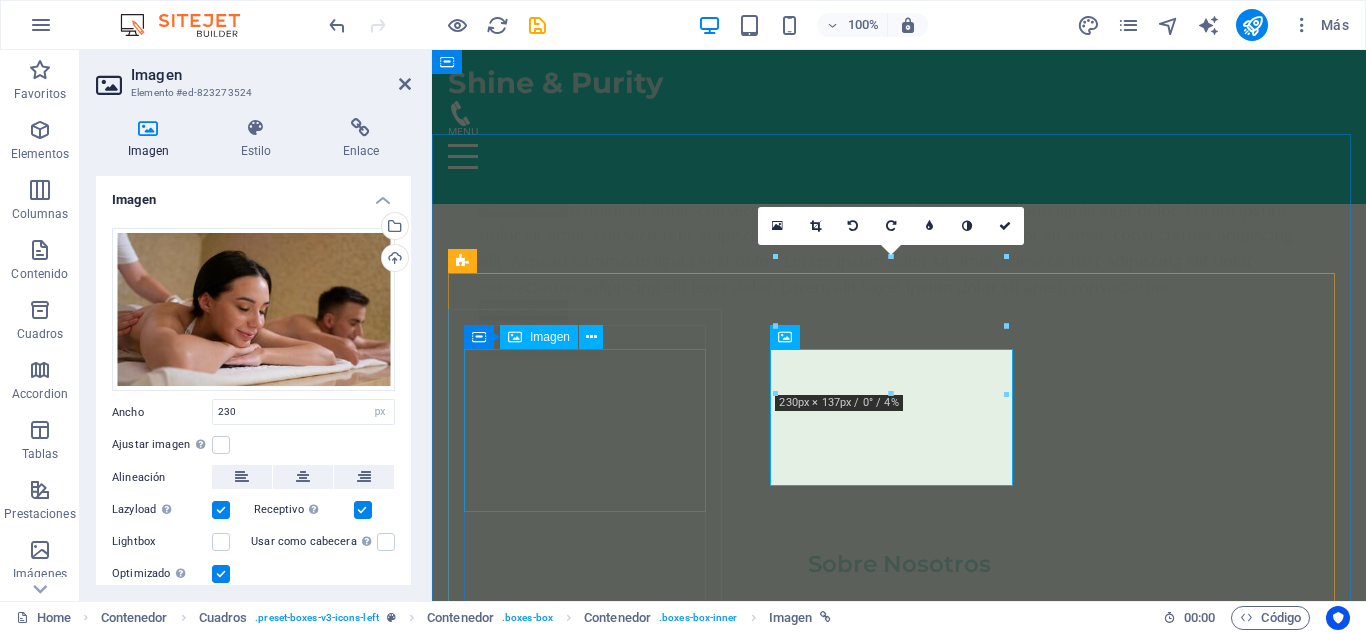 scroll, scrollTop: 3467, scrollLeft: 0, axis: vertical 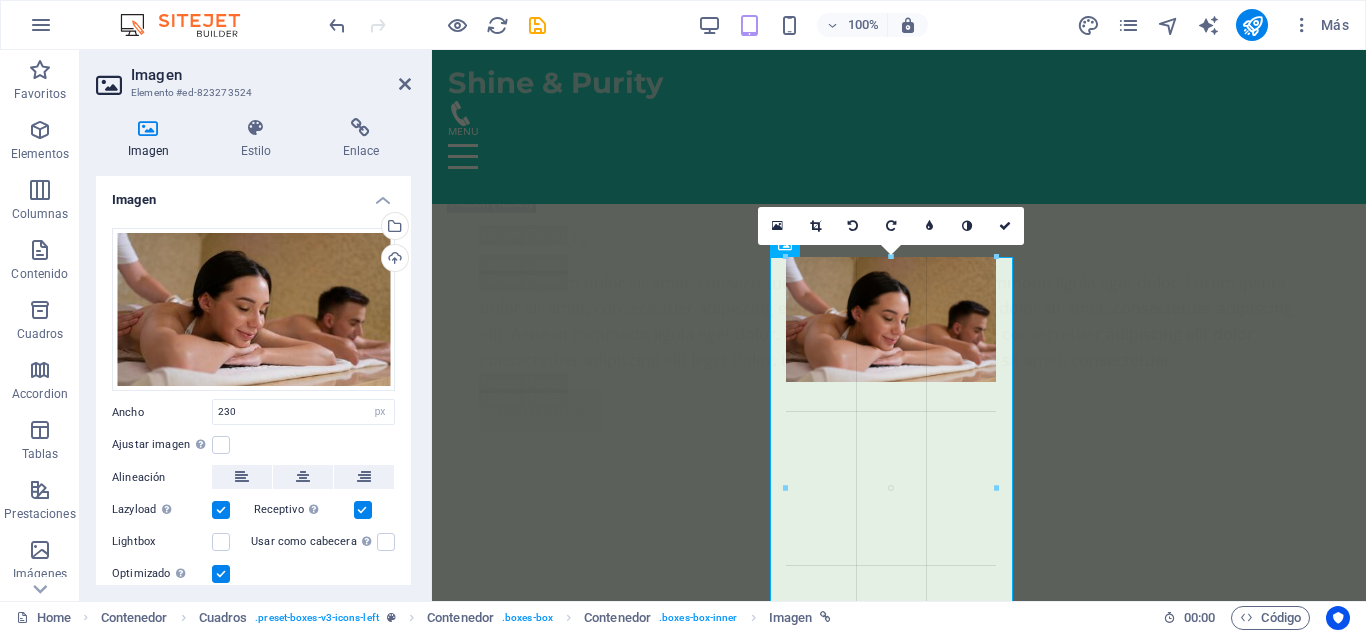 drag, startPoint x: 1007, startPoint y: 395, endPoint x: 555, endPoint y: 327, distance: 457.08643 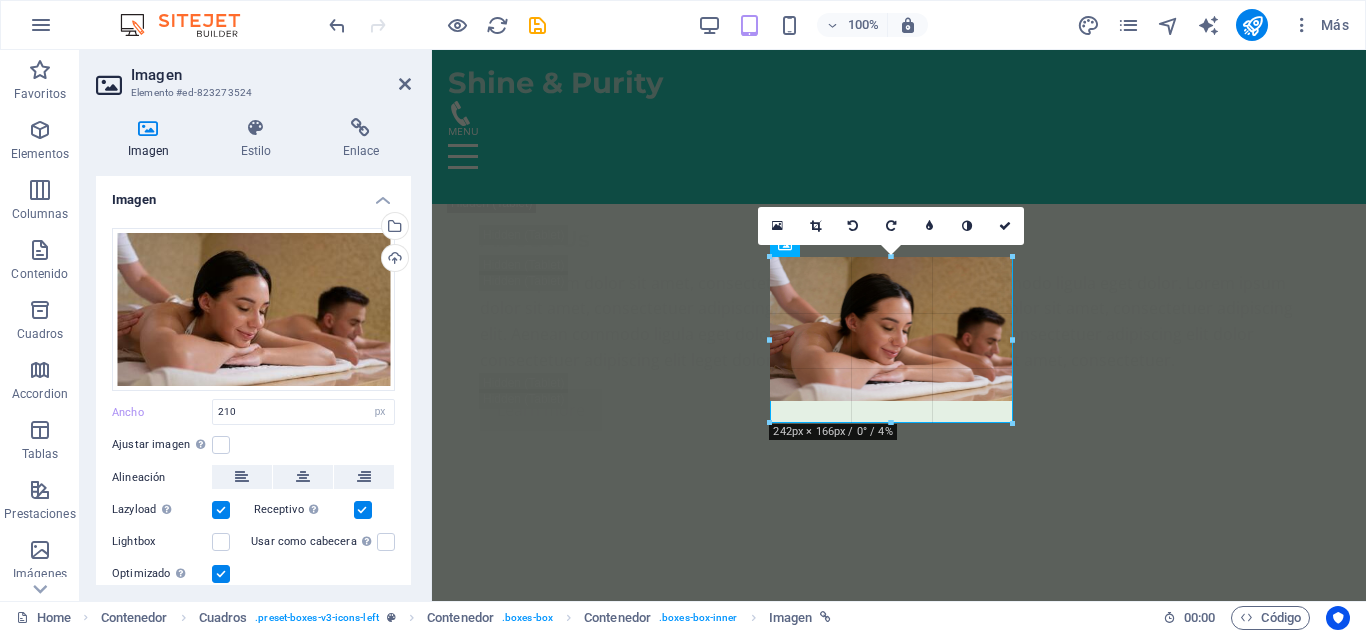 drag, startPoint x: 994, startPoint y: 379, endPoint x: 1020, endPoint y: 419, distance: 47.707443 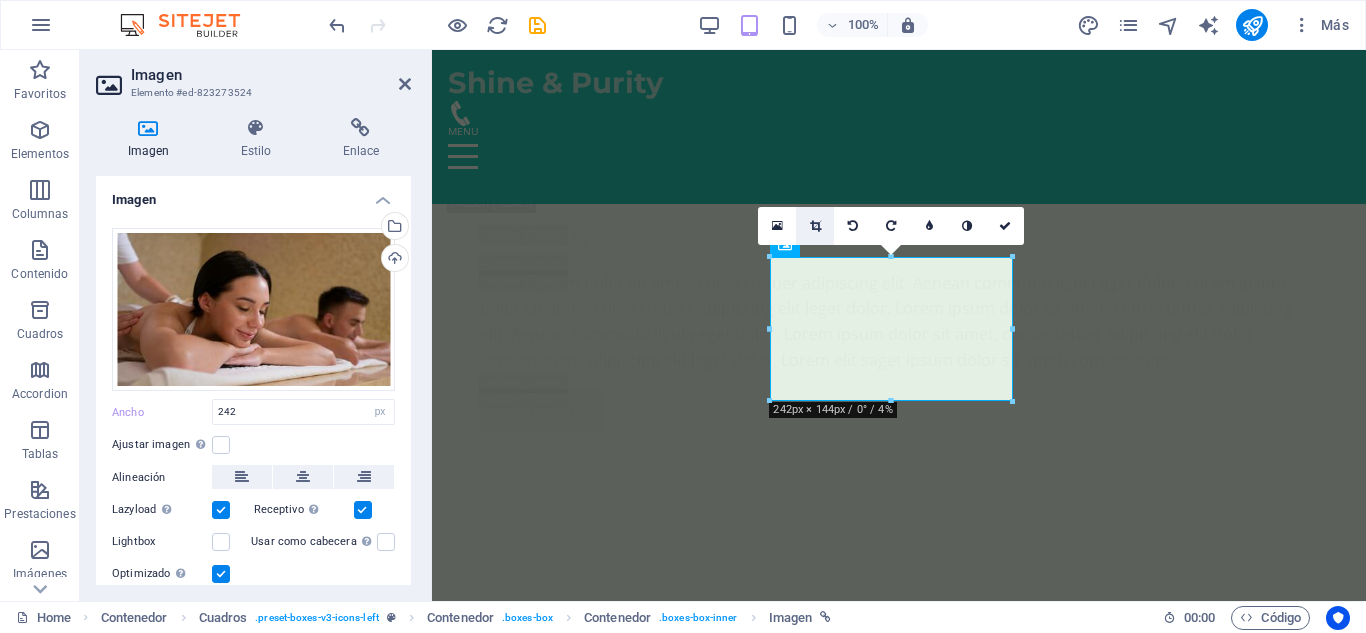 click at bounding box center [815, 226] 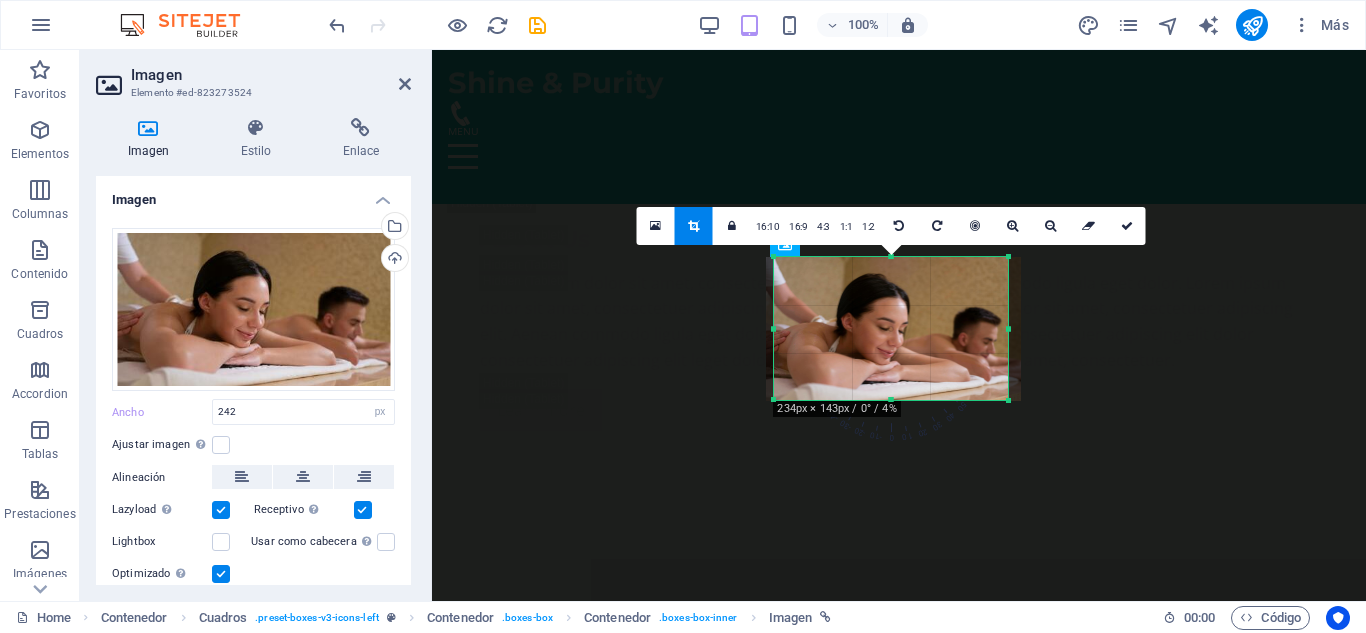 click on "180 170 160 150 140 130 120 110 100 90 80 70 60 50 40 30 20 10 0 -10 -20 -30 -40 -50 -60 -70 -80 -90 -100 -110 -120 -130 -140 -150 -160 -170 234px × 143px / 0° / 4% 16:10 16:9 4:3 1:1 1:2 0" at bounding box center (891, 328) 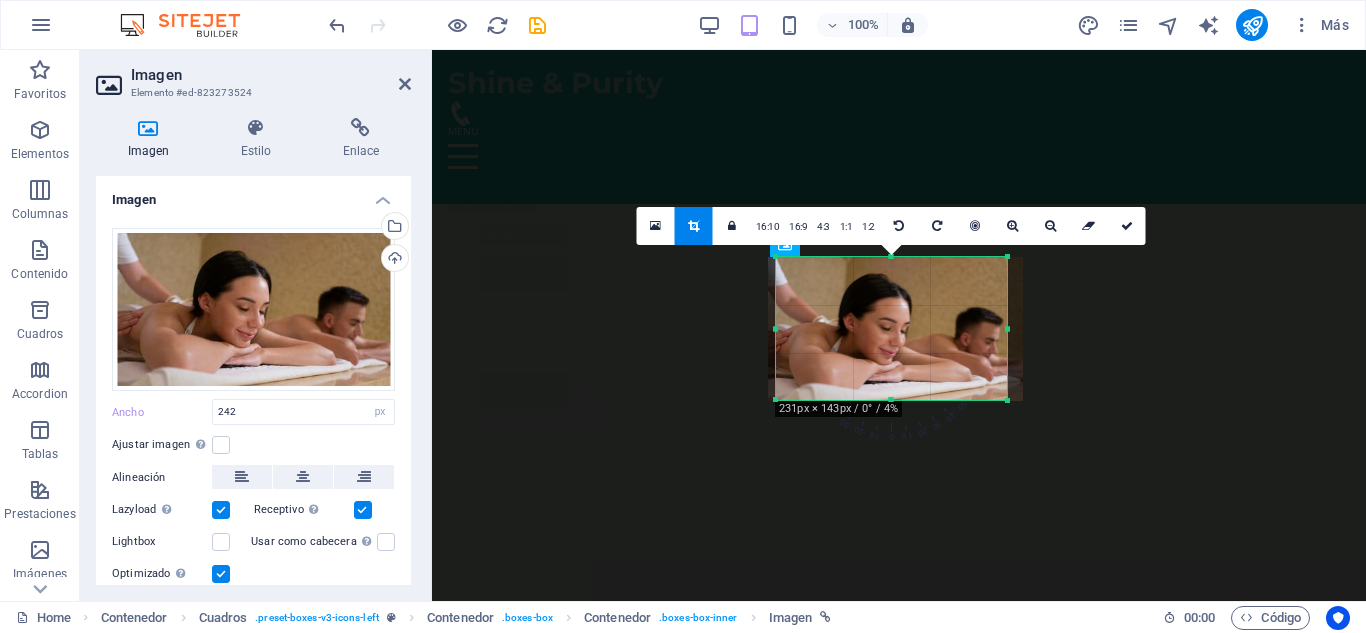 click at bounding box center [1007, 328] 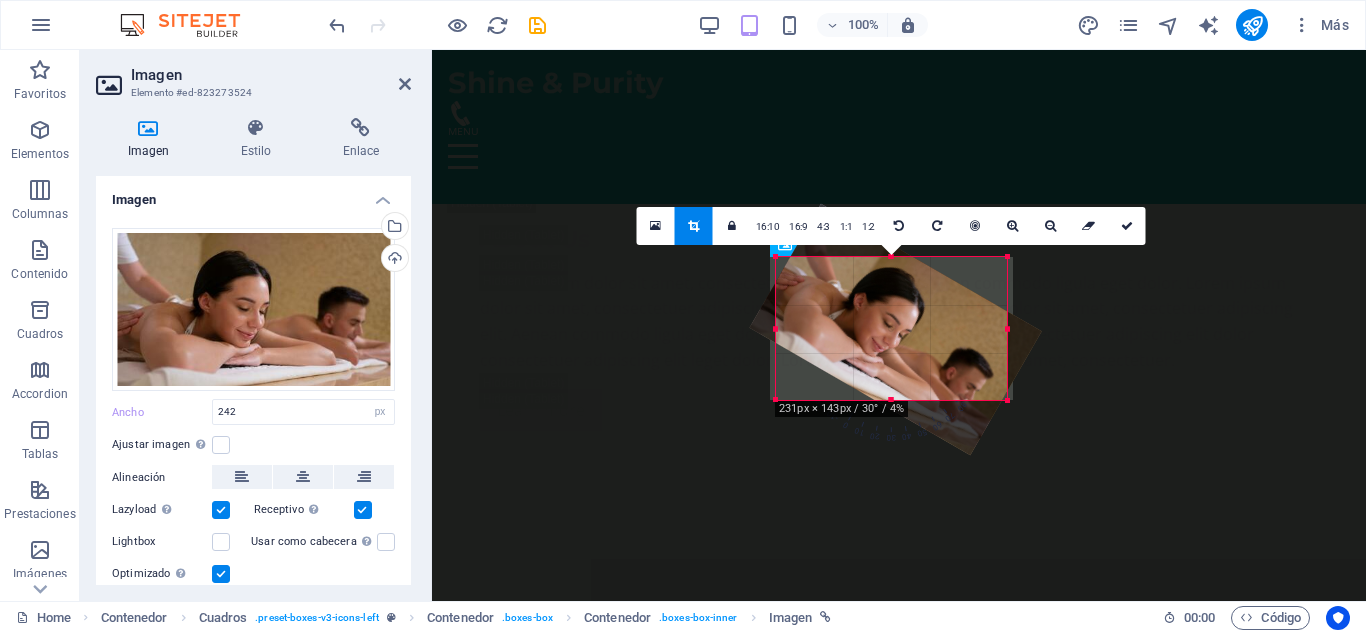 click at bounding box center [895, 330] 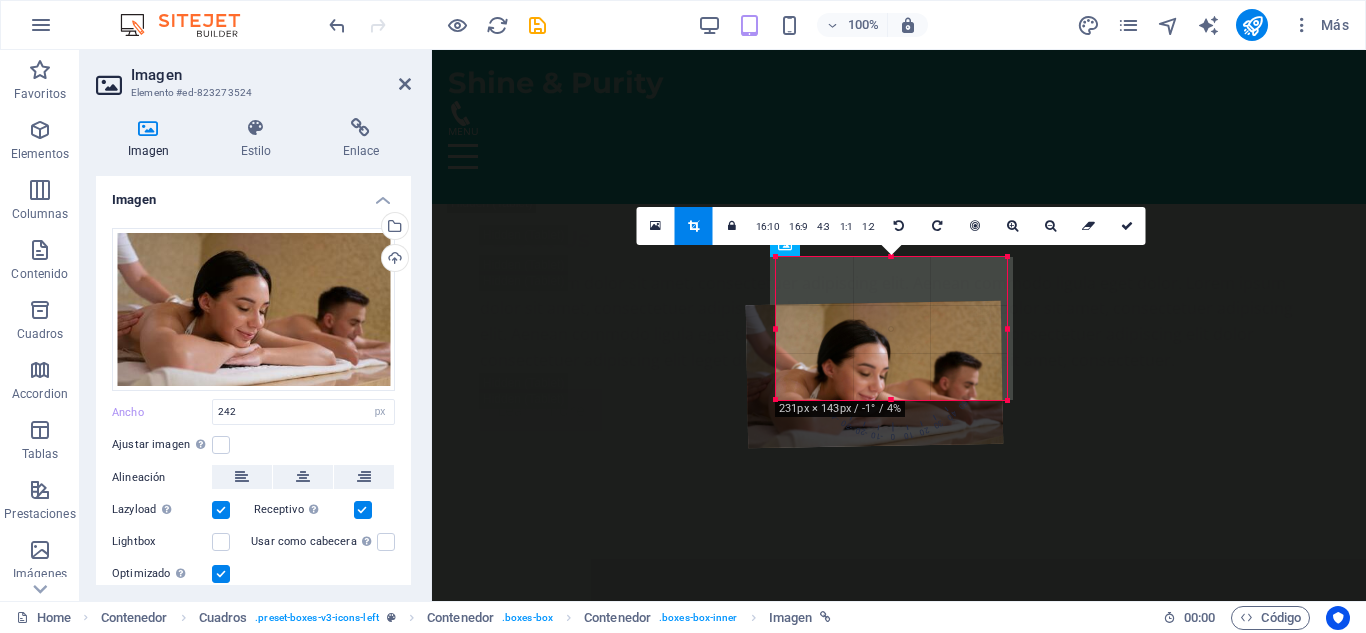 drag, startPoint x: 924, startPoint y: 427, endPoint x: 949, endPoint y: 361, distance: 70.5762 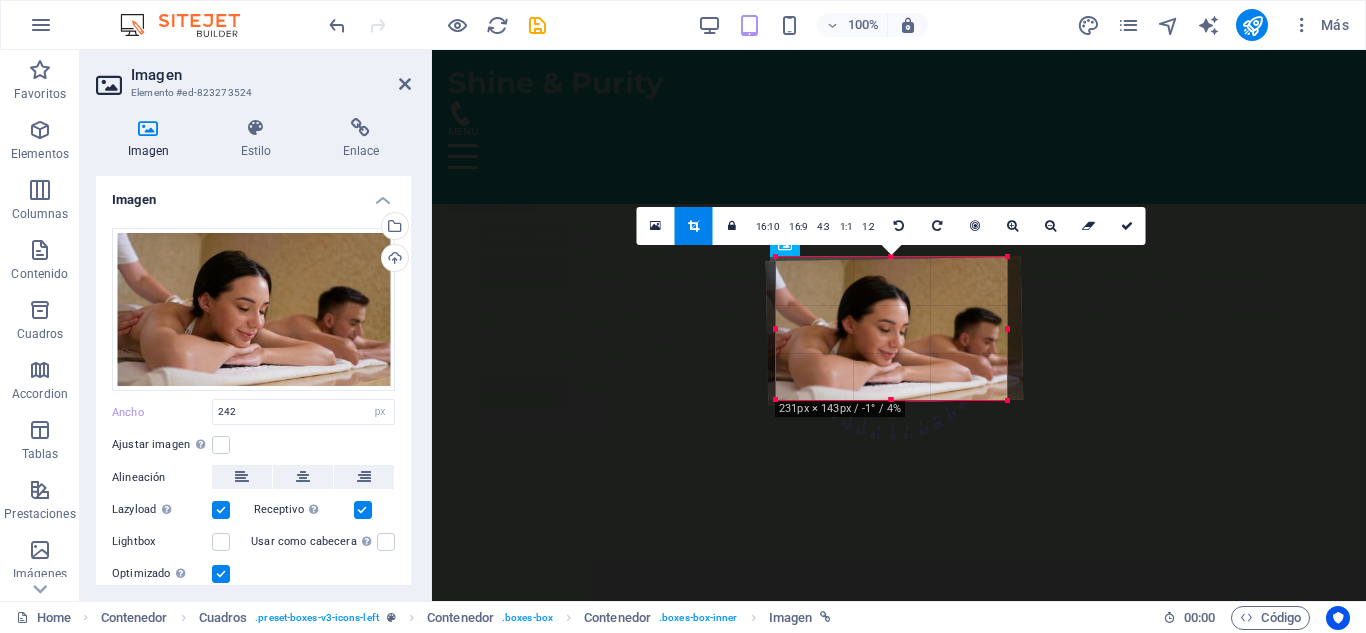 drag, startPoint x: 933, startPoint y: 355, endPoint x: 954, endPoint y: 310, distance: 49.658836 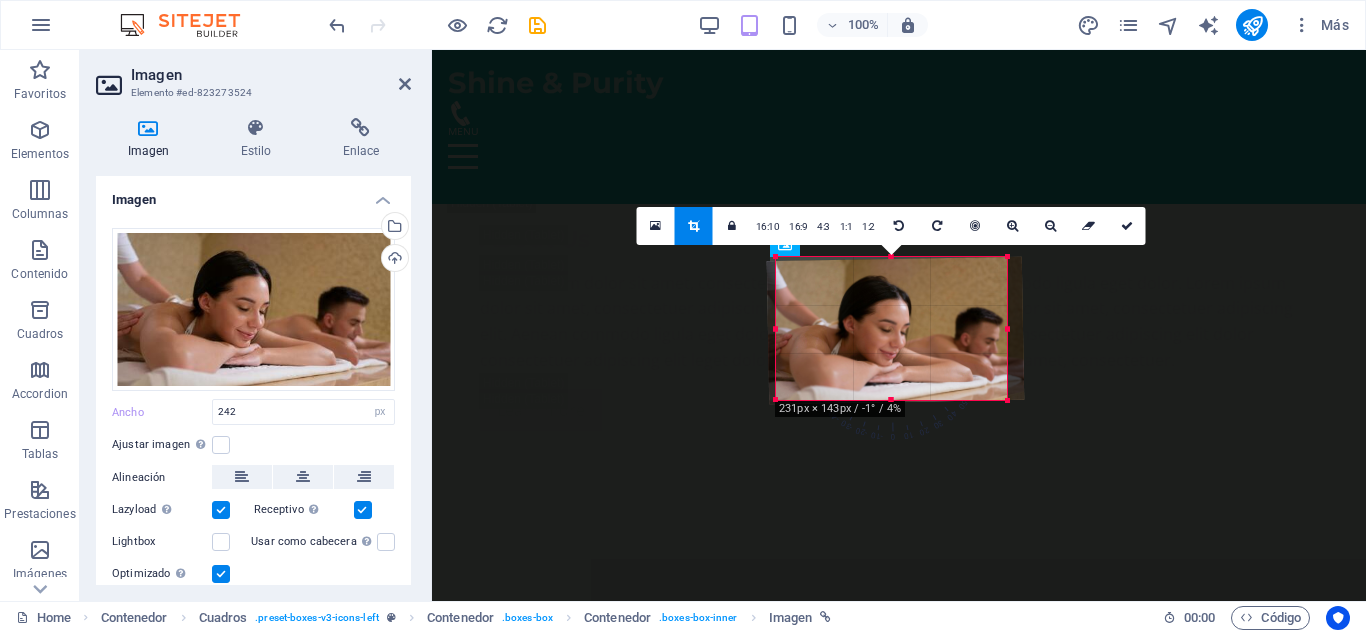 click at bounding box center [895, 331] 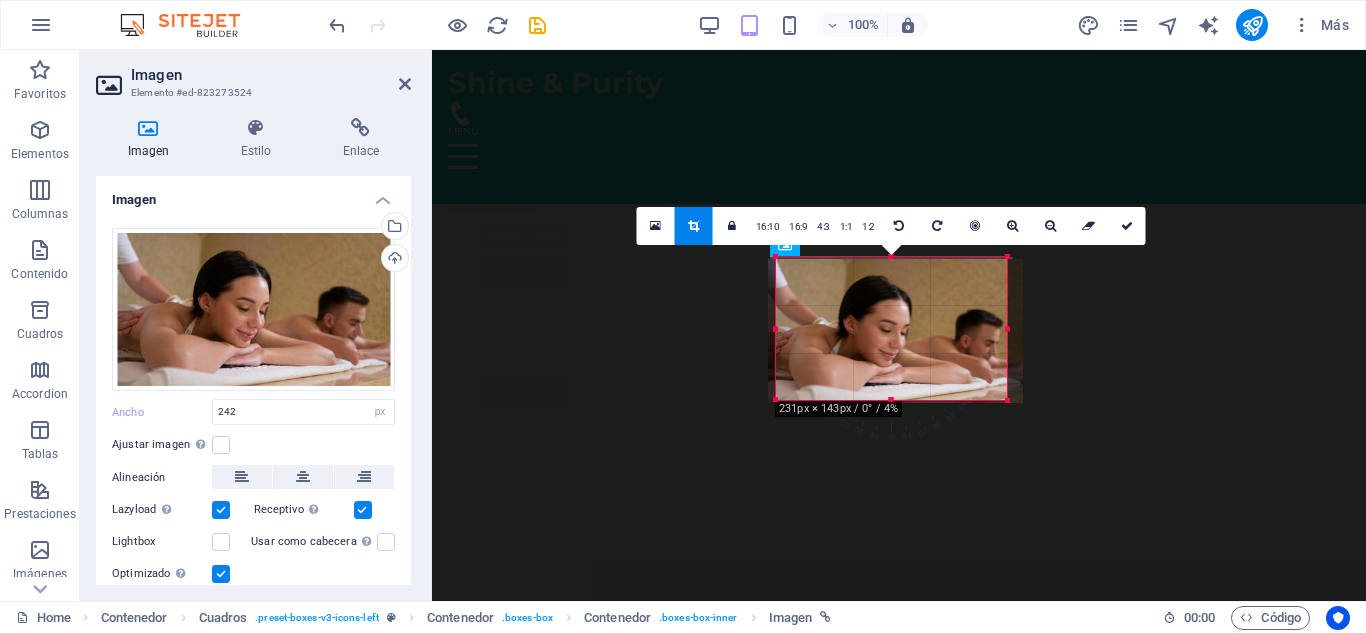 click on "30" at bounding box center (918, 389) 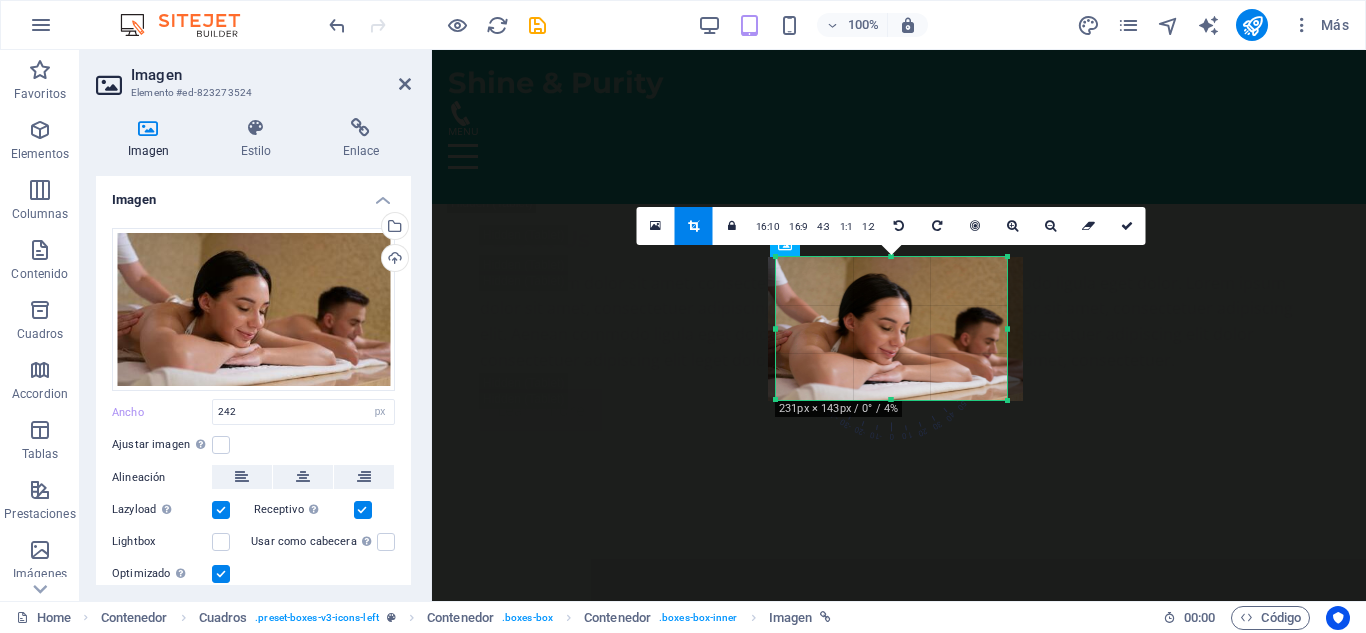 click at bounding box center [895, 328] 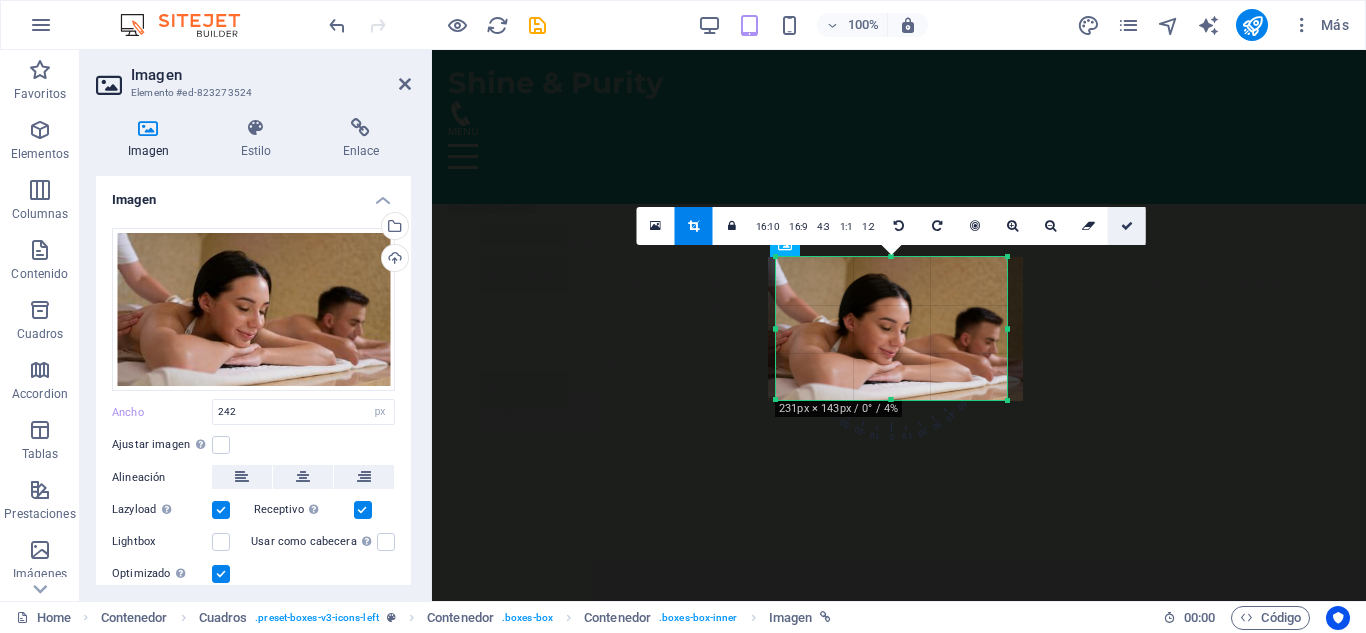 click at bounding box center [1127, 226] 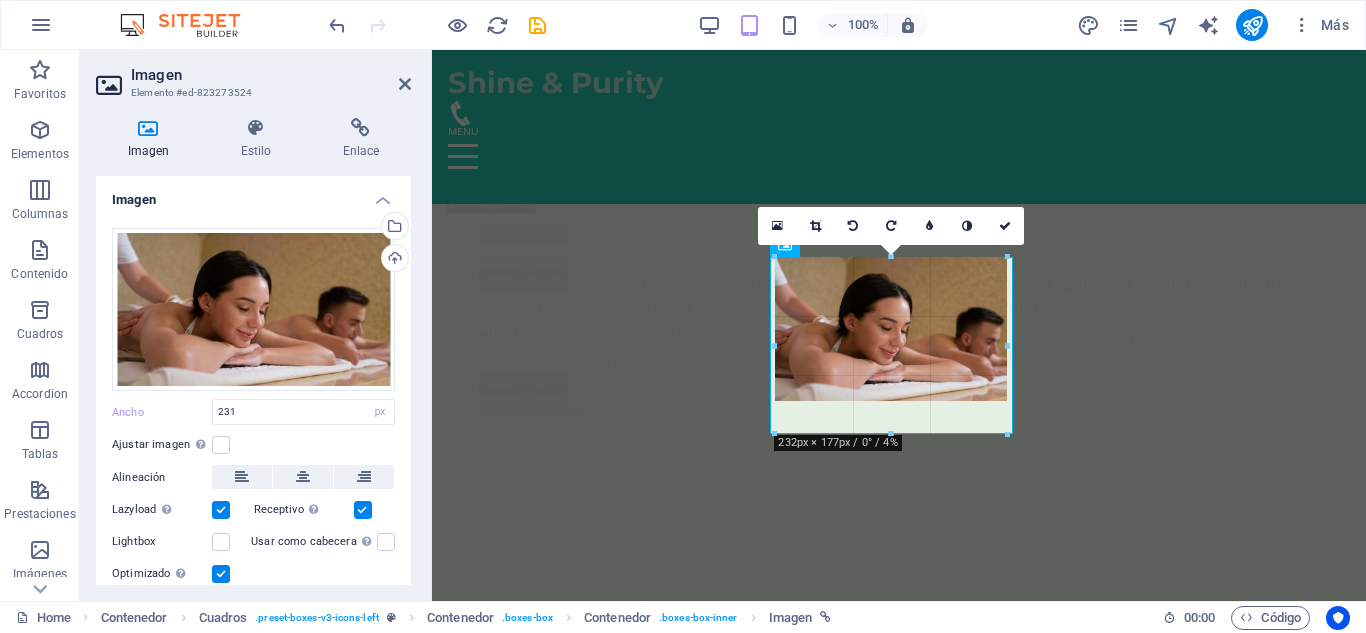 drag, startPoint x: 1004, startPoint y: 400, endPoint x: 1005, endPoint y: 374, distance: 26.019224 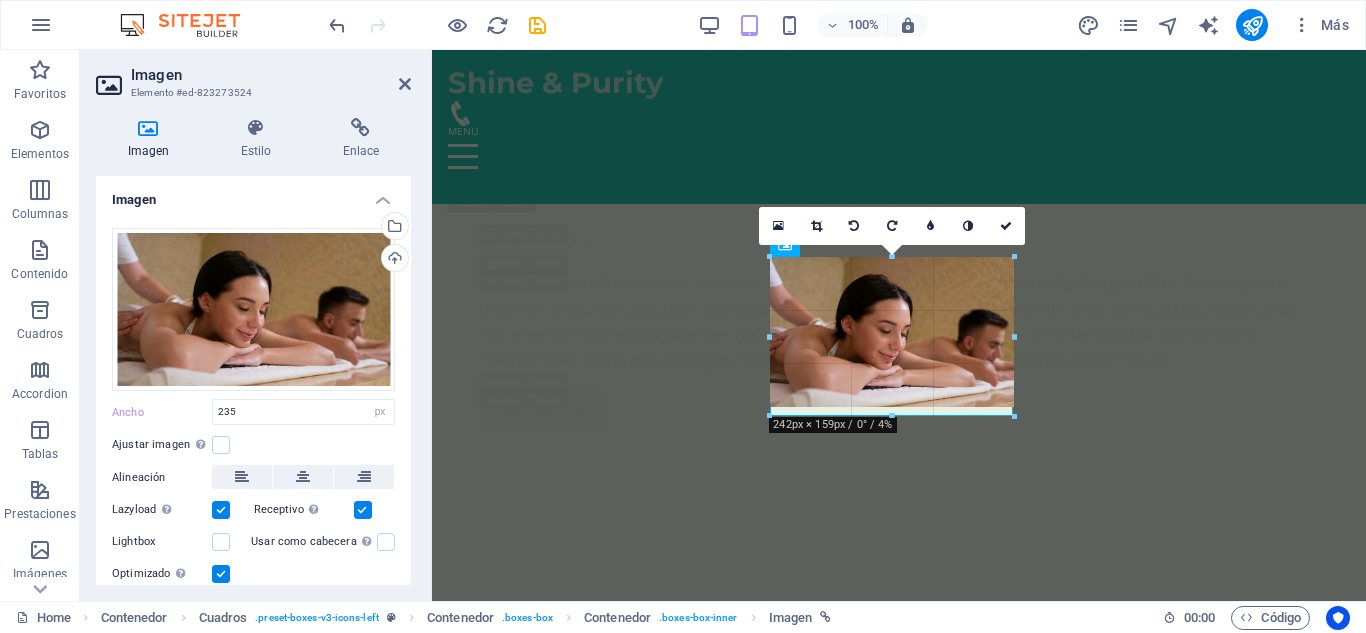 drag, startPoint x: 1012, startPoint y: 403, endPoint x: 1018, endPoint y: 415, distance: 13.416408 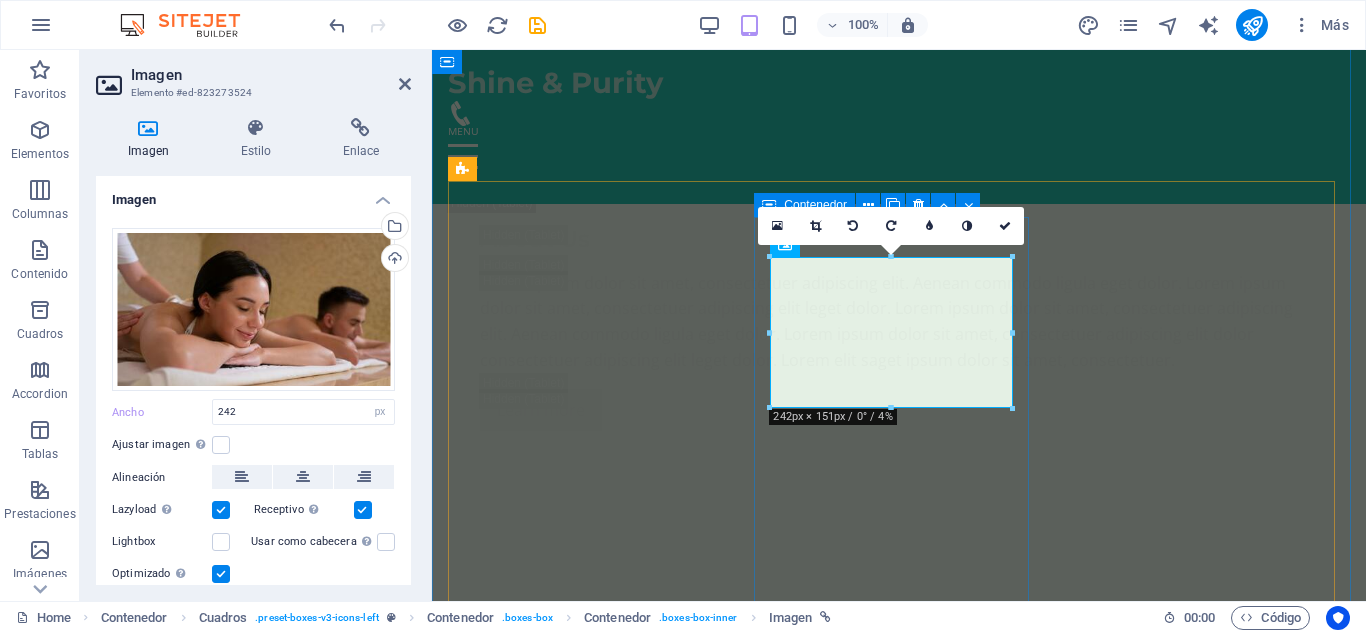 drag, startPoint x: 1450, startPoint y: 465, endPoint x: 1027, endPoint y: 425, distance: 424.88705 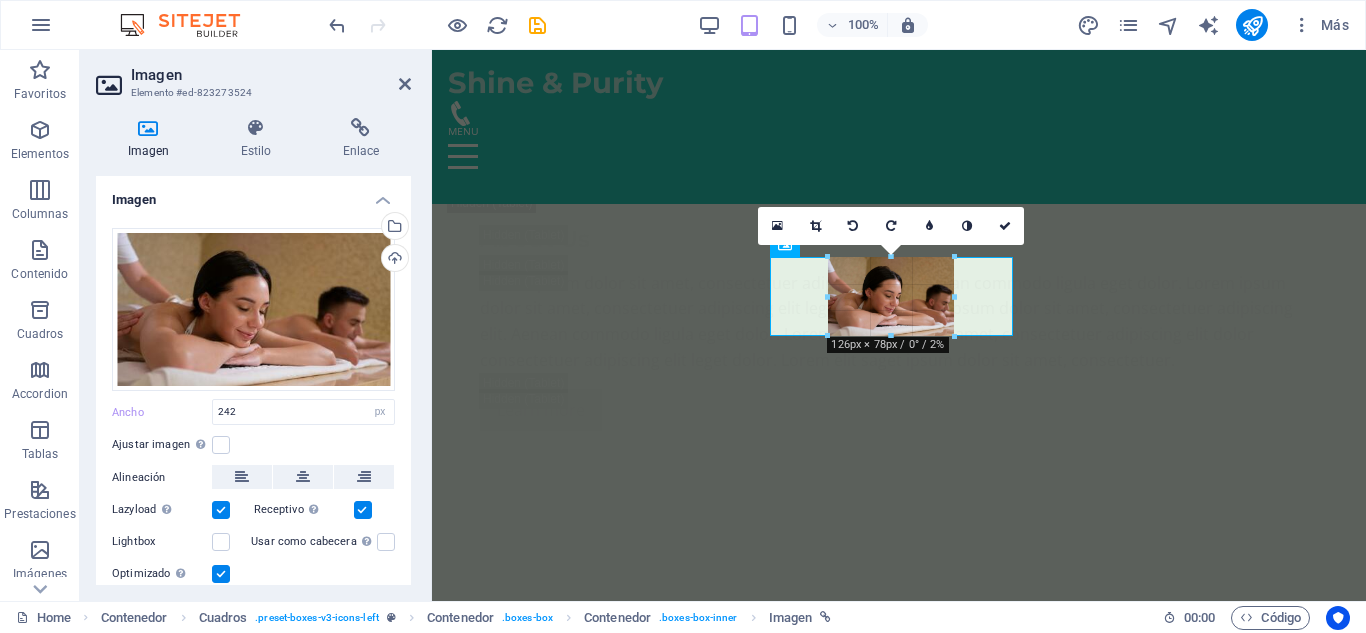 type on "235" 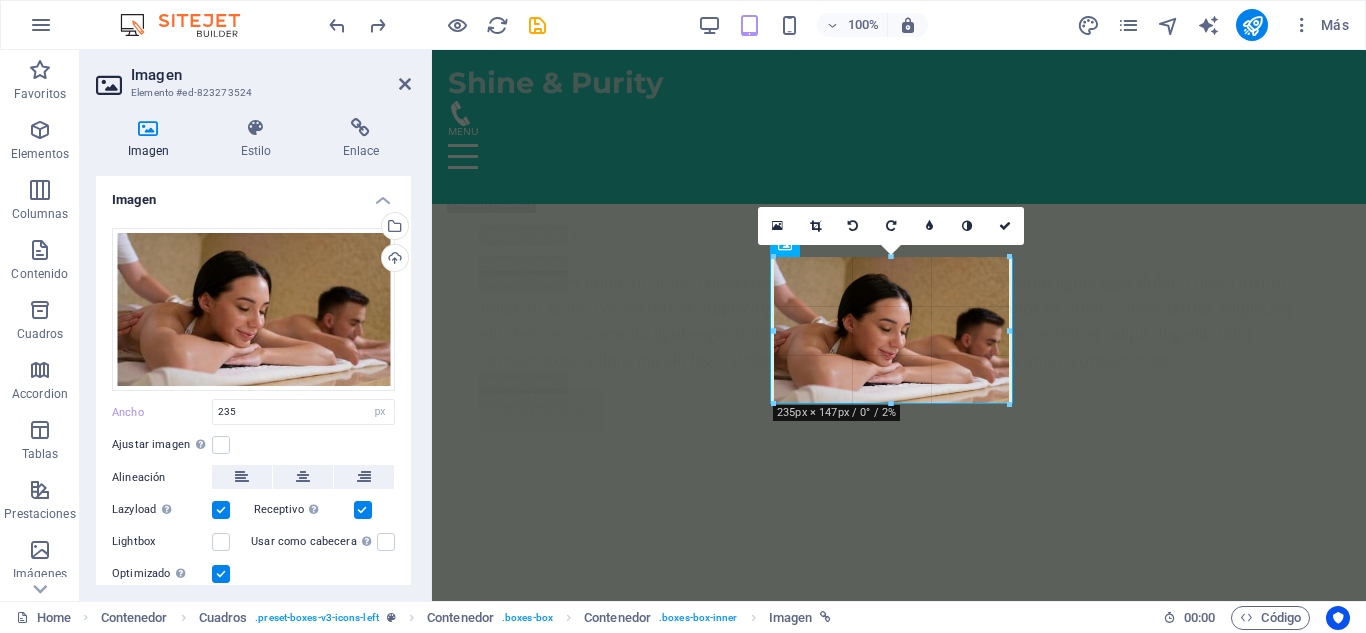 click on "180 170 160 150 140 130 120 110 100 90 80 70 60 50 40 30 20 10 0 -10 -20 -30 -40 -50 -60 -70 -80 -90 -100 -110 -120 -130 -140 -150 -160 -170 235px × 147px / 0° / 2% 16:10 16:9 4:3 1:1 1:2 0" at bounding box center (891, 330) 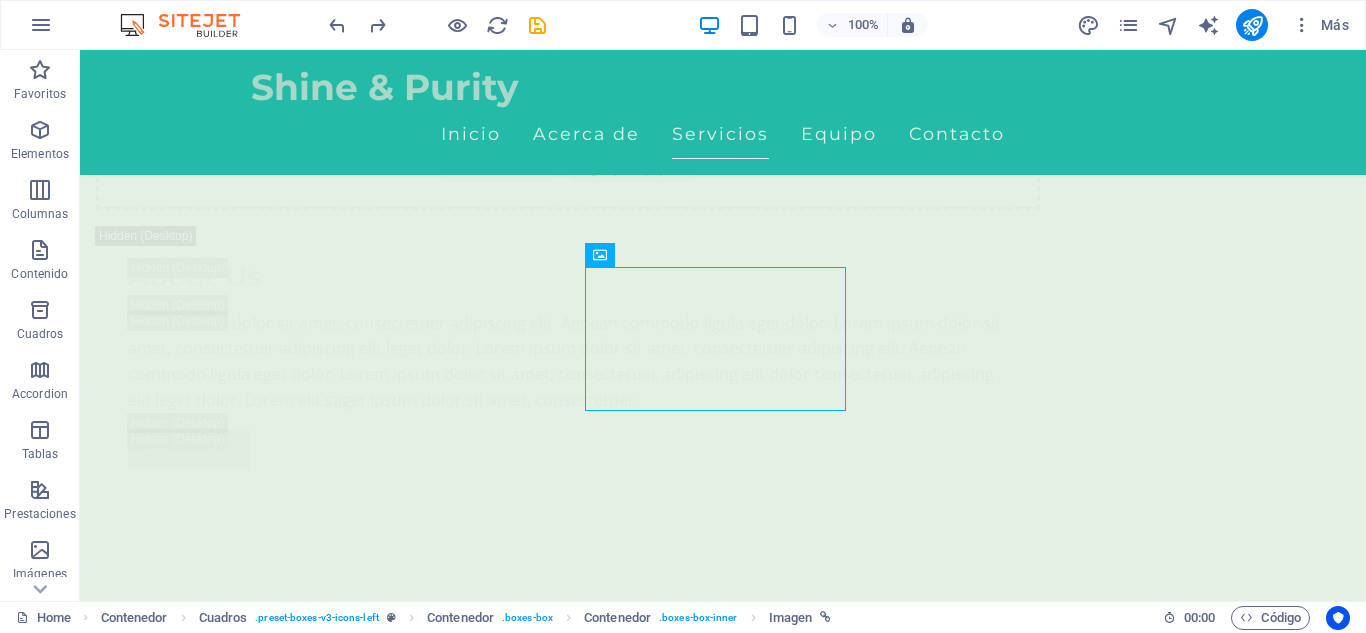 scroll, scrollTop: 3517, scrollLeft: 0, axis: vertical 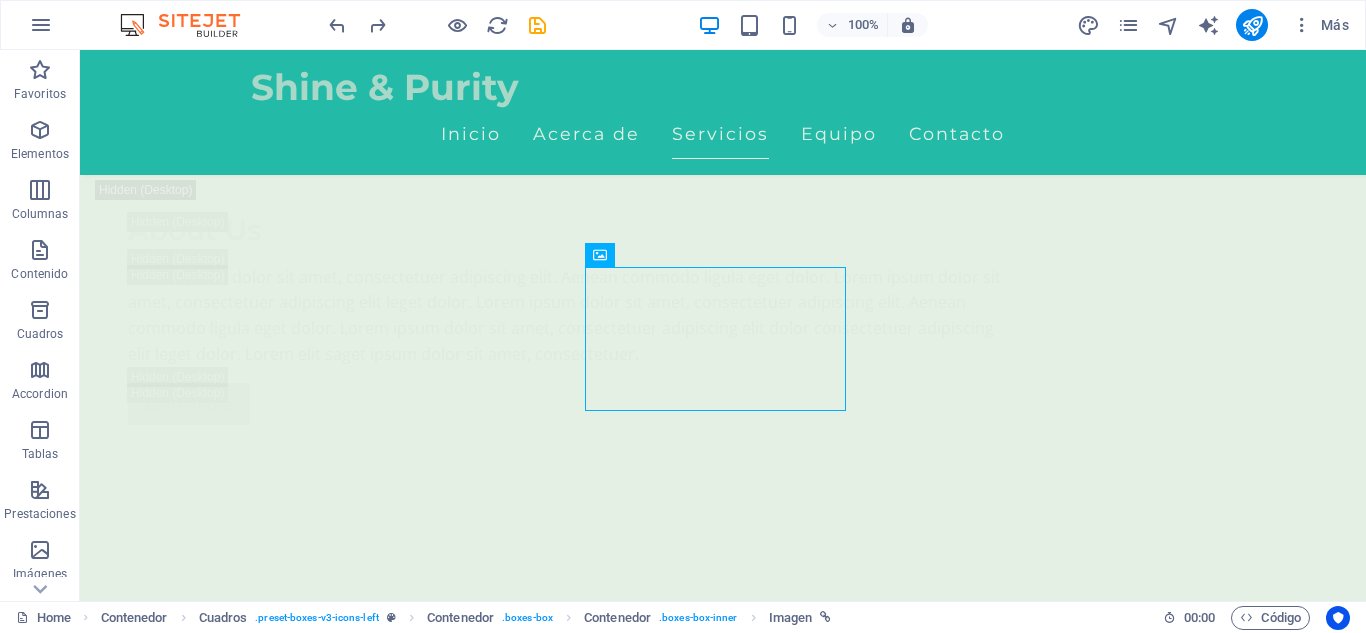 click at bounding box center [715, 459] 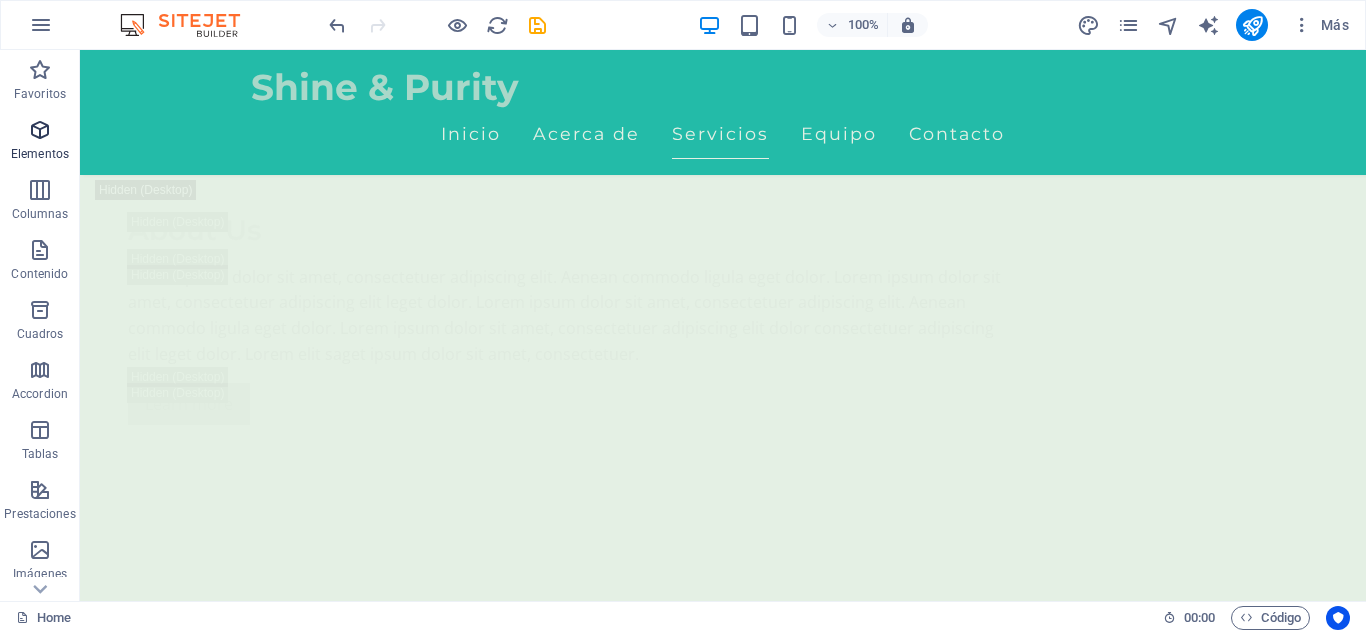 click at bounding box center (40, 130) 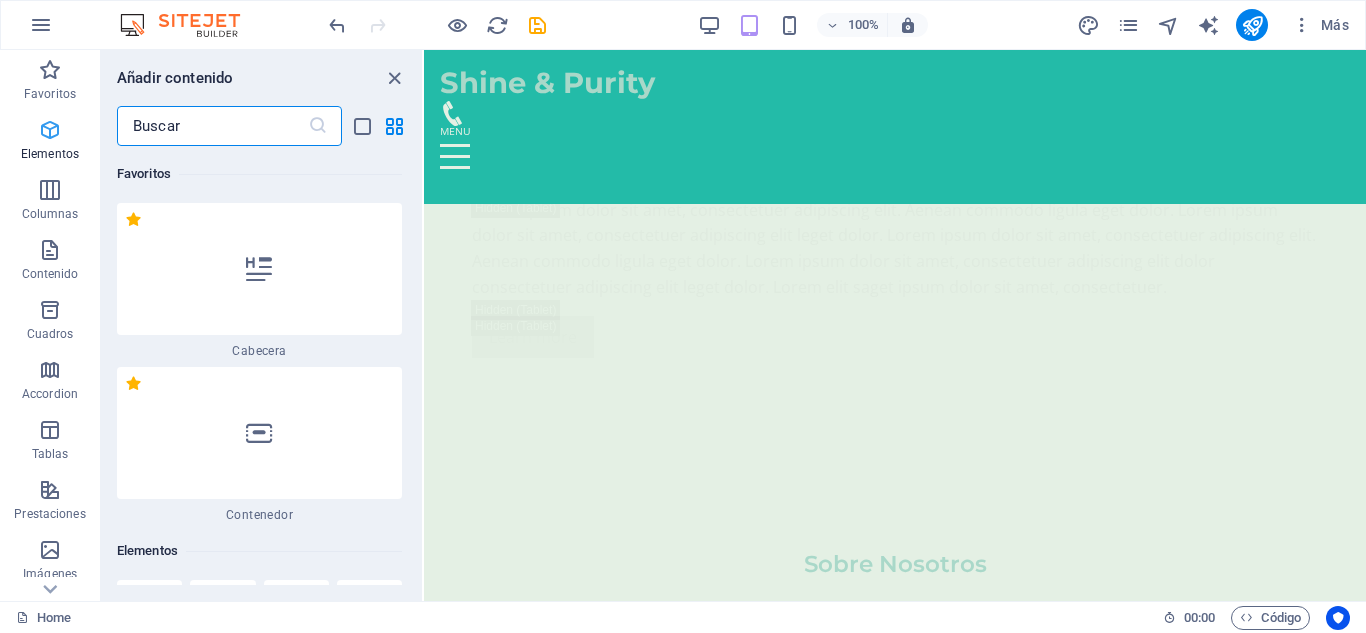 scroll, scrollTop: 3467, scrollLeft: 0, axis: vertical 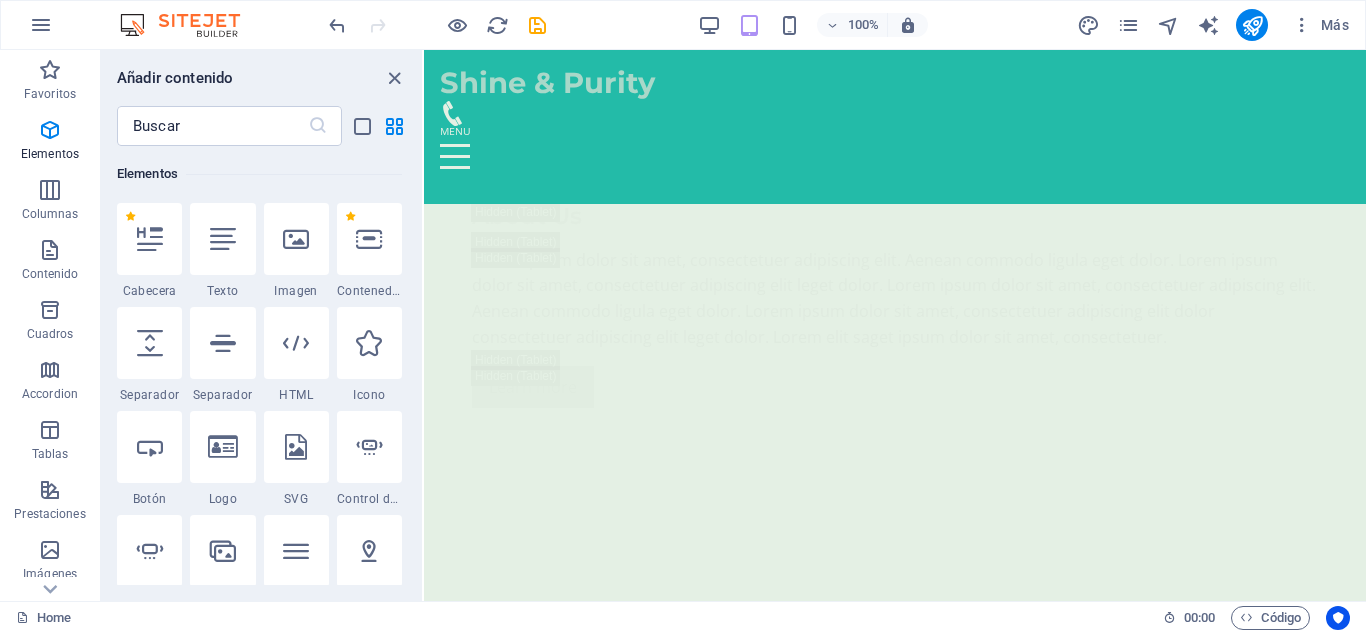 click at bounding box center (578, 339) 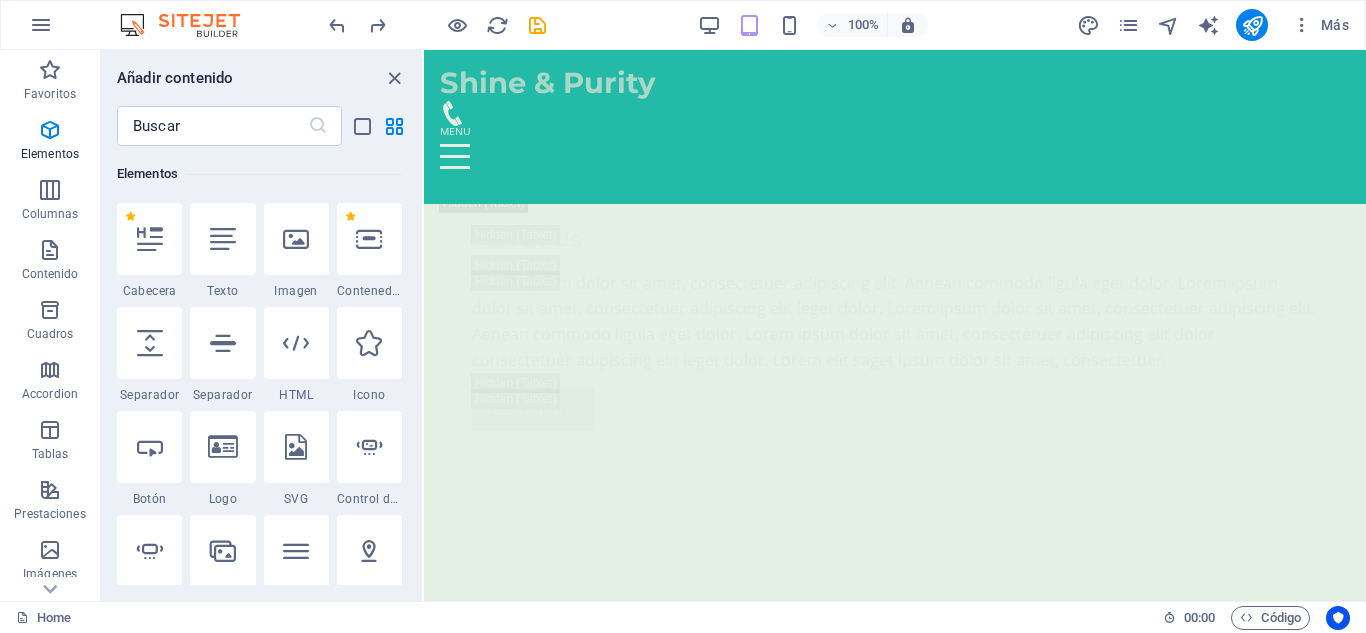 click at bounding box center [887, 395] 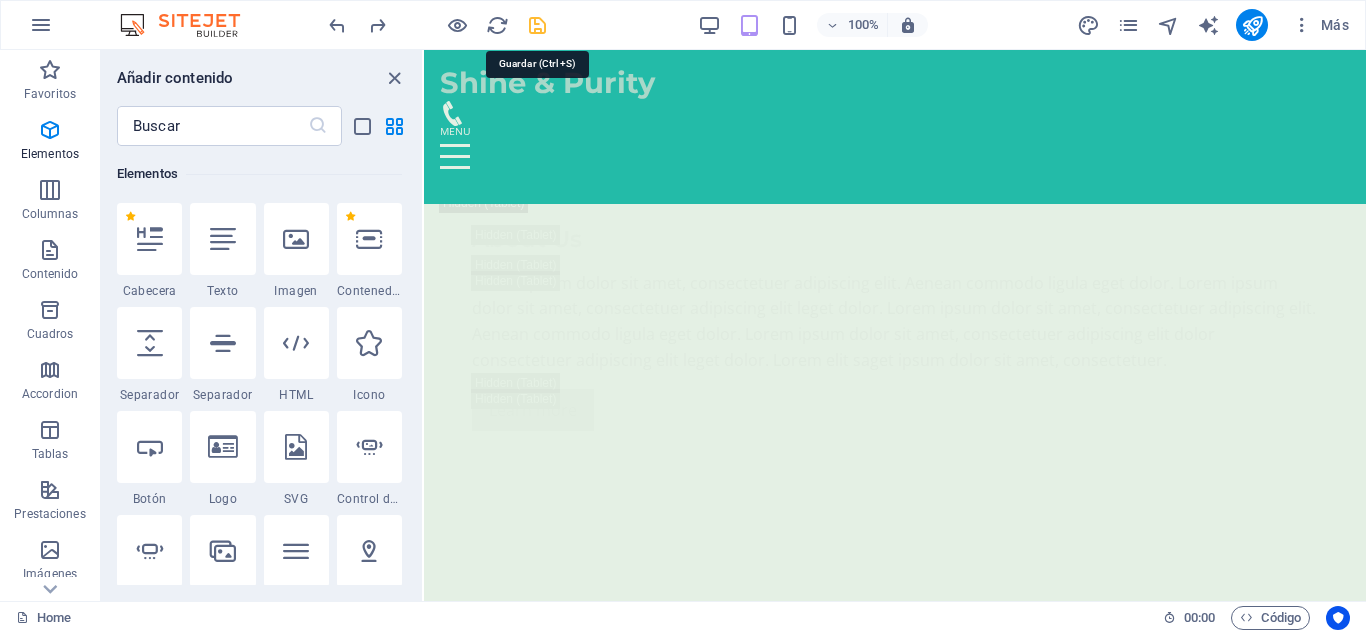 click at bounding box center (537, 25) 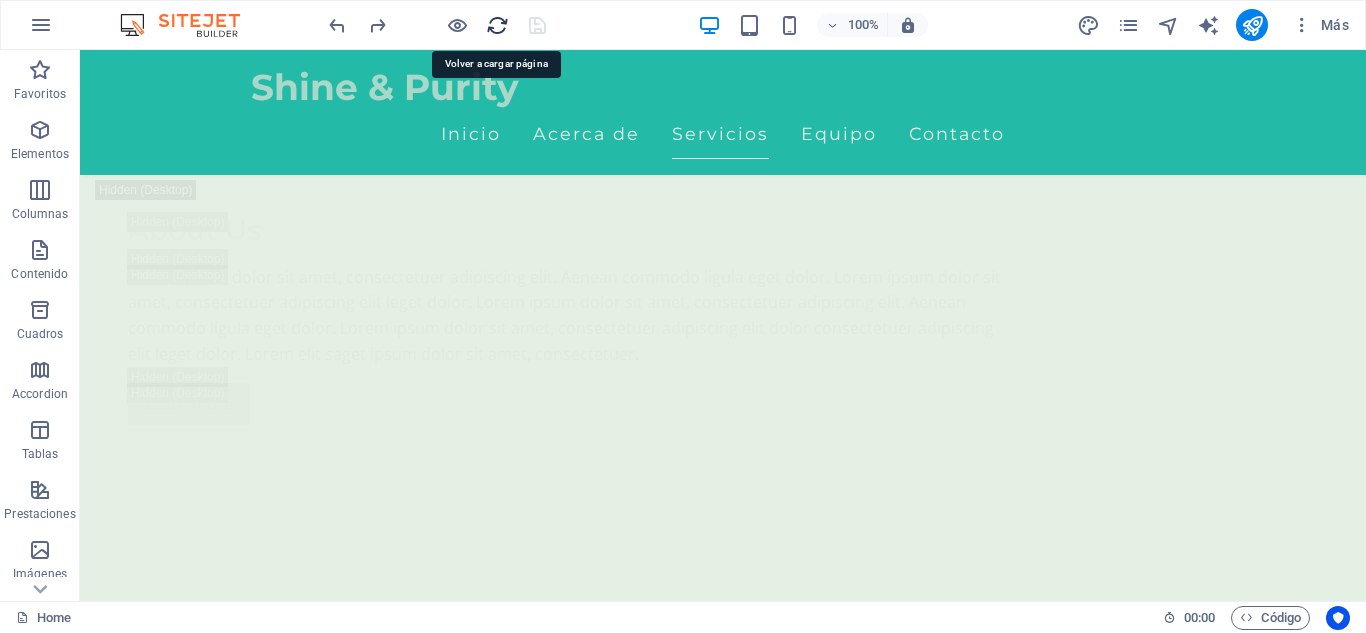 click at bounding box center (497, 25) 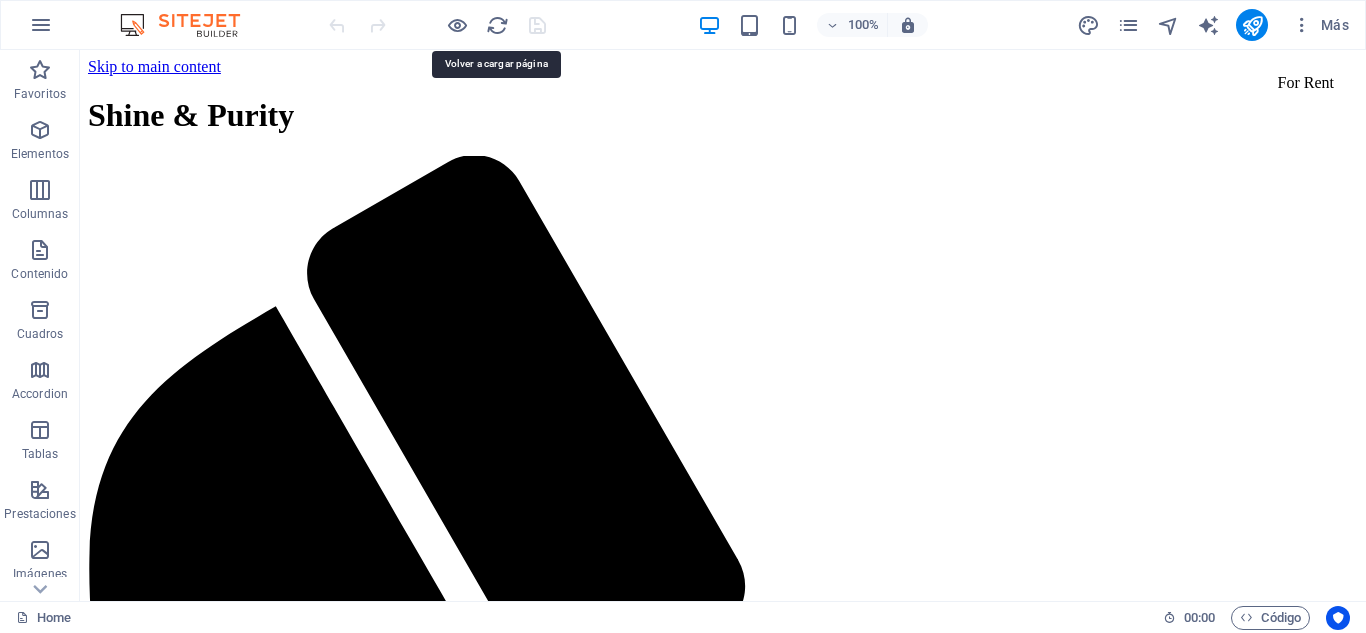 scroll, scrollTop: 0, scrollLeft: 0, axis: both 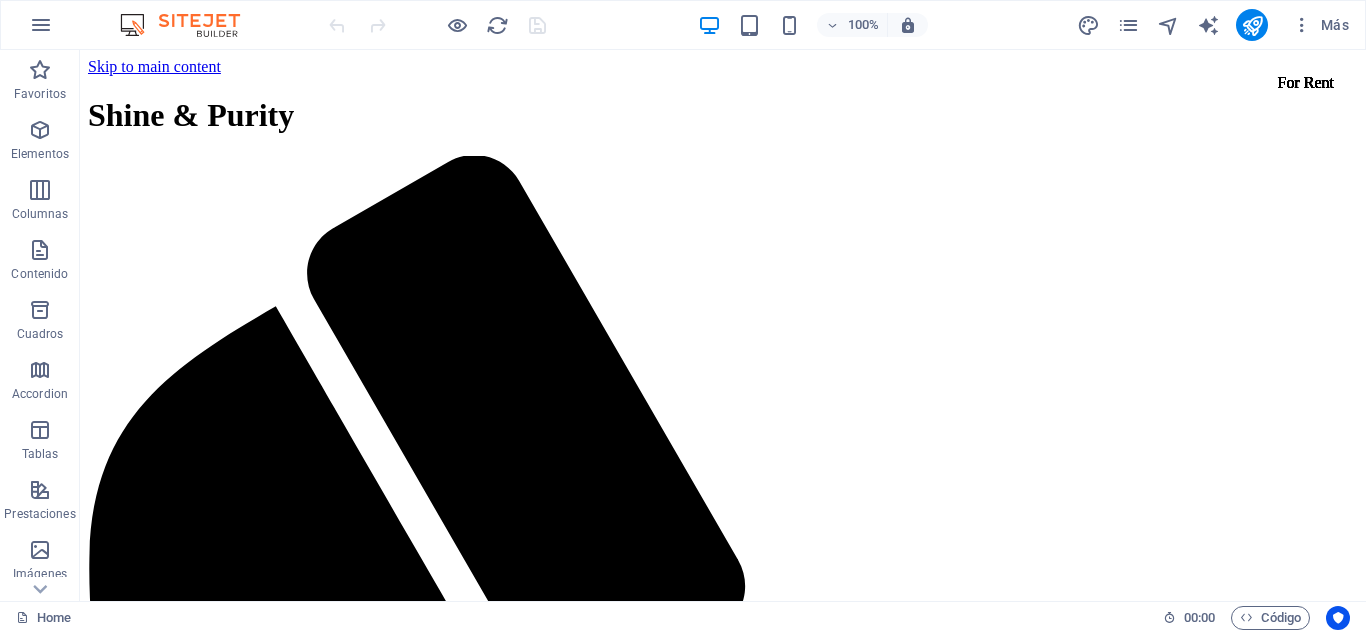 click at bounding box center (723, -1433) 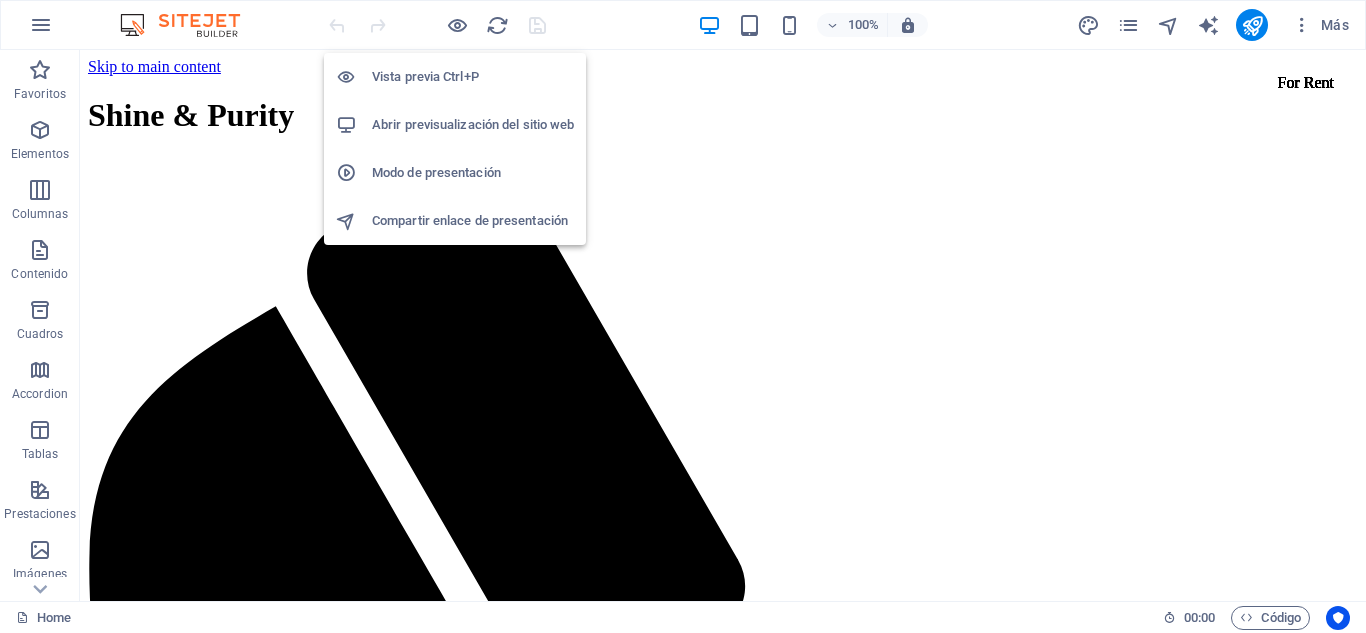 click on "Vista previa Ctrl+P" at bounding box center (473, 77) 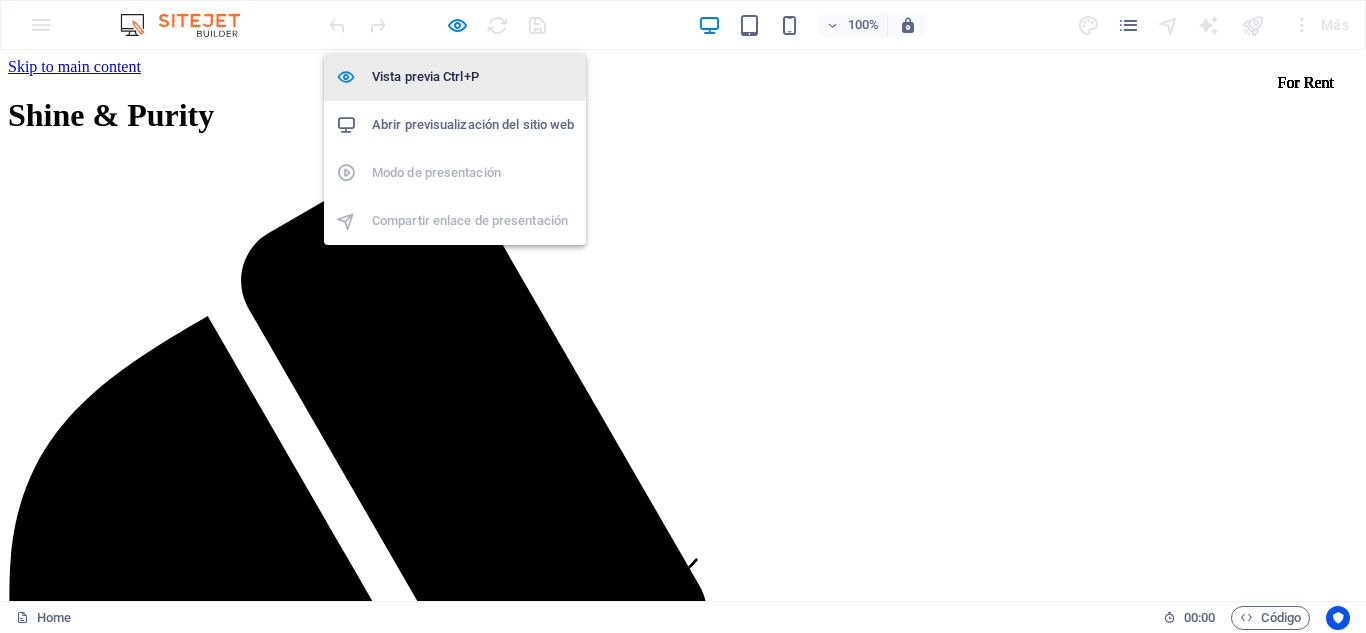 click on "Vista previa Ctrl+P" at bounding box center [473, 77] 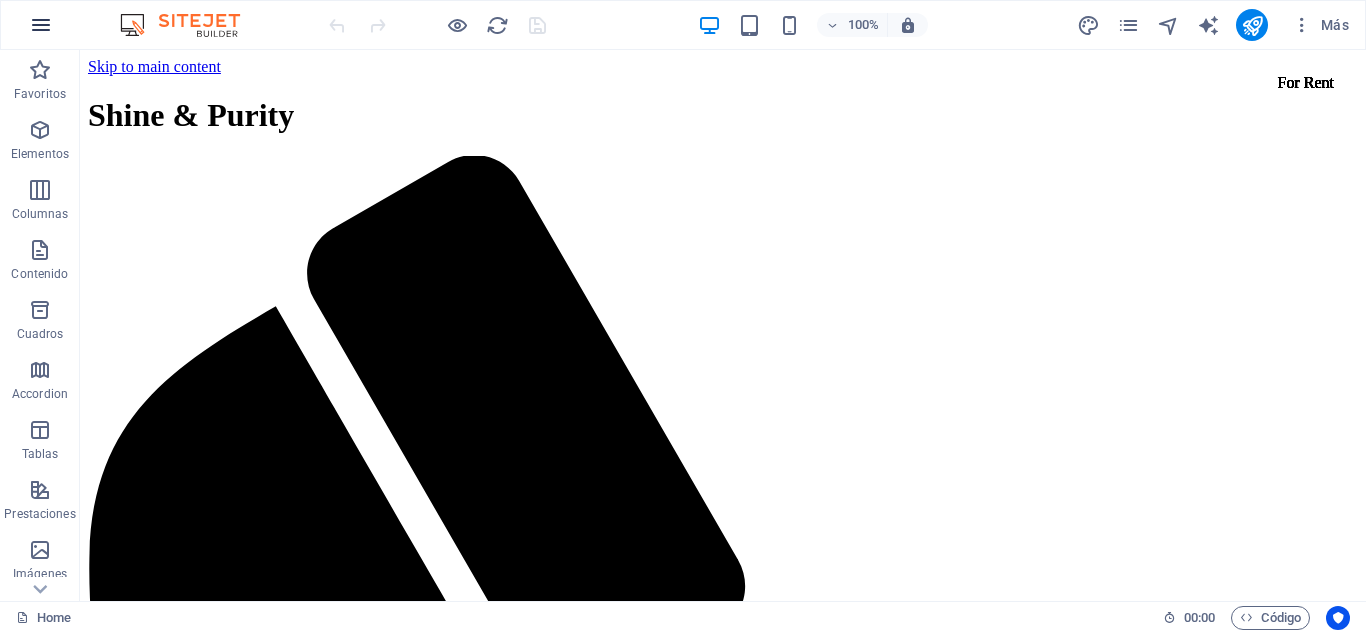 click at bounding box center [41, 25] 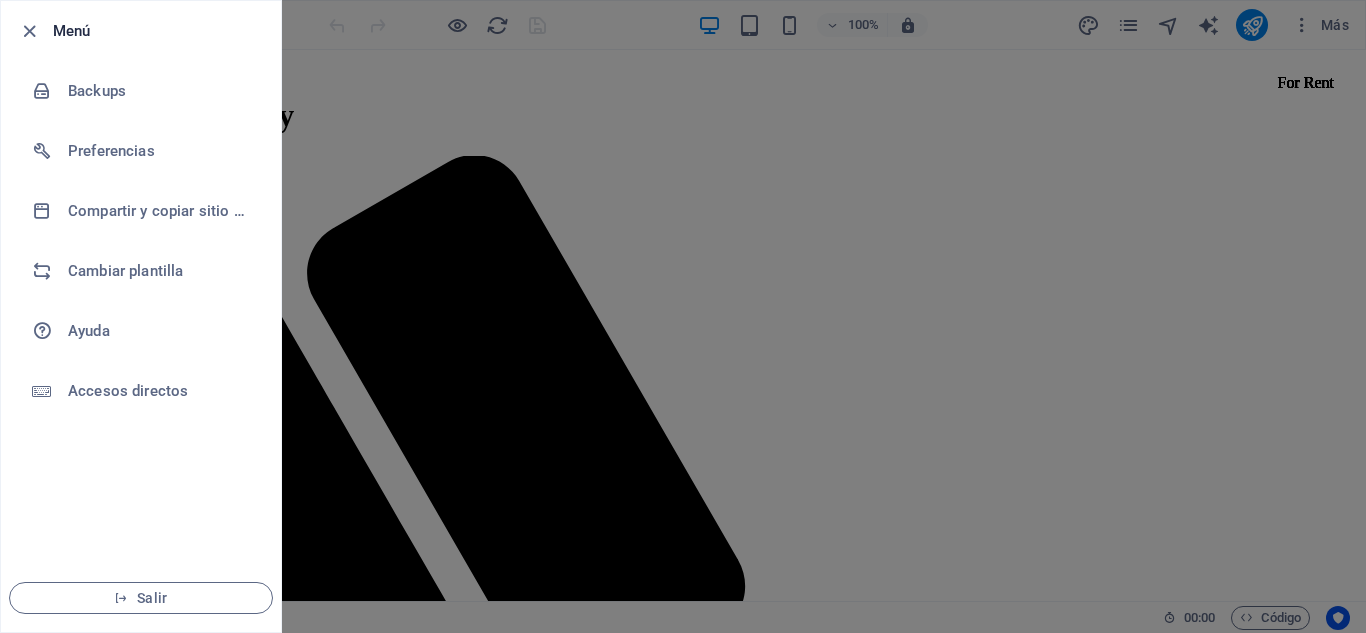 click at bounding box center [683, 316] 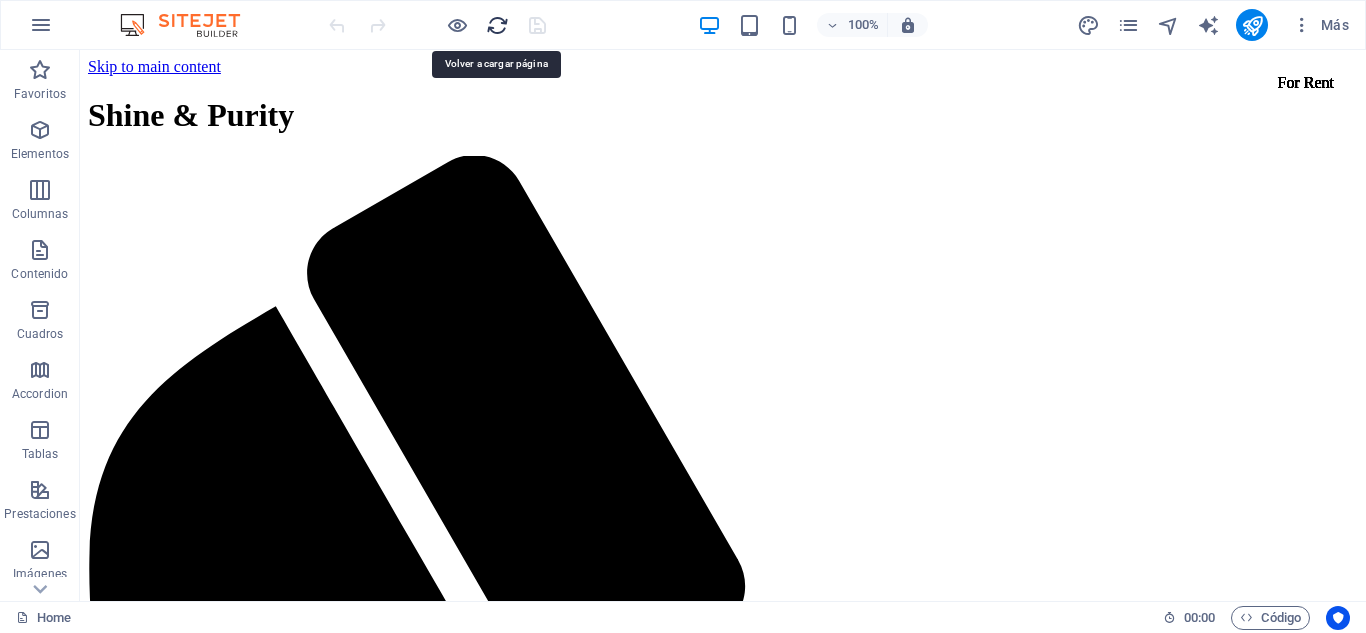 click at bounding box center [497, 25] 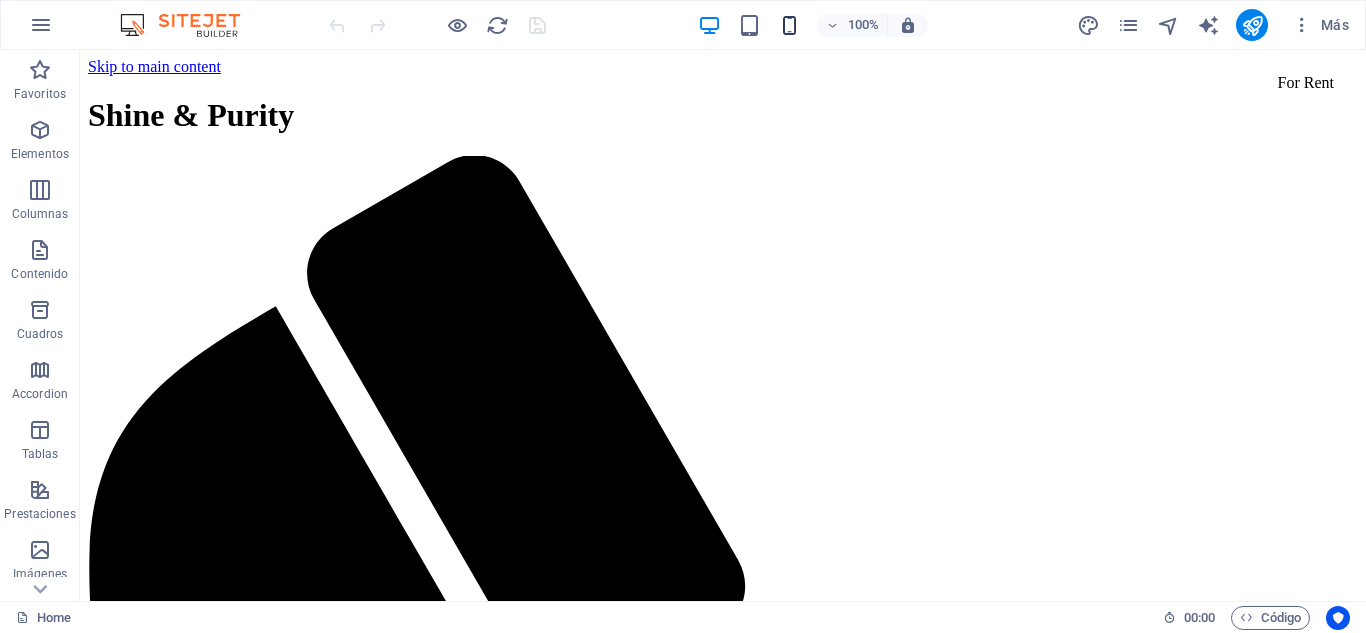 scroll, scrollTop: 0, scrollLeft: 0, axis: both 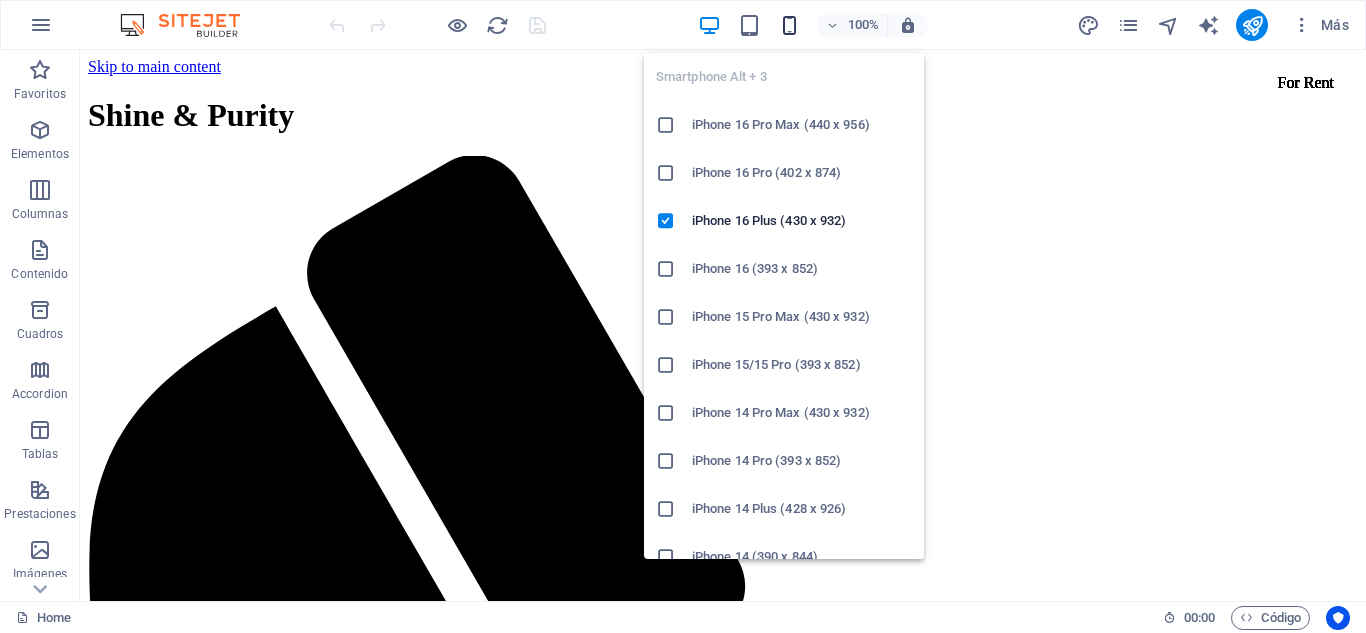 click at bounding box center (789, 25) 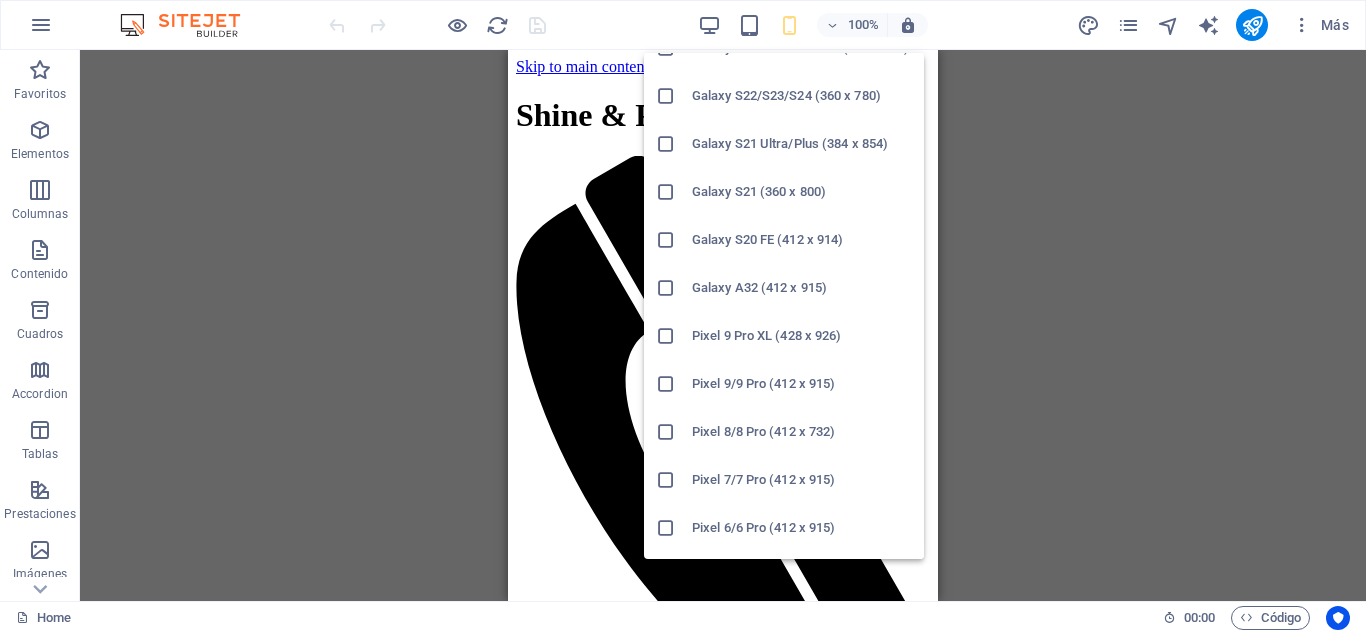 scroll, scrollTop: 1078, scrollLeft: 0, axis: vertical 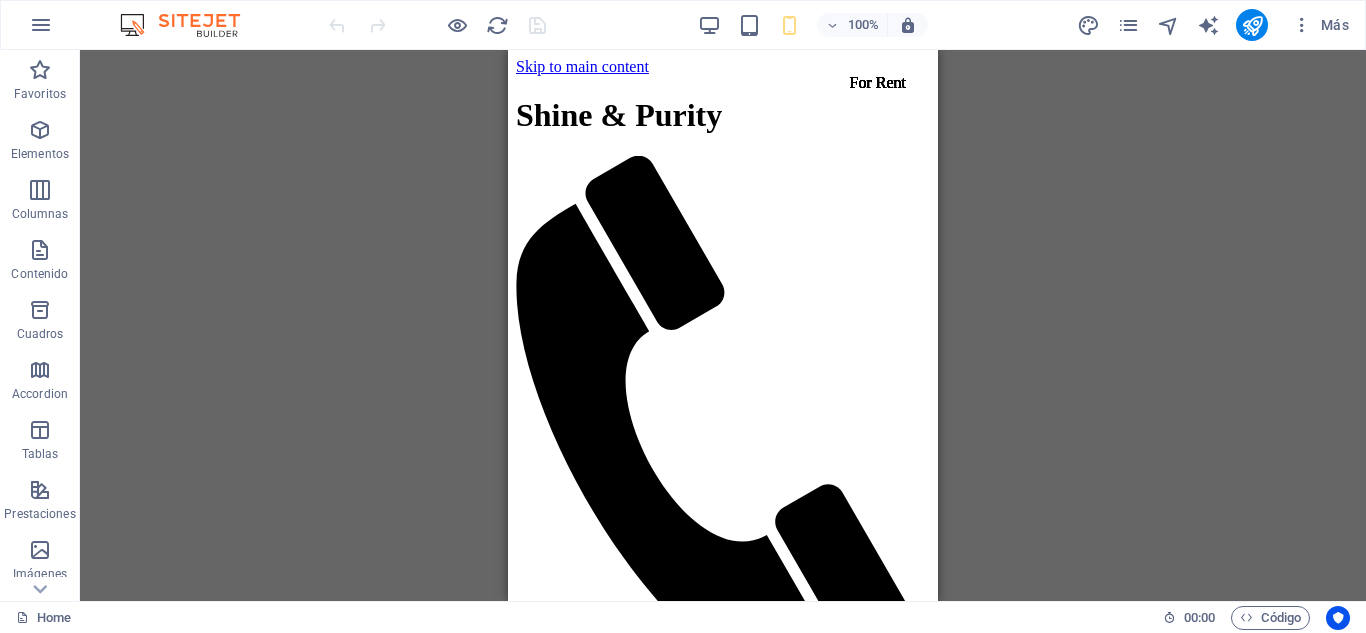 click at bounding box center (723, 325) 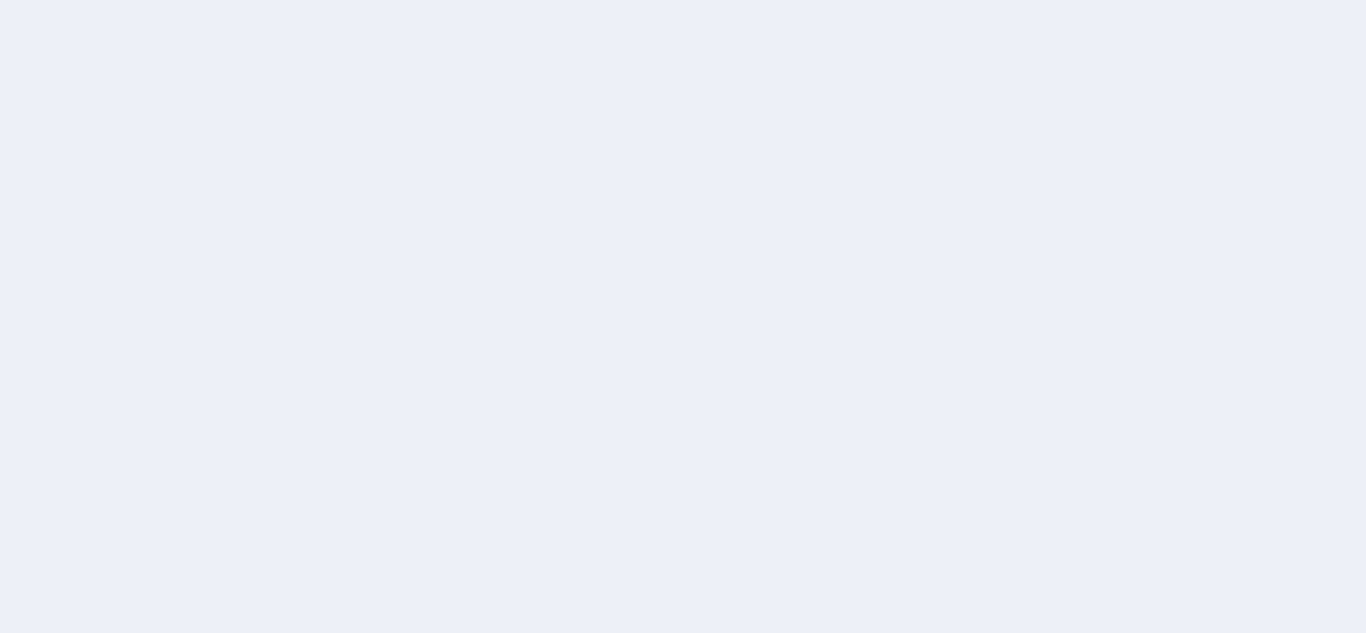 scroll, scrollTop: 0, scrollLeft: 0, axis: both 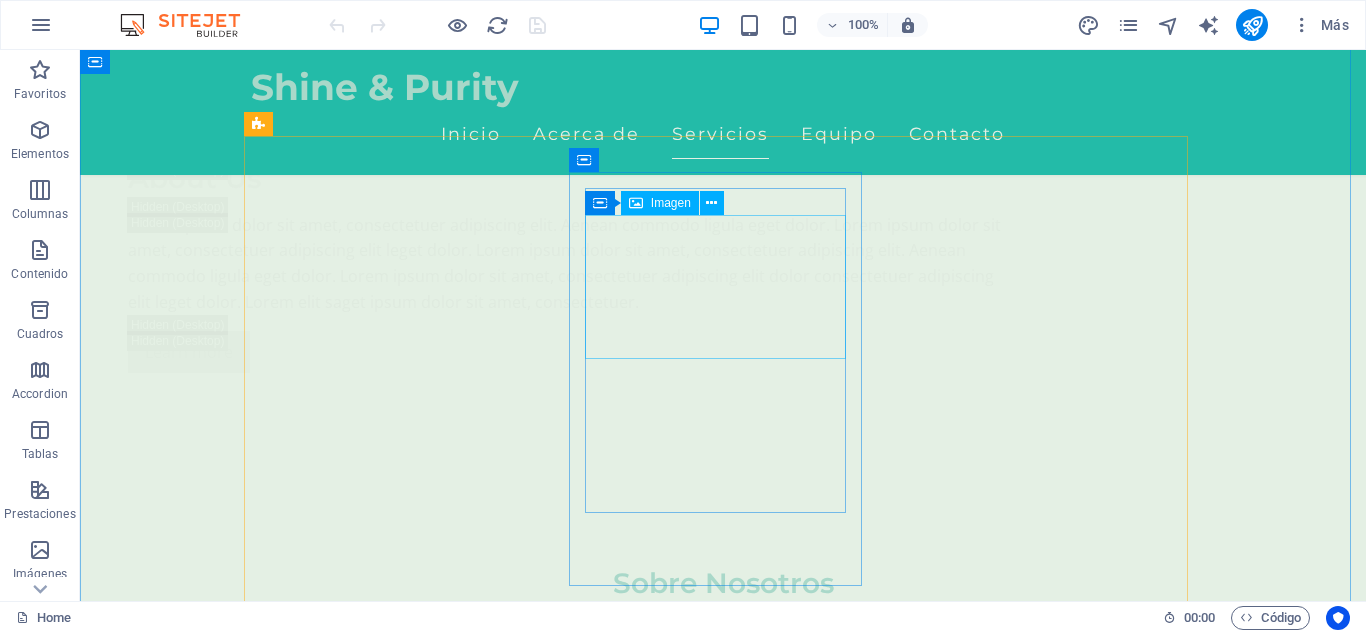 click at bounding box center [397, 4210] 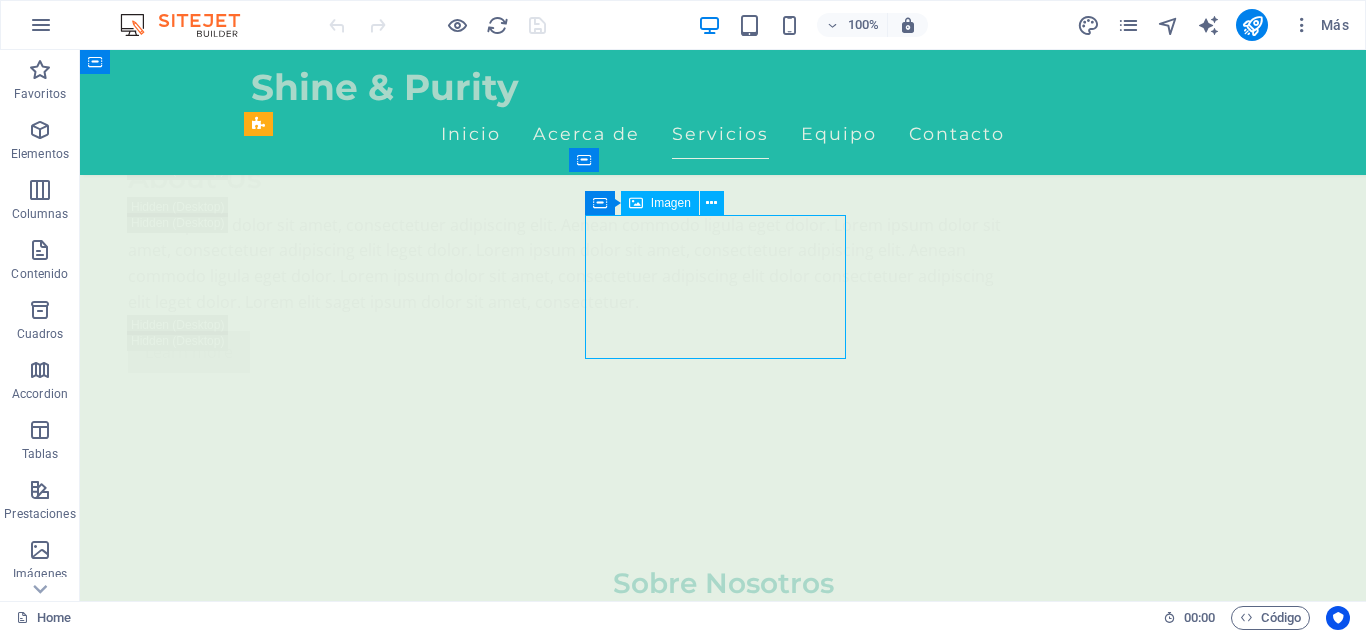 click at bounding box center (397, 4210) 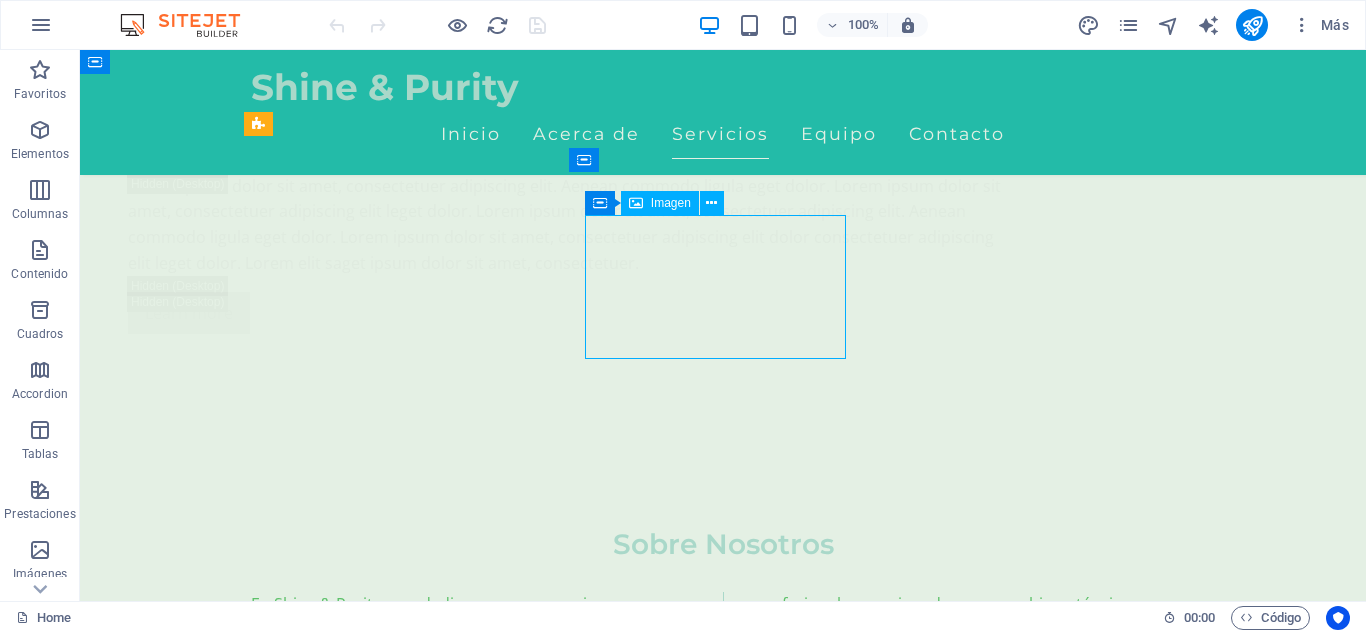 select on "px" 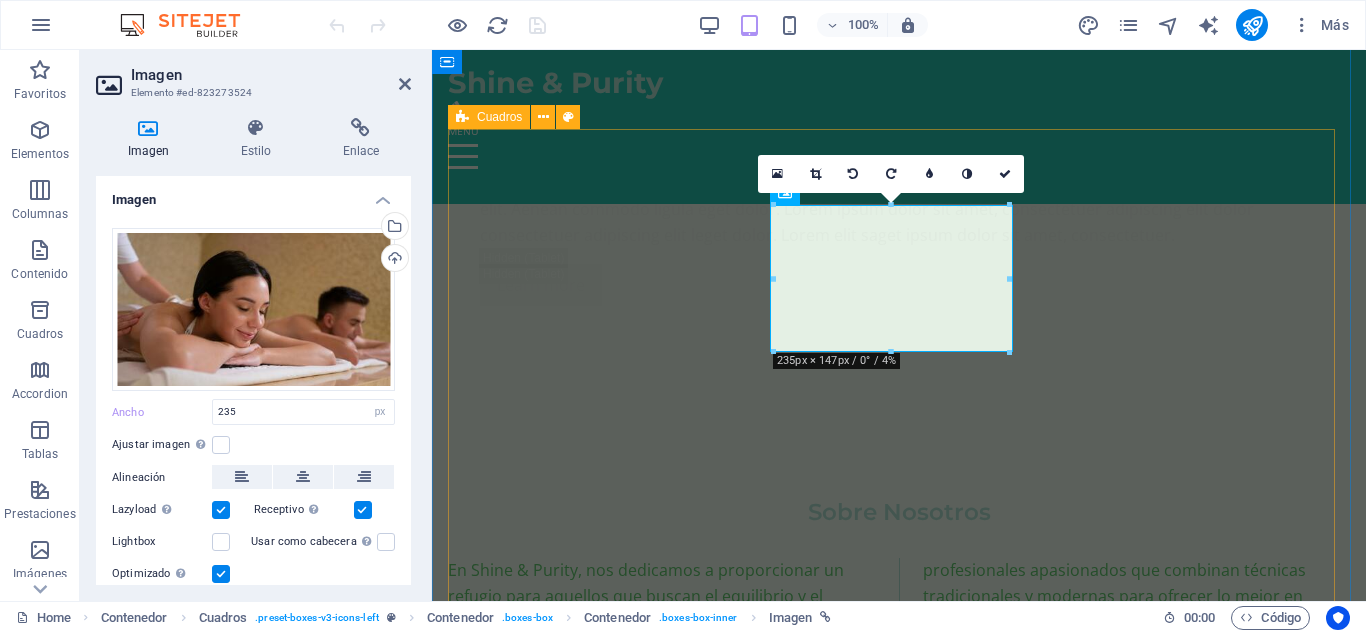 scroll, scrollTop: 3519, scrollLeft: 0, axis: vertical 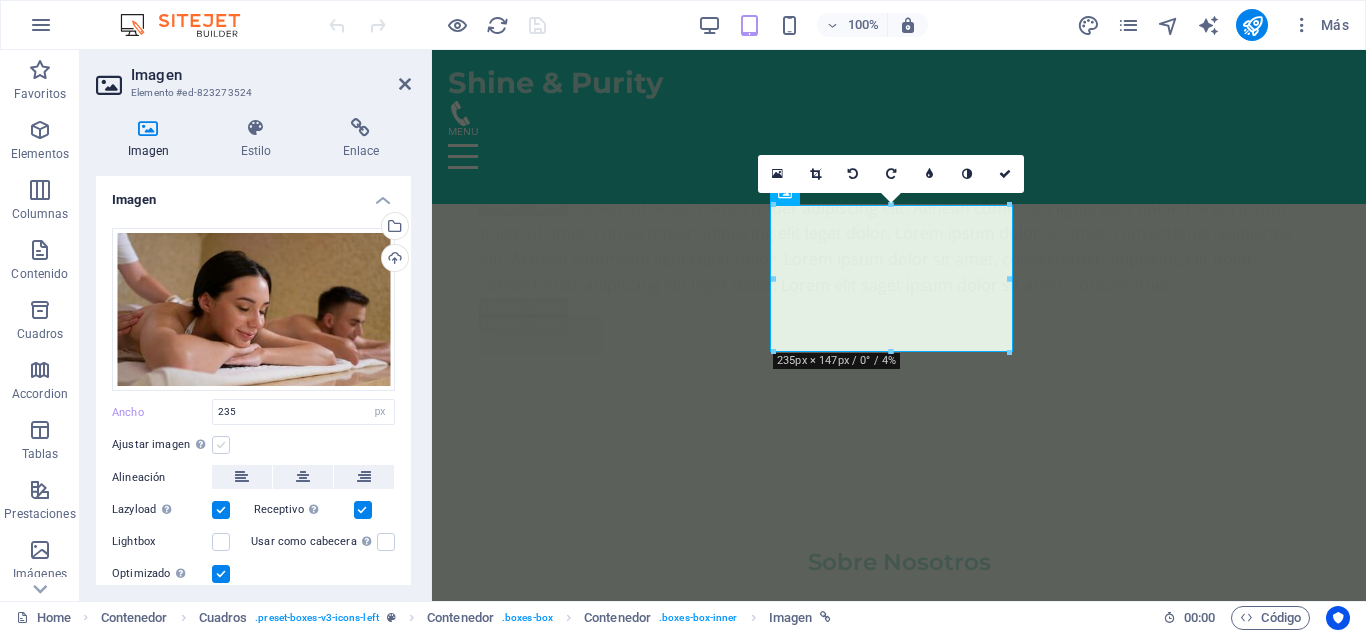 click at bounding box center [221, 445] 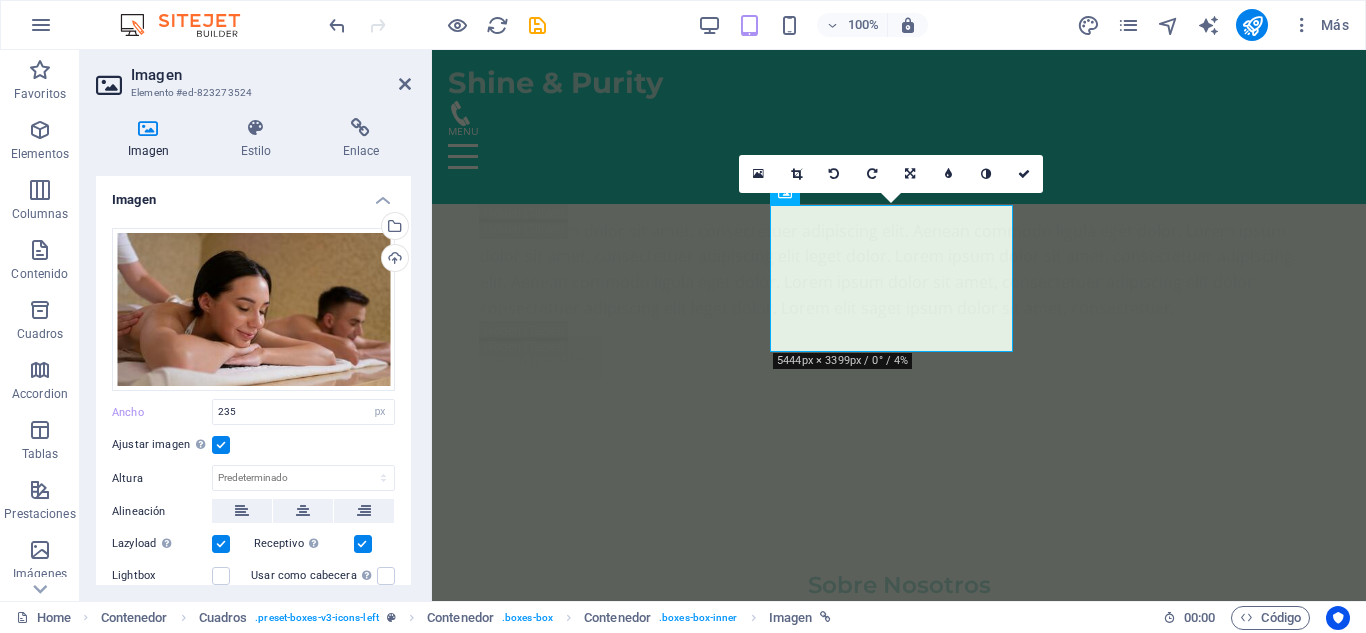 click at bounding box center (221, 445) 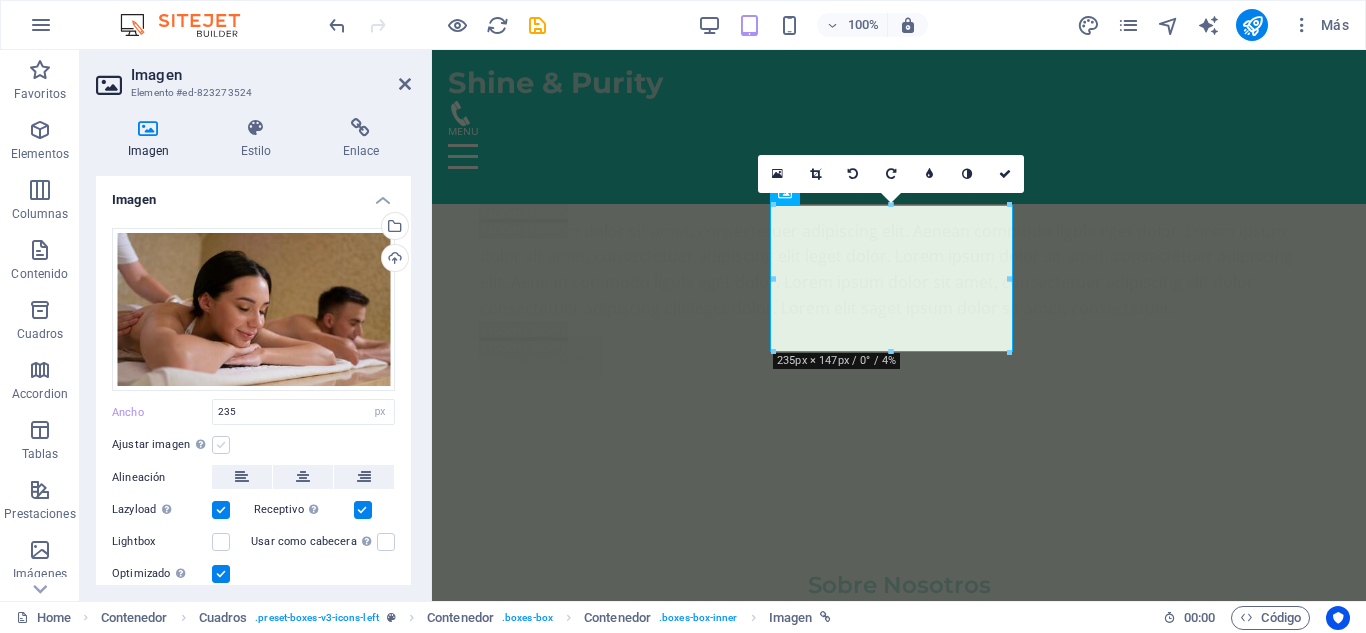 click at bounding box center (221, 445) 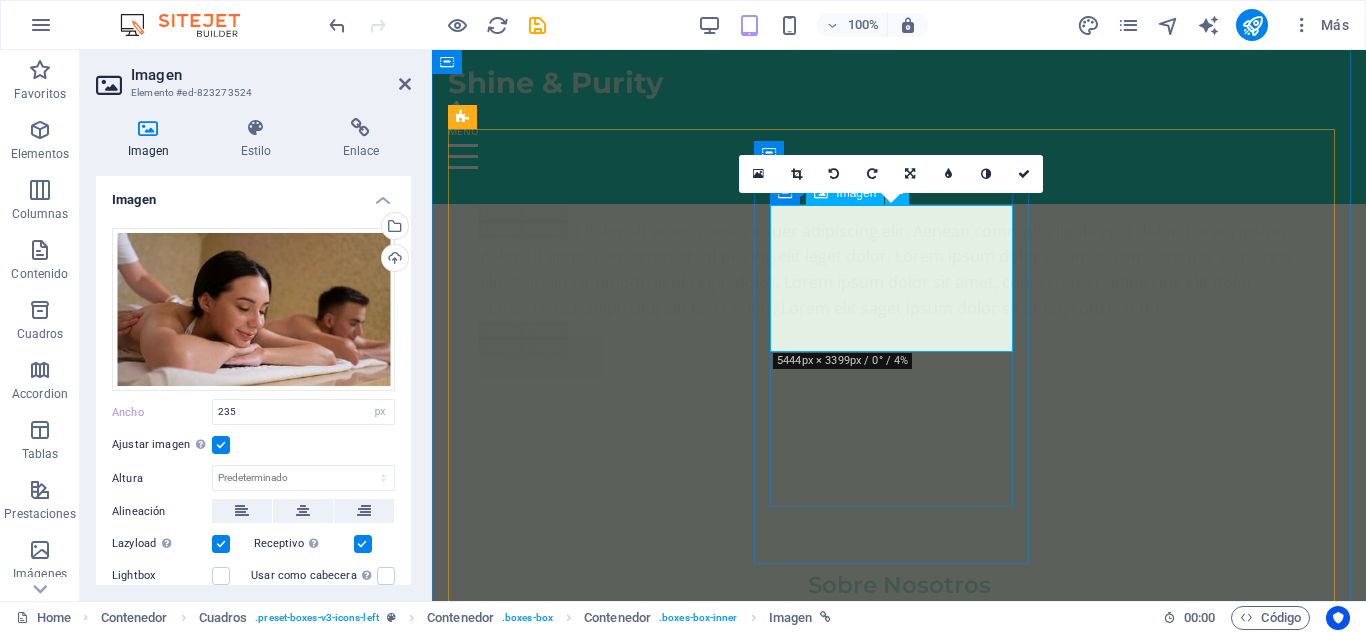 click at bounding box center (587, 4169) 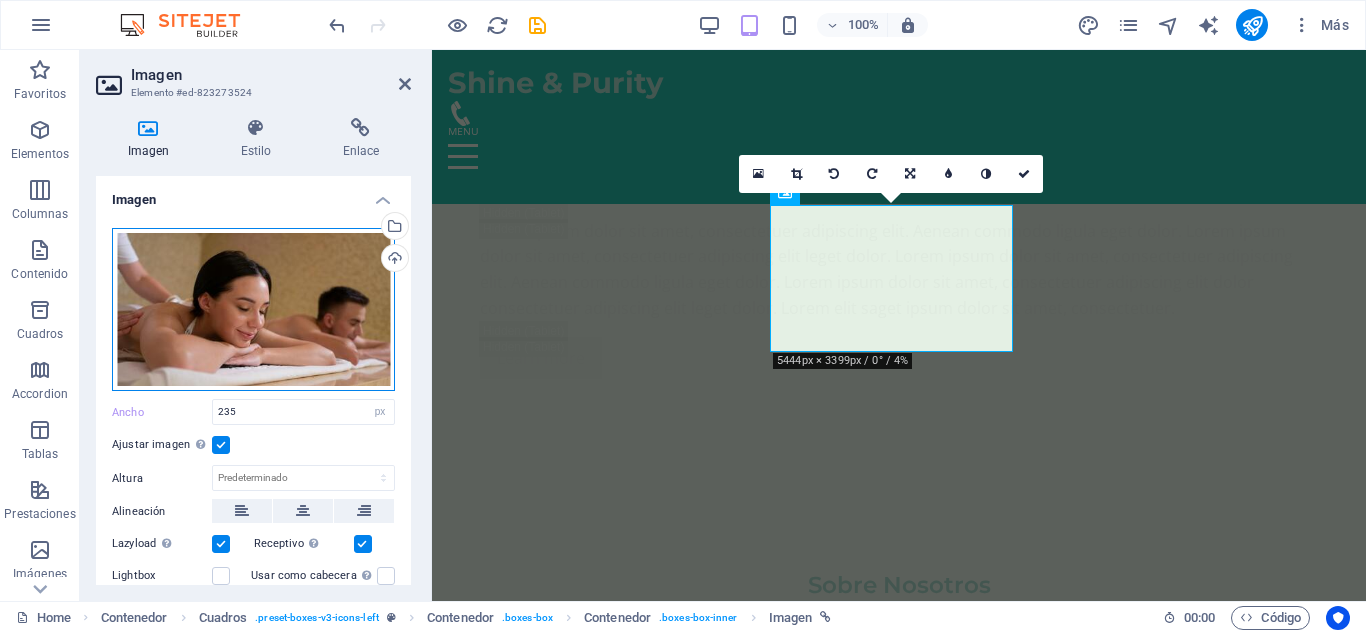 click on "Arrastra archivos aquí, haz clic para escoger archivos o  selecciona archivos de Archivos o de nuestra galería gratuita de fotos y vídeos" at bounding box center (253, 310) 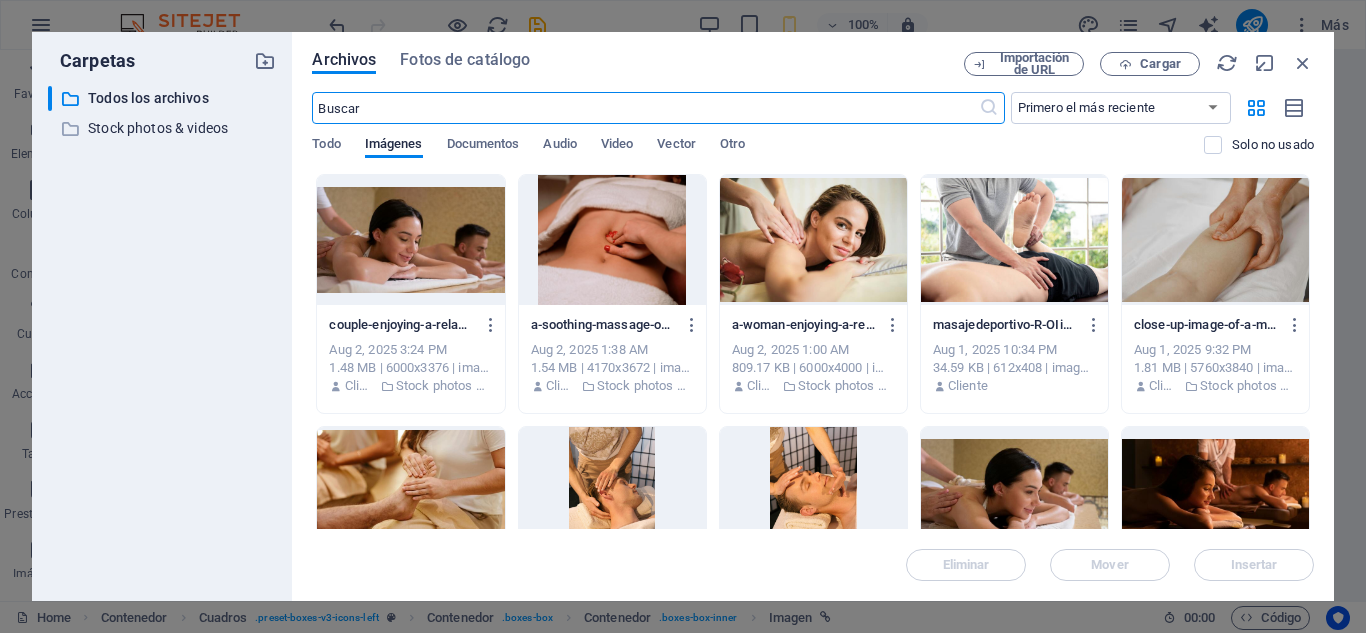 scroll, scrollTop: 4617, scrollLeft: 0, axis: vertical 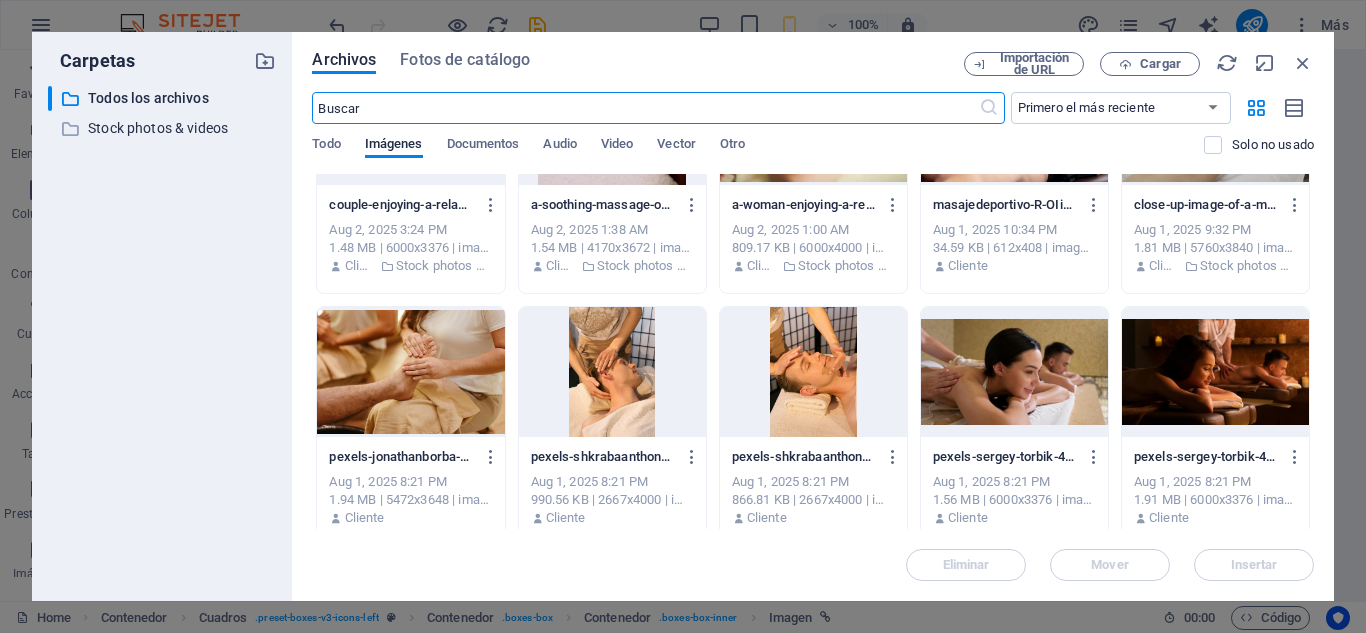 click at bounding box center [1215, 372] 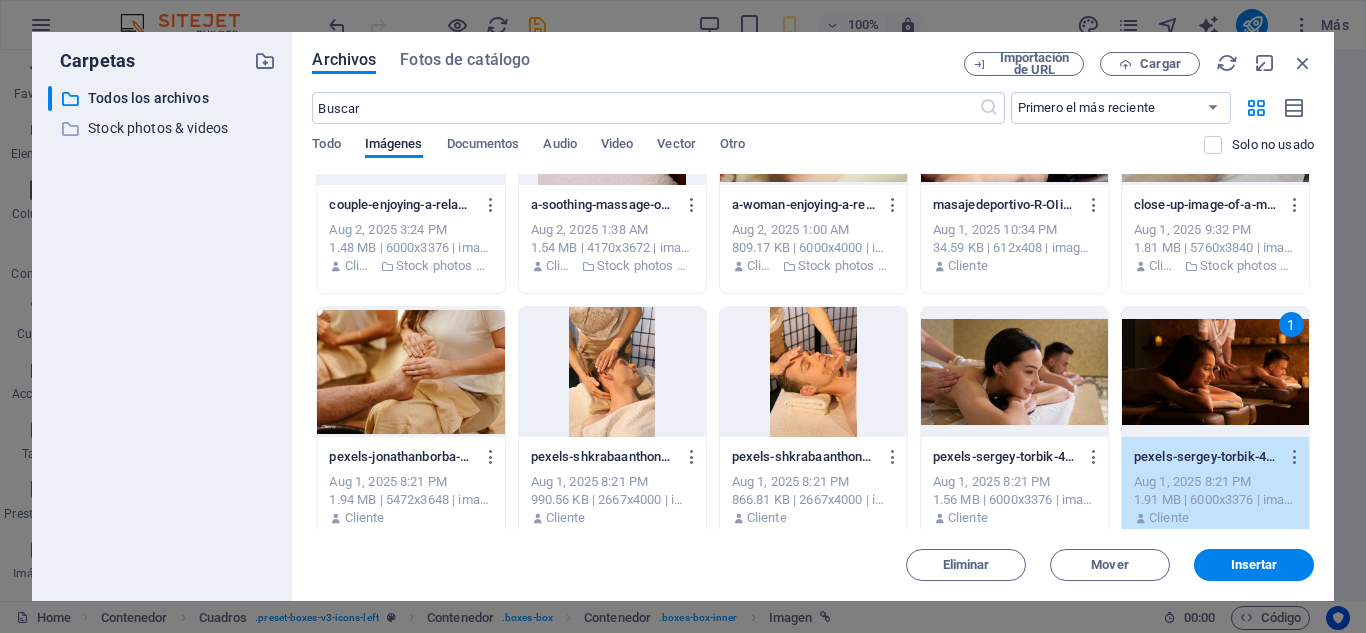 click on "1" at bounding box center (1215, 372) 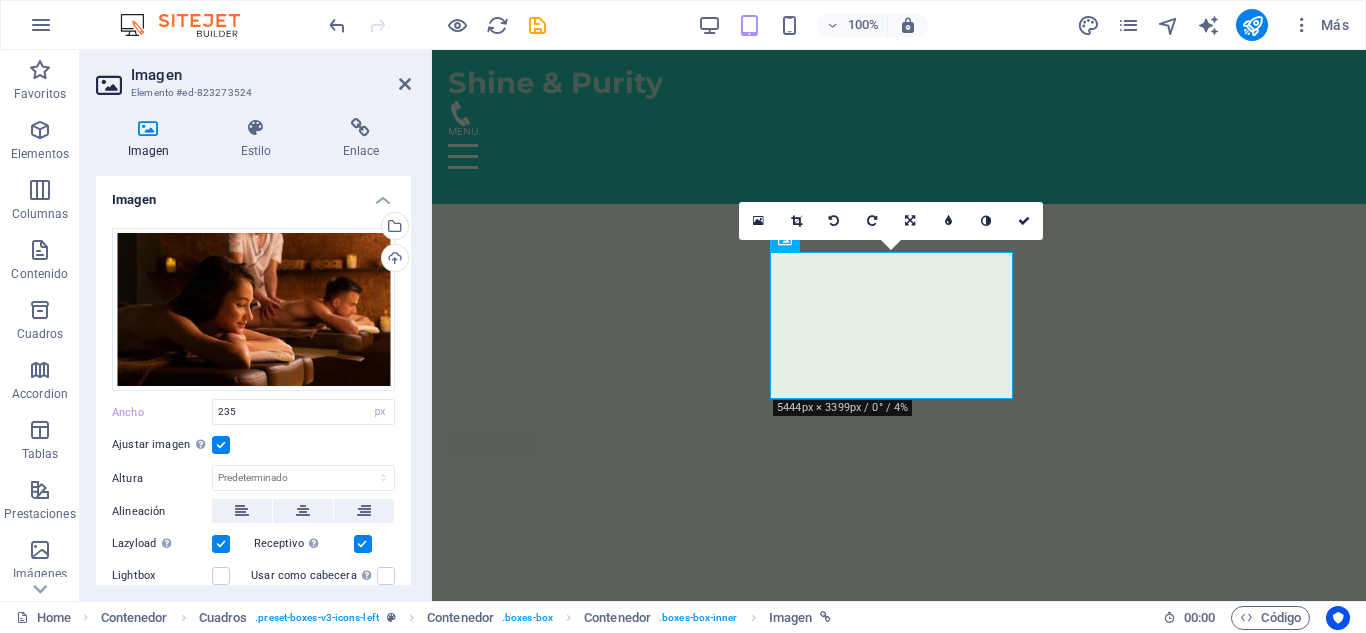 scroll, scrollTop: 3472, scrollLeft: 0, axis: vertical 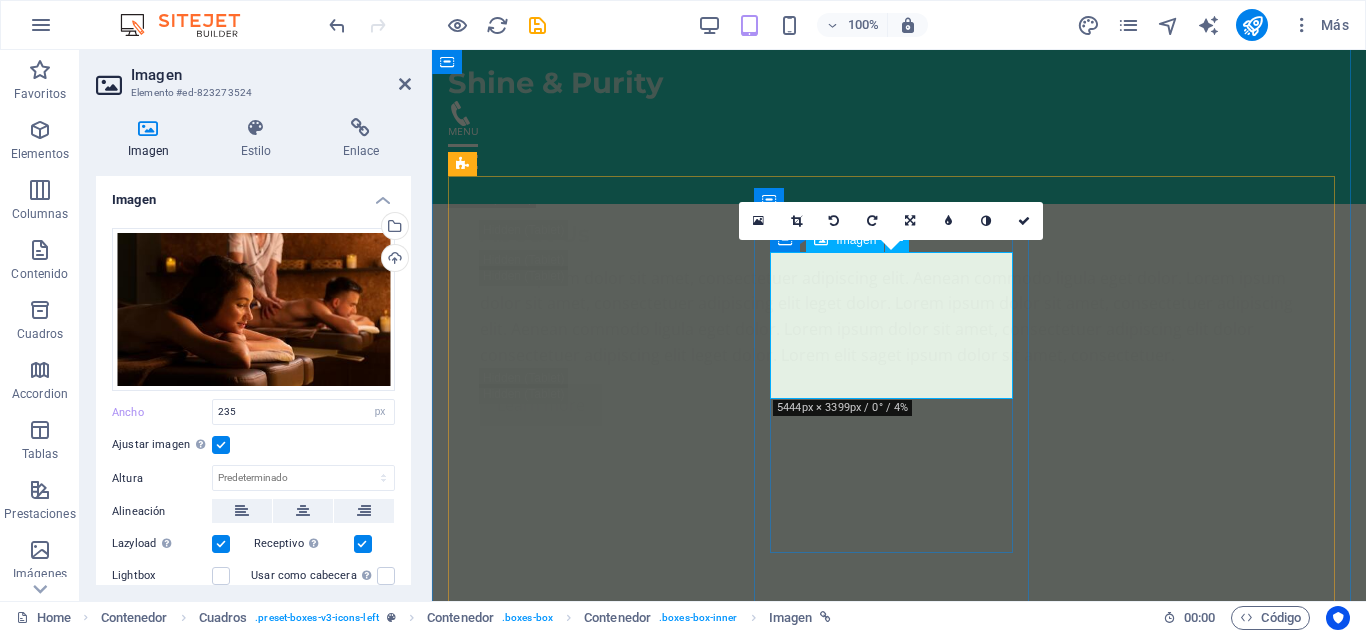 click at bounding box center [587, 4216] 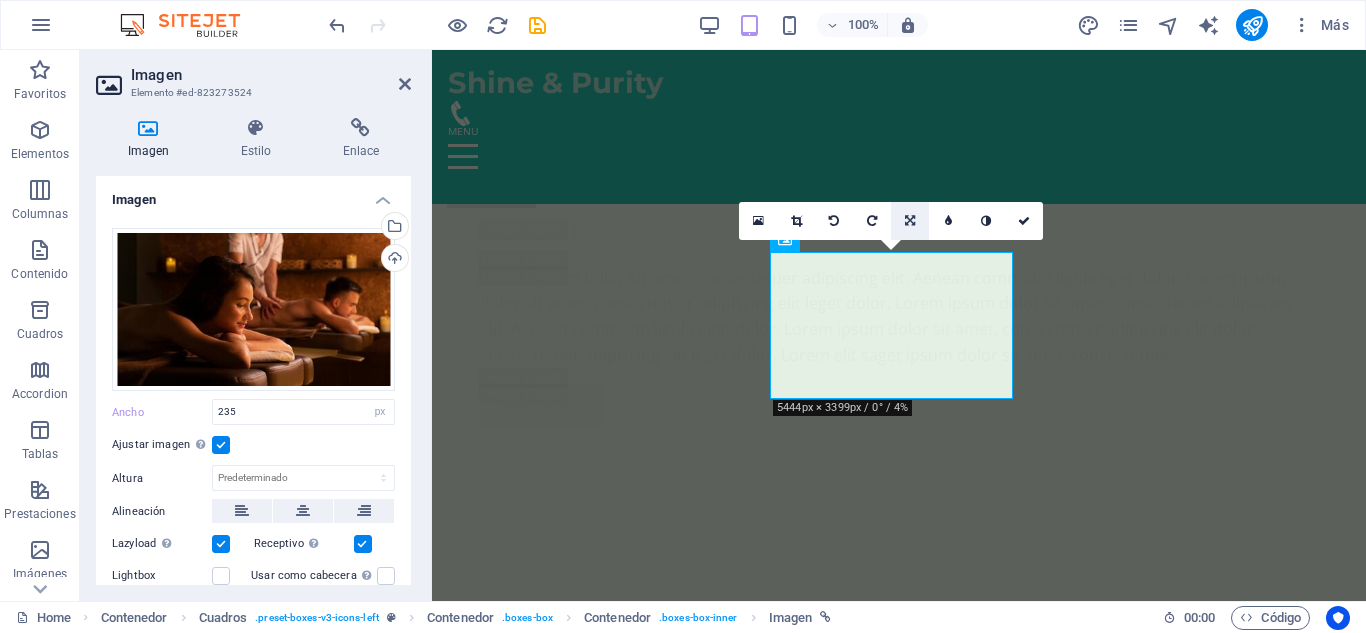 click at bounding box center (910, 221) 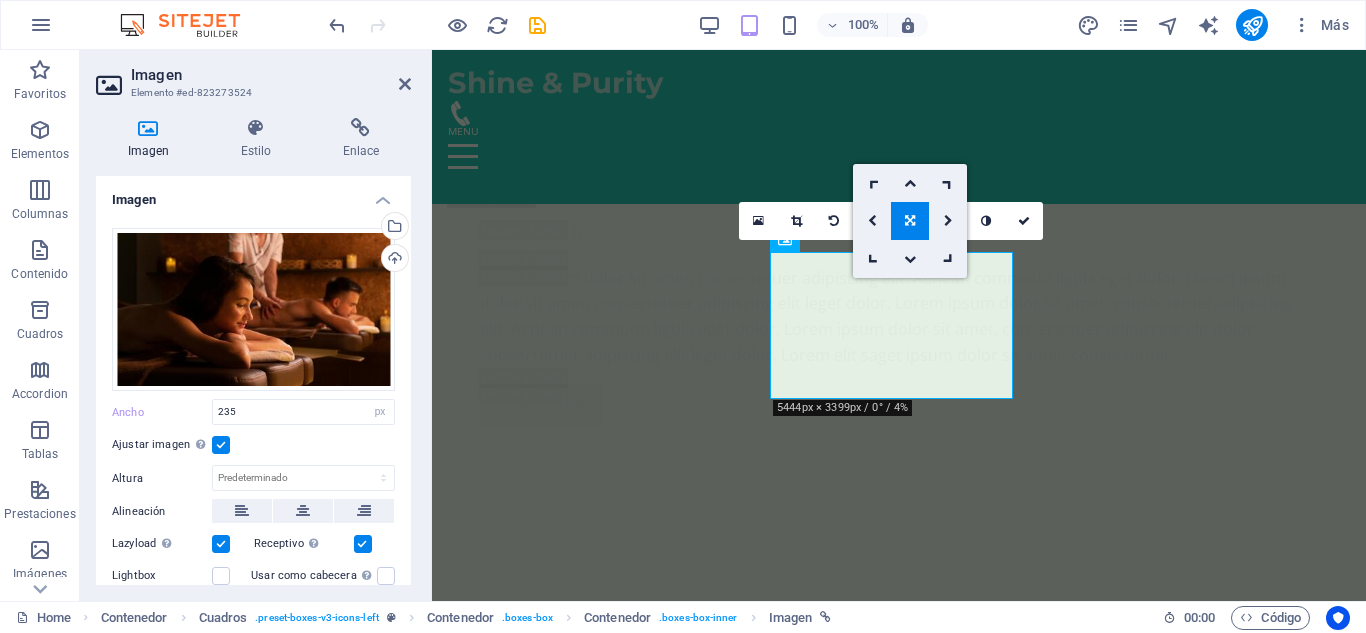 click at bounding box center [910, 221] 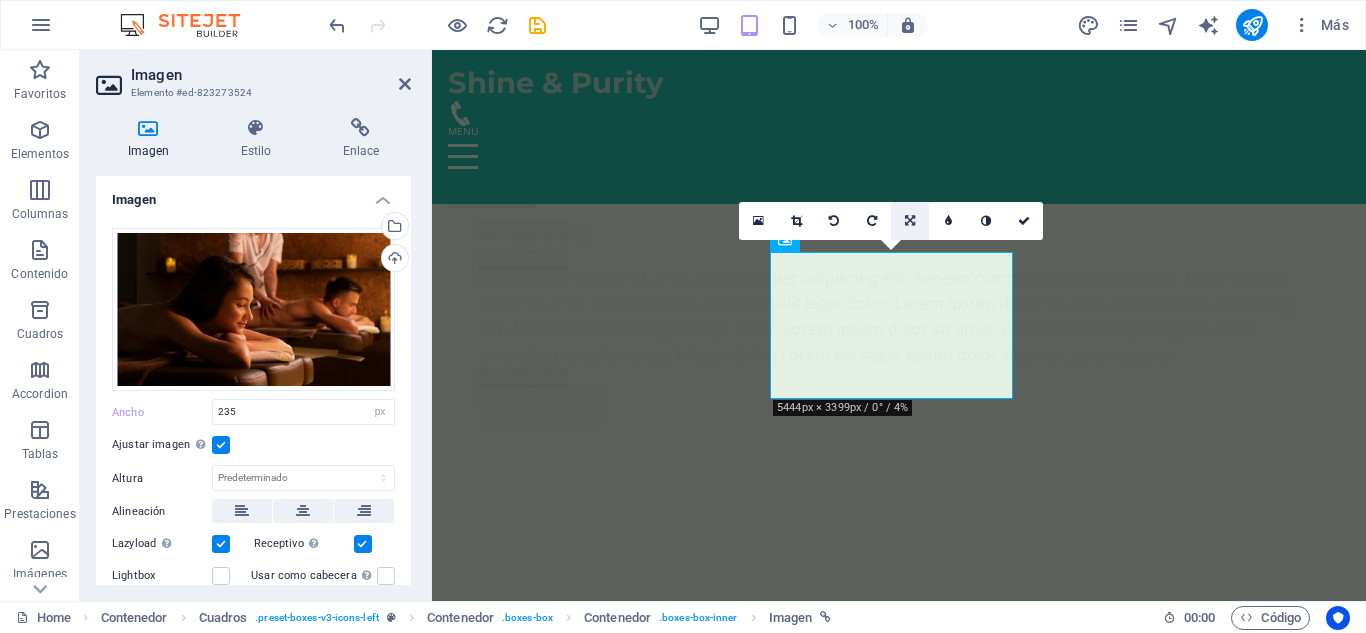 click at bounding box center [910, 221] 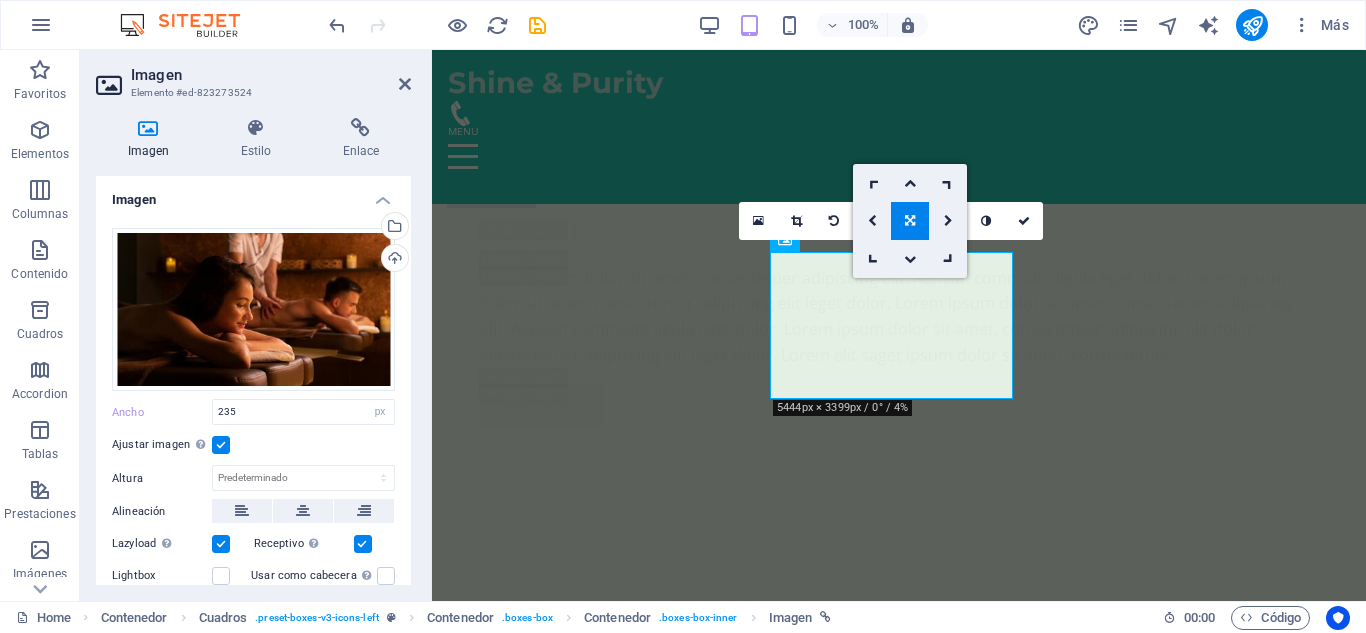 click at bounding box center [910, 221] 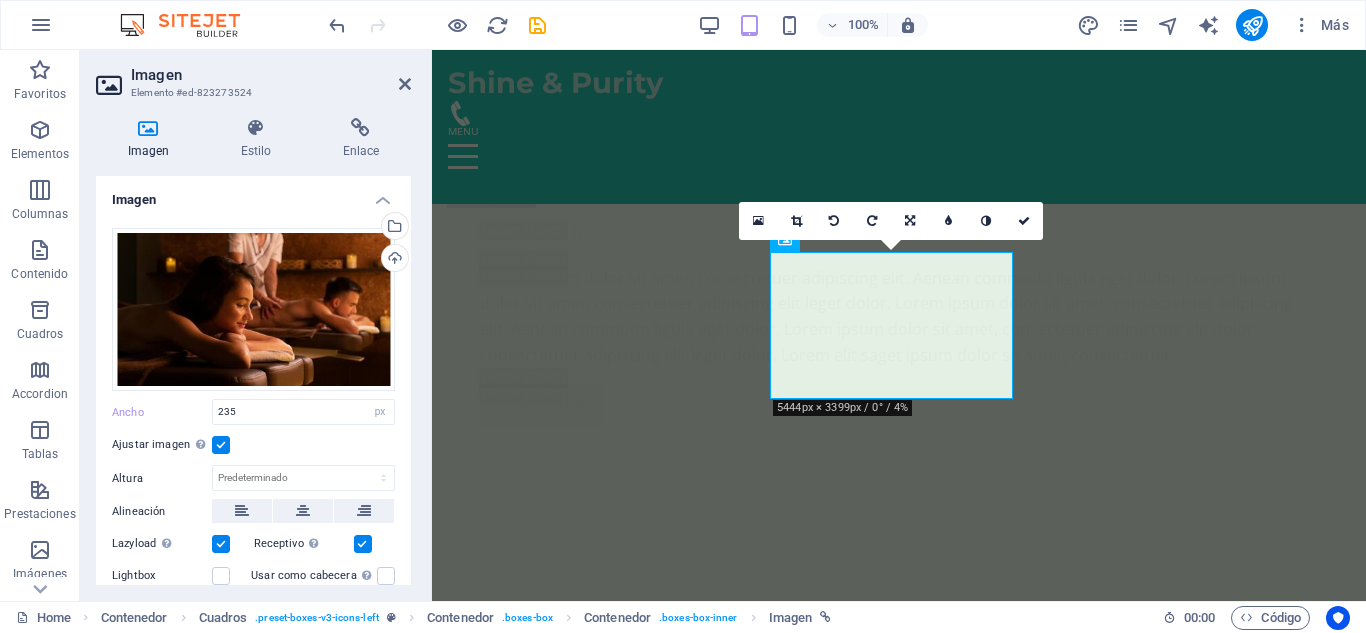 click at bounding box center [221, 445] 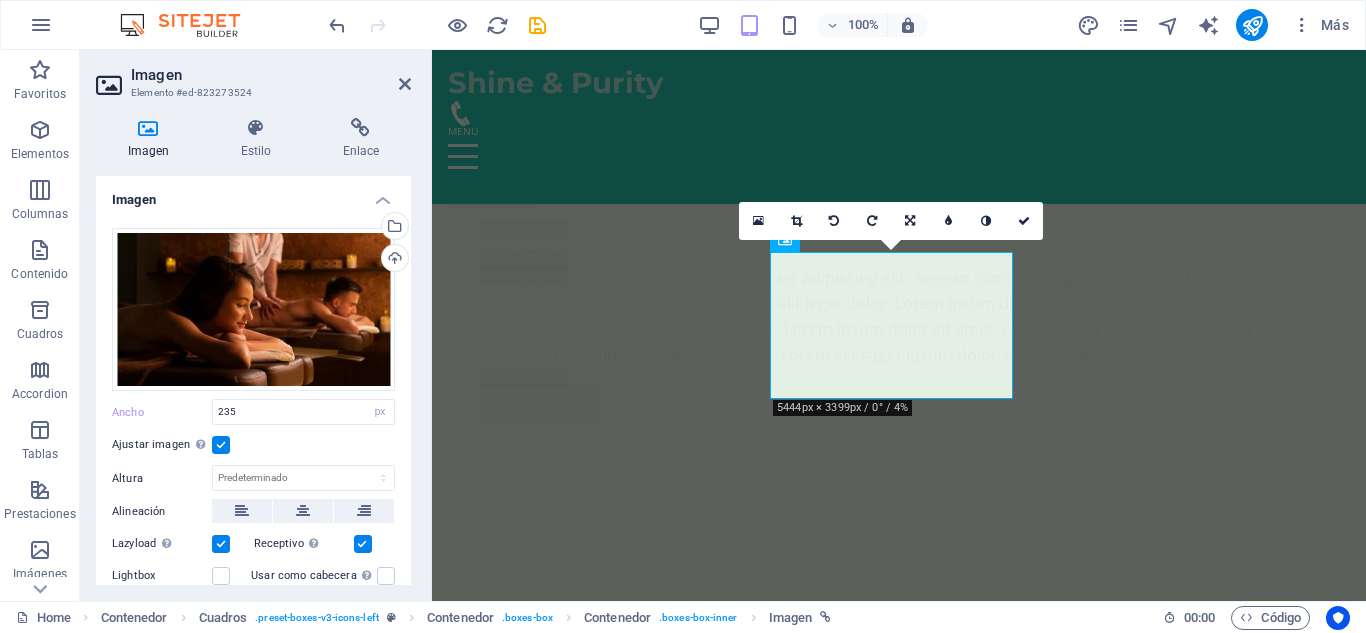 click on "Ajustar imagen Ajustar imagen automáticamente a un ancho y alto fijo" at bounding box center (0, 0) 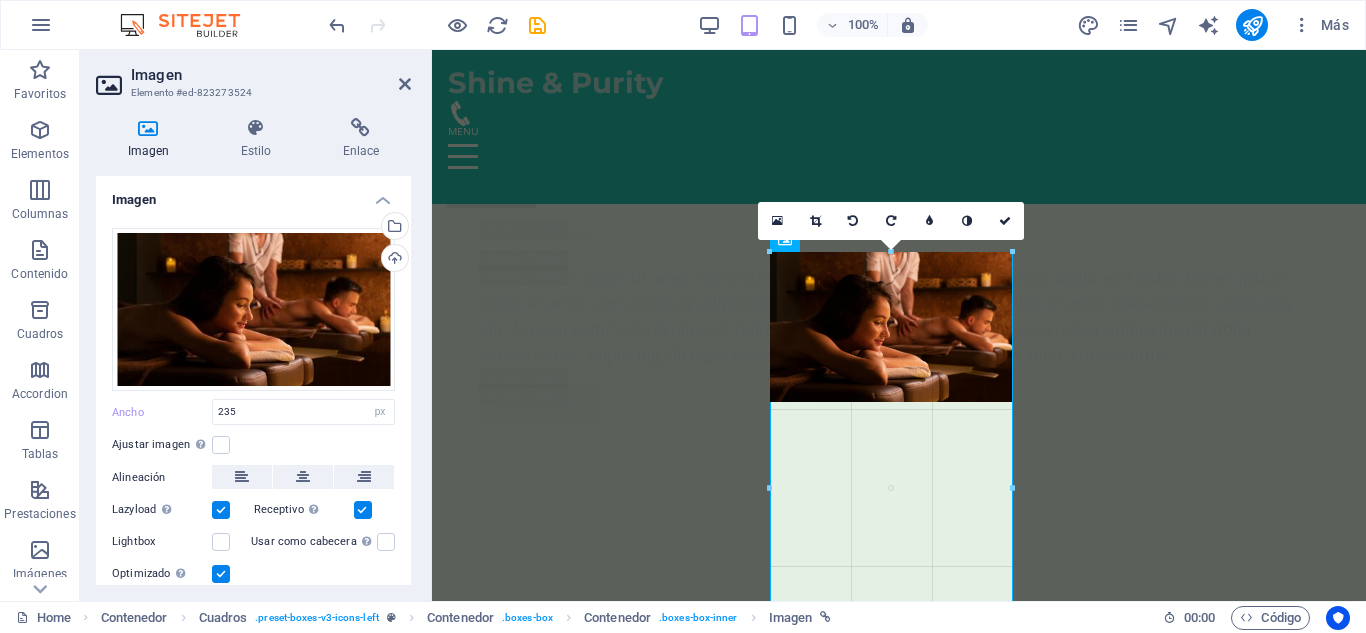 drag, startPoint x: 1009, startPoint y: 400, endPoint x: 1056, endPoint y: 431, distance: 56.302753 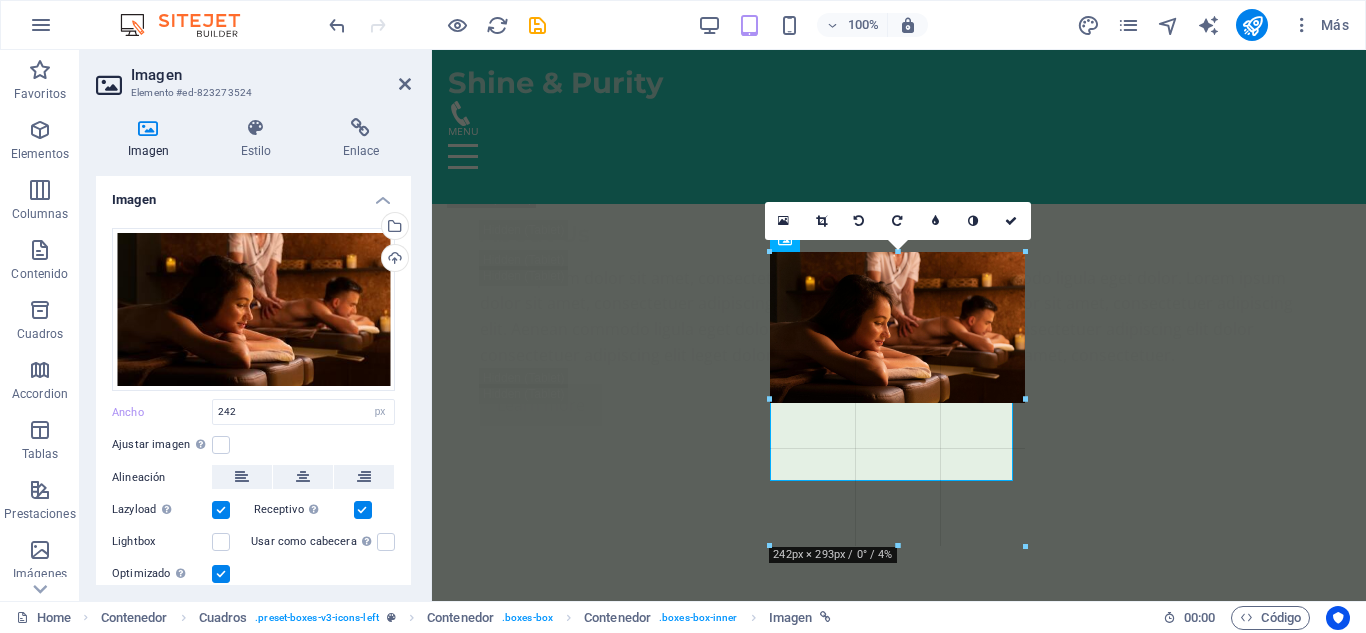 drag, startPoint x: 1013, startPoint y: 403, endPoint x: 596, endPoint y: 360, distance: 419.21115 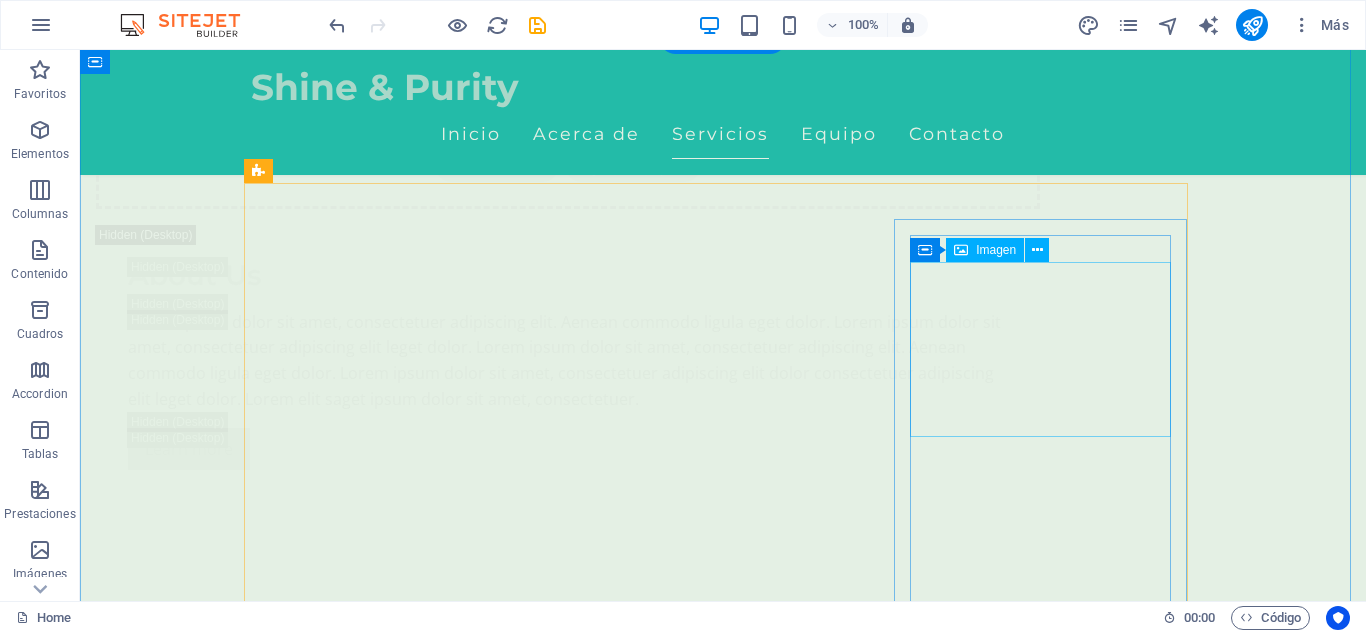 scroll, scrollTop: 3522, scrollLeft: 0, axis: vertical 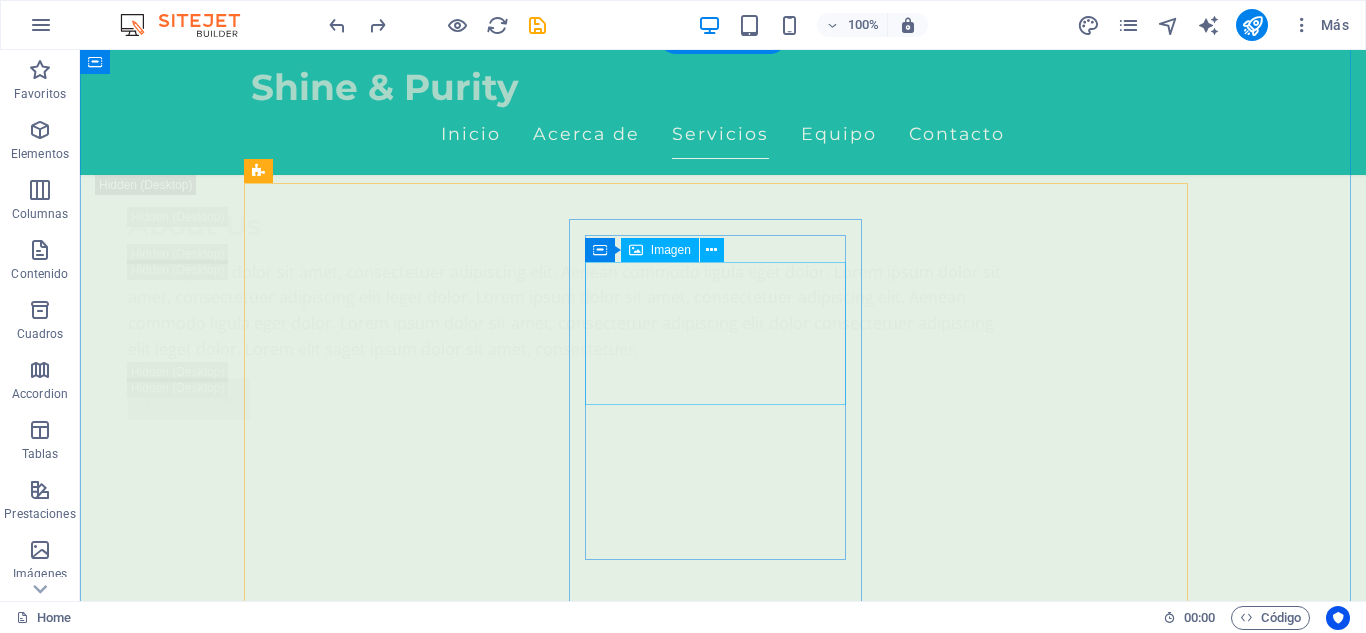 click at bounding box center [397, 4256] 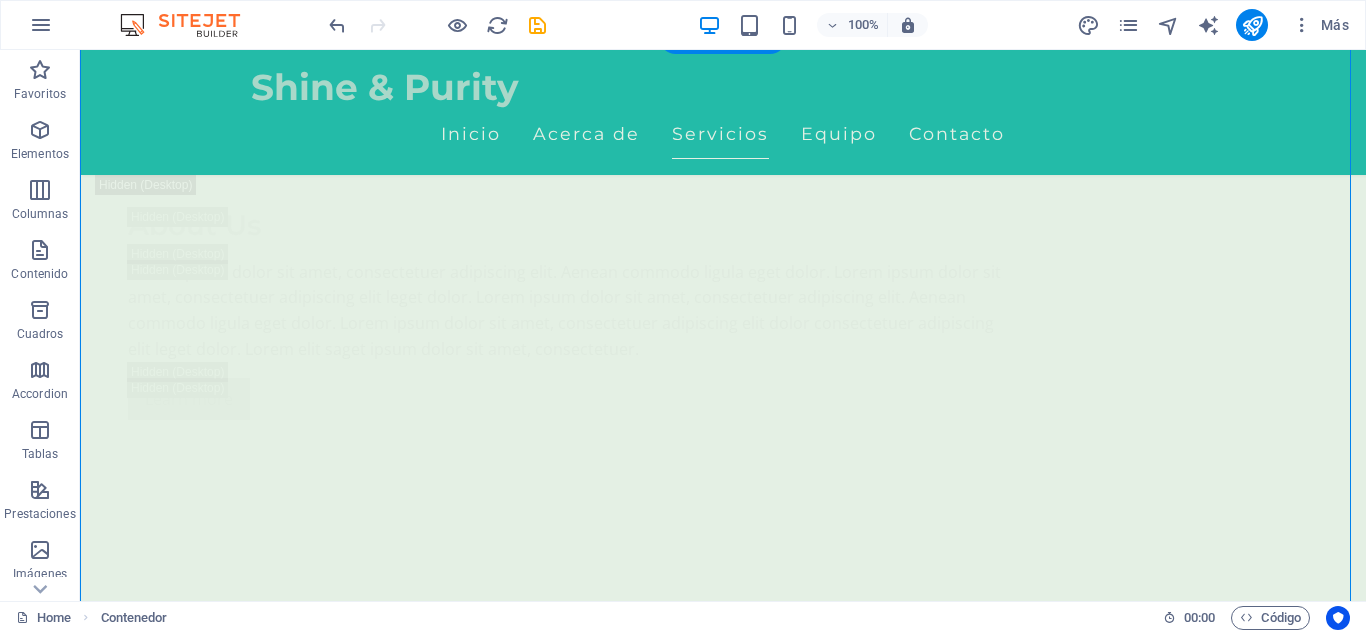 drag, startPoint x: 417, startPoint y: 347, endPoint x: 441, endPoint y: 318, distance: 37.64306 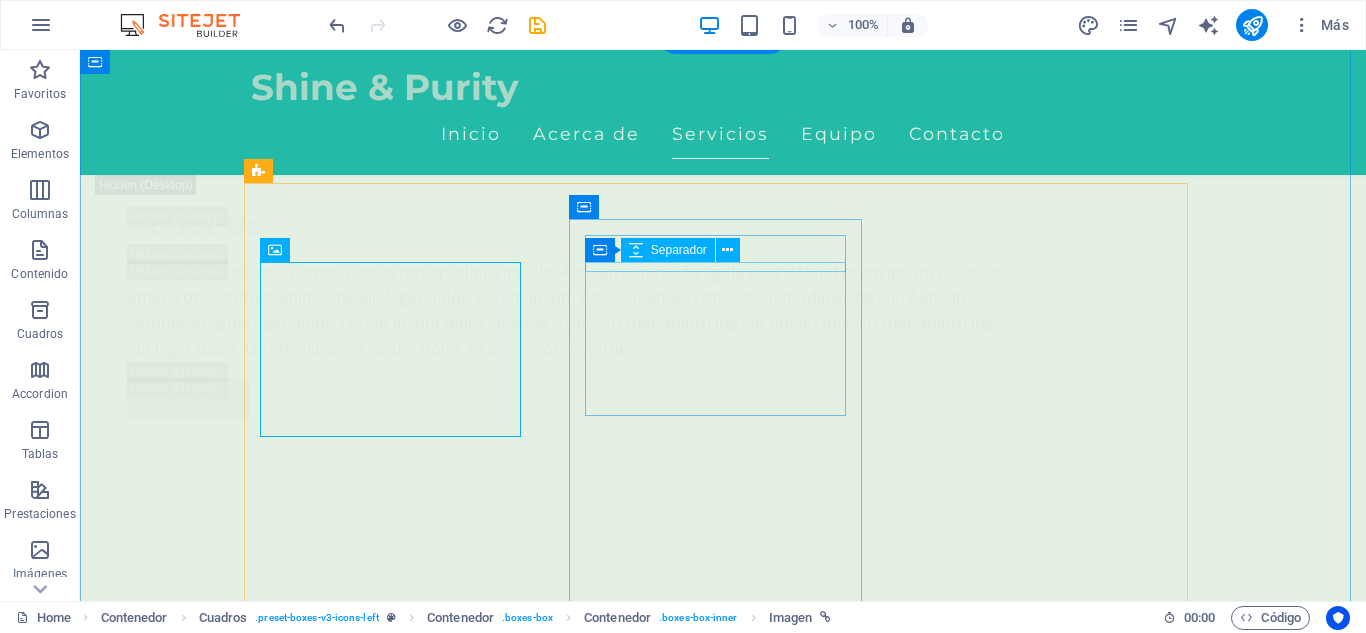 click at bounding box center [397, 4190] 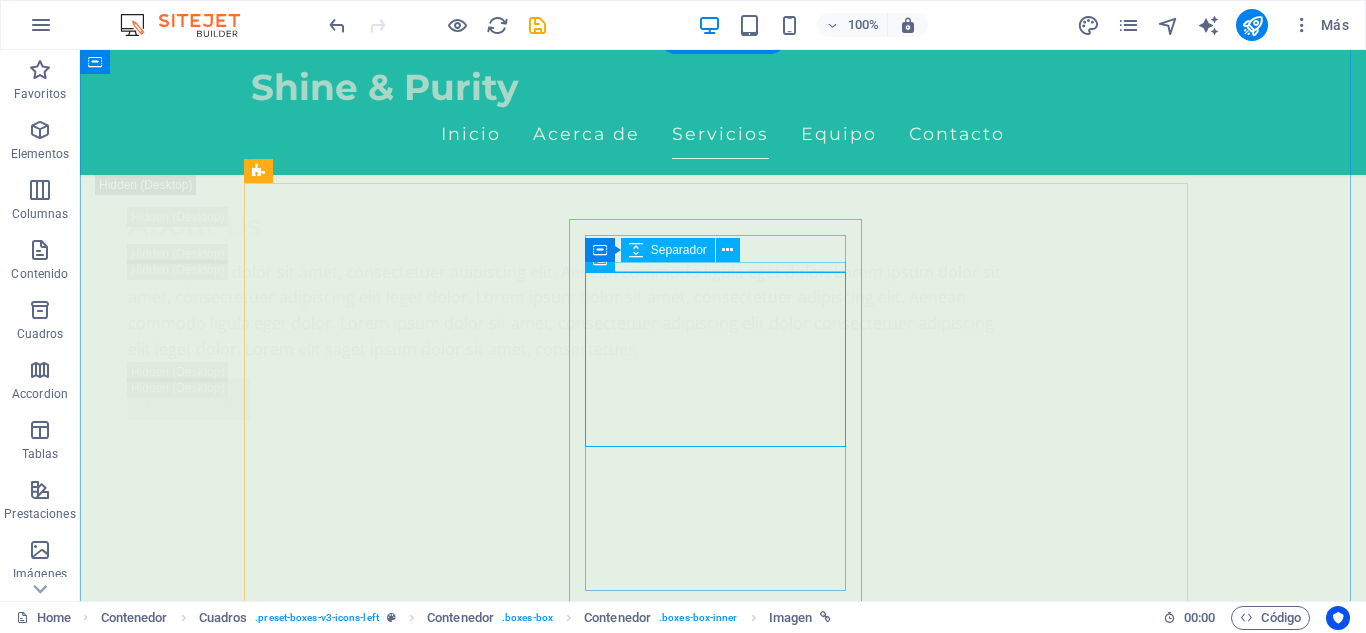 click at bounding box center [397, 4190] 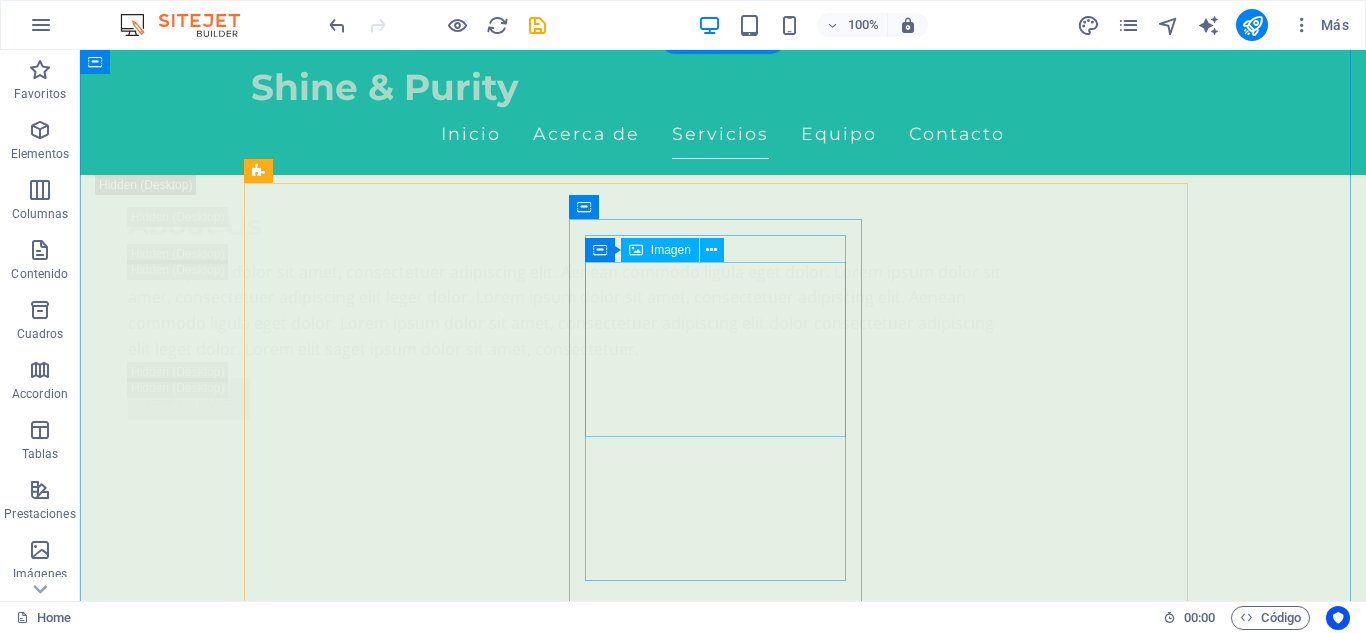 click at bounding box center (397, 4527) 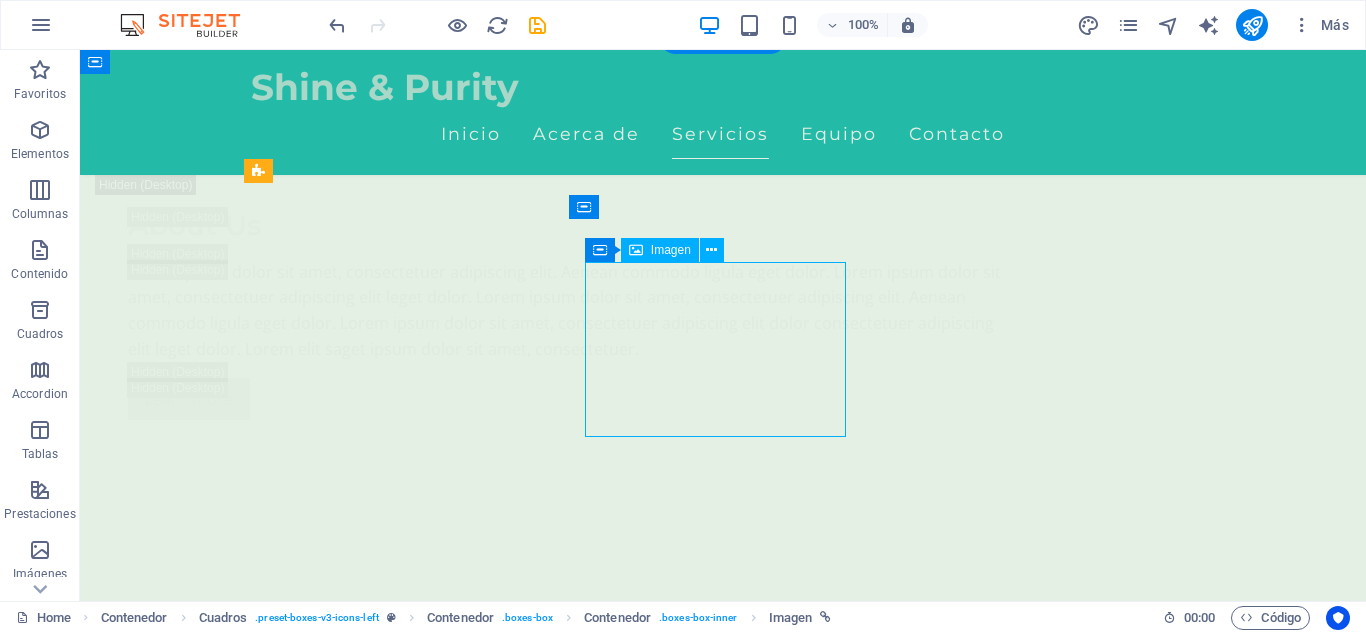 click at bounding box center [397, 4527] 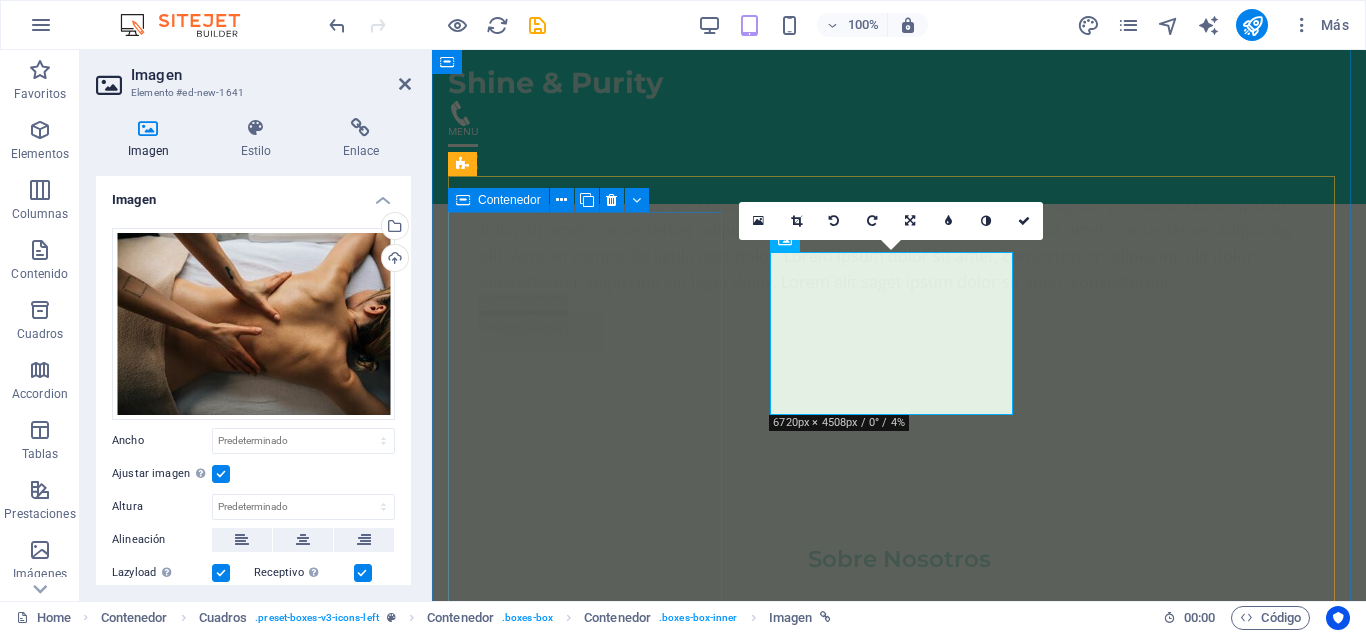 scroll, scrollTop: 3472, scrollLeft: 0, axis: vertical 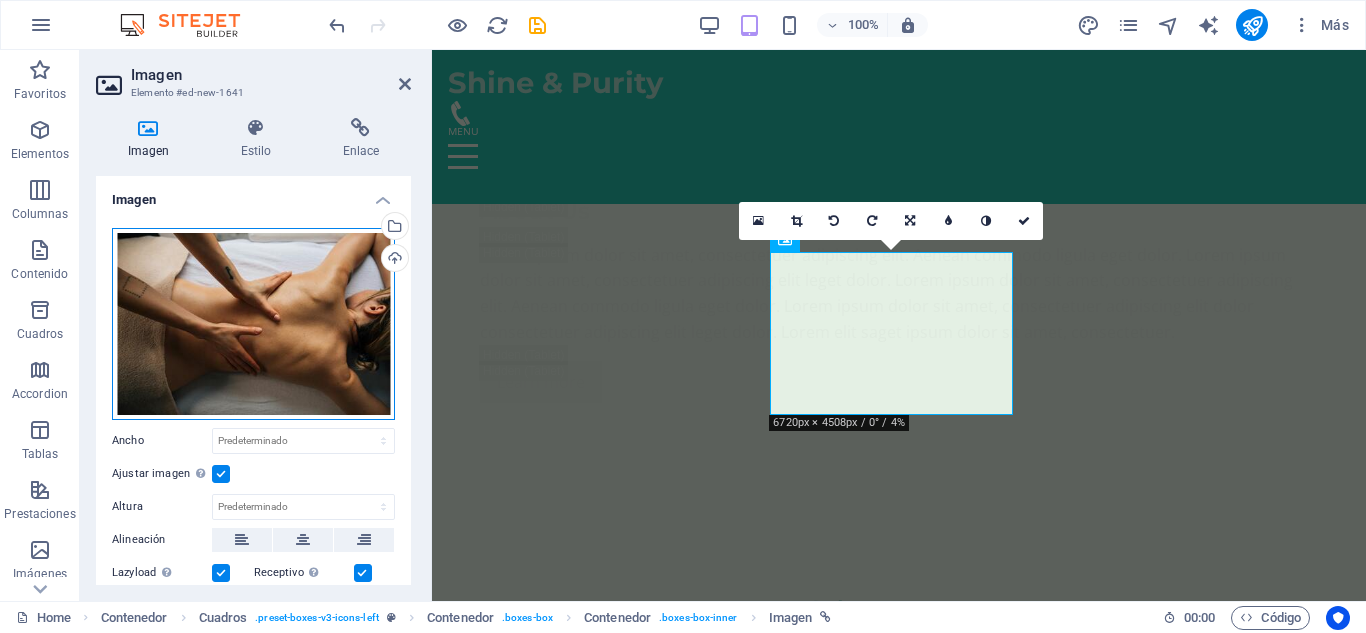 click on "Arrastra archivos aquí, haz clic para escoger archivos o  selecciona archivos de Archivos o de nuestra galería gratuita de fotos y vídeos" at bounding box center (253, 324) 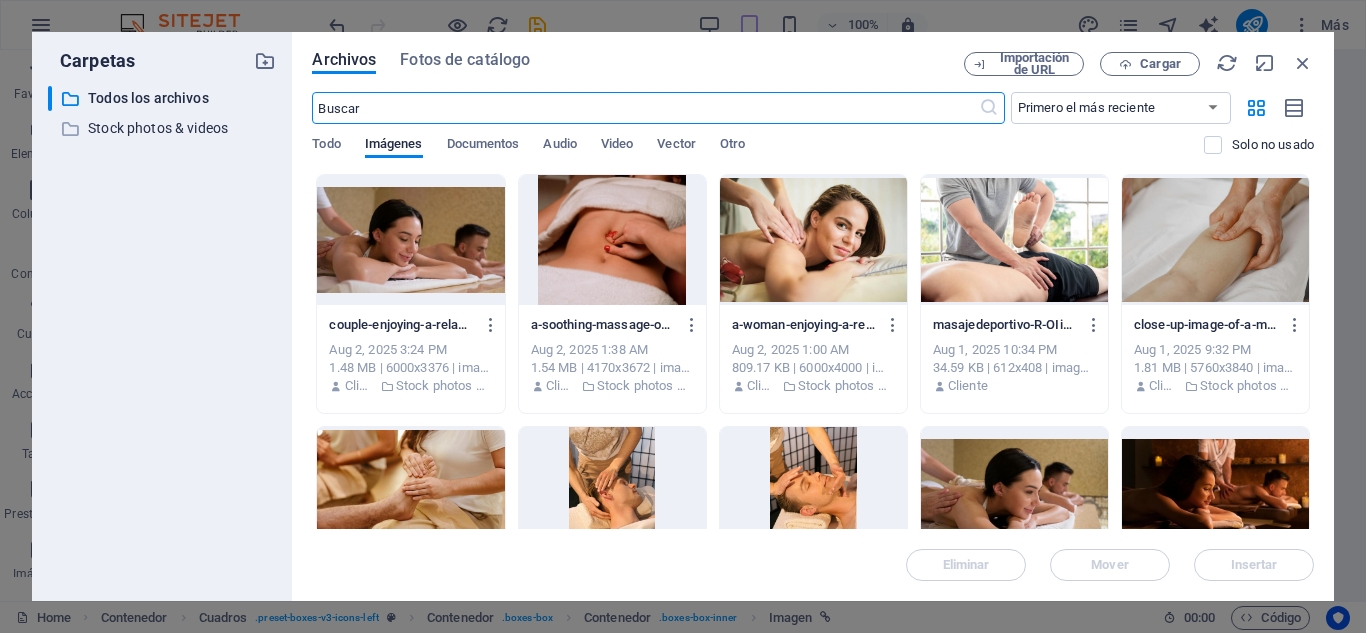 scroll, scrollTop: 4666, scrollLeft: 0, axis: vertical 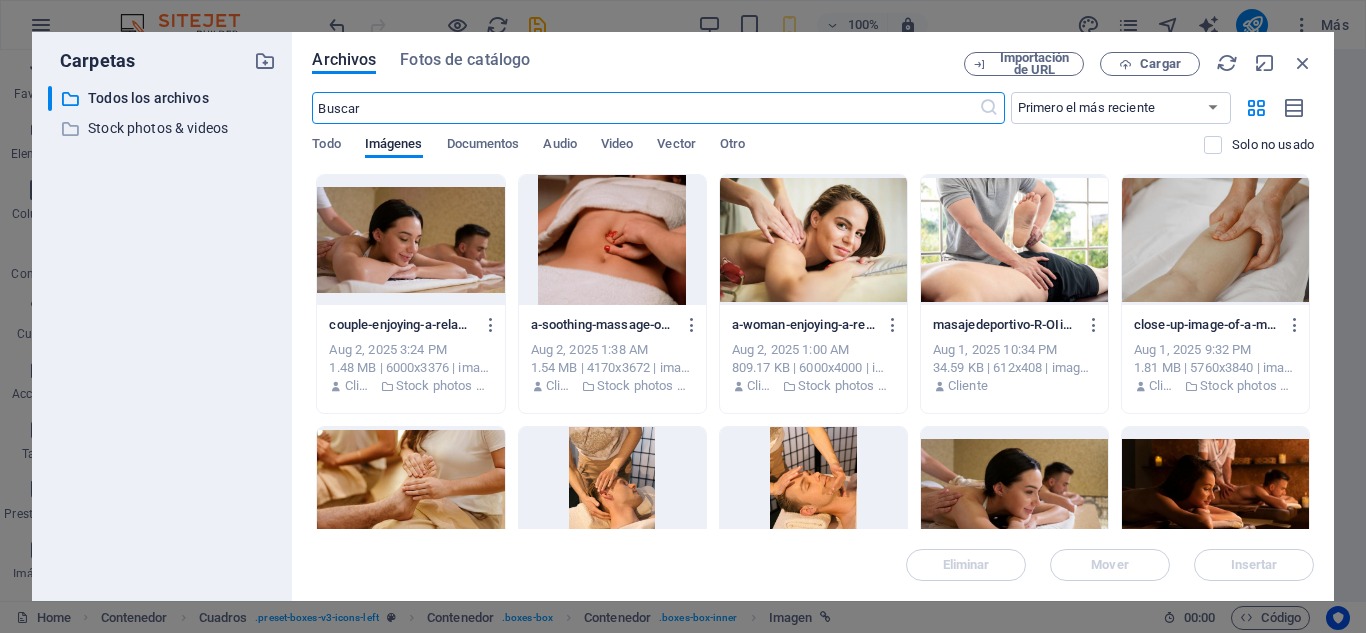 click at bounding box center (410, 240) 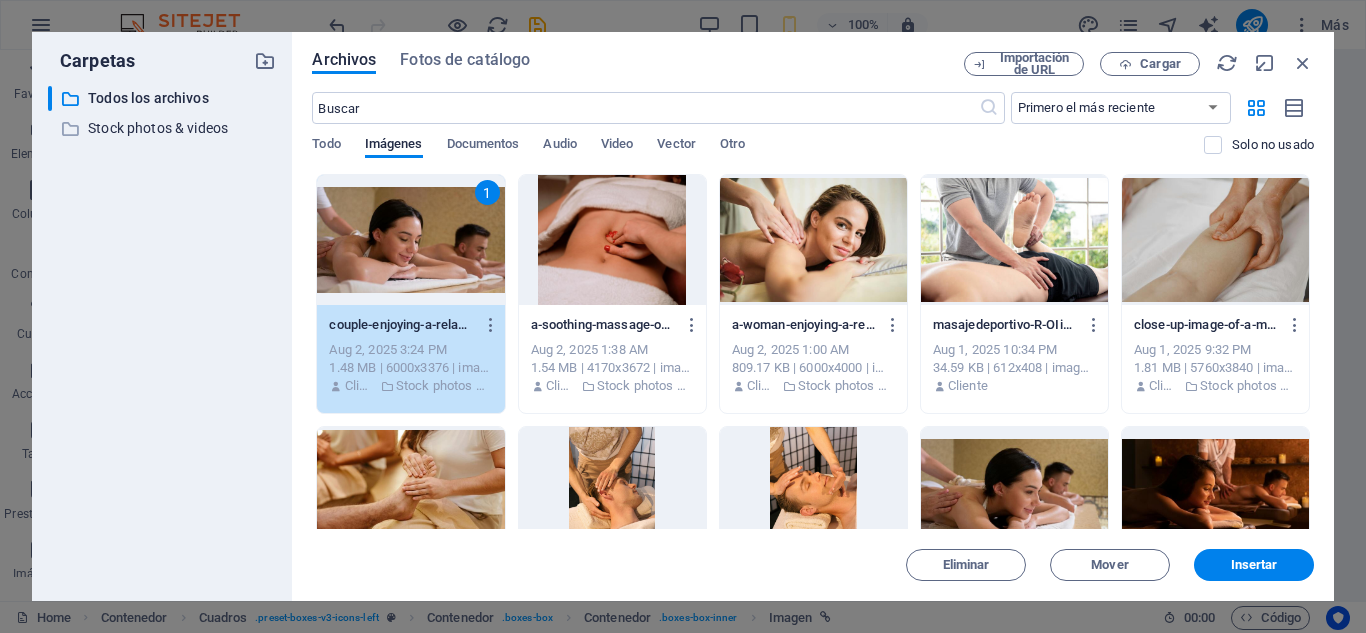 click on "1" at bounding box center (410, 240) 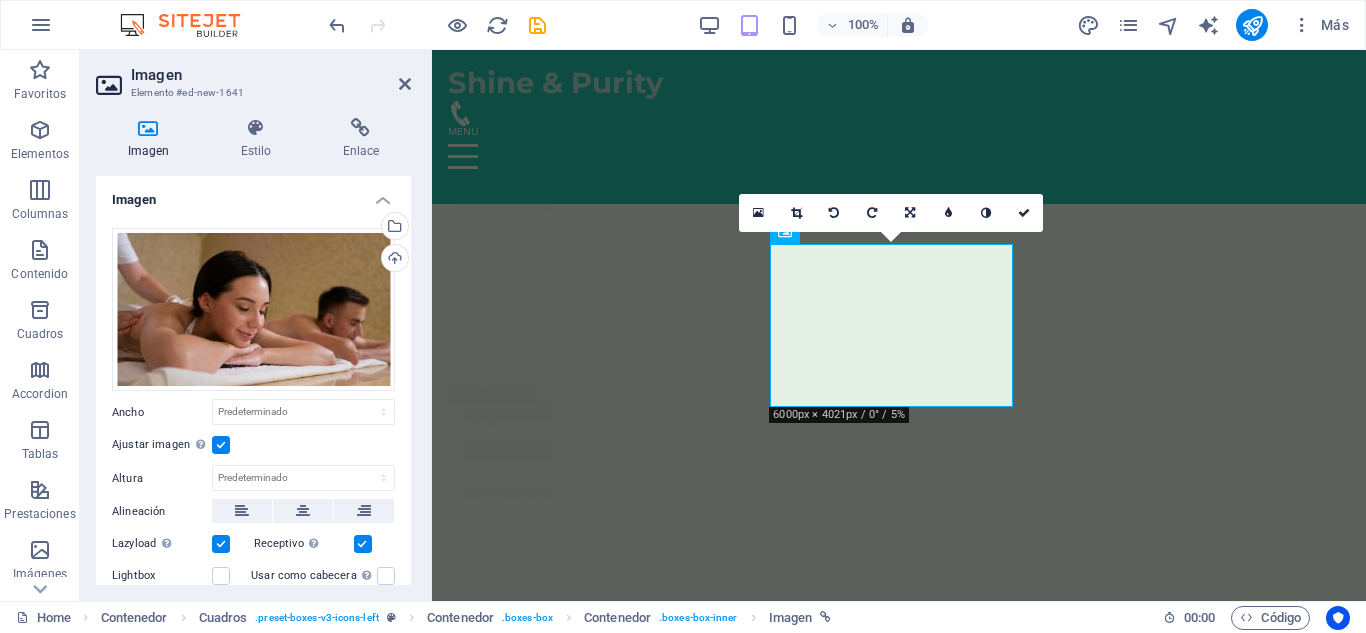 scroll, scrollTop: 3480, scrollLeft: 0, axis: vertical 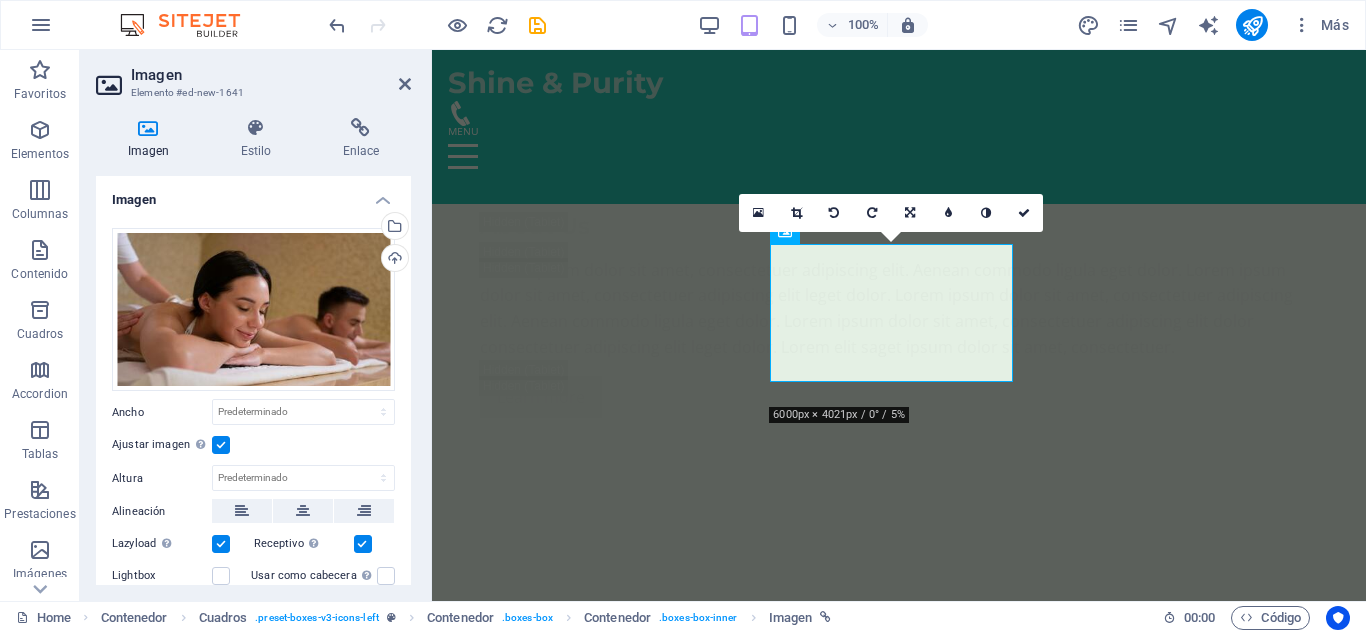 click at bounding box center (221, 445) 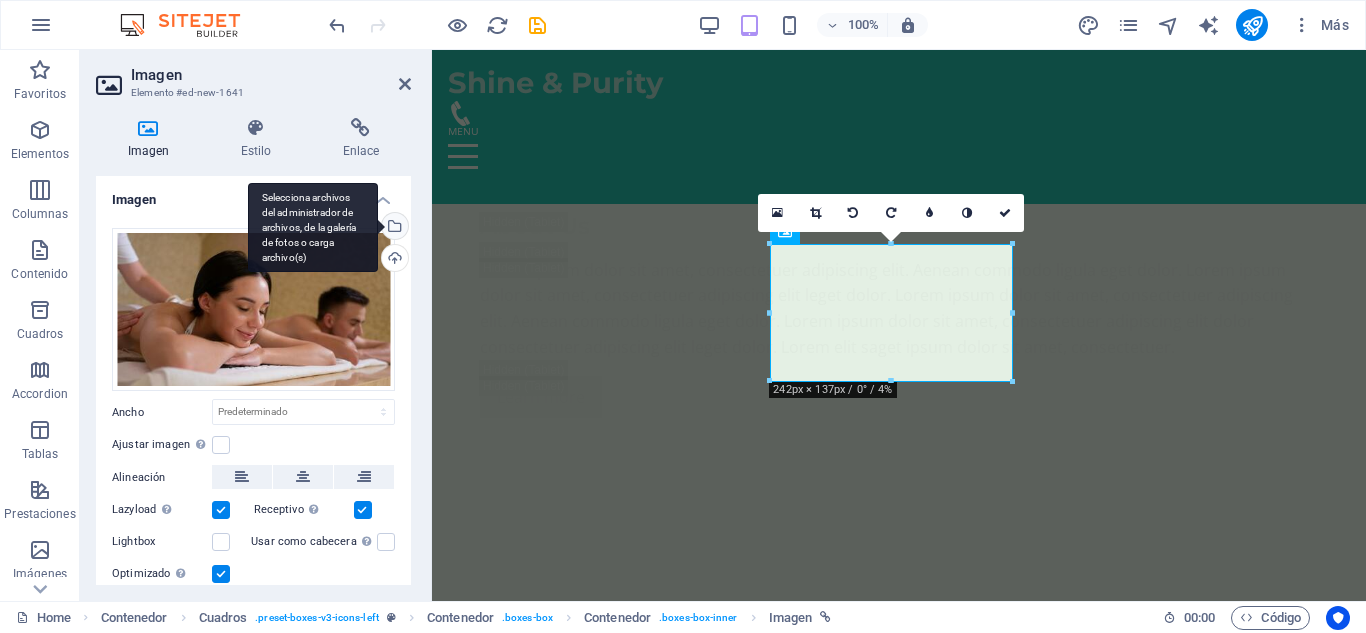 click on "Selecciona archivos del administrador de archivos, de la galería de fotos o carga archivo(s)" at bounding box center (393, 228) 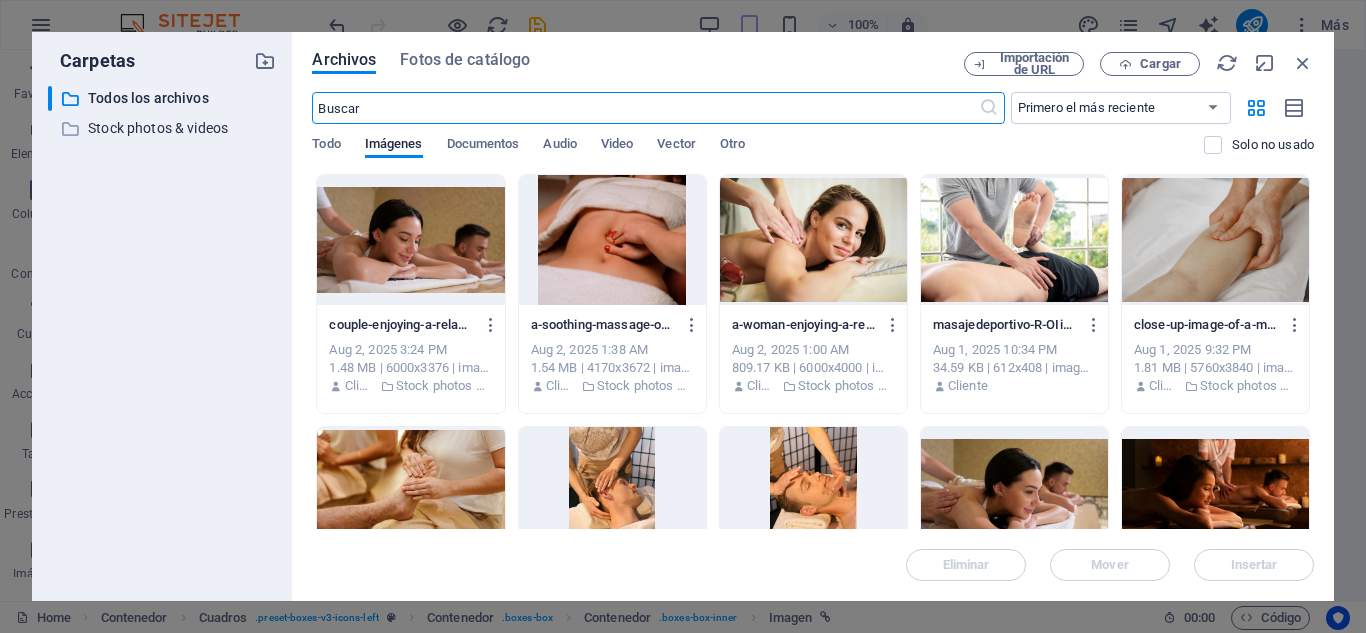 scroll, scrollTop: 4647, scrollLeft: 0, axis: vertical 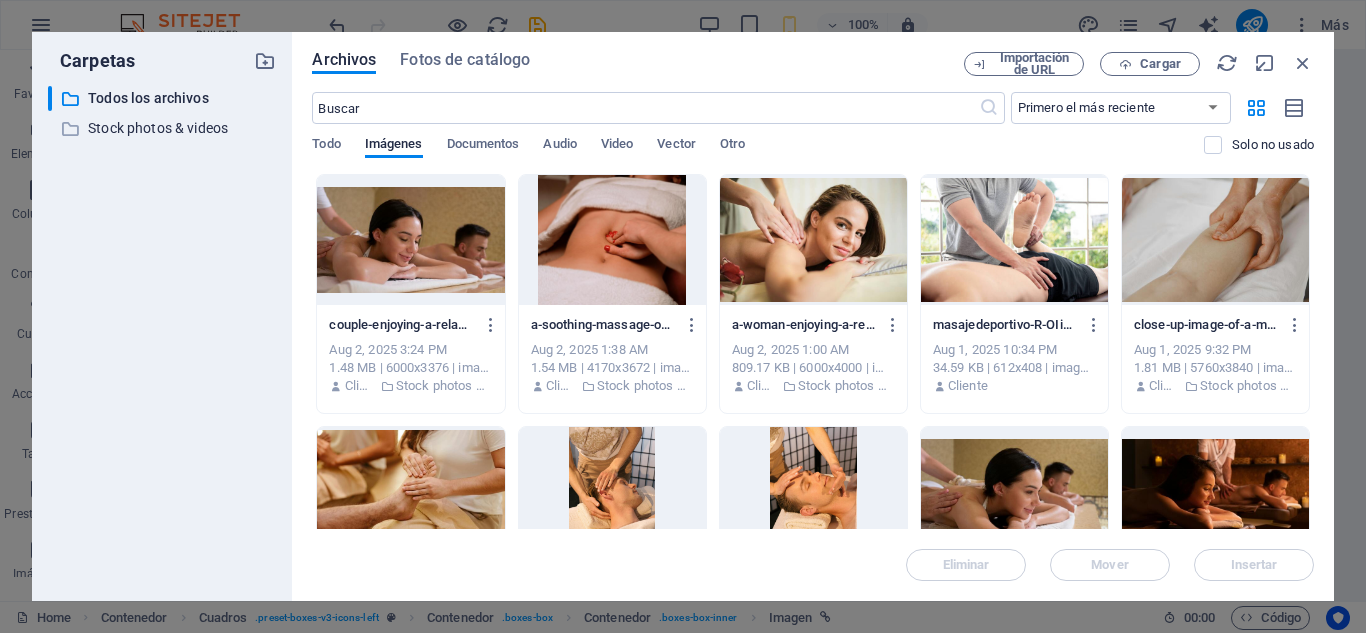 click at bounding box center (1014, 492) 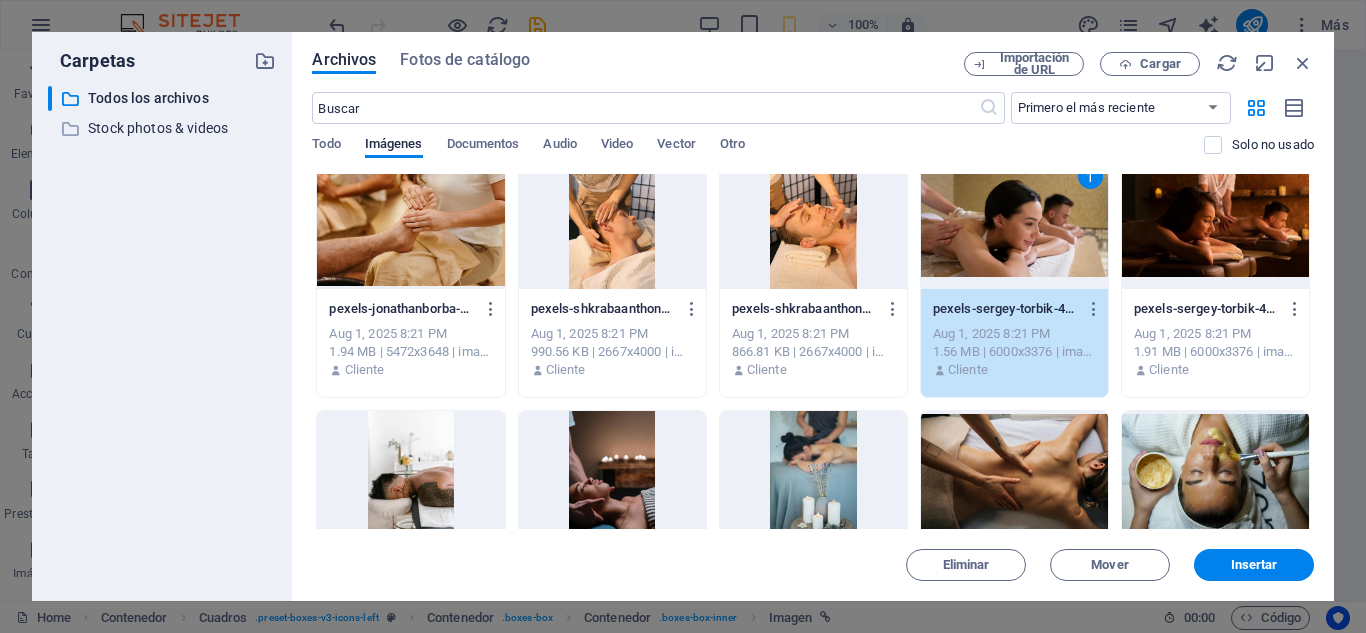 scroll, scrollTop: 267, scrollLeft: 0, axis: vertical 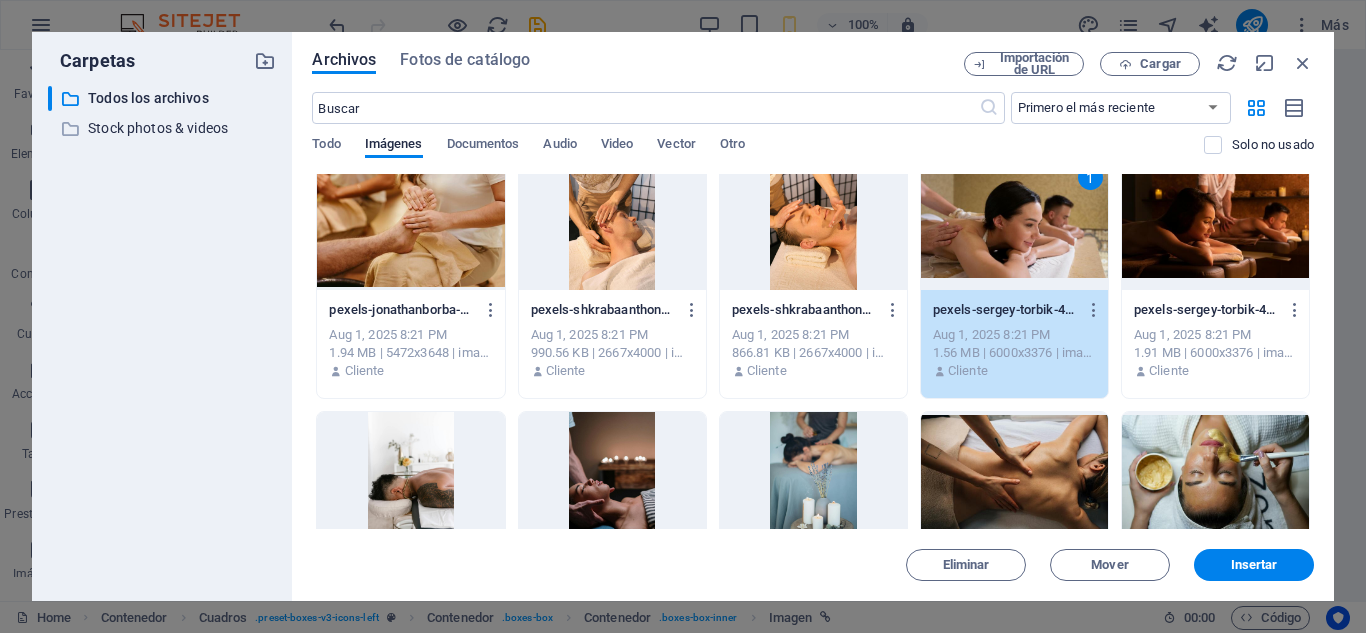 click on "1" at bounding box center (1014, 225) 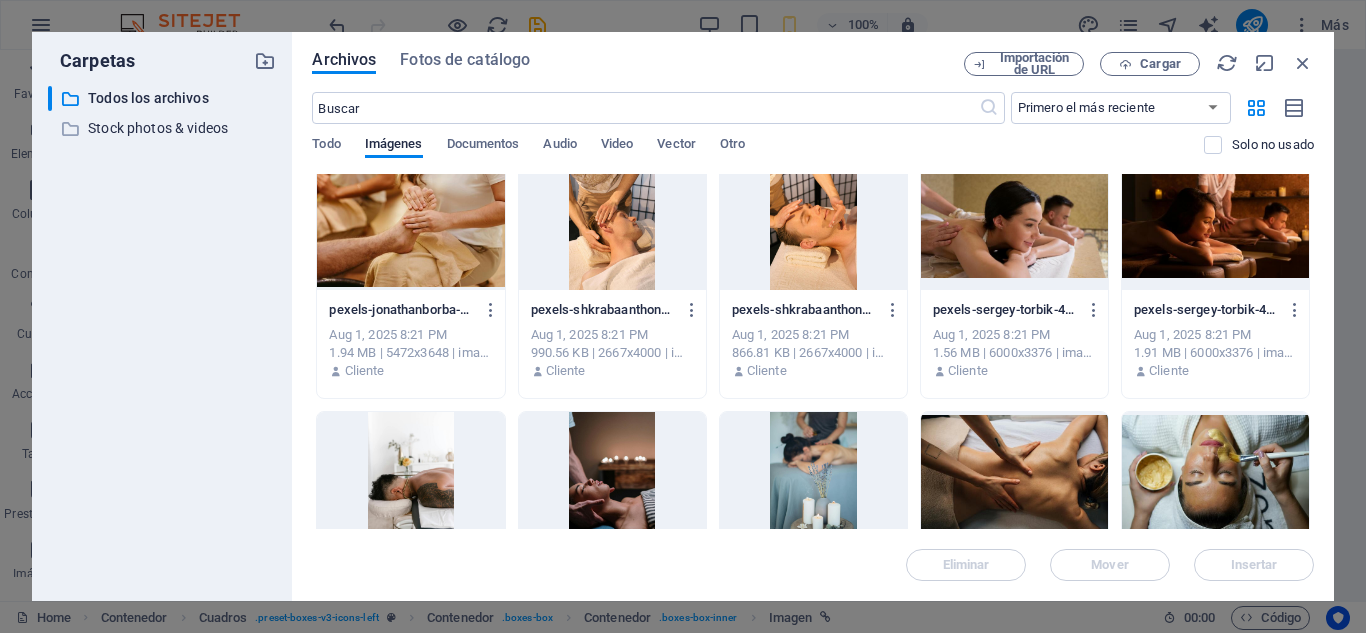 click at bounding box center (1014, 225) 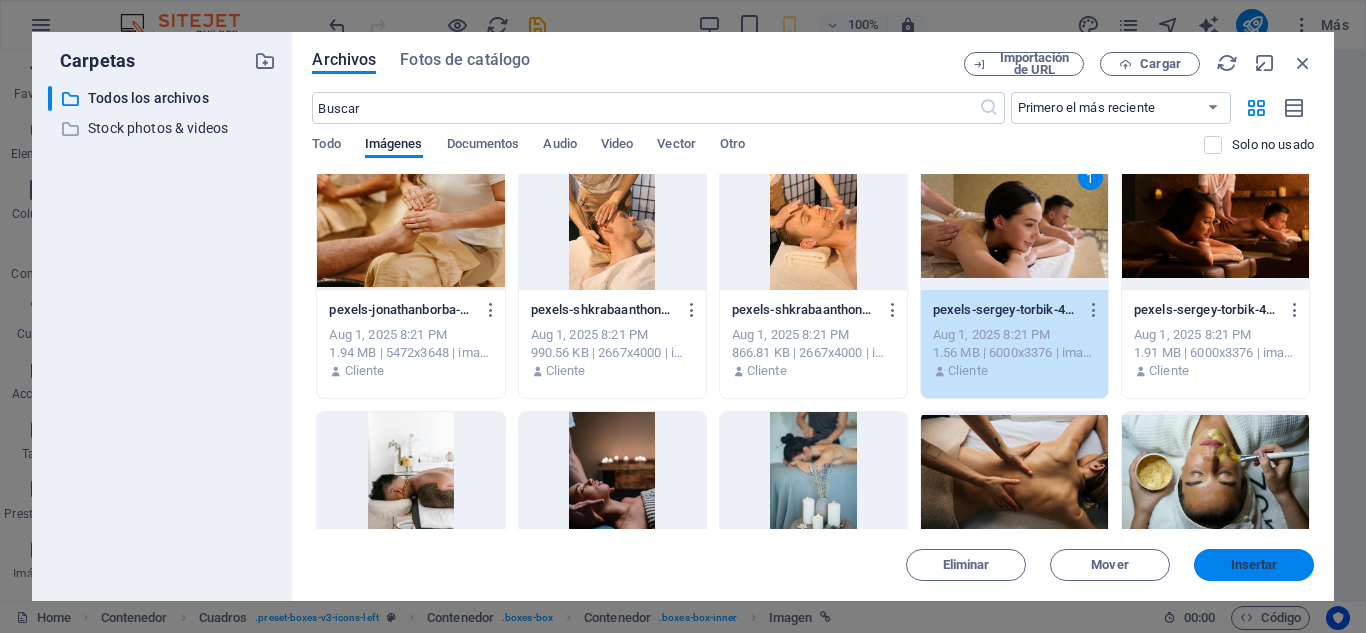 click on "Insertar" at bounding box center [1254, 565] 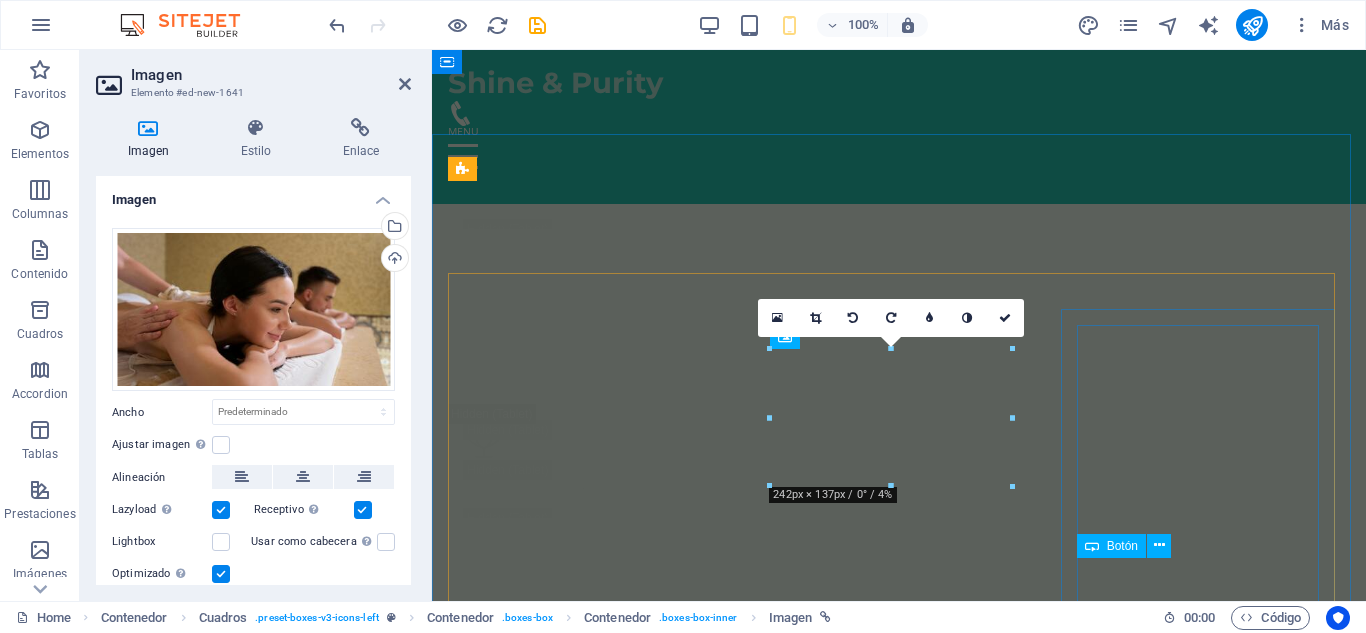 scroll, scrollTop: 3467, scrollLeft: 0, axis: vertical 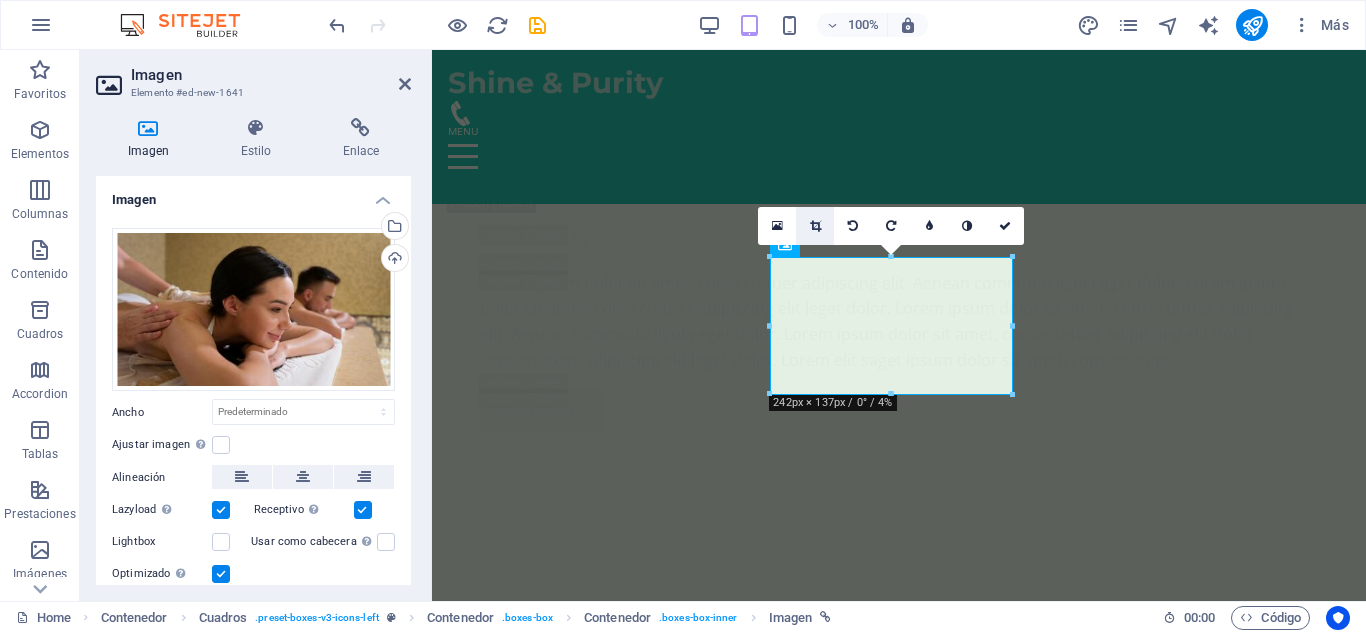 click at bounding box center (815, 226) 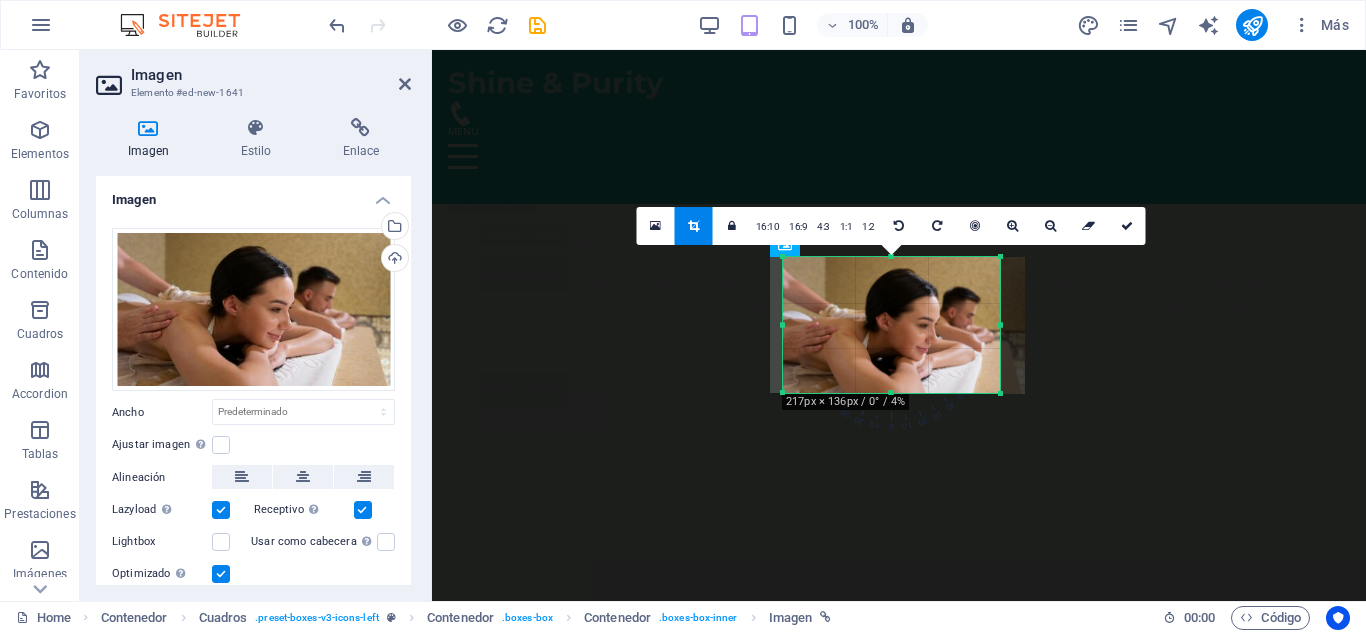 drag, startPoint x: 1013, startPoint y: 328, endPoint x: 988, endPoint y: 333, distance: 25.495098 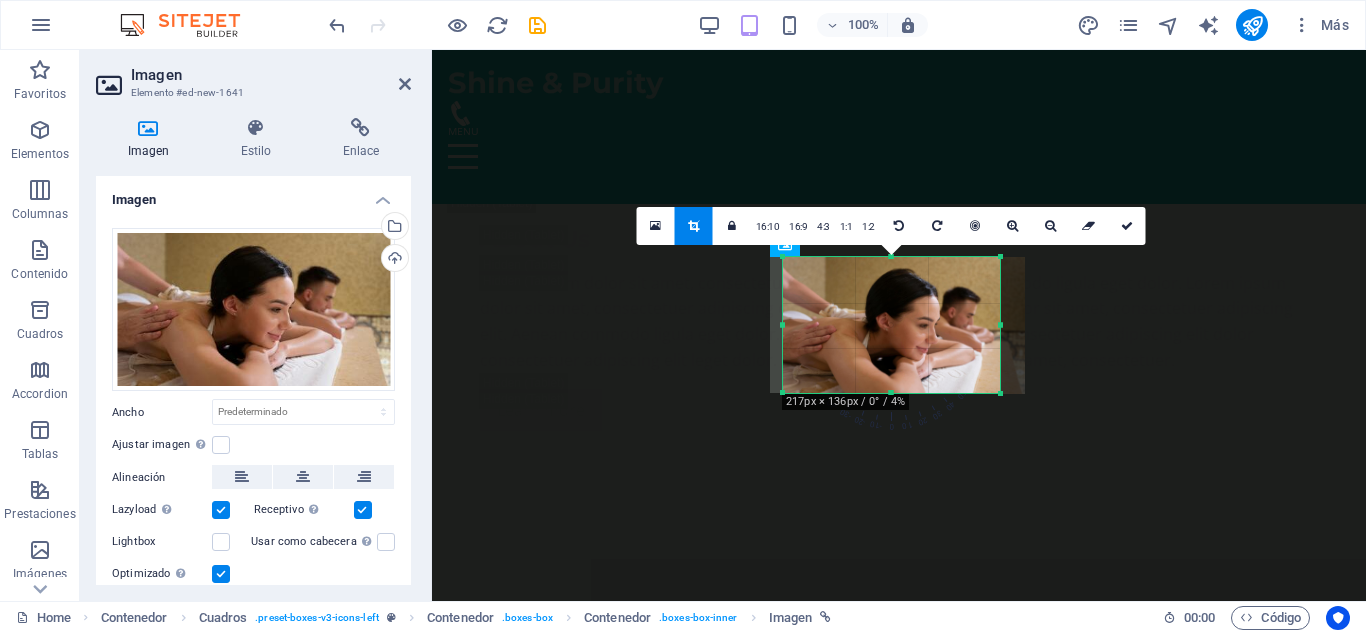 click on "180 170 160 150 140 130 120 110 100 90 80 70 60 50 40 30 20 10 0 -10 -20 -30 -40 -50 -60 -70 -80 -90 -100 -110 -120 -130 -140 -150 -160 -170 217px × 136px / 0° / 4% 16:10 16:9 4:3 1:1 1:2 0" at bounding box center (891, 325) 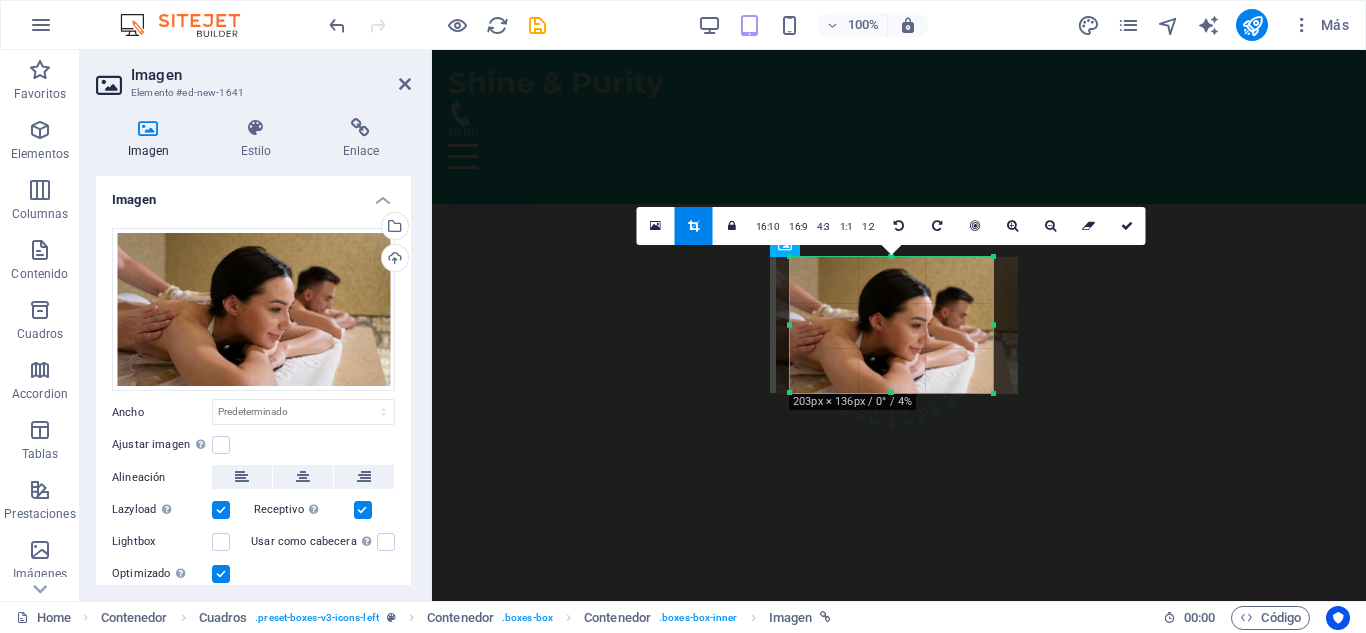drag, startPoint x: 783, startPoint y: 323, endPoint x: 797, endPoint y: 329, distance: 15.231546 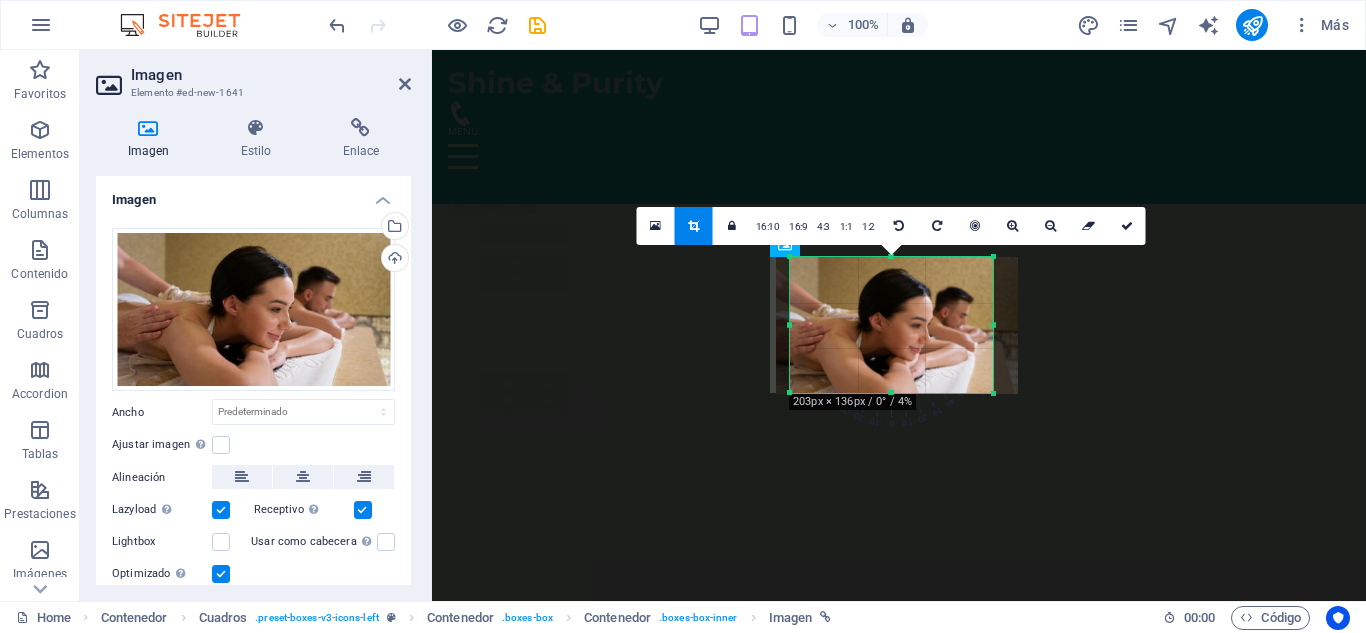 click on "180 170 160 150 140 130 120 110 100 90 80 70 60 50 40 30 20 10 0 -10 -20 -30 -40 -50 -60 -70 -80 -90 -100 -110 -120 -130 -140 -150 -160 -170 203px × 136px / 0° / 4% 16:10 16:9 4:3 1:1 1:2 0" at bounding box center (891, 325) 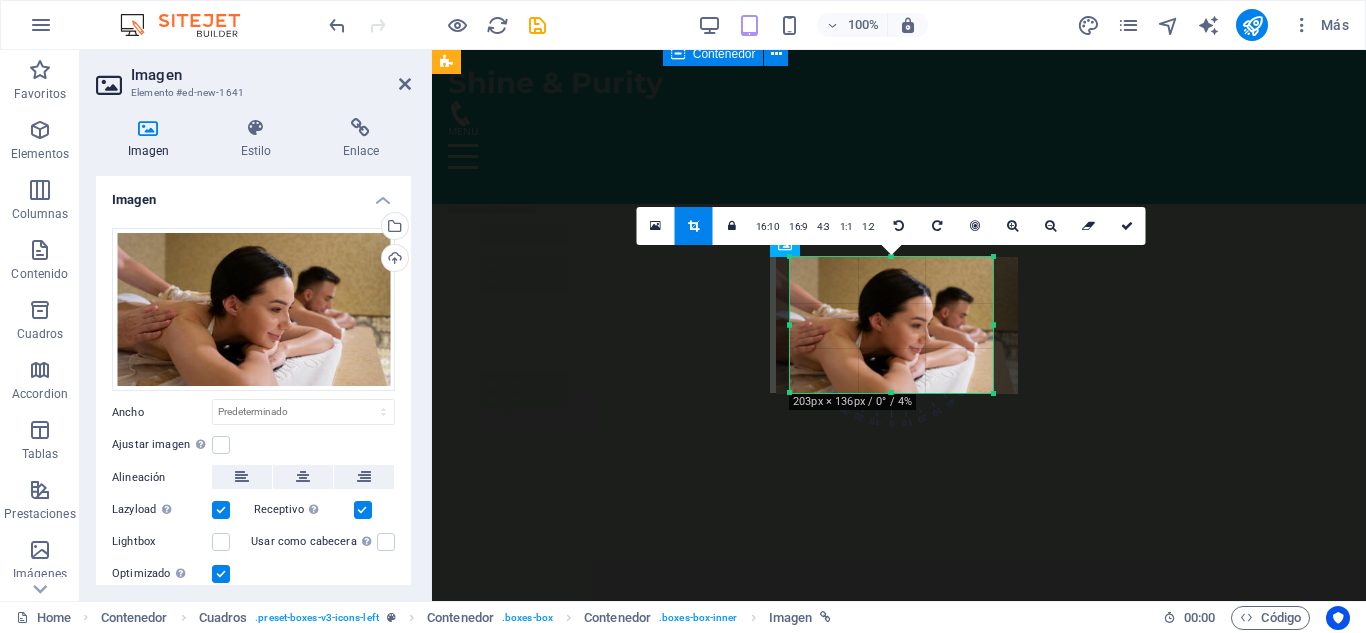 click at bounding box center (899, 144) 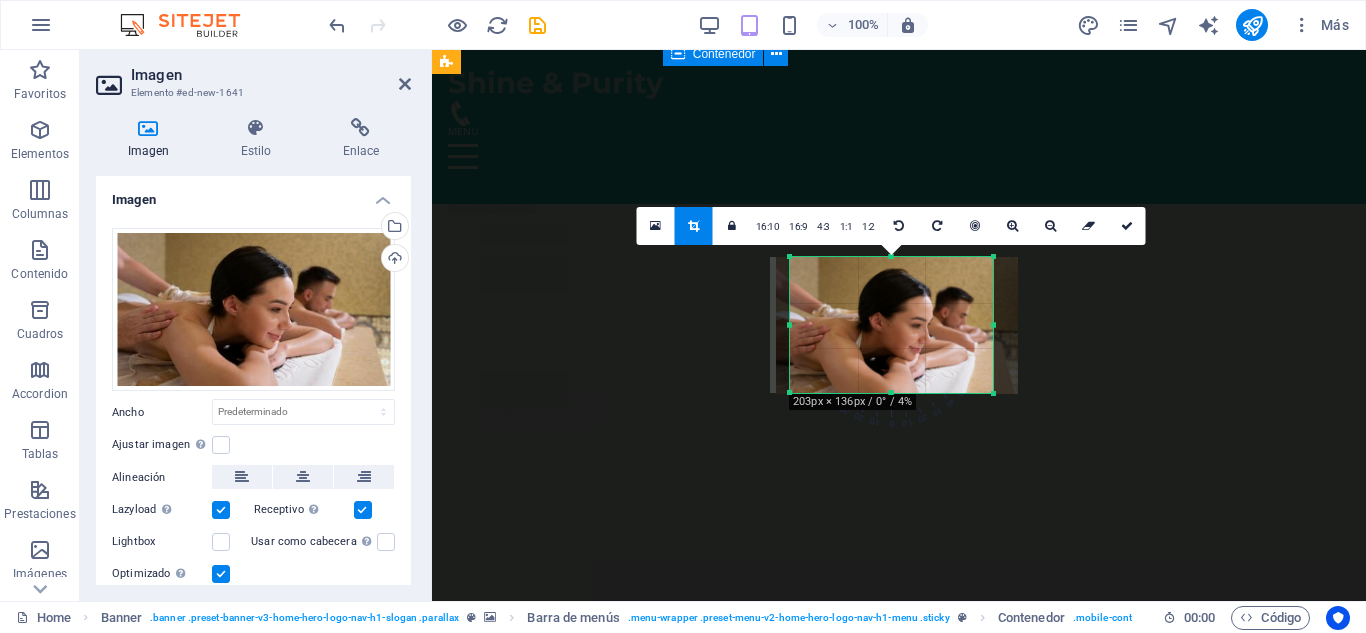 click on "Shine & Purity Inicio Acerca de Servicios Equipo Contacto" at bounding box center [899, 127] 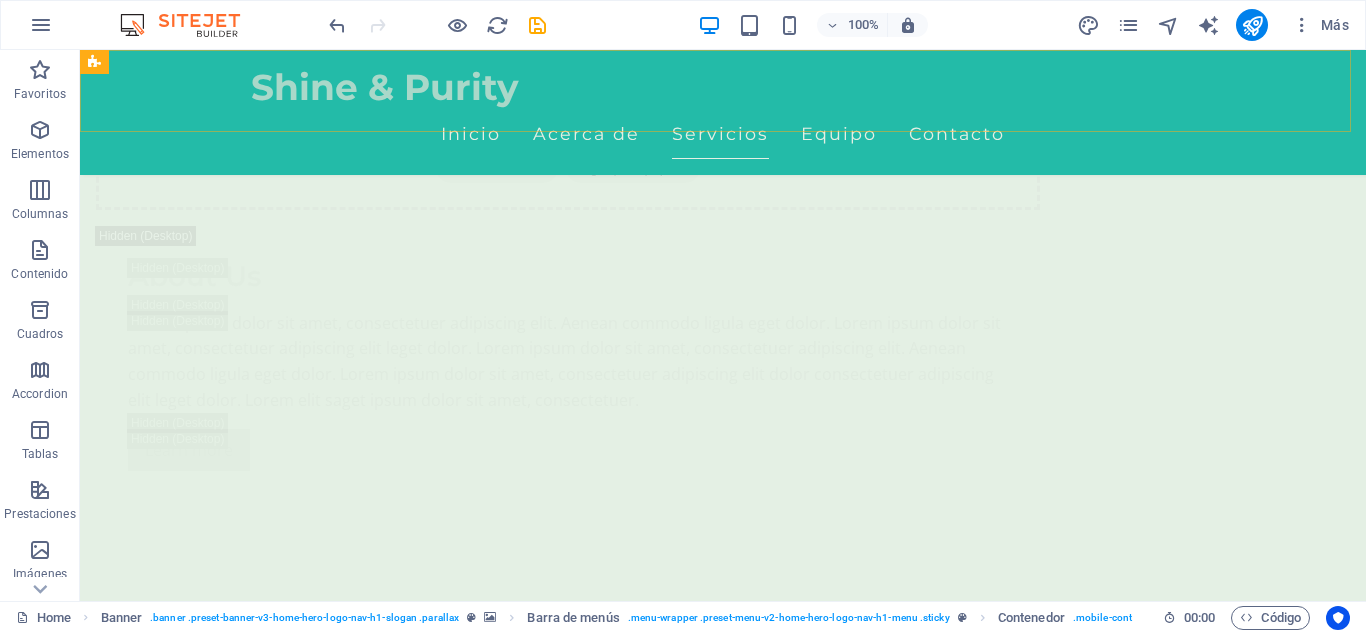 scroll, scrollTop: 3517, scrollLeft: 0, axis: vertical 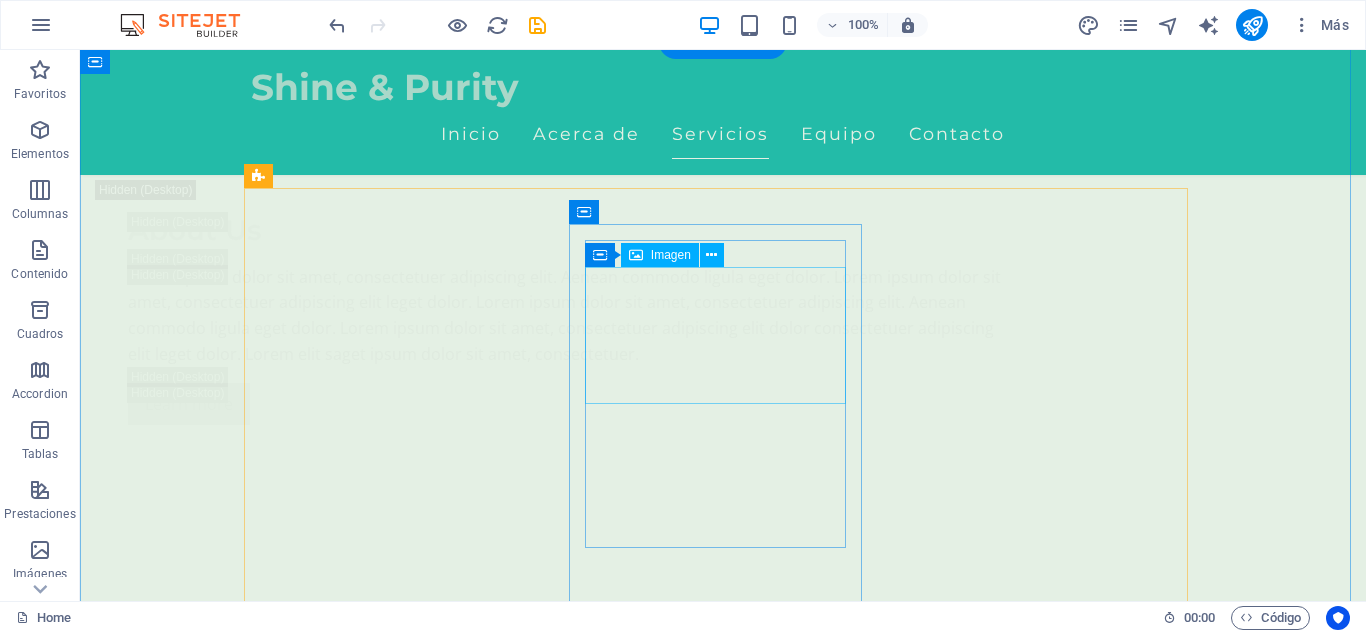click at bounding box center (397, 4258) 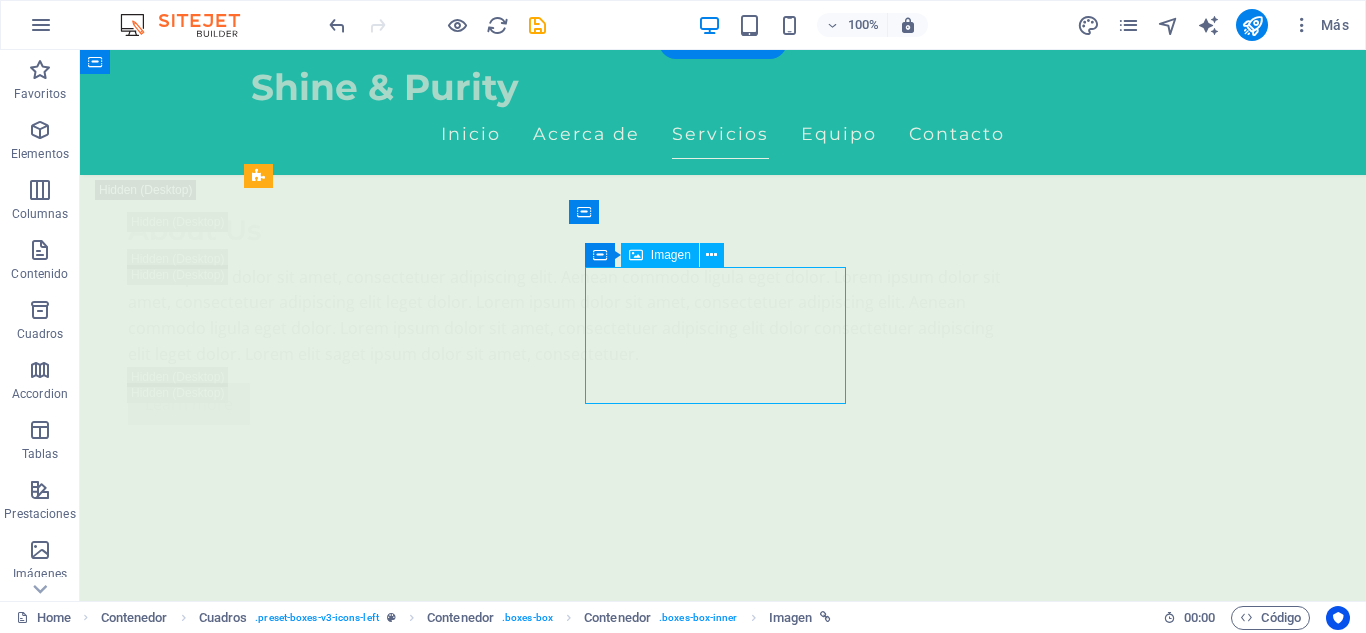 click at bounding box center [397, 4258] 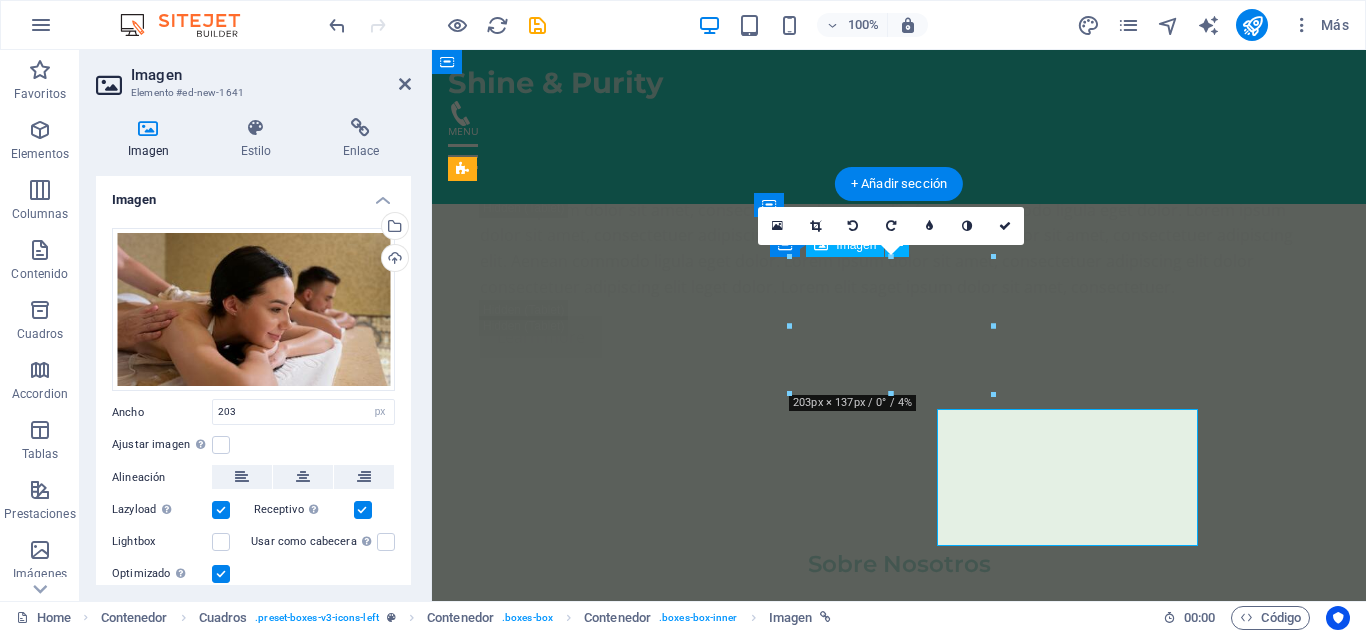 scroll, scrollTop: 3467, scrollLeft: 0, axis: vertical 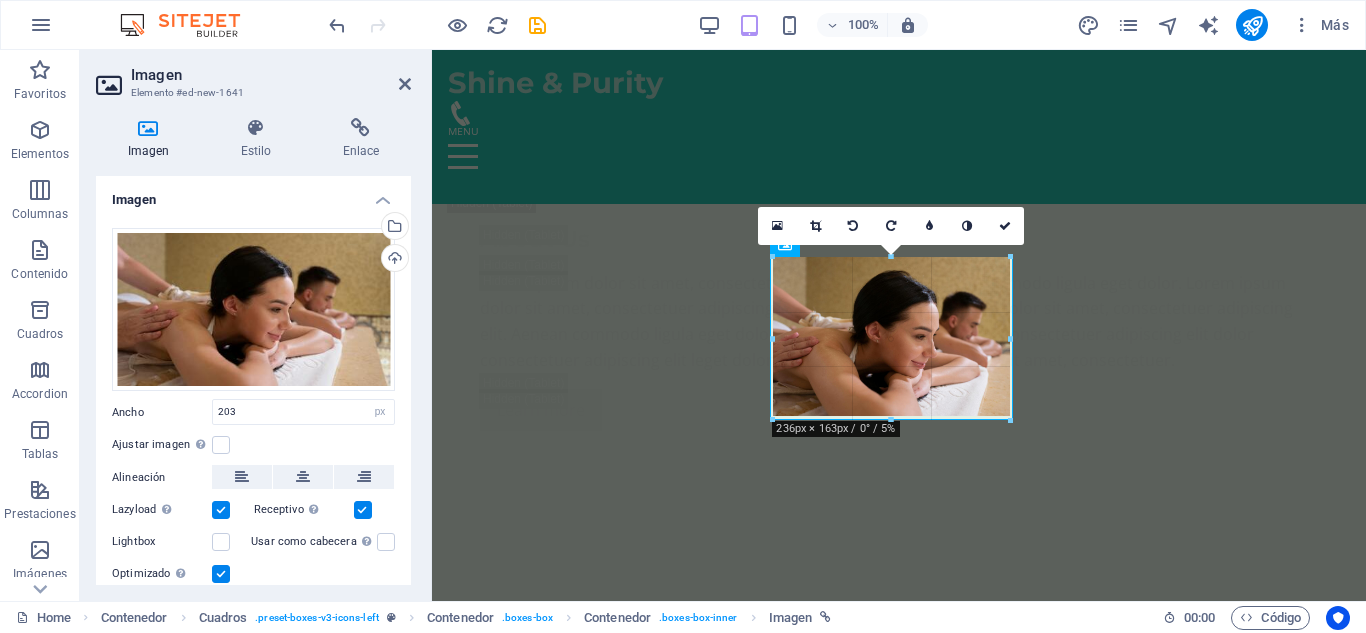 drag, startPoint x: 994, startPoint y: 393, endPoint x: 1007, endPoint y: 419, distance: 29.068884 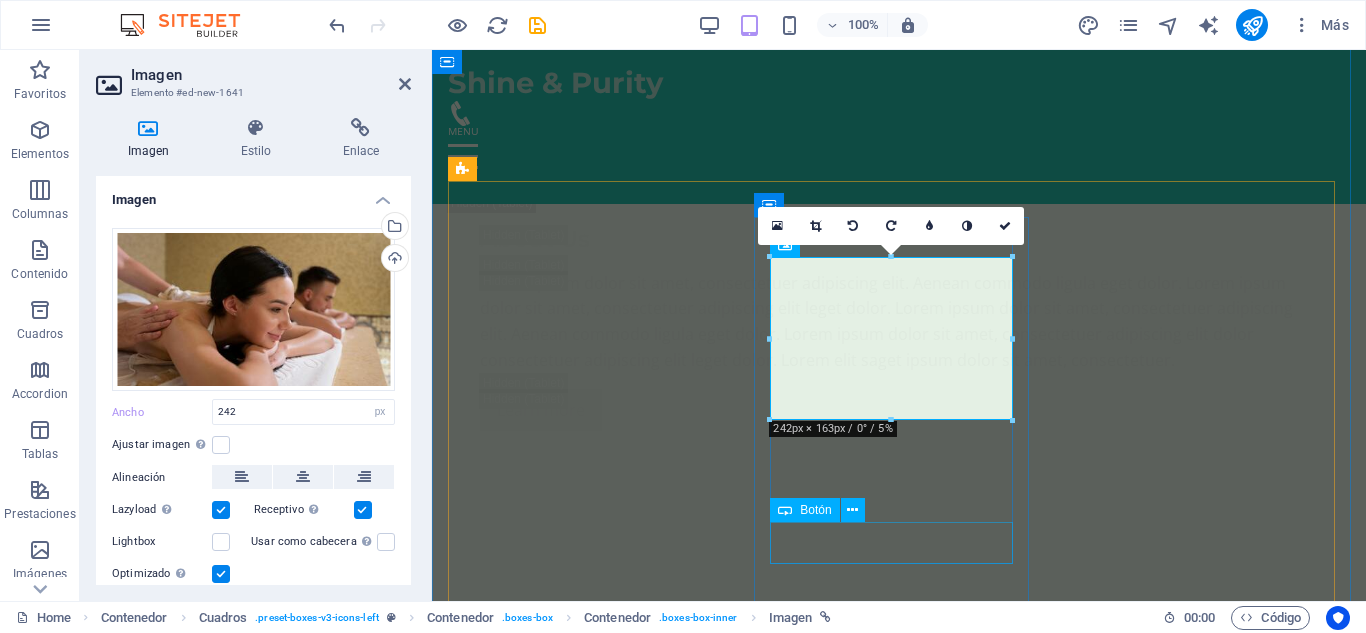 click on "Agregar" at bounding box center [587, 4476] 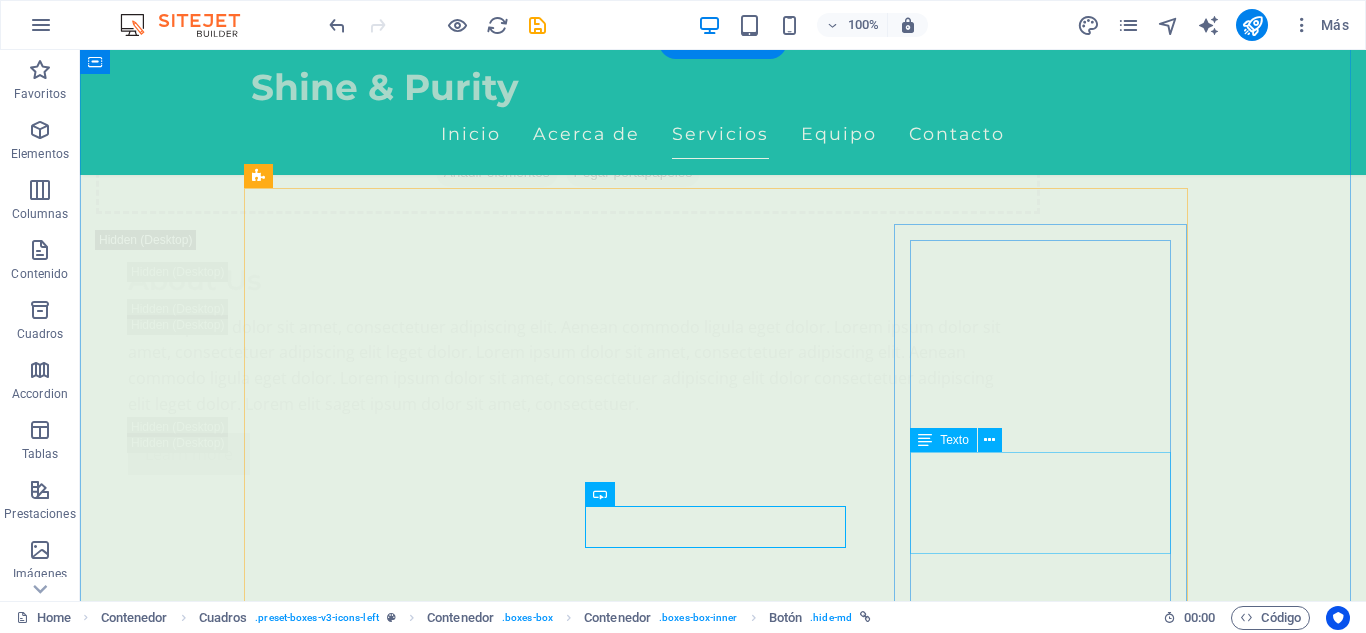 scroll, scrollTop: 3517, scrollLeft: 0, axis: vertical 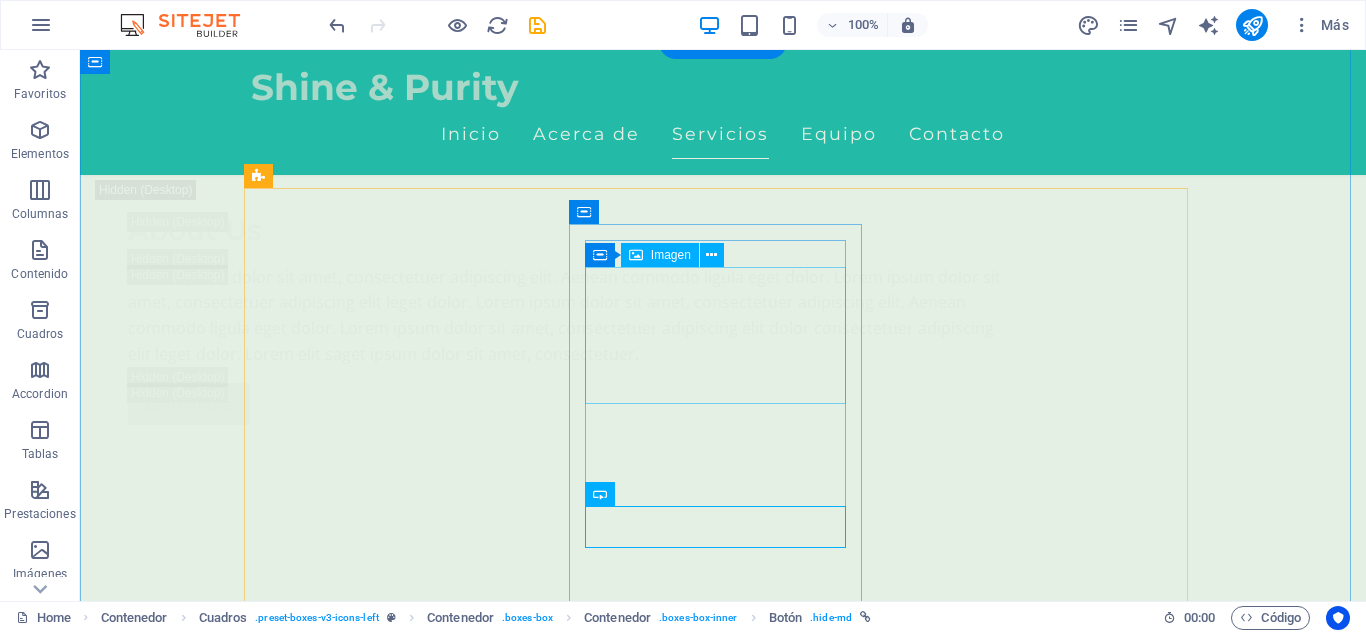 click at bounding box center [397, 4258] 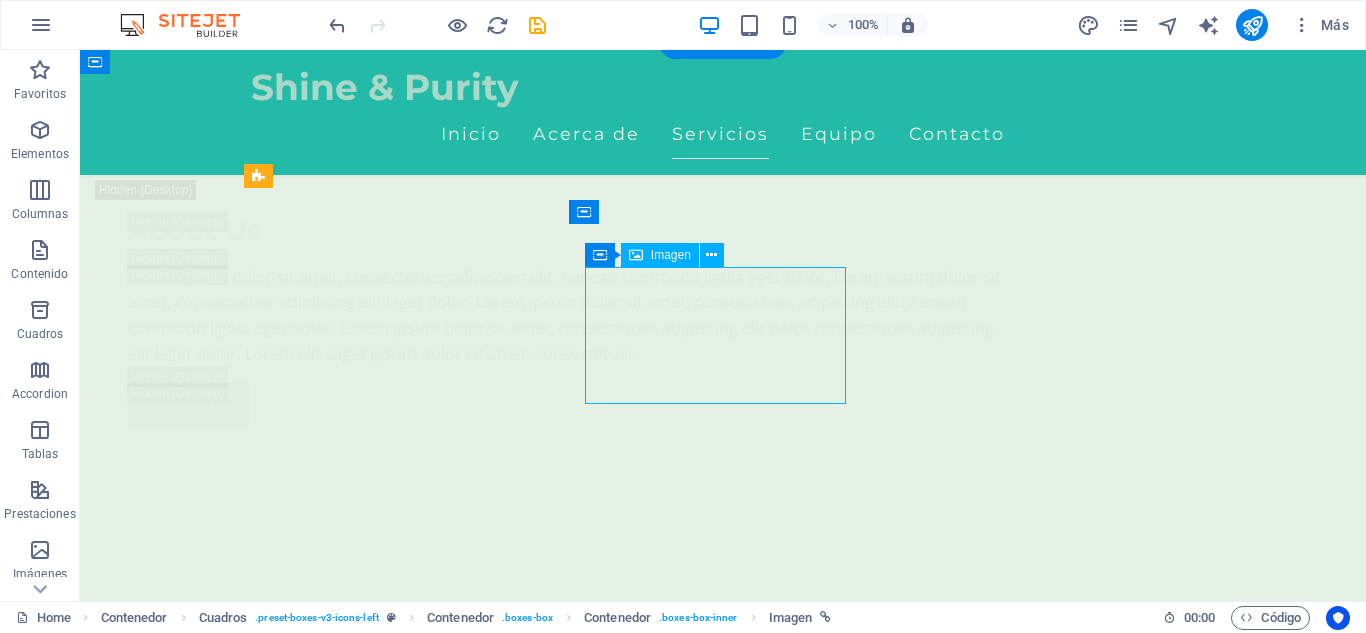 click at bounding box center (397, 4258) 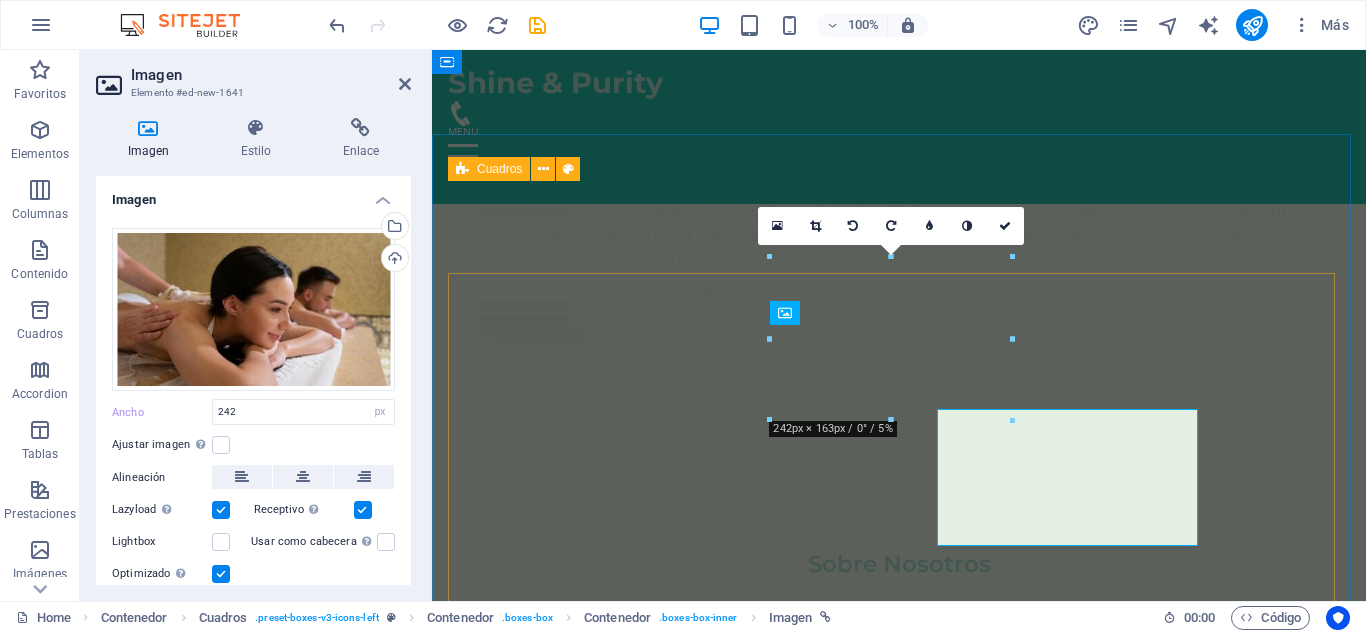 scroll, scrollTop: 3467, scrollLeft: 0, axis: vertical 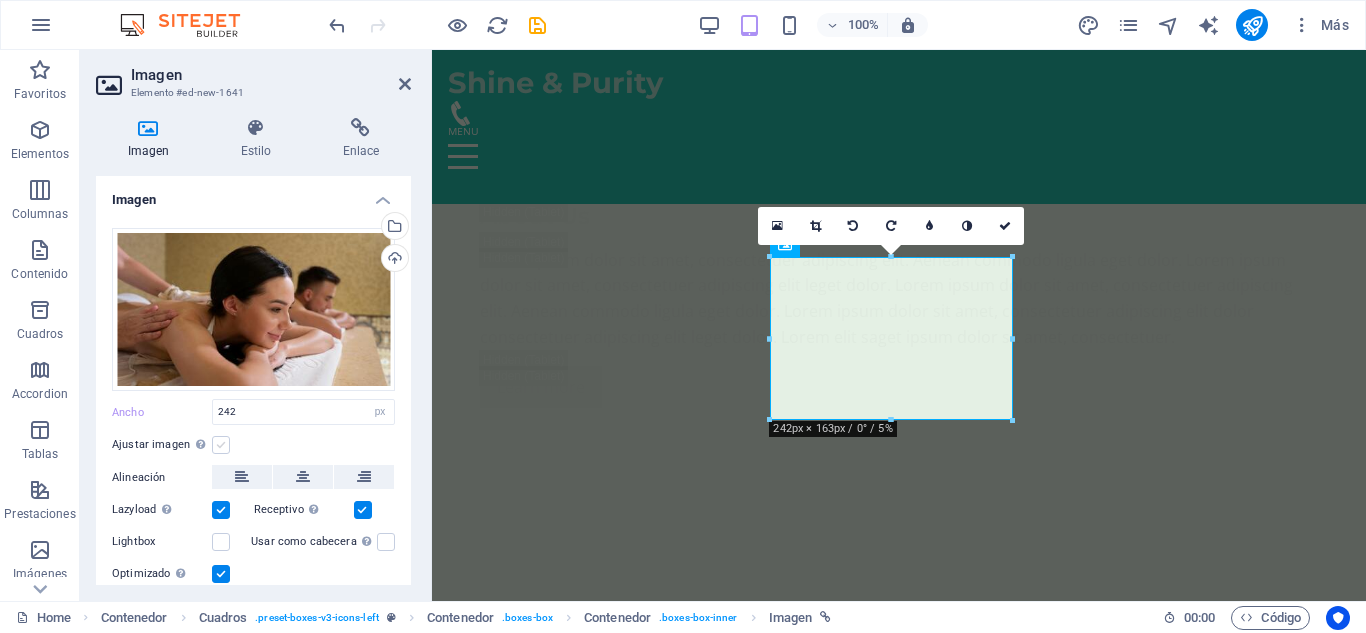 click at bounding box center [221, 445] 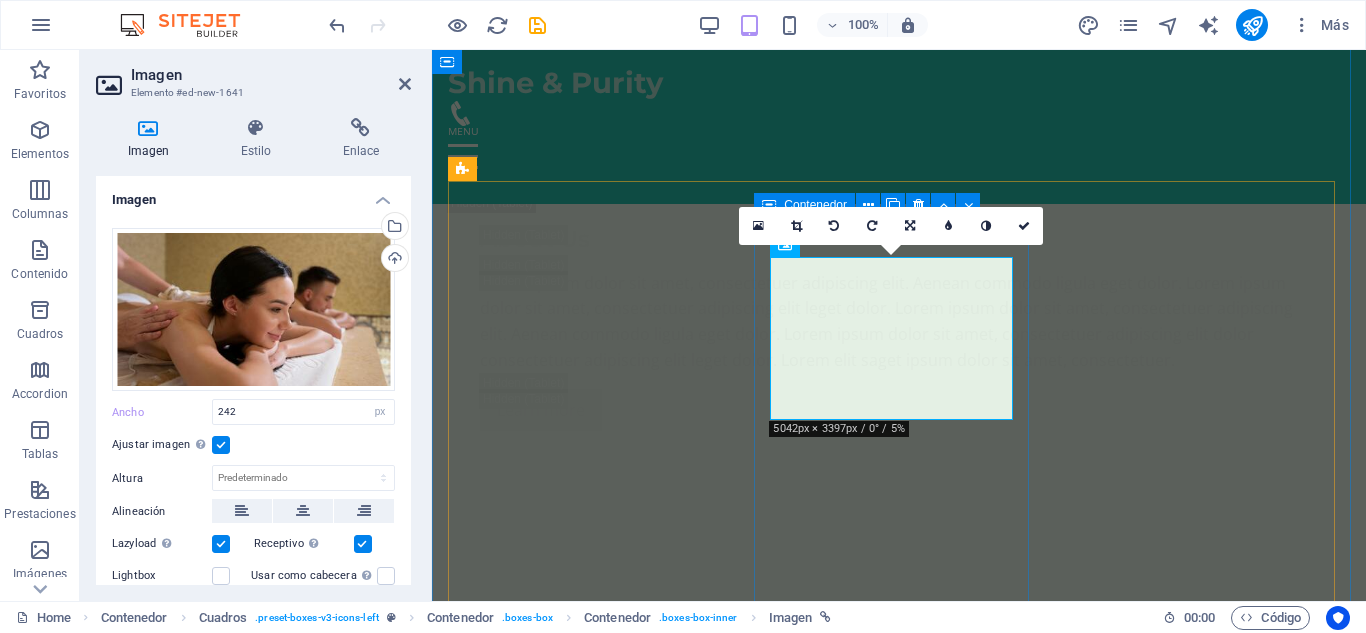 click on "Masaje Relajante Déjate envolver por un masaje relajante que alivia el estrés y renueva la paz en tu cuerpo. 150.000 COP ​  Agregar" at bounding box center [587, 4332] 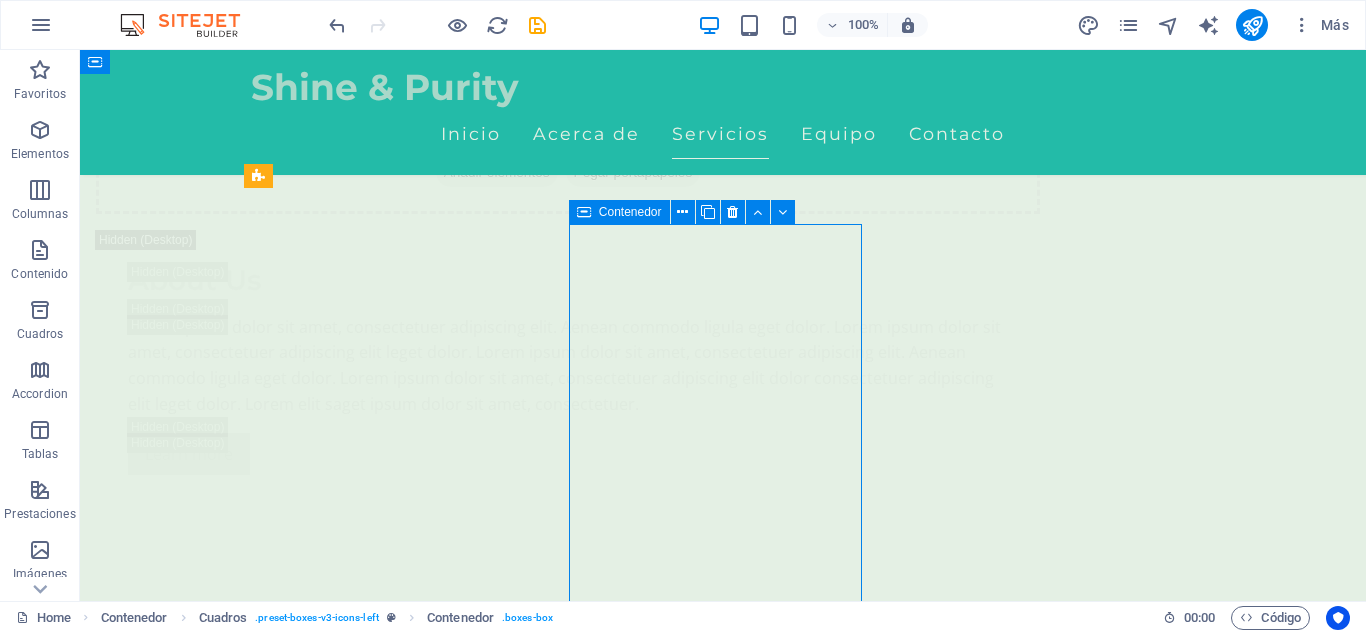 scroll, scrollTop: 3517, scrollLeft: 0, axis: vertical 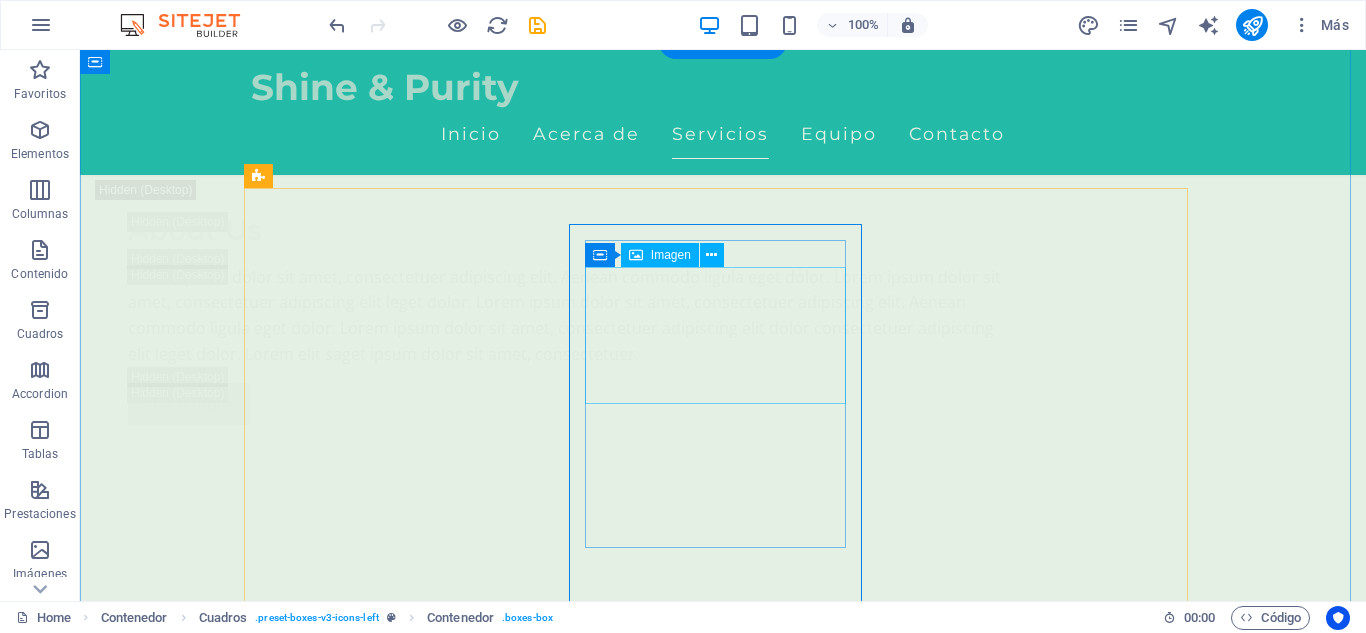 click at bounding box center (397, 4258) 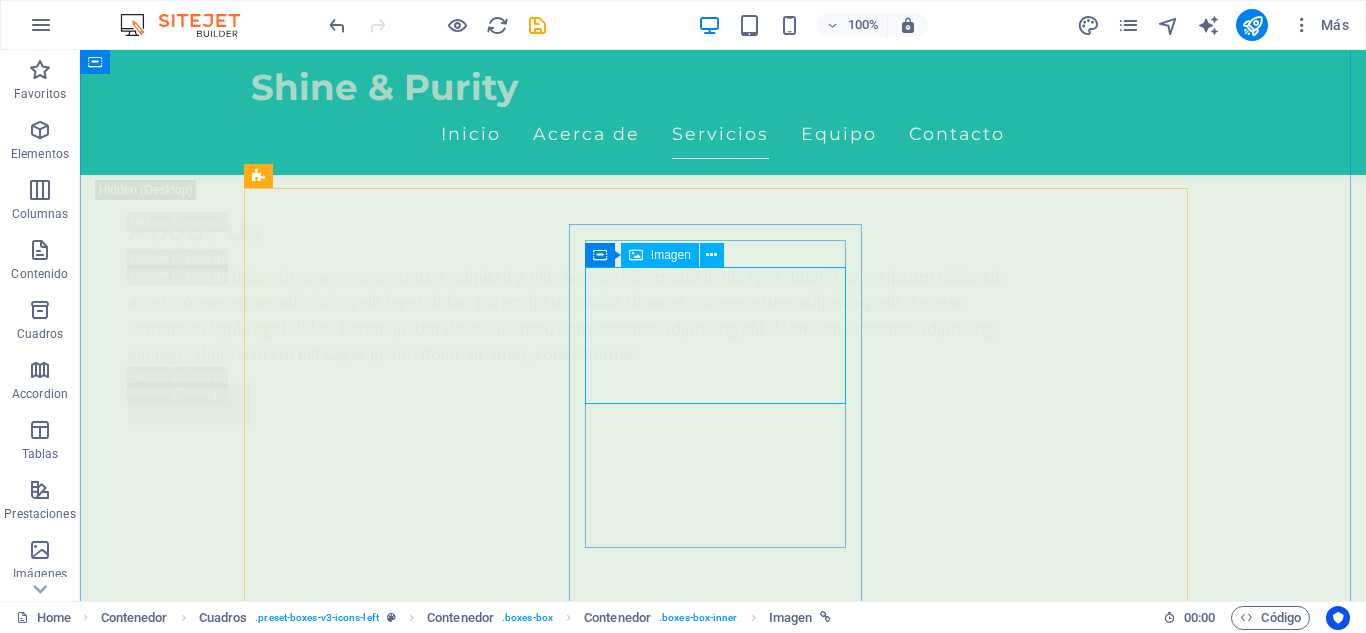 click at bounding box center [636, 255] 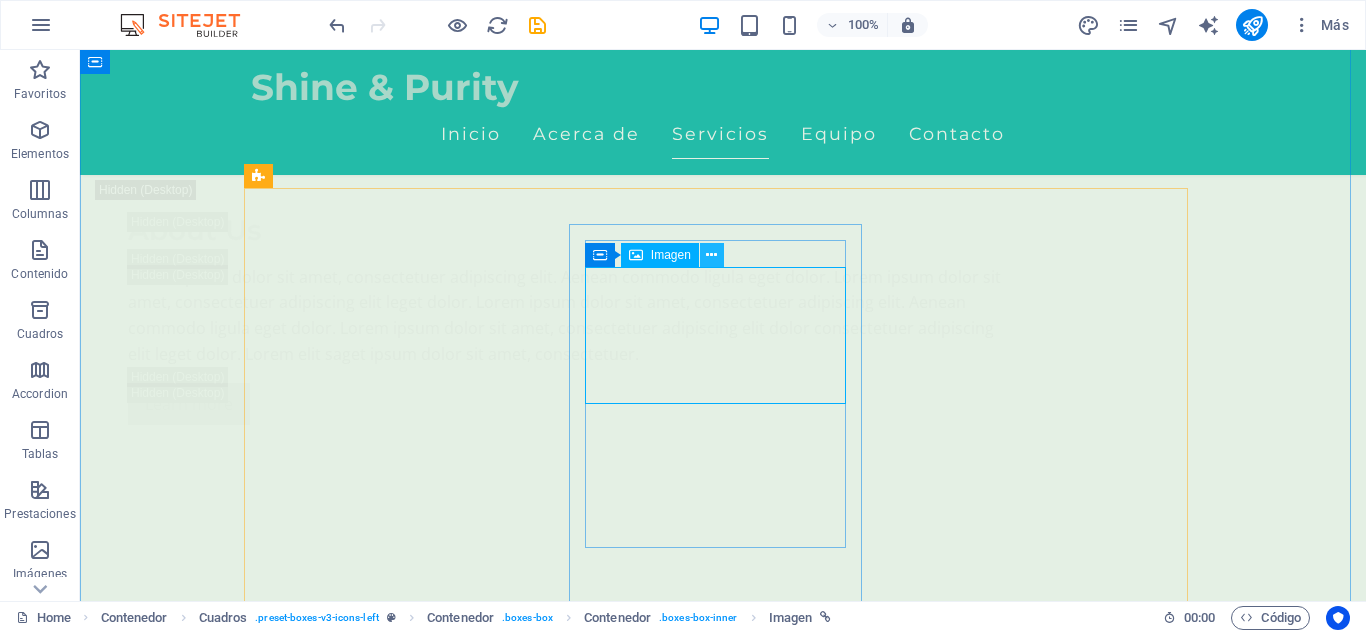 click at bounding box center [711, 255] 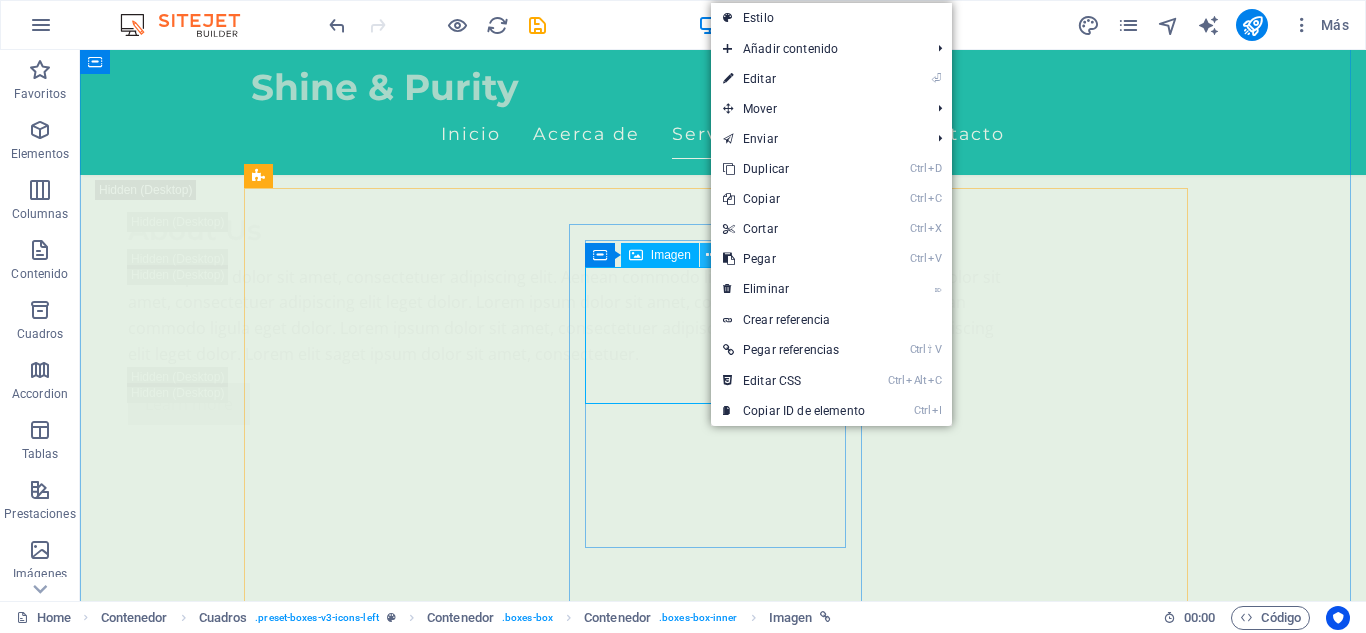 click at bounding box center (711, 255) 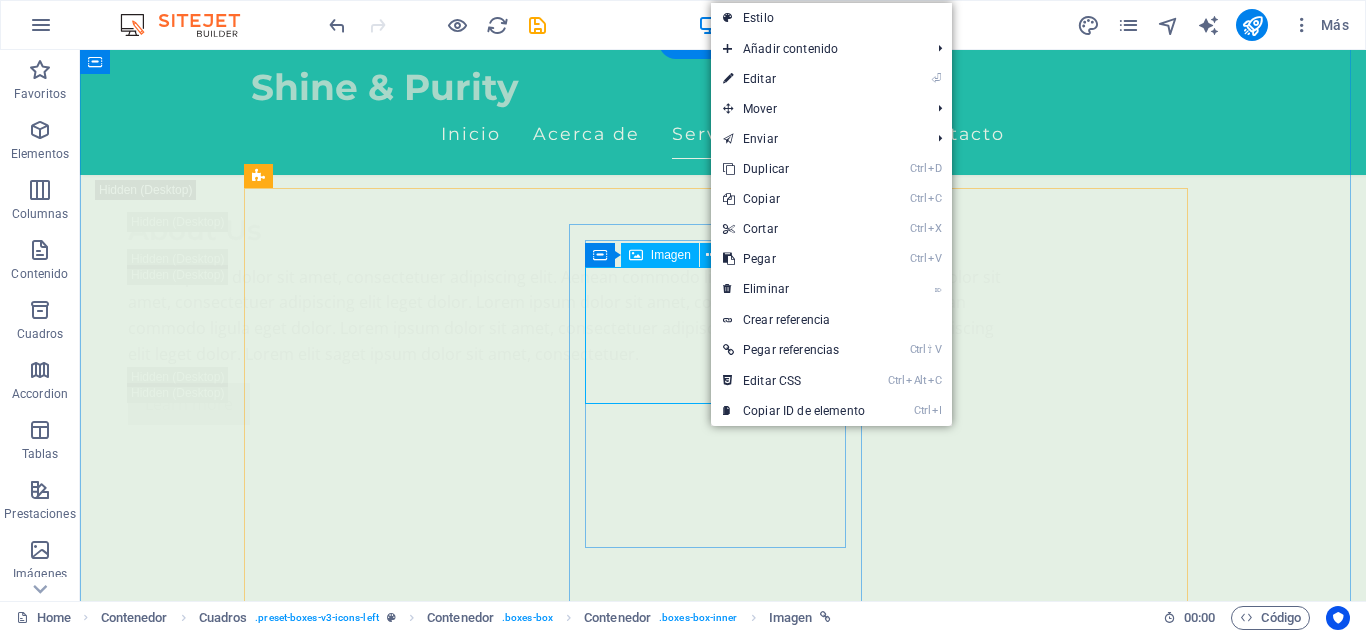 click at bounding box center (397, 4258) 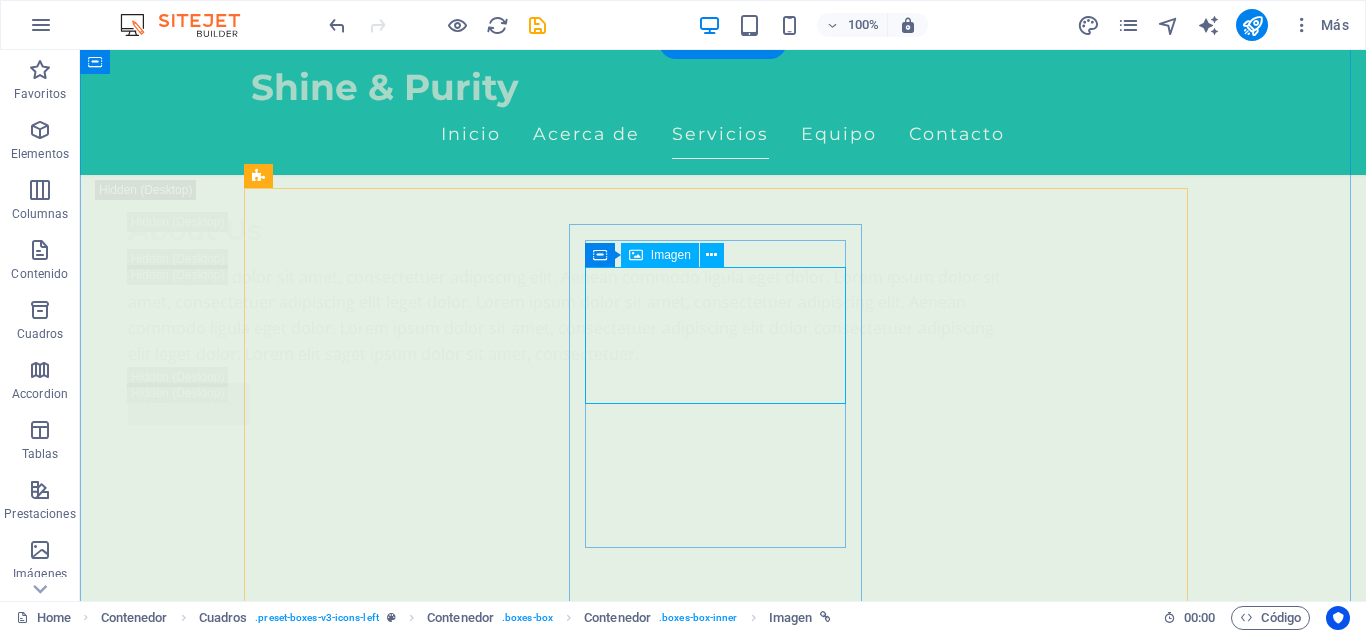 click at bounding box center (397, 4258) 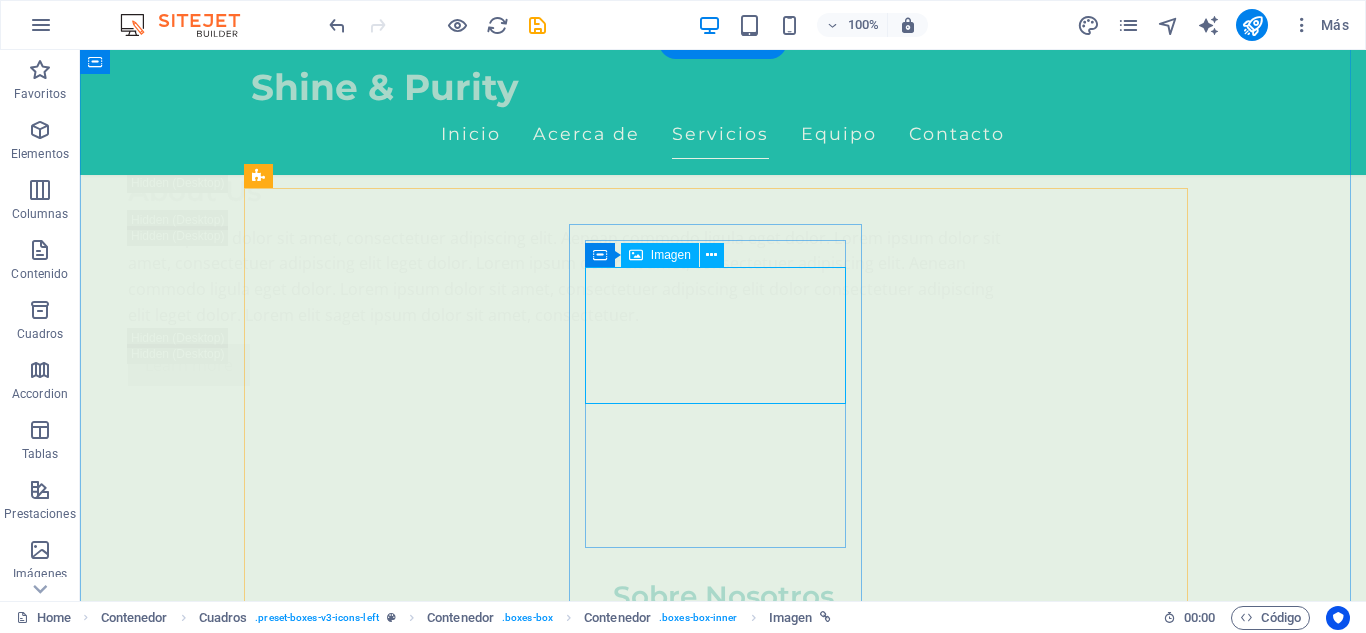 select on "px" 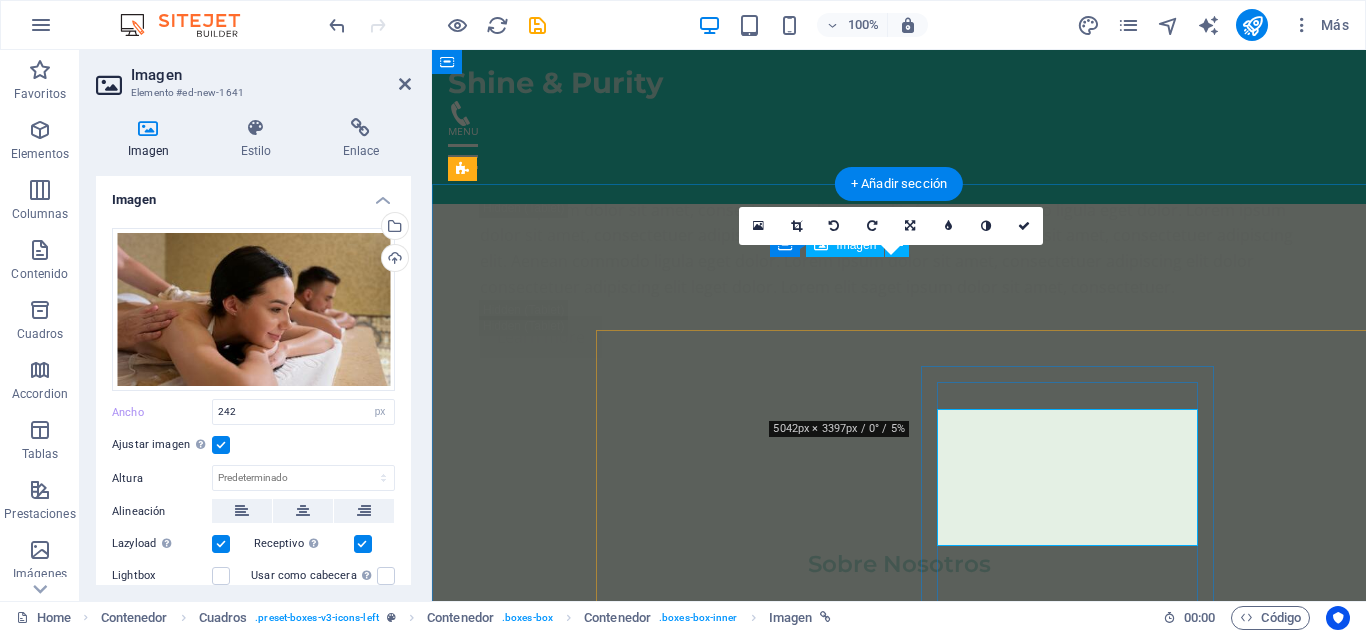 click at bounding box center [587, 4156] 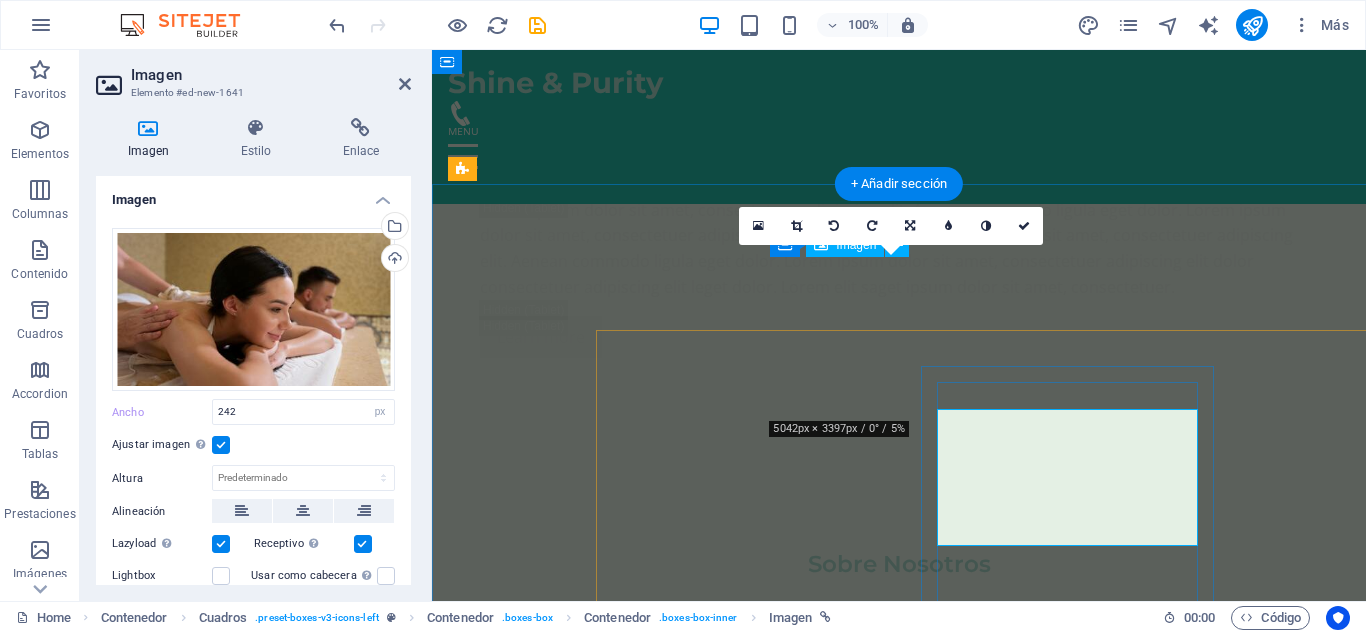 scroll, scrollTop: 3467, scrollLeft: 0, axis: vertical 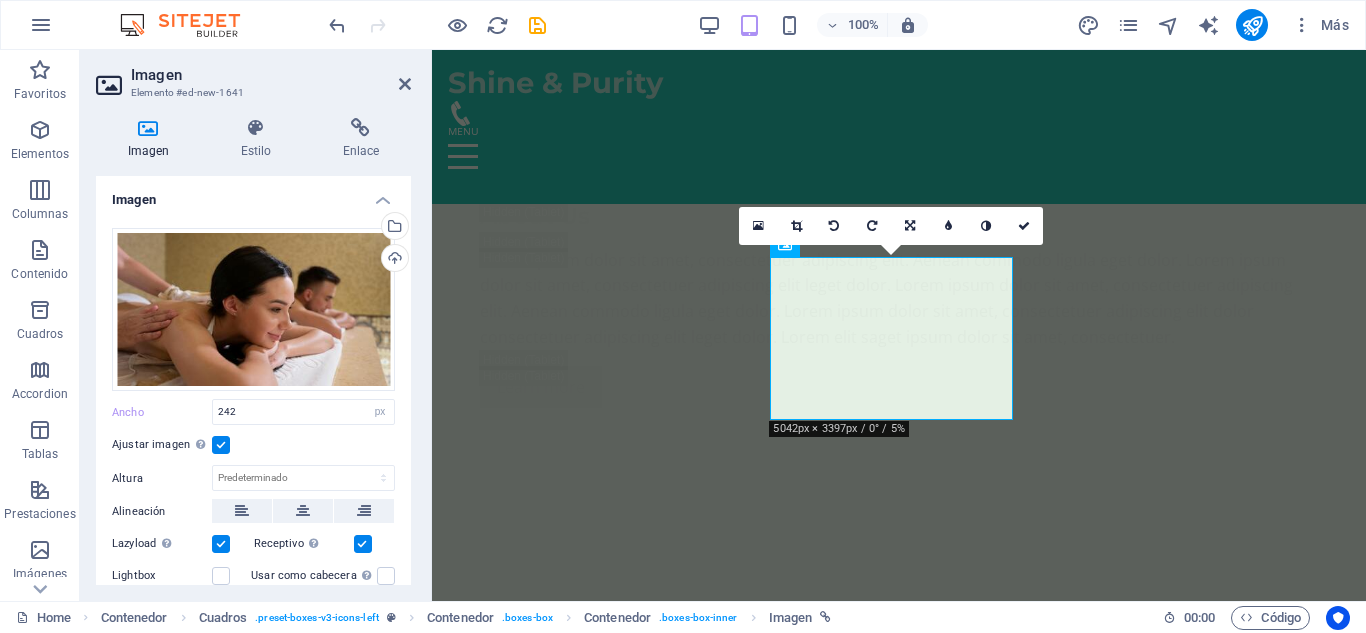click at bounding box center (221, 445) 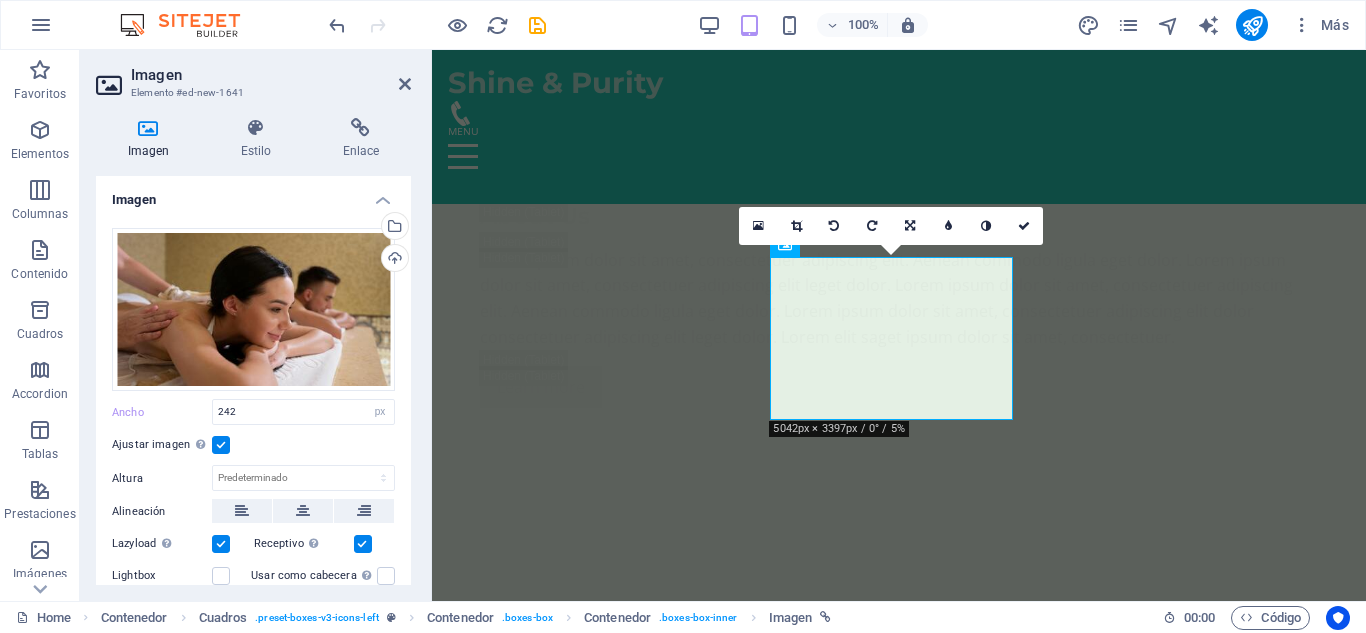 click on "Ajustar imagen Ajustar imagen automáticamente a un ancho y alto fijo" at bounding box center [0, 0] 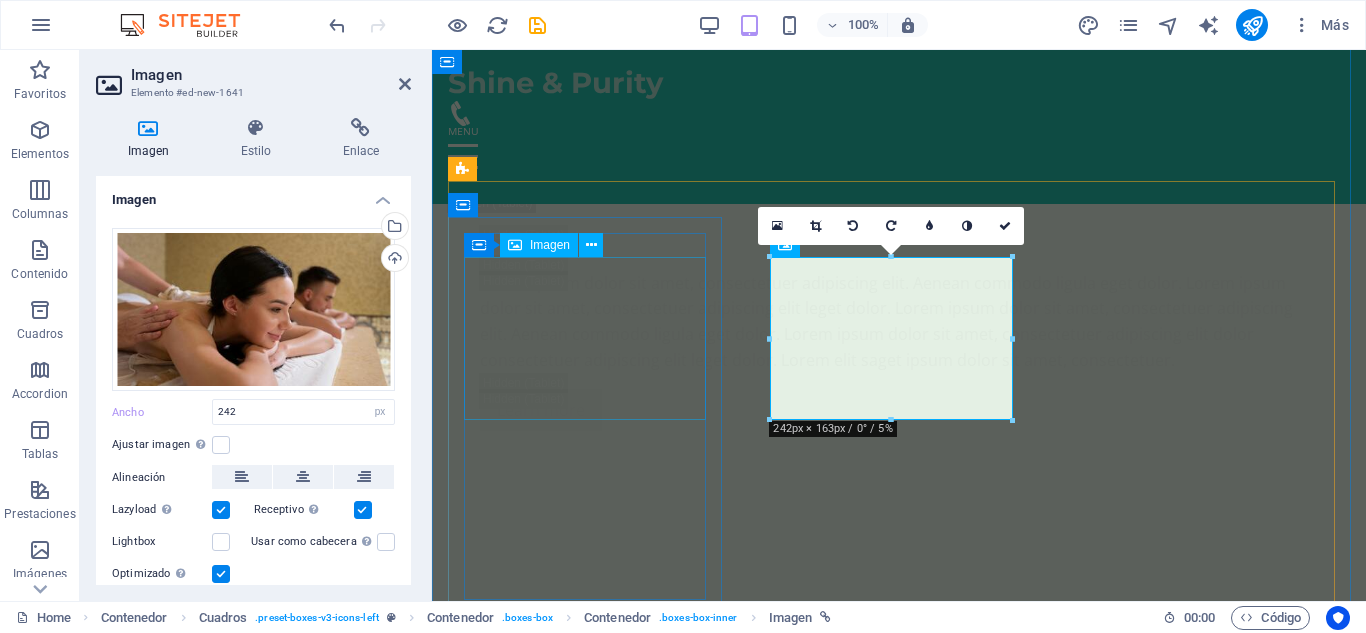 click at bounding box center (587, 3432) 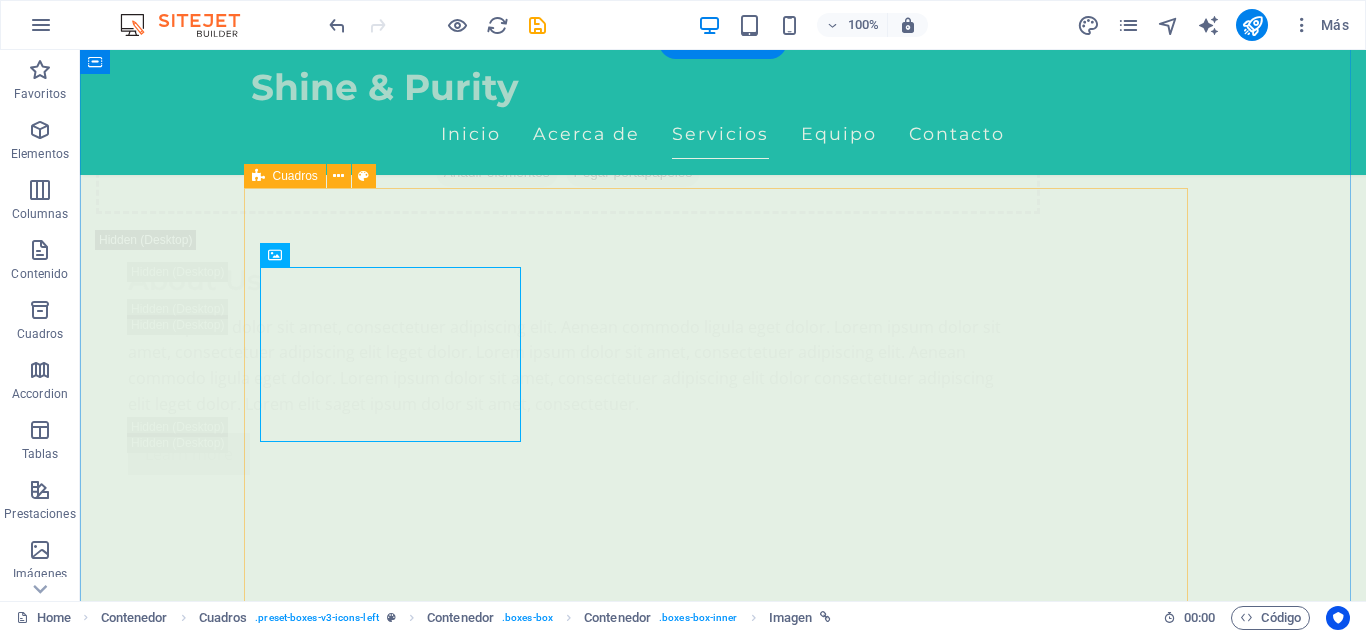 scroll, scrollTop: 3517, scrollLeft: 0, axis: vertical 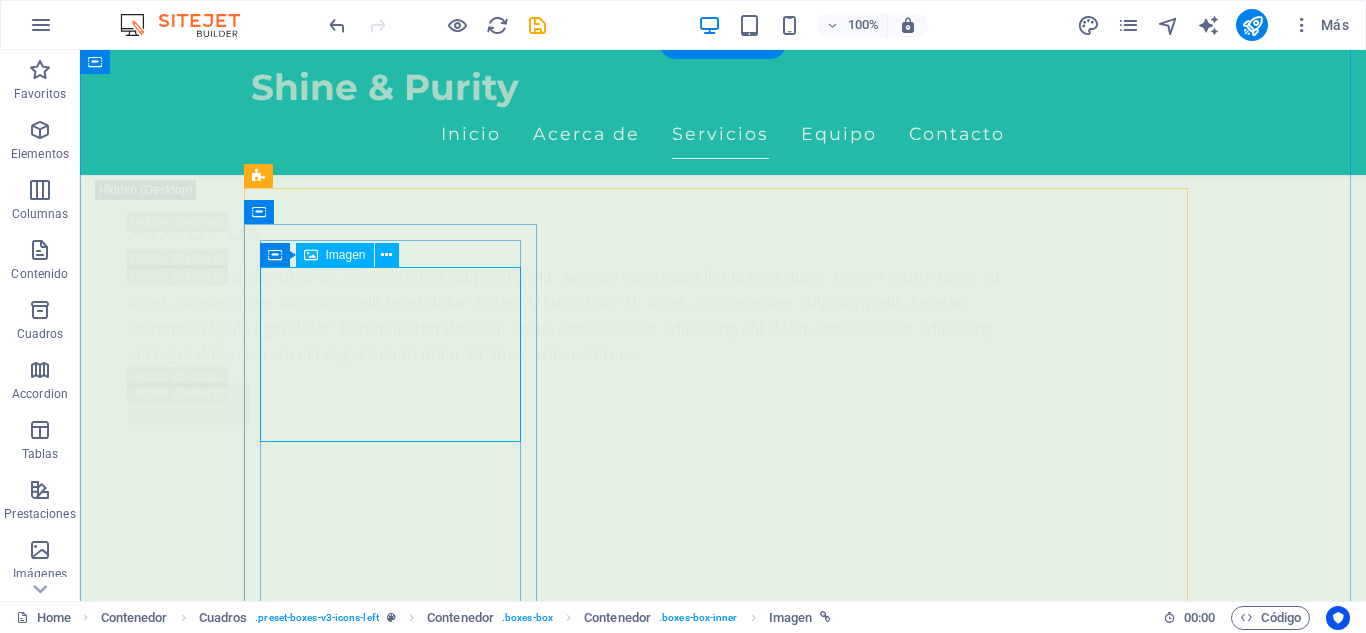 click at bounding box center (397, 3472) 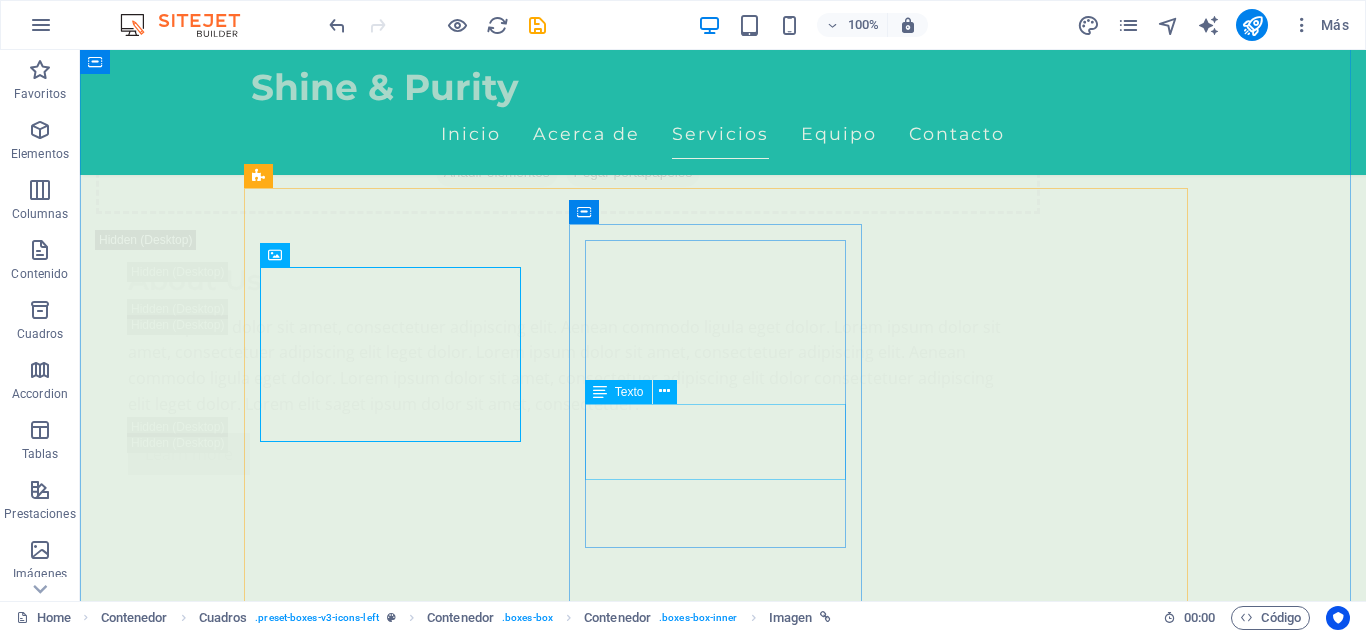 scroll, scrollTop: 3517, scrollLeft: 0, axis: vertical 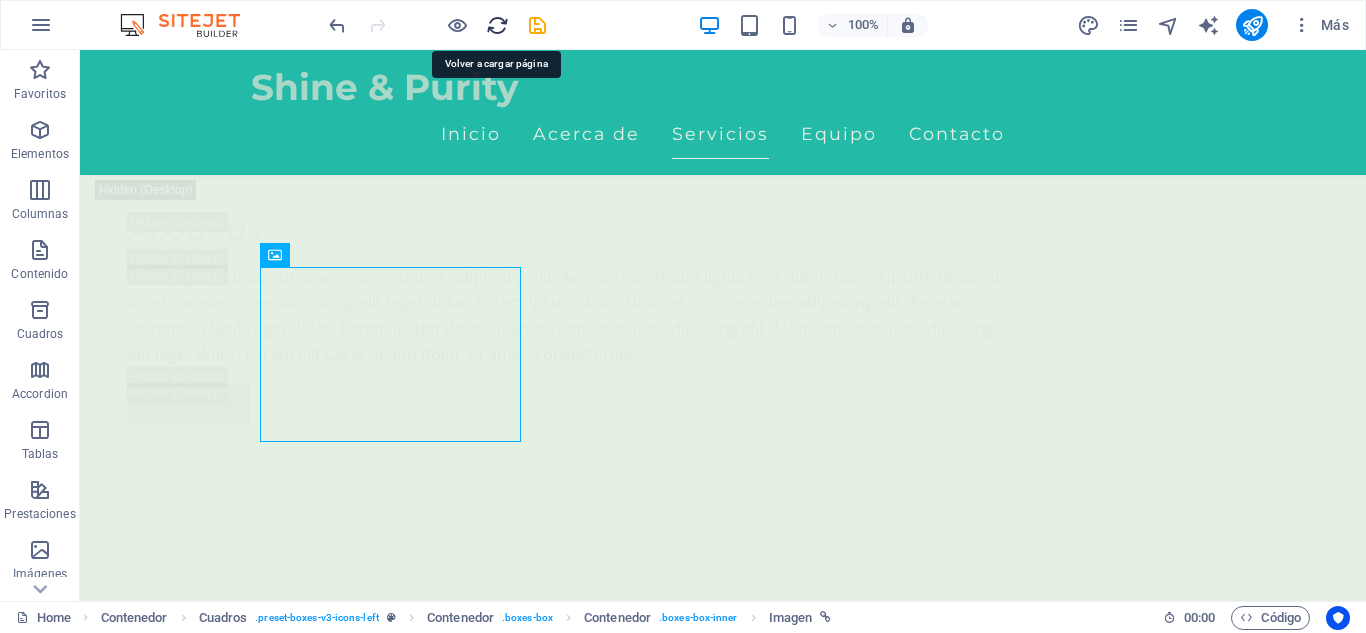 click at bounding box center [497, 25] 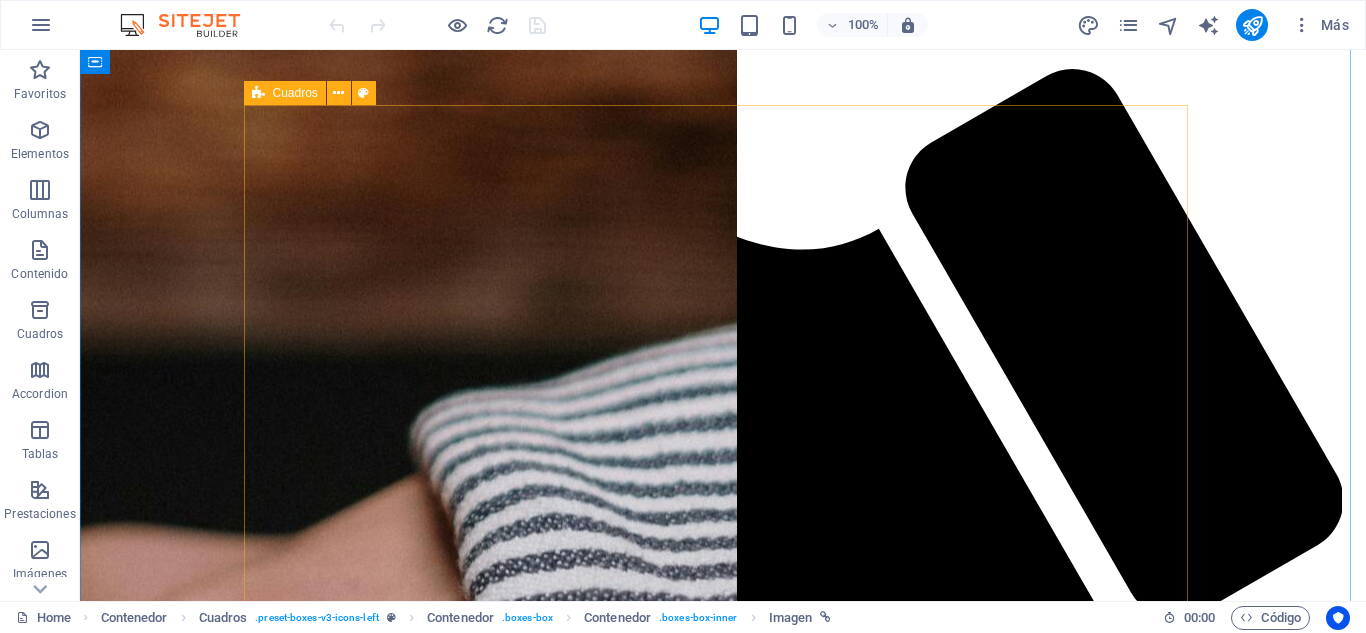 scroll, scrollTop: 3600, scrollLeft: 0, axis: vertical 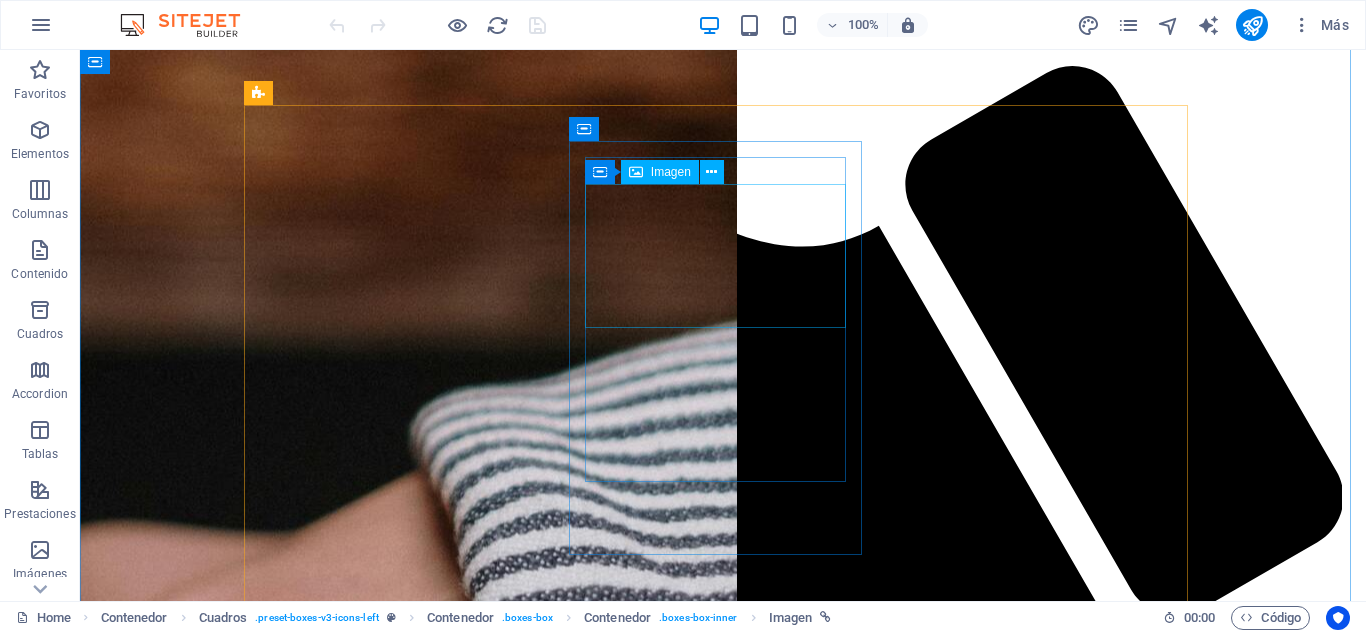 click at bounding box center (723, 19520) 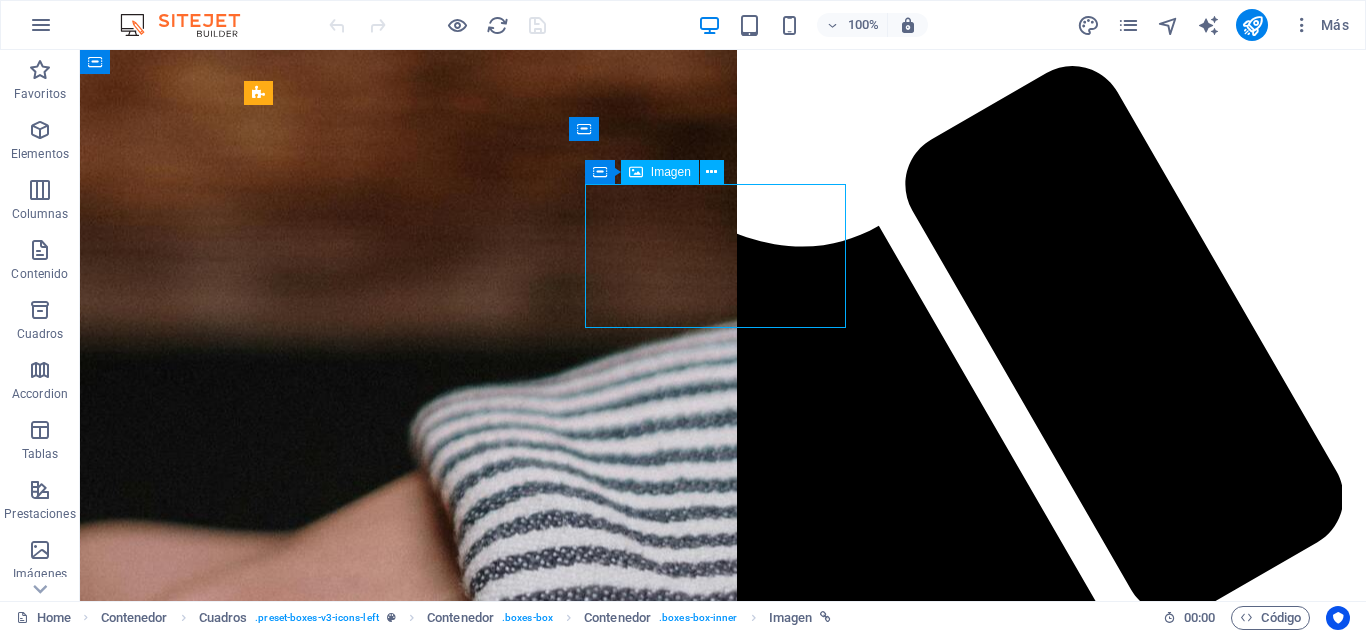 click at bounding box center [723, 19520] 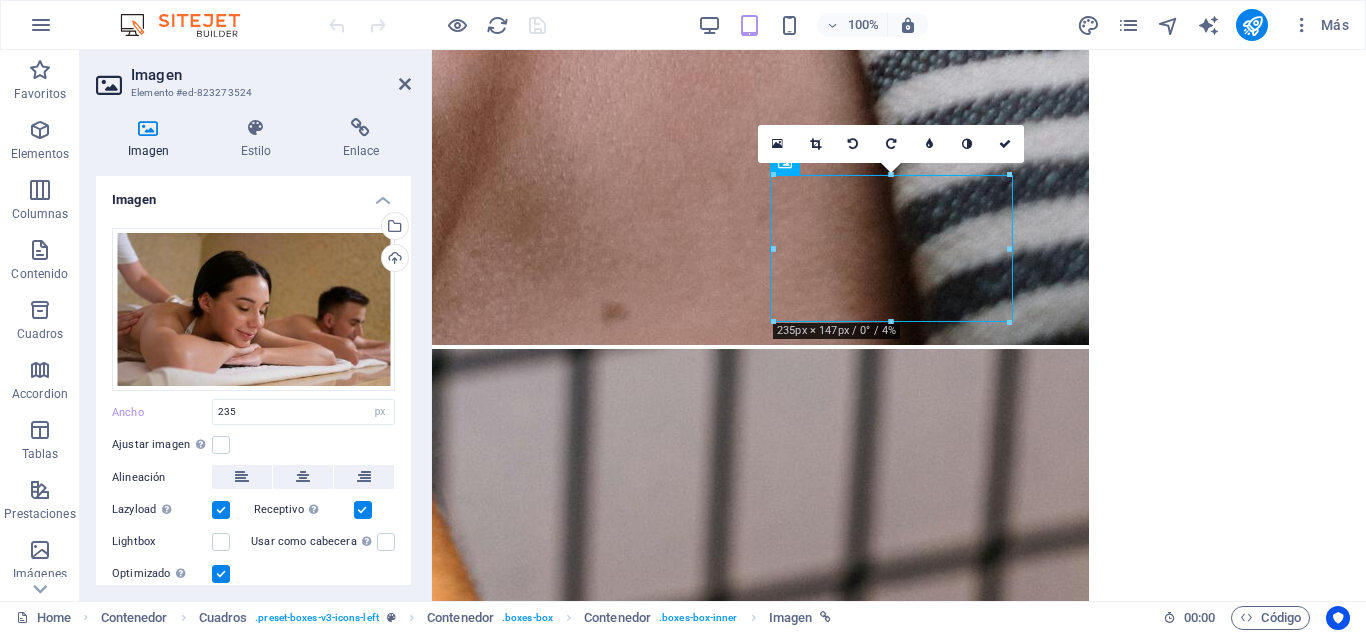 scroll, scrollTop: 3549, scrollLeft: 0, axis: vertical 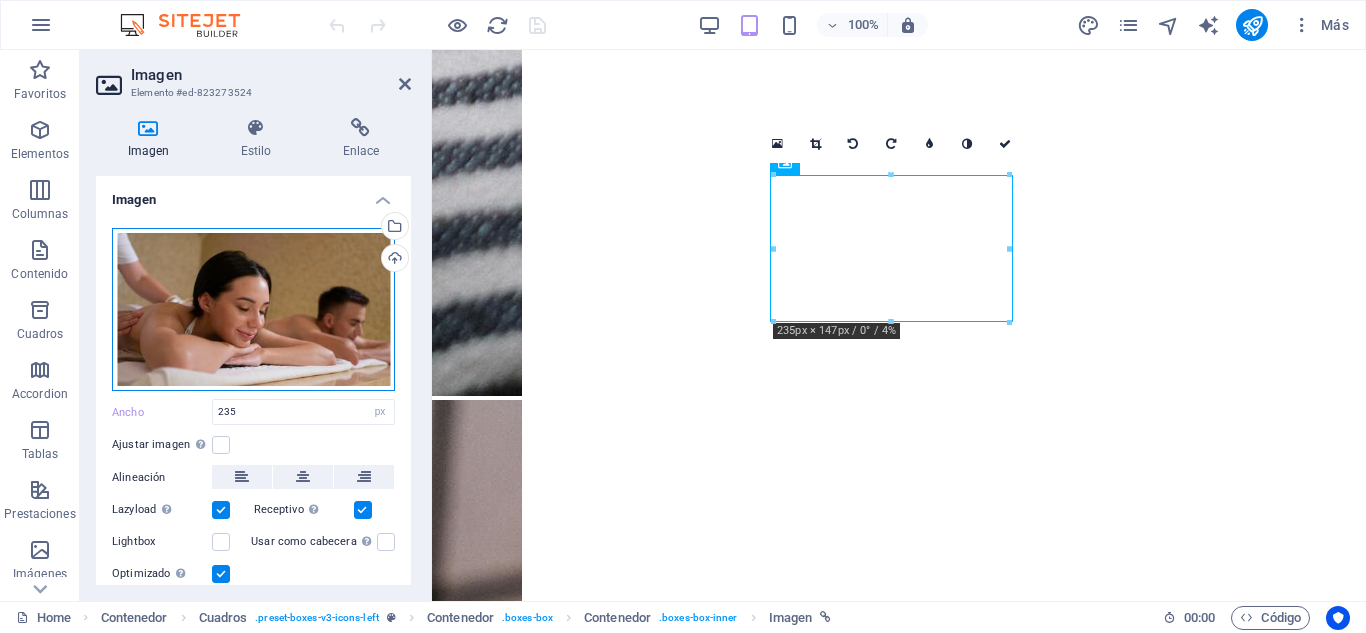 click on "Arrastra archivos aquí, haz clic para escoger archivos o  selecciona archivos de Archivos o de nuestra galería gratuita de fotos y vídeos" at bounding box center (253, 310) 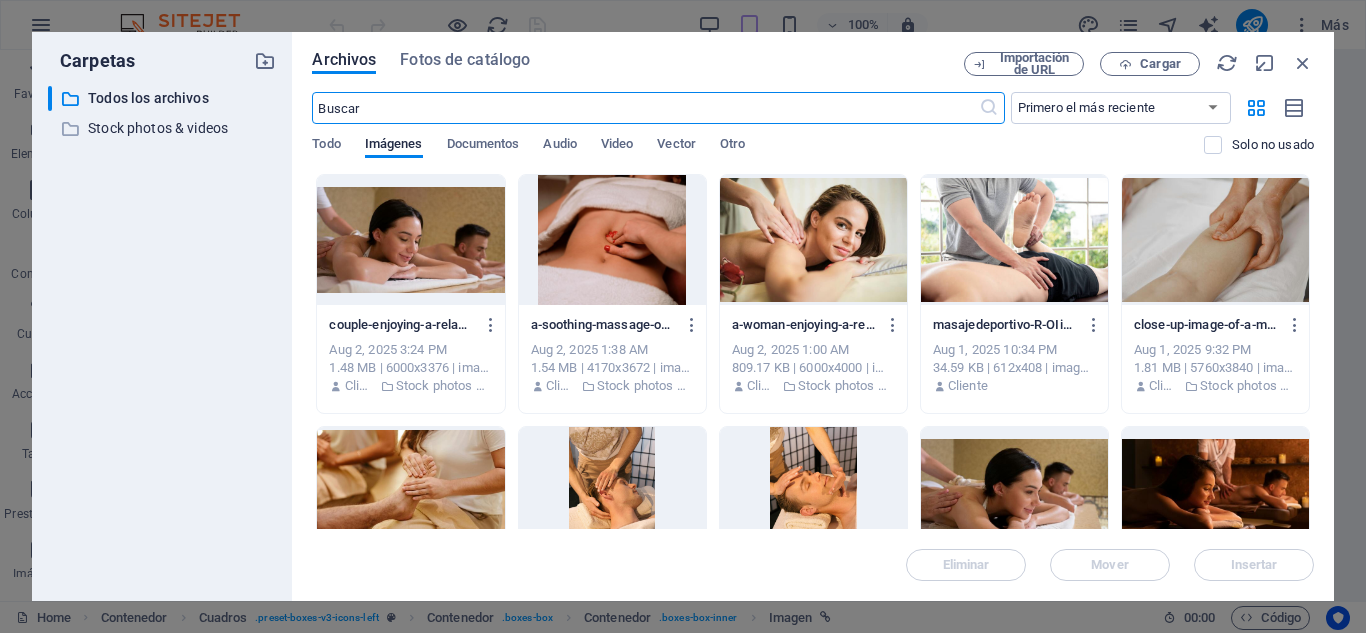 scroll, scrollTop: 4617, scrollLeft: 0, axis: vertical 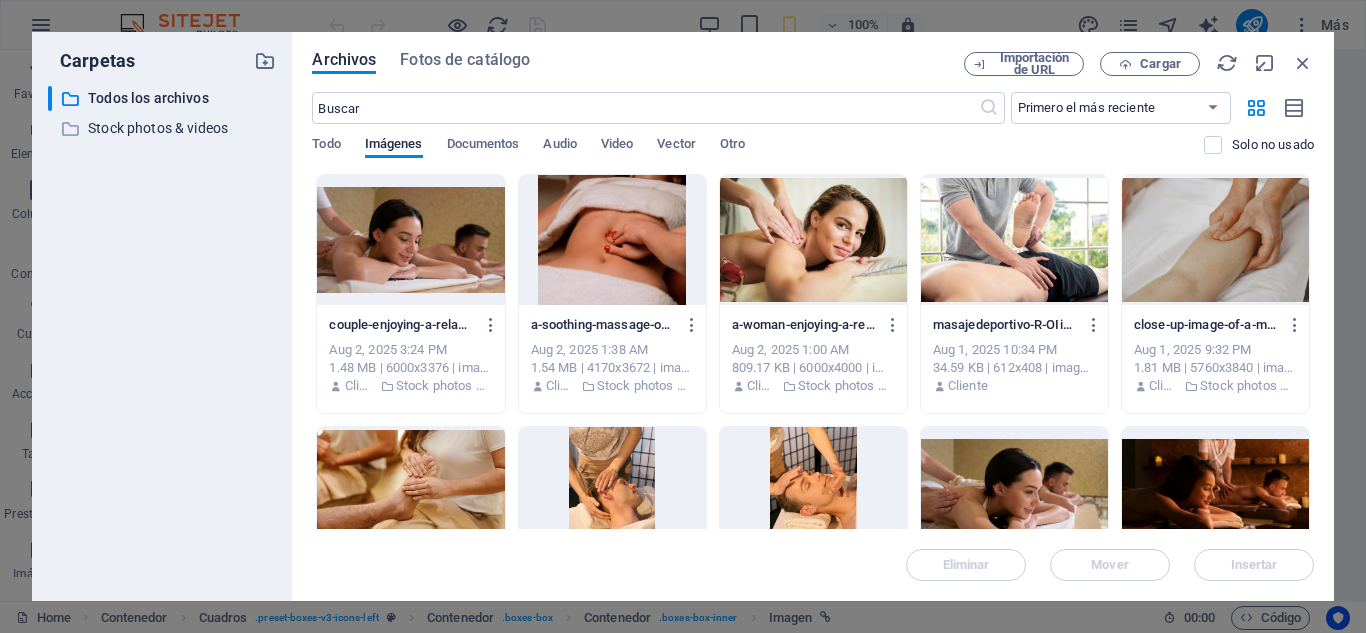 click at bounding box center (1014, 492) 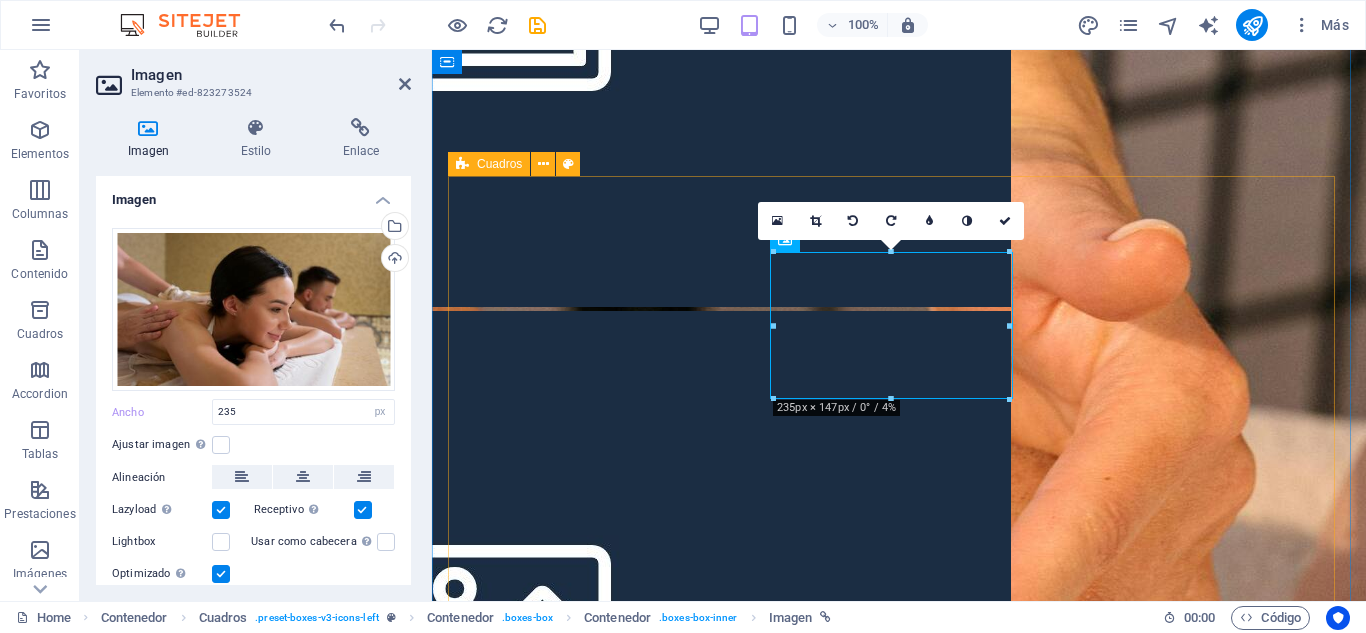 scroll, scrollTop: 3472, scrollLeft: 0, axis: vertical 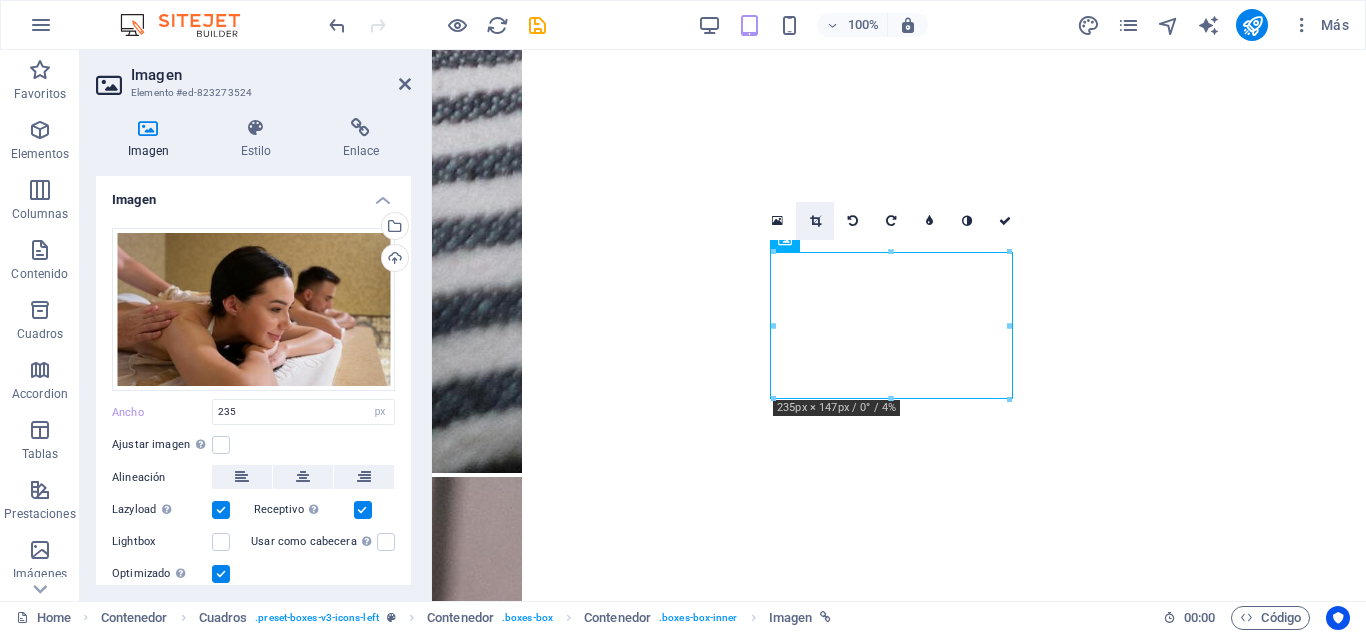 click at bounding box center [815, 221] 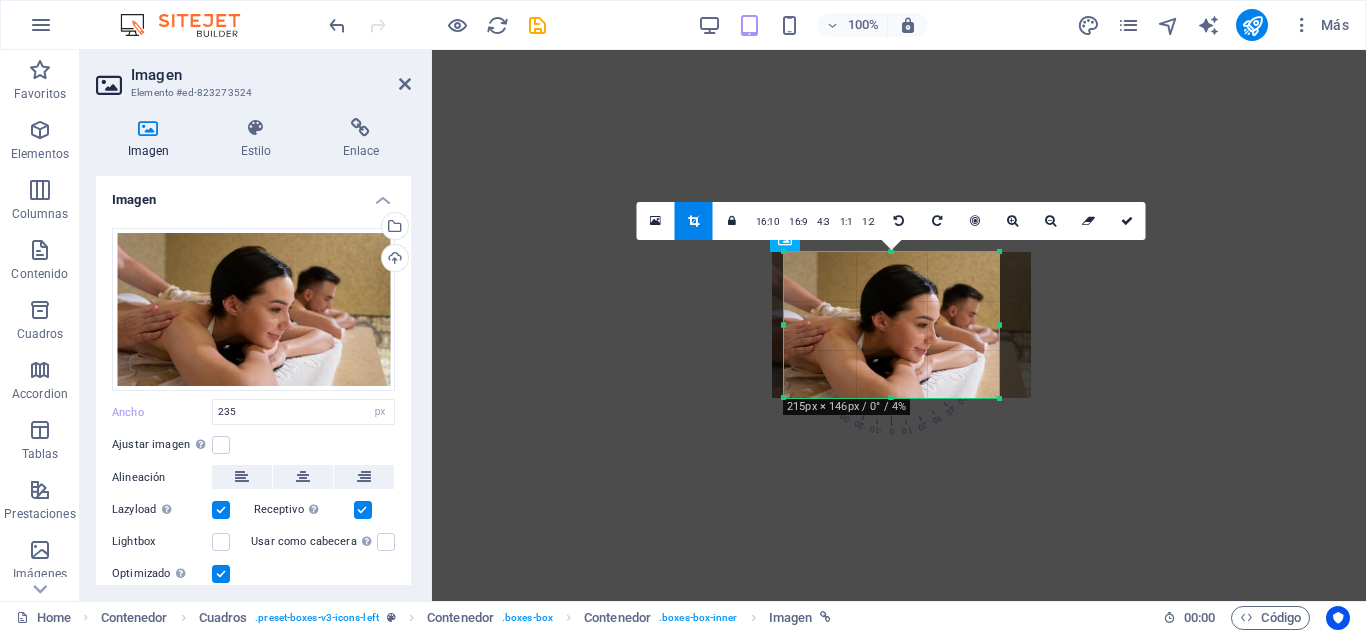 drag, startPoint x: 1010, startPoint y: 331, endPoint x: 990, endPoint y: 327, distance: 20.396078 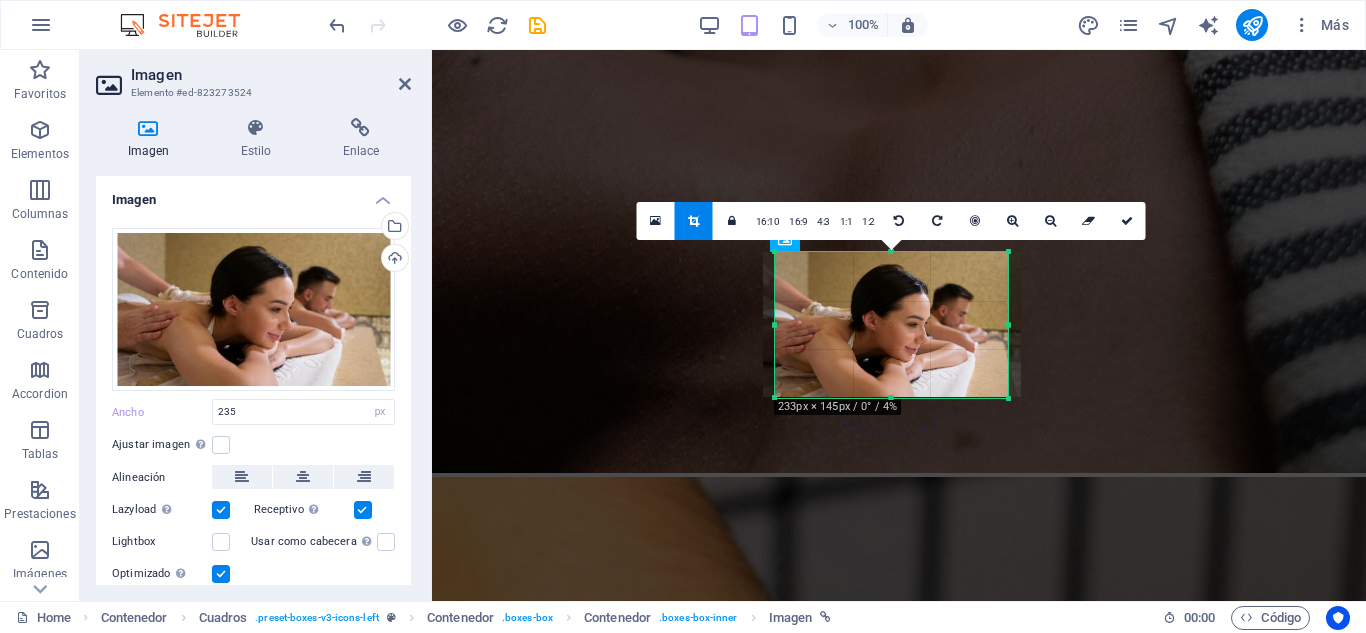 drag, startPoint x: 999, startPoint y: 401, endPoint x: 1017, endPoint y: 407, distance: 18.973665 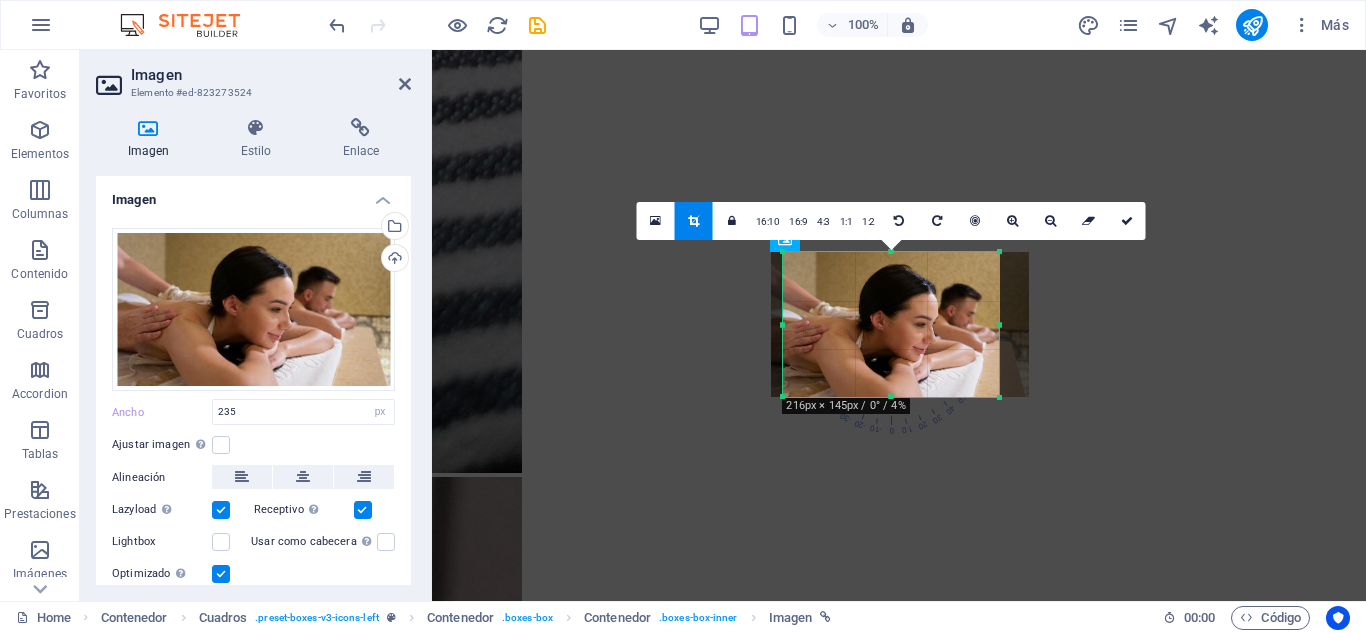 drag, startPoint x: 1009, startPoint y: 328, endPoint x: 992, endPoint y: 327, distance: 17.029387 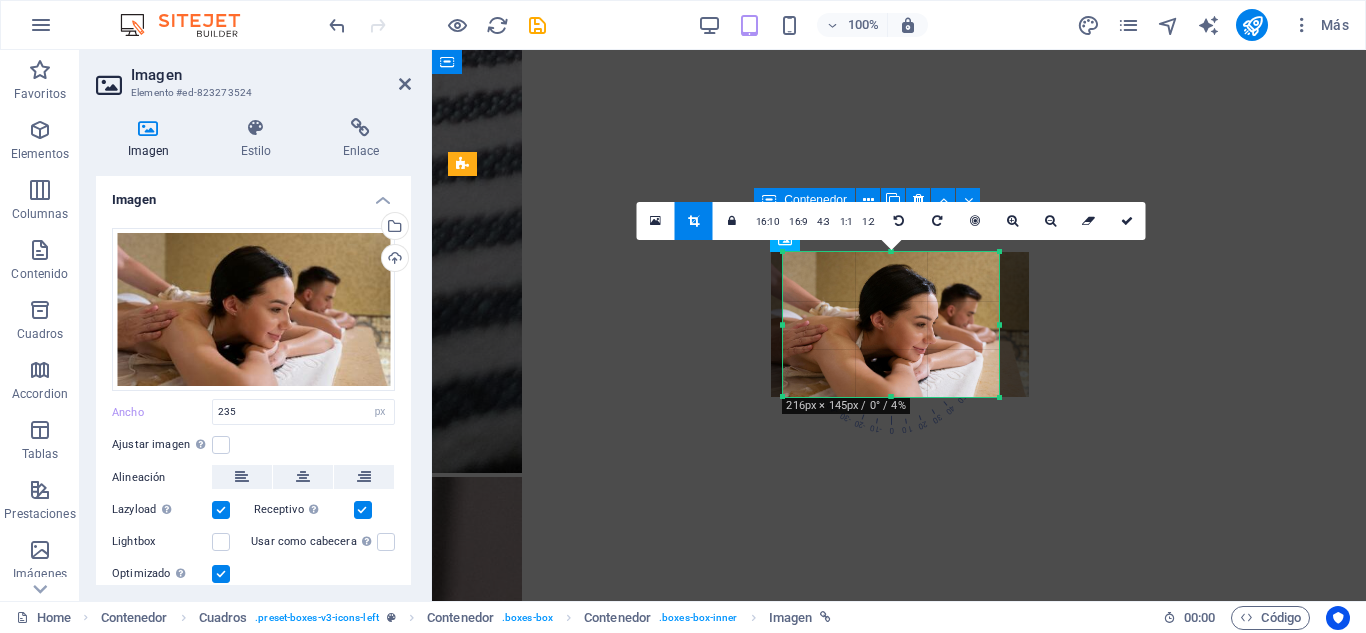 click on "Masaje Relajante Déjate envolver por un masaje relajante que alivia el estrés y renueva la paz en tu cuerpo. 150.000 COP ​  Agregar" at bounding box center (899, 15439) 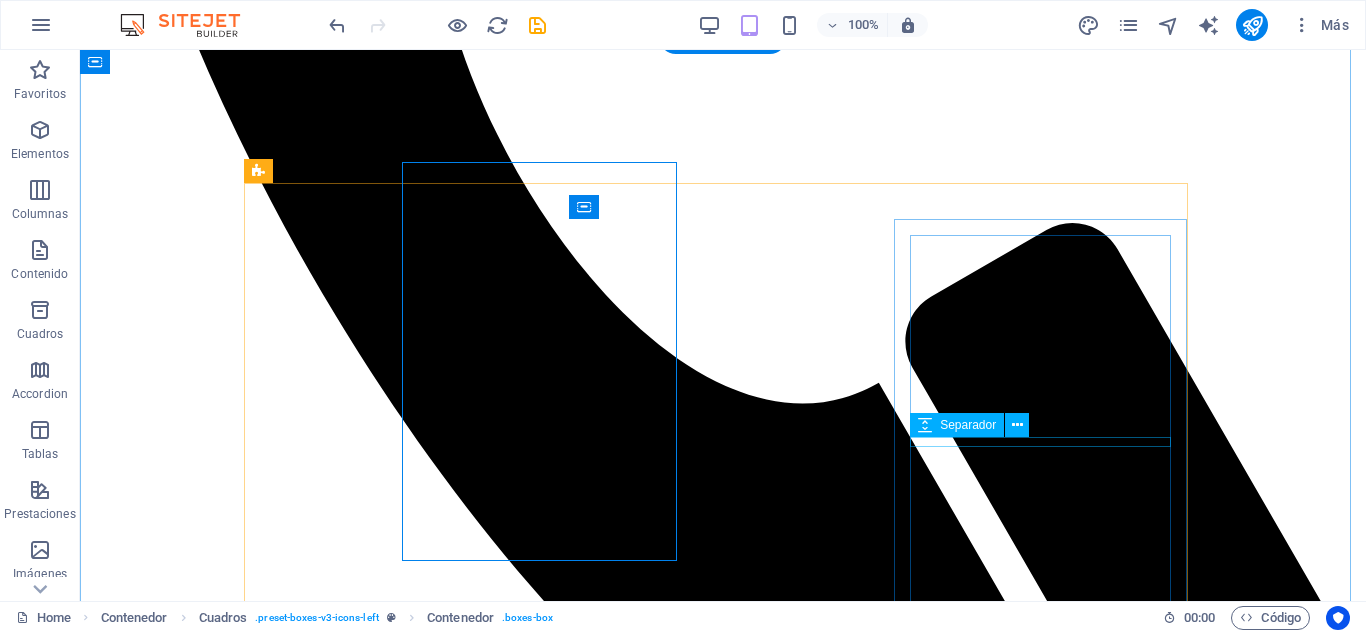 scroll, scrollTop: 3522, scrollLeft: 0, axis: vertical 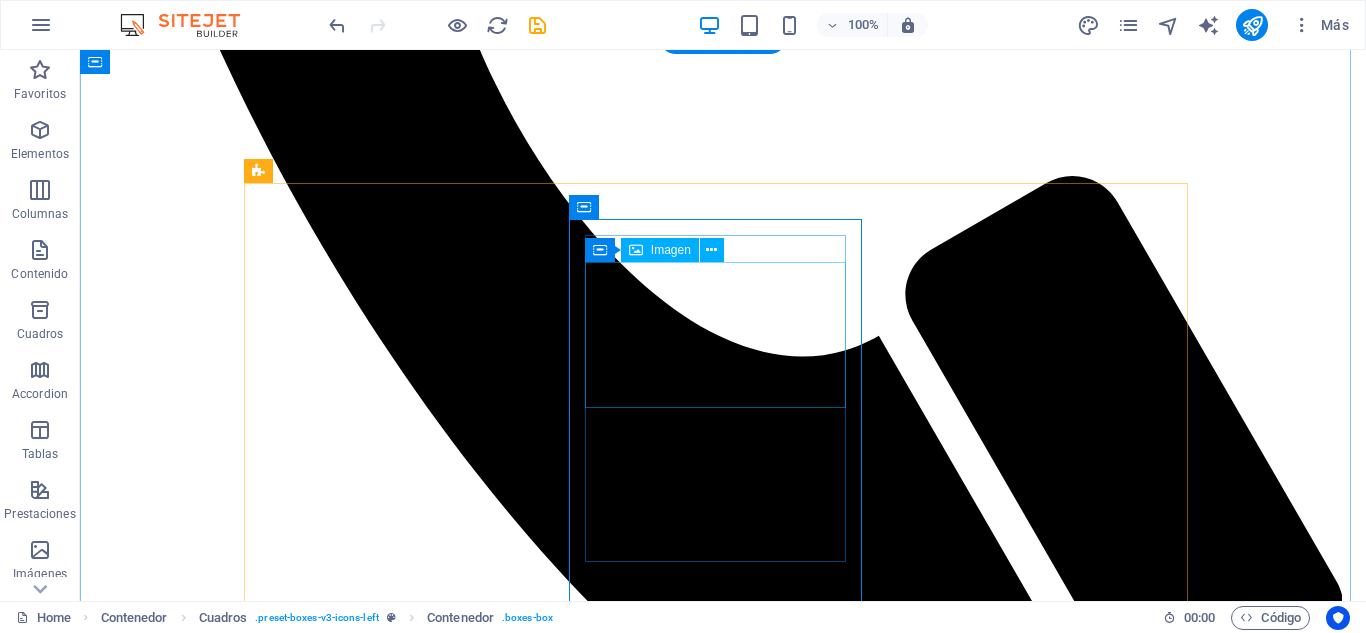 click at bounding box center [723, 19631] 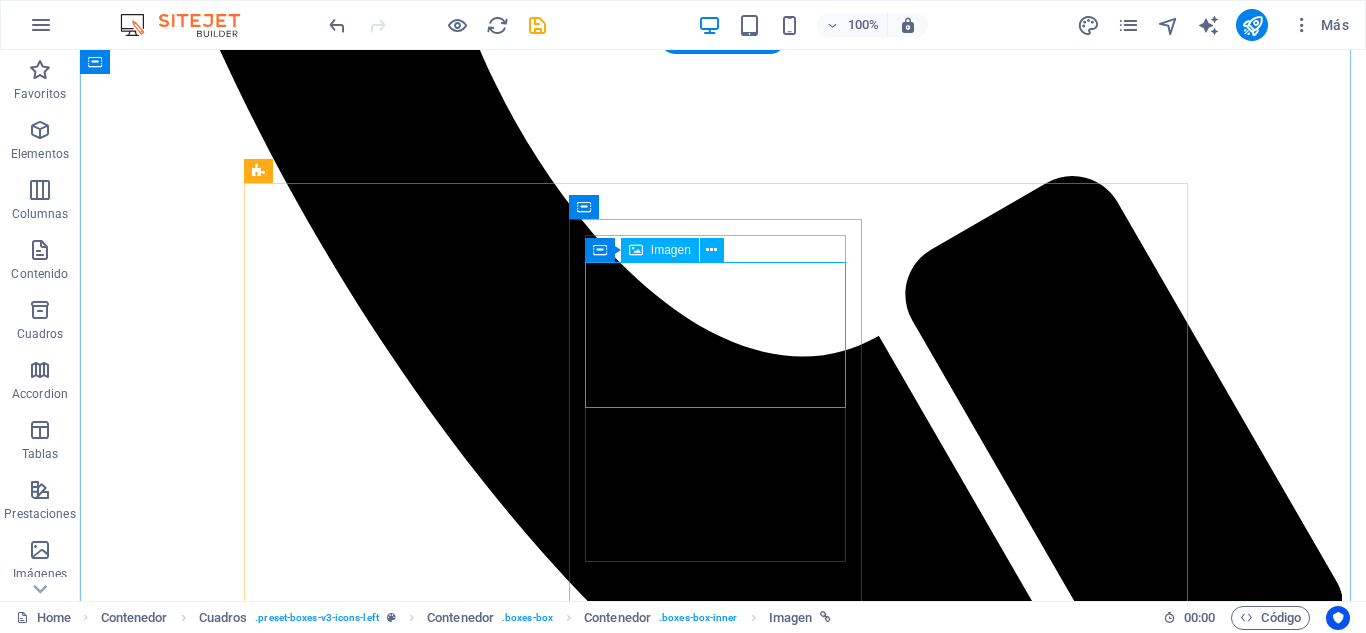 click at bounding box center (723, 19631) 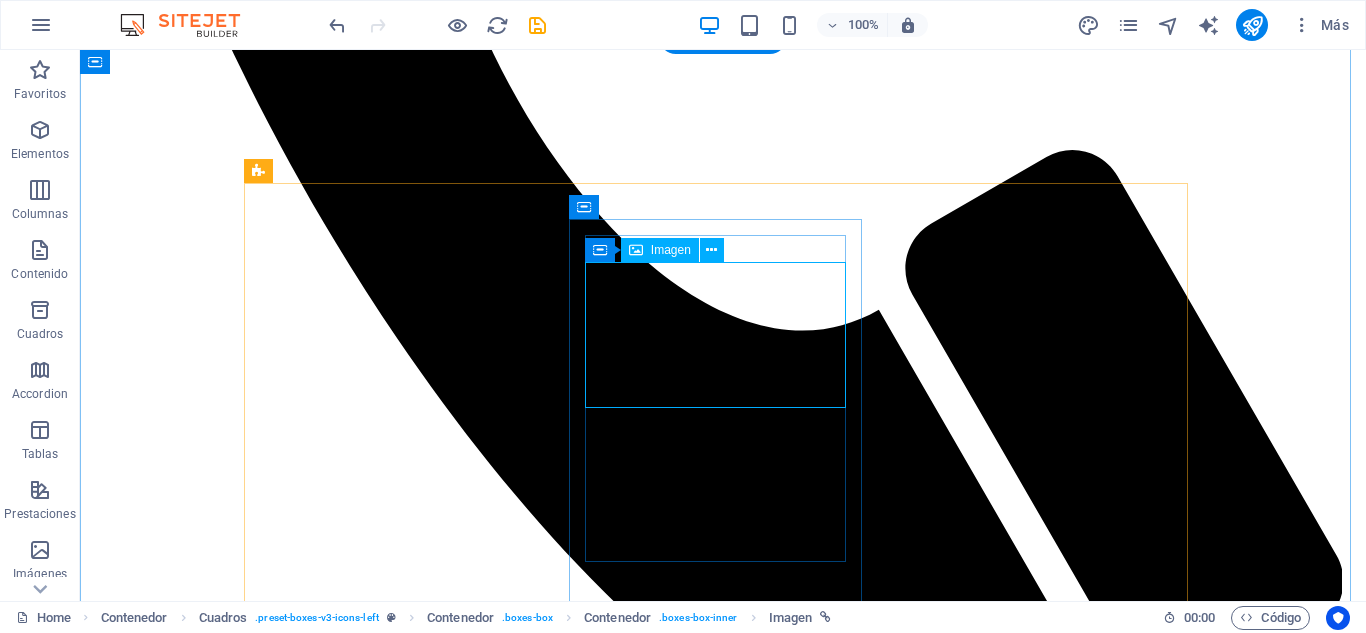 select on "px" 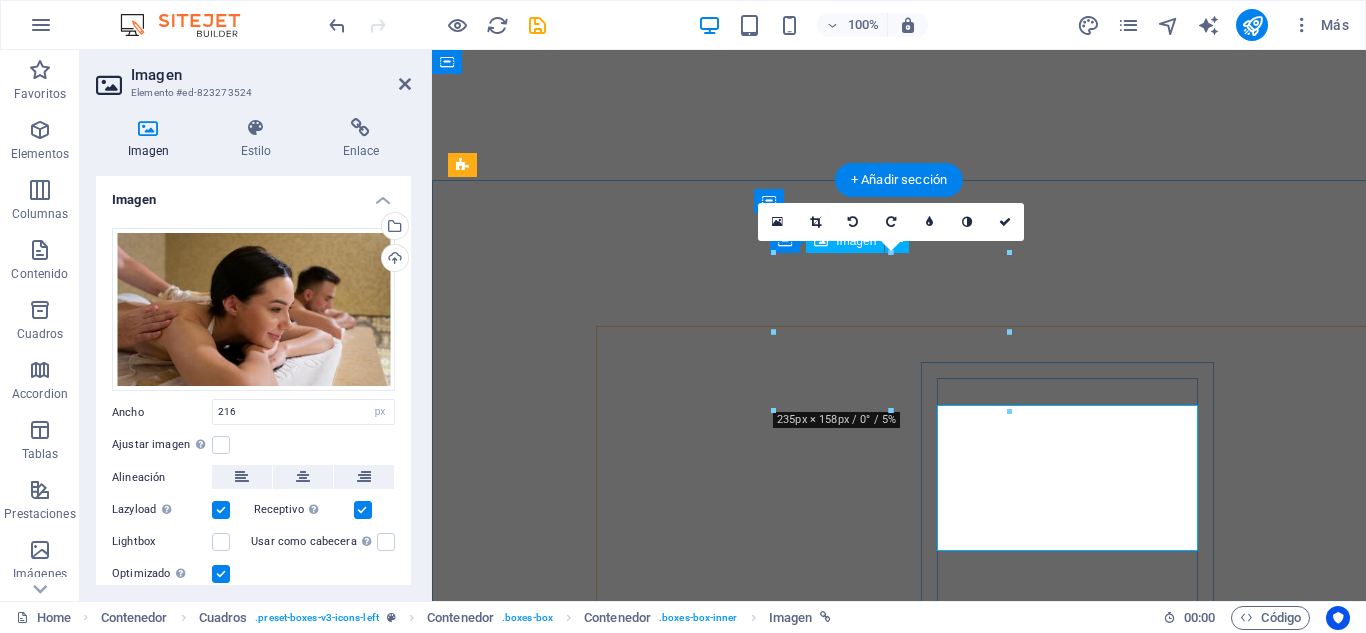 scroll, scrollTop: 3472, scrollLeft: 0, axis: vertical 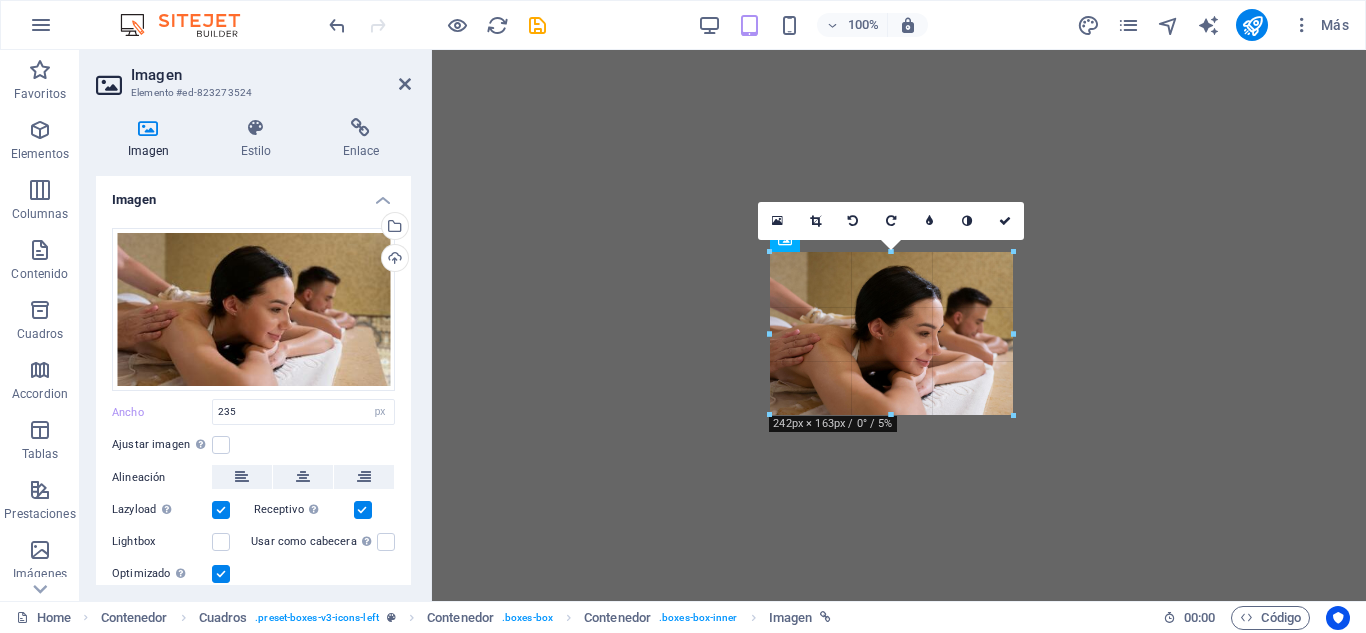 drag, startPoint x: 1005, startPoint y: 408, endPoint x: 1016, endPoint y: 414, distance: 12.529964 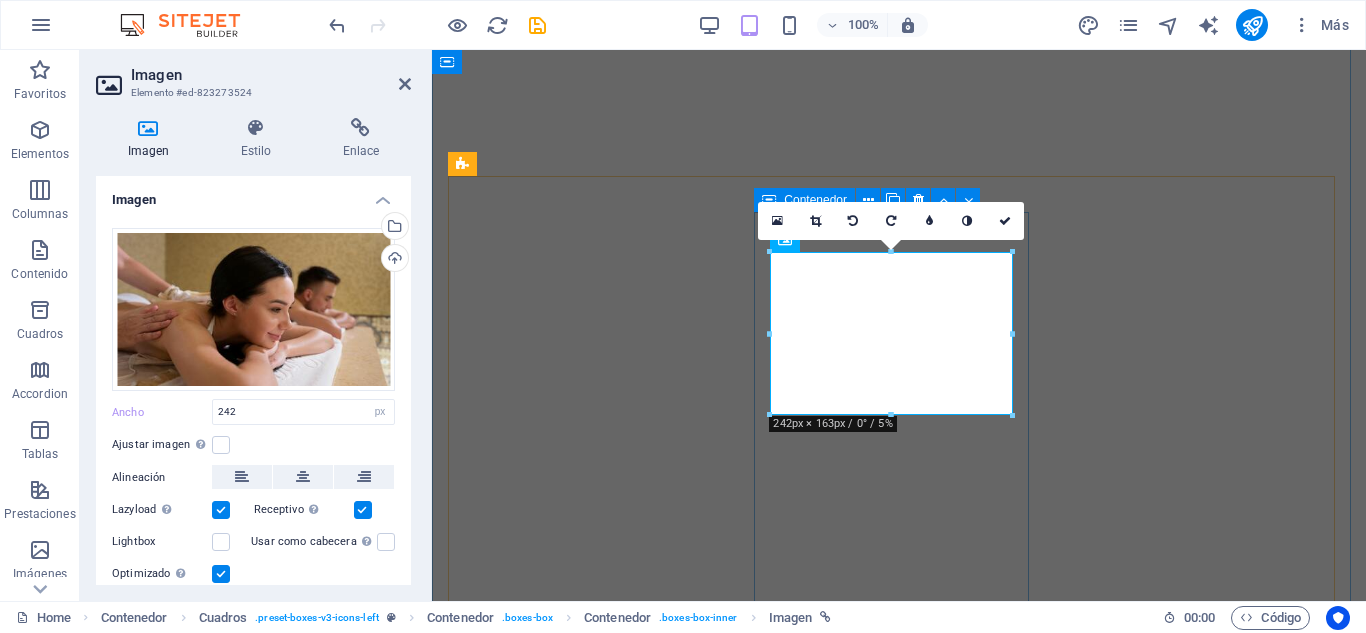 click on "Masaje Relajante Déjate envolver por un masaje relajante que alivia el estrés y renueva la paz en tu cuerpo. 150.000 COP ​  Agregar" at bounding box center [899, 15447] 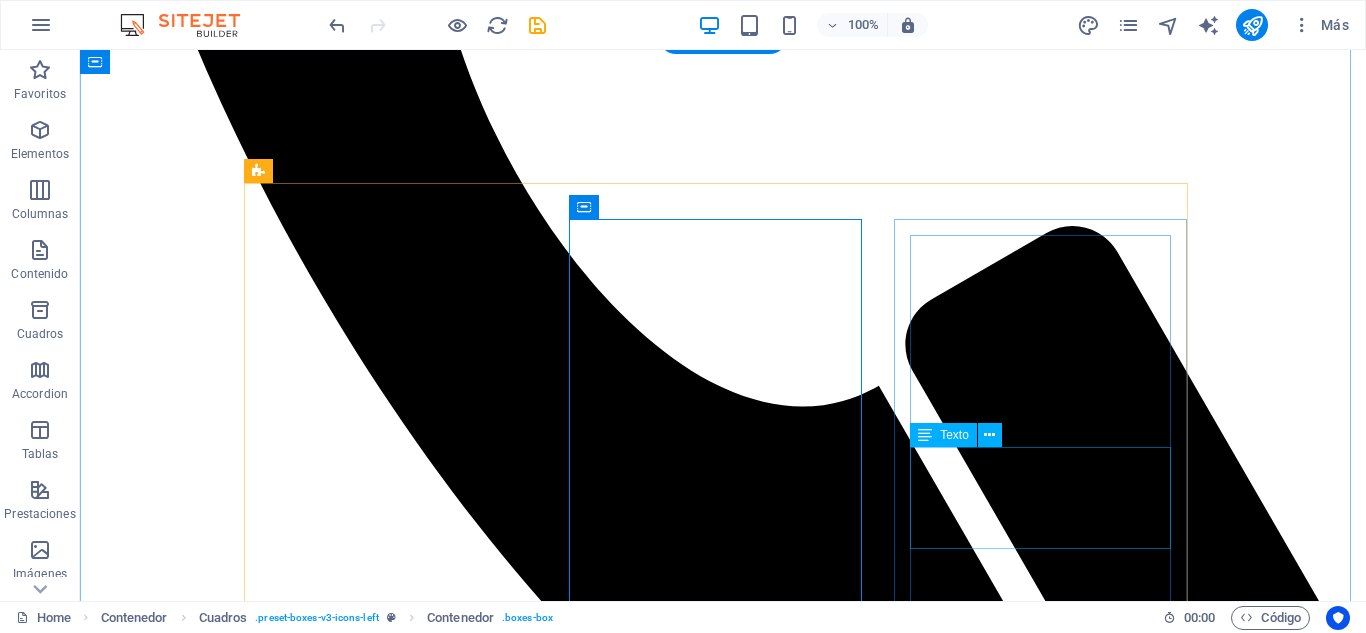 scroll, scrollTop: 3522, scrollLeft: 0, axis: vertical 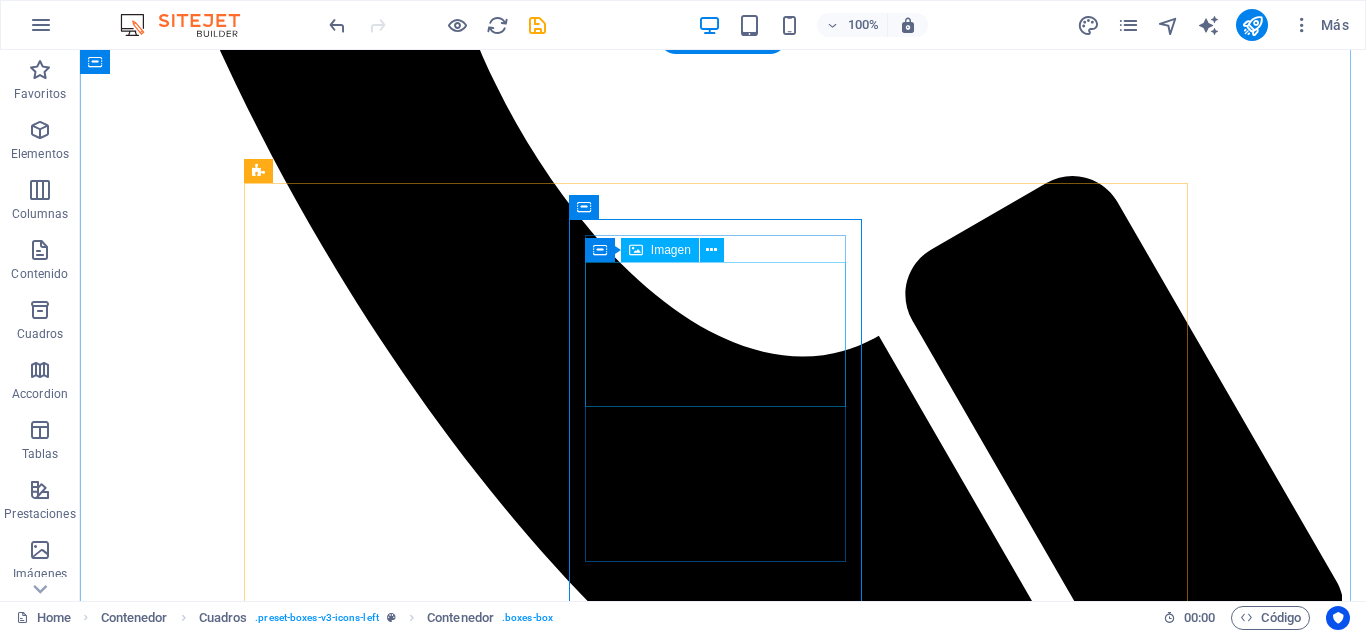 click at bounding box center [723, 19631] 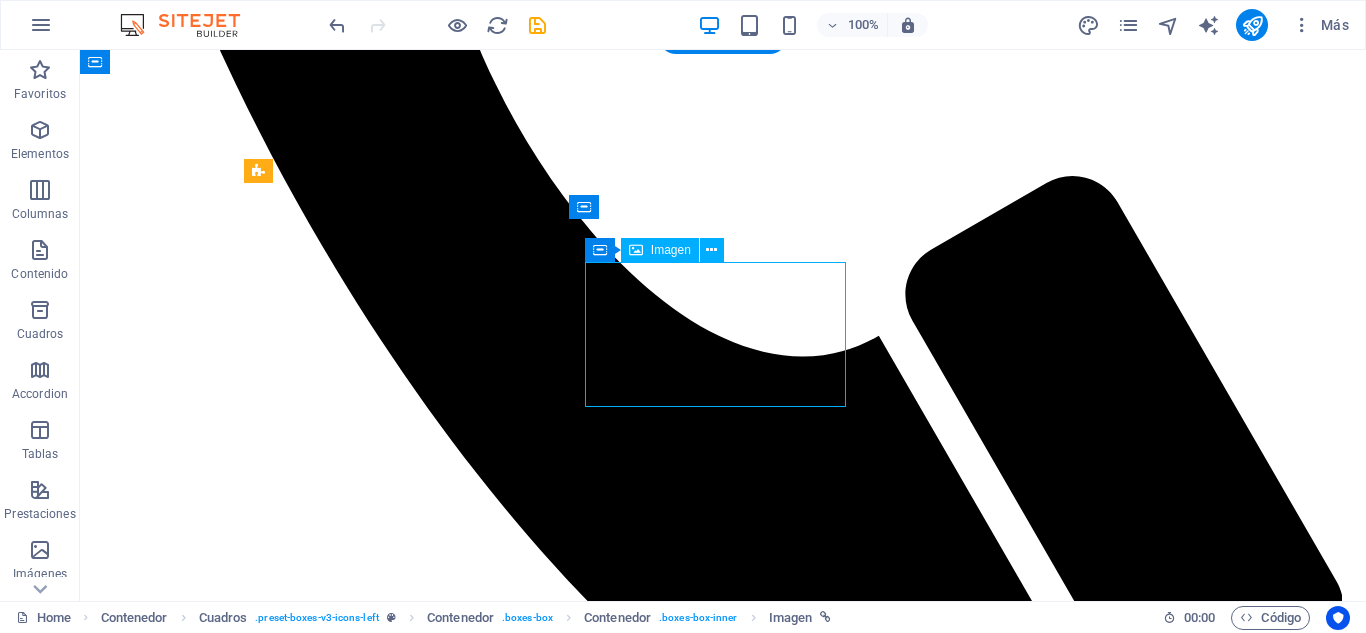 click at bounding box center (723, 19631) 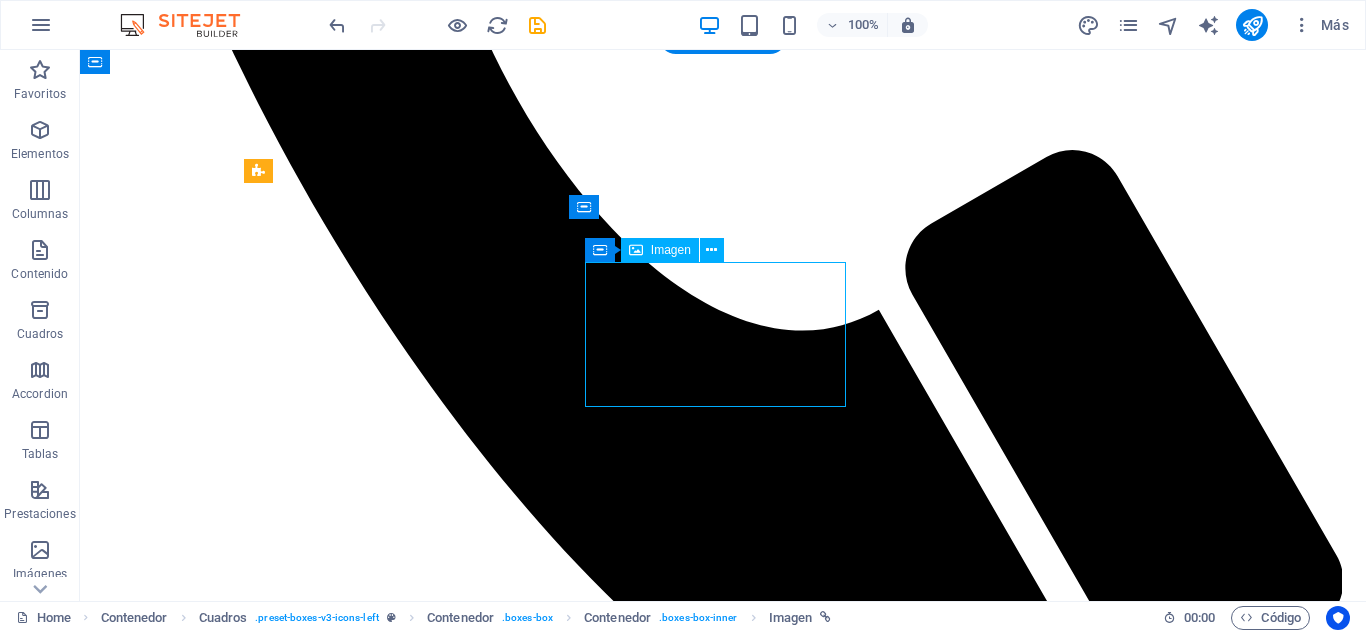 select on "px" 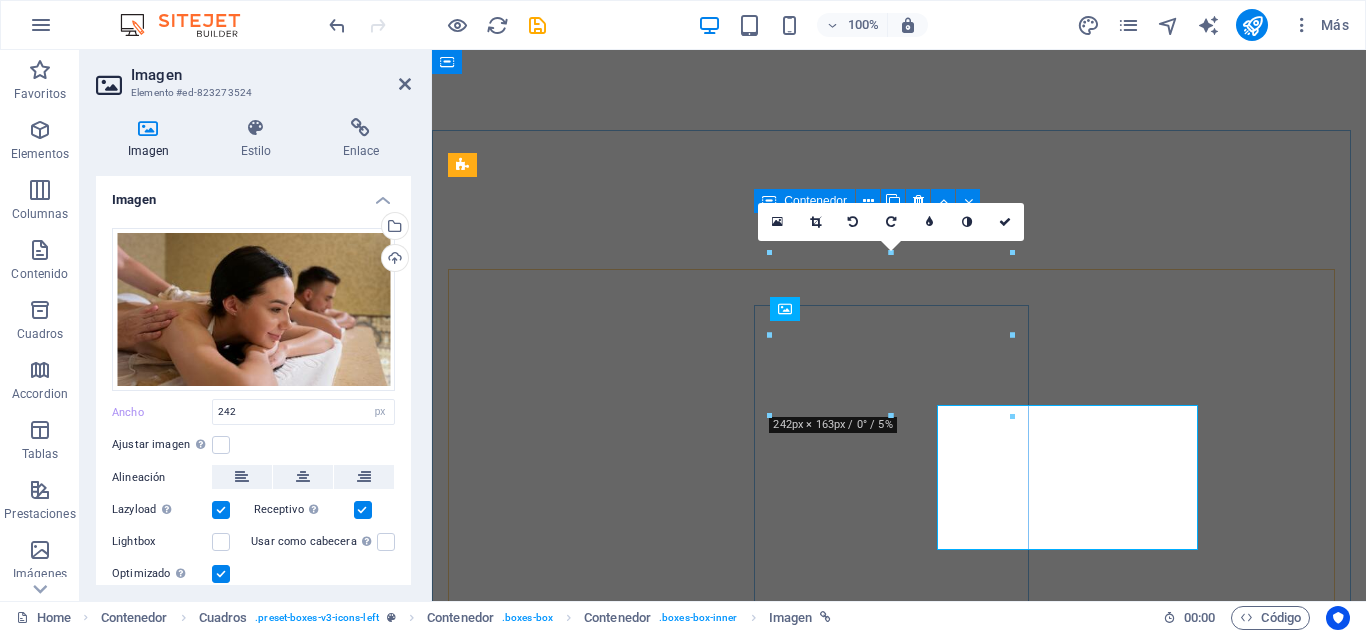 scroll, scrollTop: 3472, scrollLeft: 0, axis: vertical 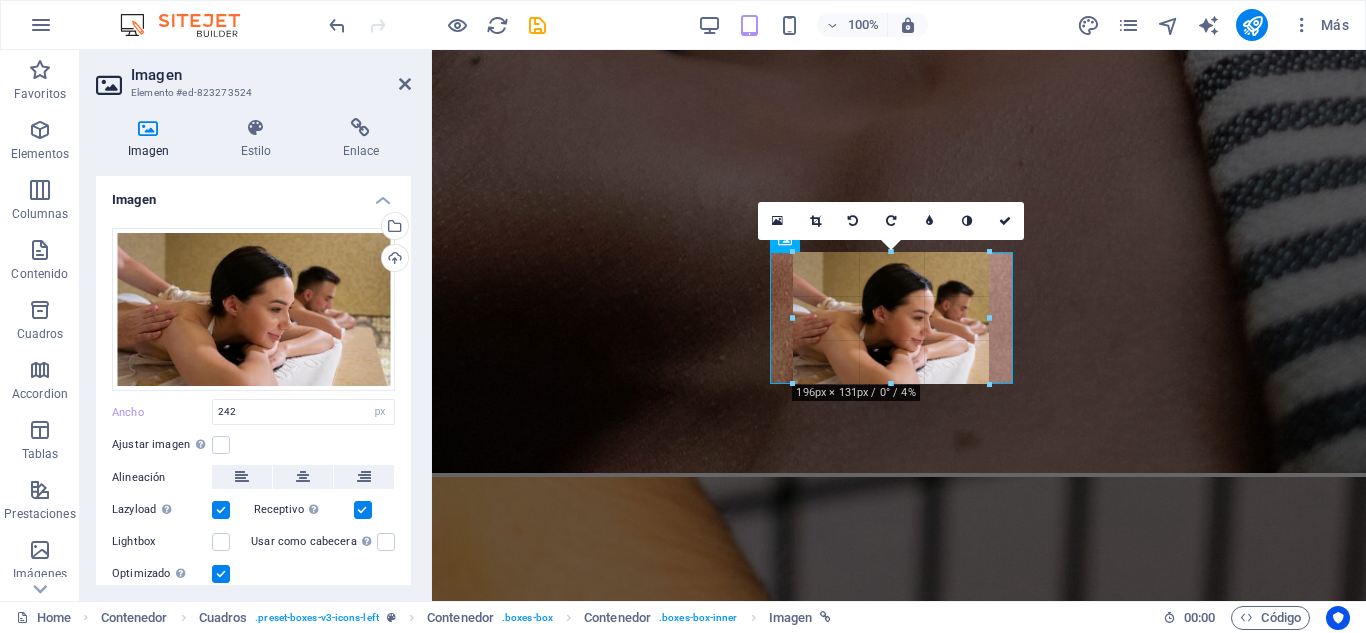drag, startPoint x: 1012, startPoint y: 415, endPoint x: 966, endPoint y: 376, distance: 60.307545 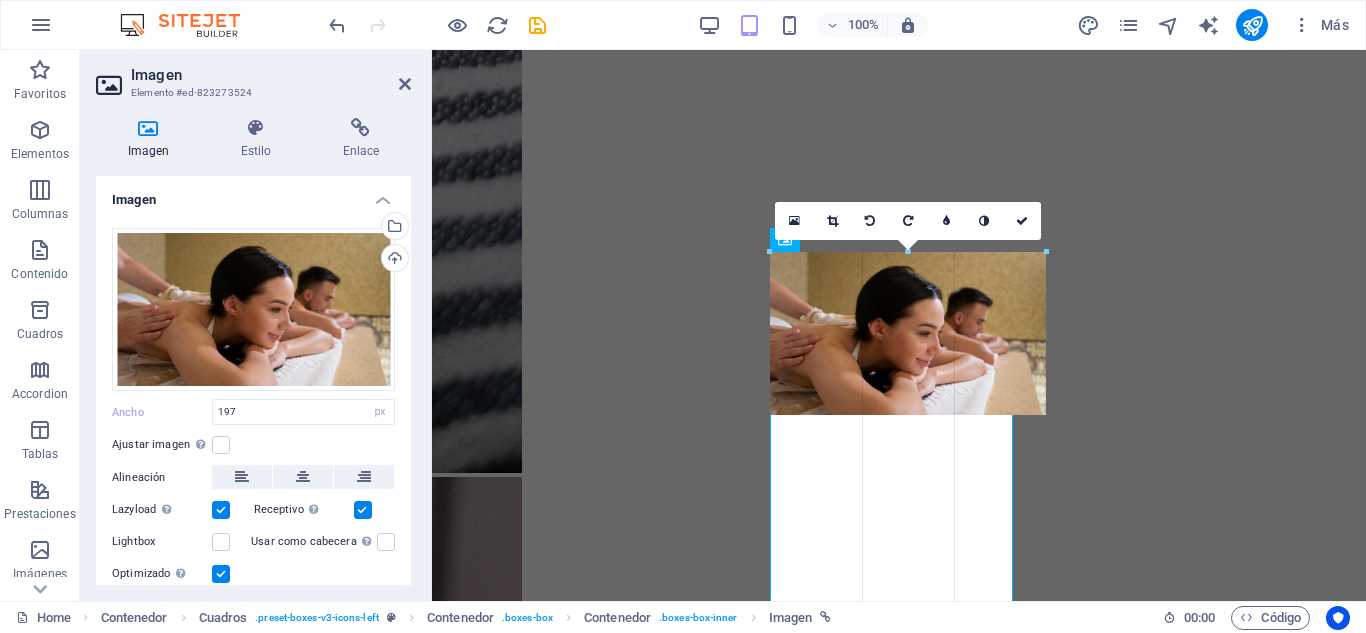 drag, startPoint x: 986, startPoint y: 317, endPoint x: 1065, endPoint y: 331, distance: 80.23092 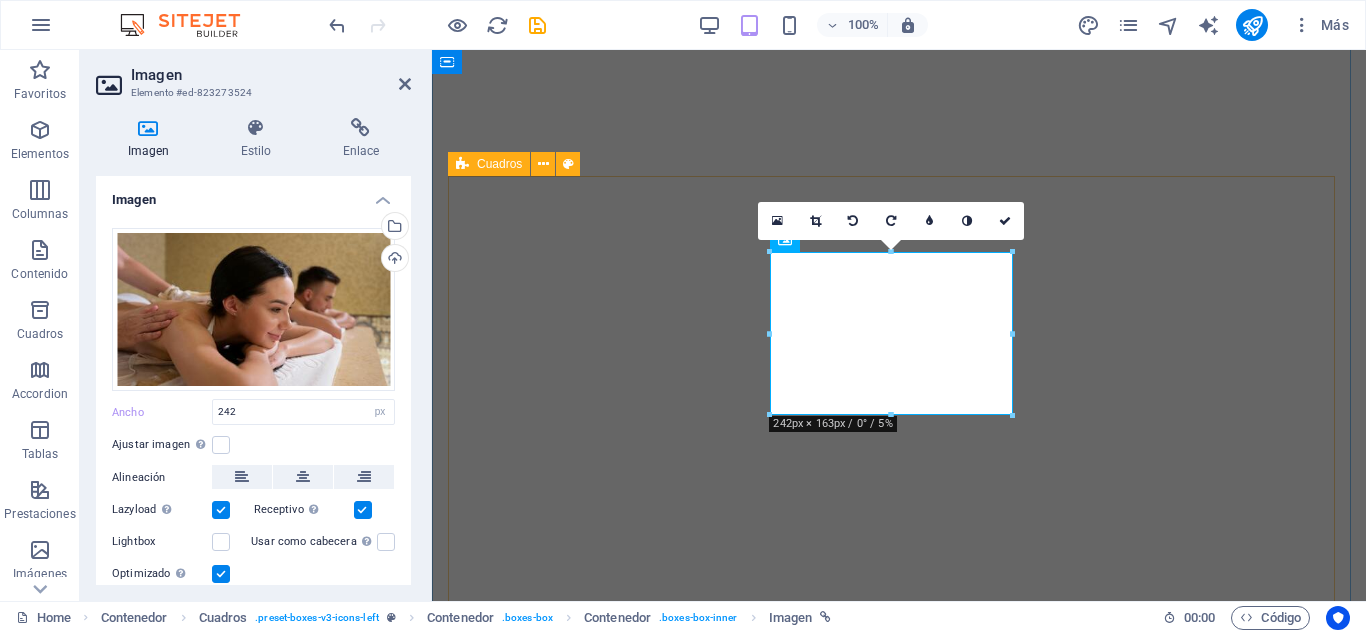 click on "Masaje Relajante Ideal para soltar tensiones acumuladas y reconectar contigo mismo. Ritmo lento, toques suaves, paz . 150.000 ​   ​ COP  Agregar    Masaje Relajante Déjate envolver por un masaje relajante que alivia el estrés y renueva la paz en tu cuerpo. 150.000 COP ​  Agregar    Masaje Deportivo Perfecto para acompañar tu rutina de entrenamiento. Disminuye el riesgo de lesiones y mejora tu movilidad. 150.000 COP  Agregar    Masaje Tejido profundo Presión firme y técnica enfocada para liberar tensiones desde su base muscular. 150.000 COP  Agregar    Masaje Relajante Déjate envolver por un masaje relajante que alivia el estrés y renueva la paz en tu cuerpo. 150.000 COP  Agregar    ​ Masaje Relajante Déjate envolver por un masaje relajante que alivia el estrés y renueva la paz en tu cuerpo. 150.000 COP  Agregar    Tratamientos Faciales Personalizados Servicios diseñados para cada tipo de piel, utilizando productos naturales para resaltar tu belleza natural." at bounding box center (899, 20456) 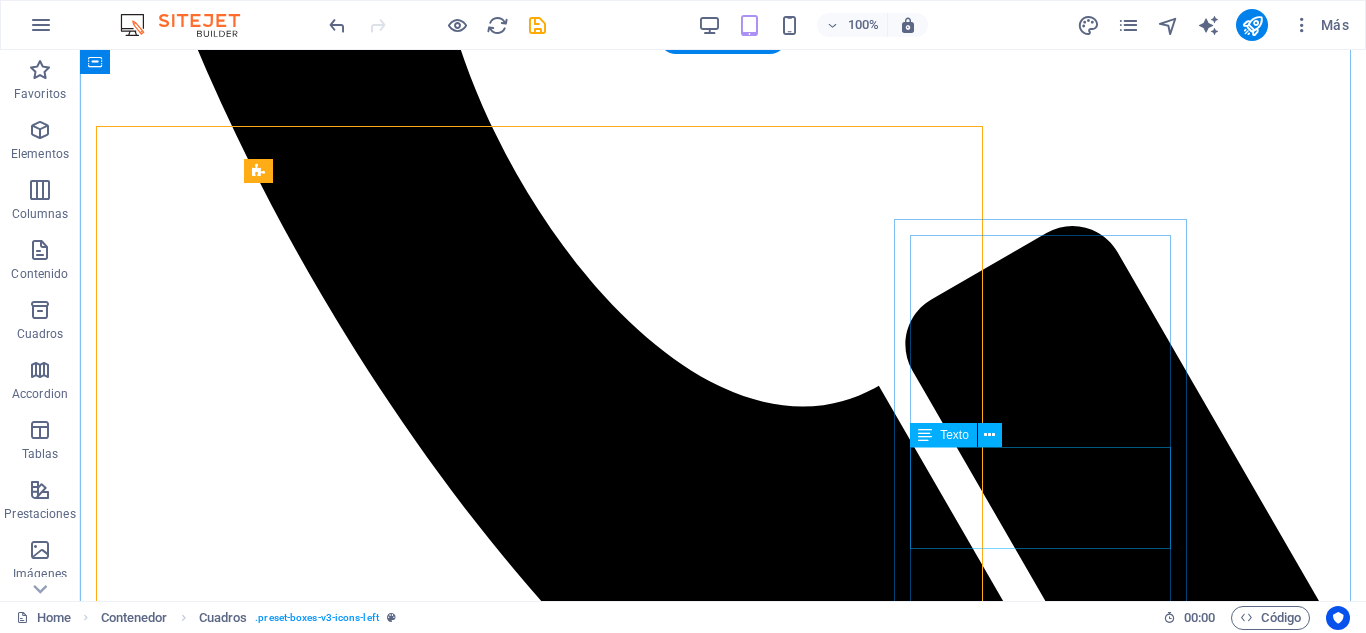 scroll, scrollTop: 3522, scrollLeft: 0, axis: vertical 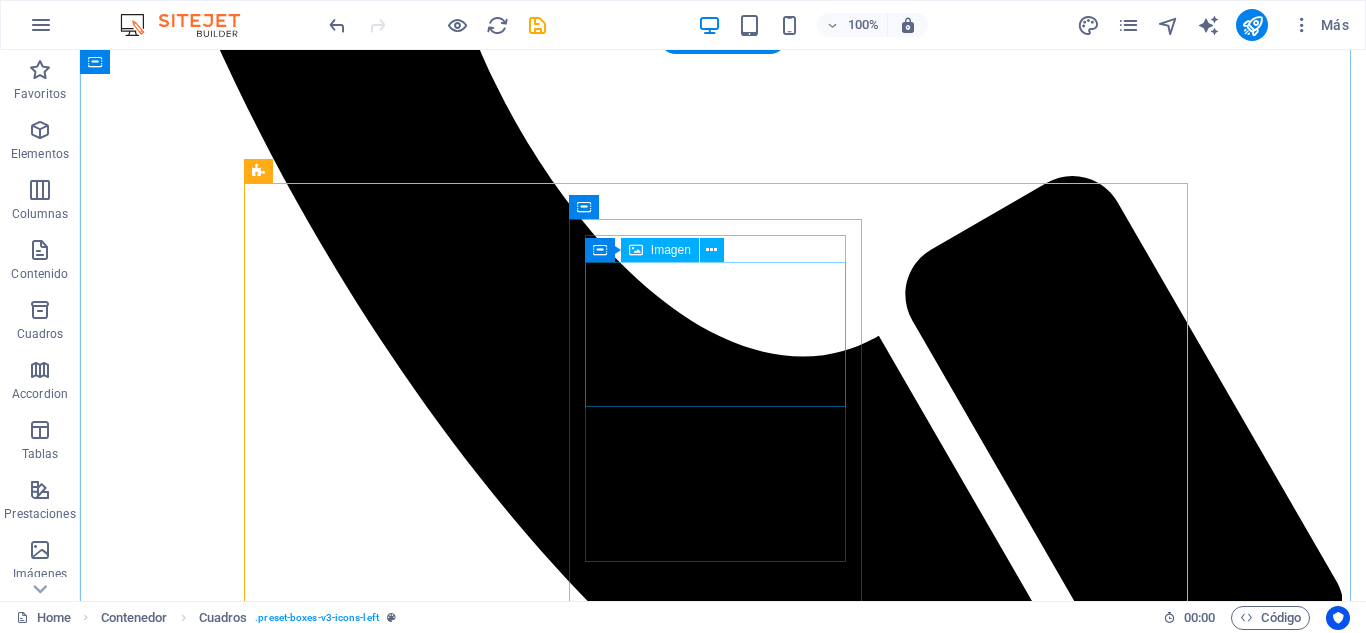click at bounding box center (723, 19631) 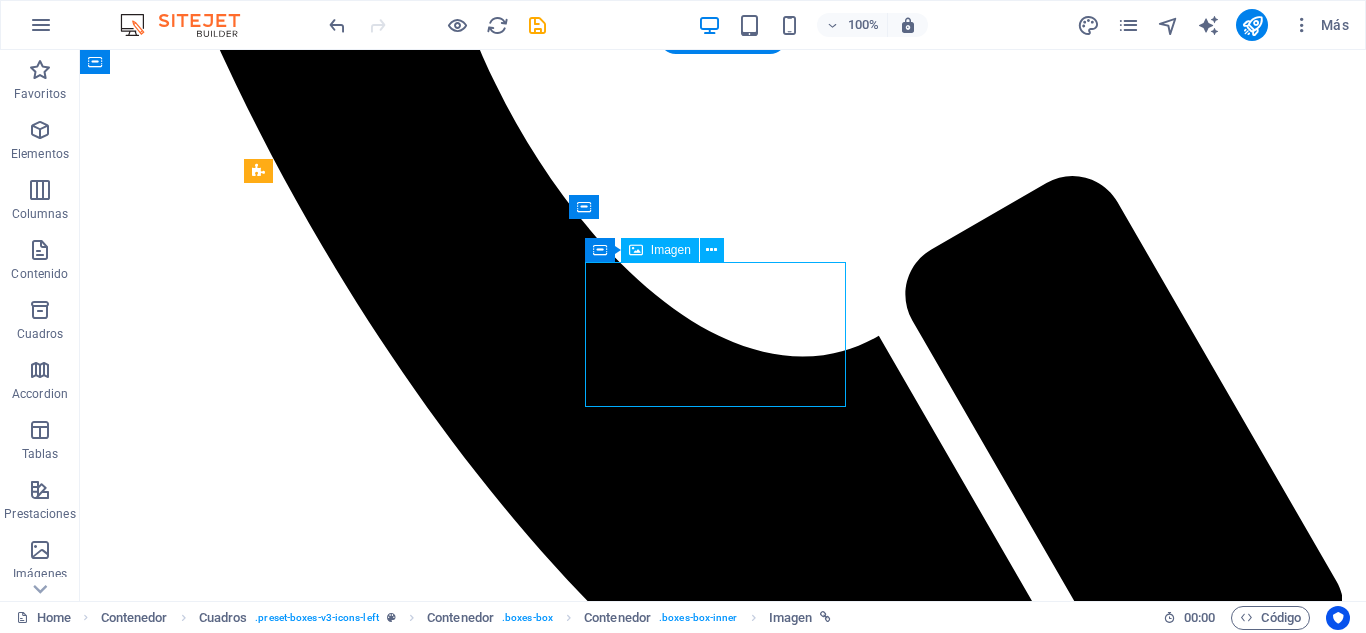 click at bounding box center [723, 19631] 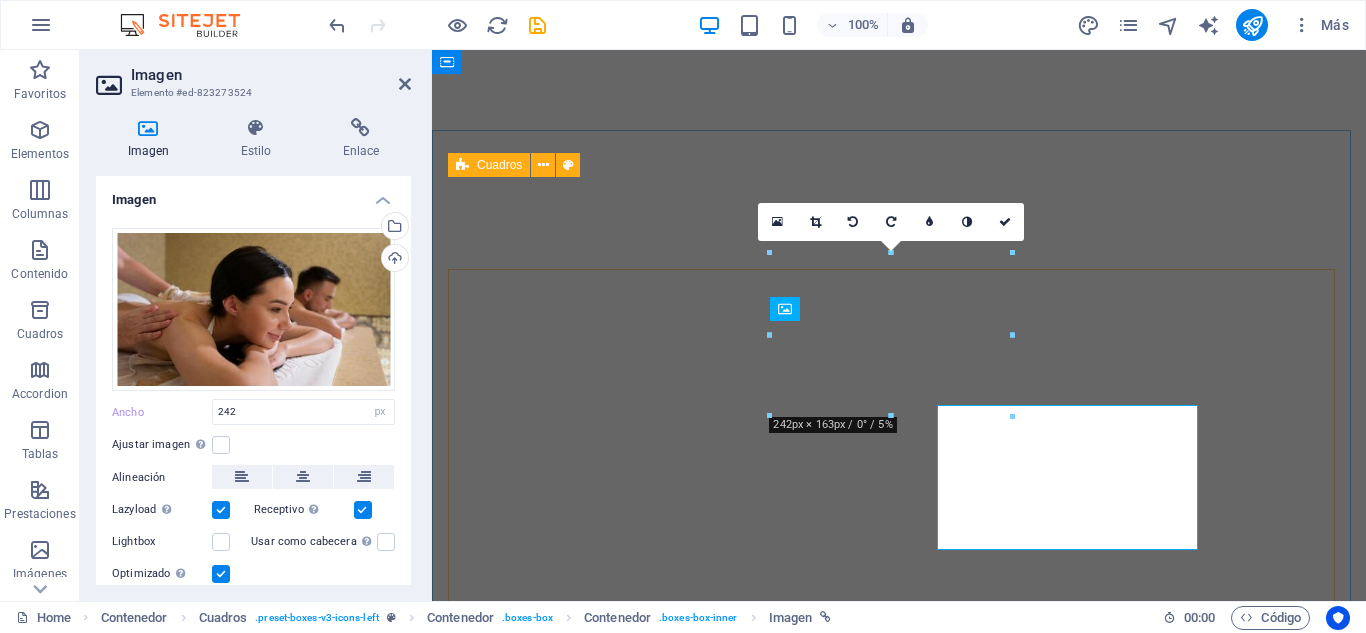 scroll, scrollTop: 3472, scrollLeft: 0, axis: vertical 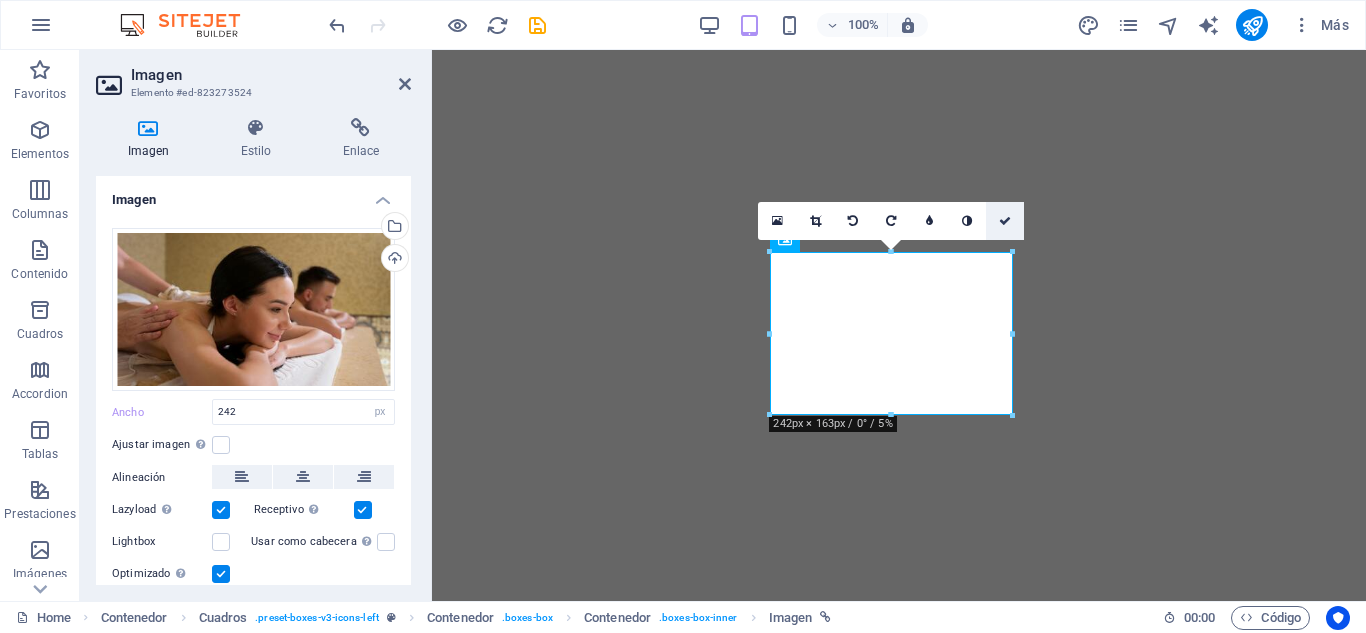 click at bounding box center (1005, 221) 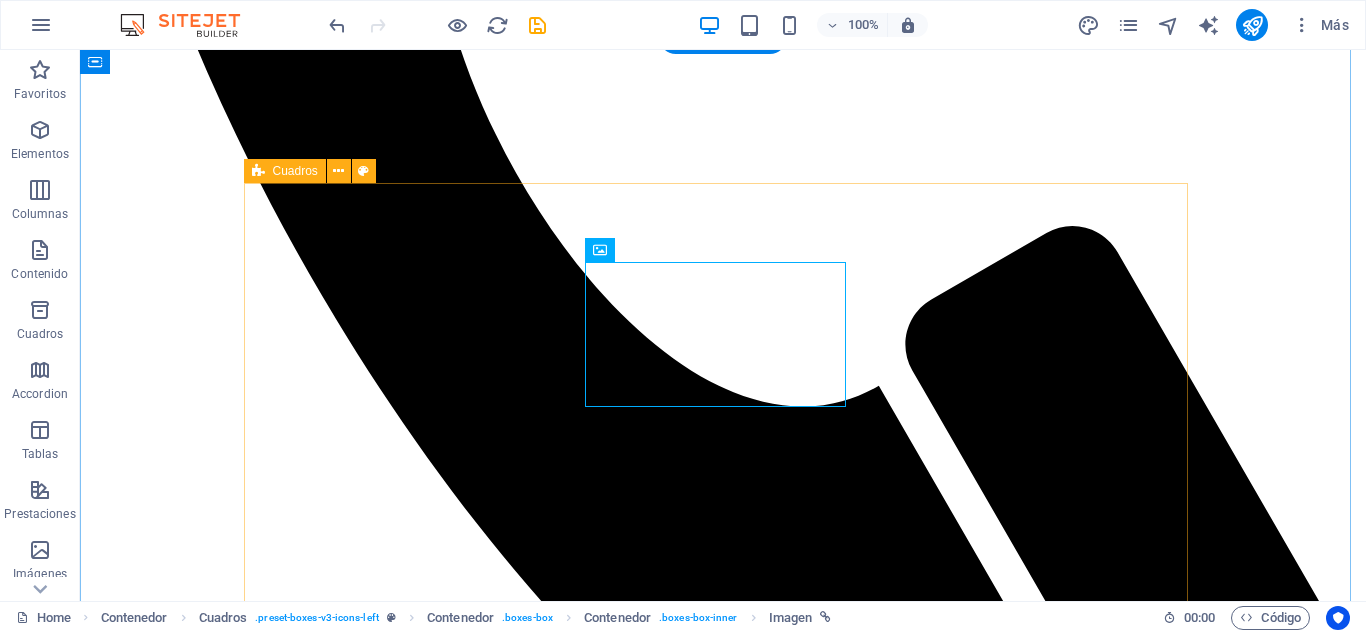 scroll, scrollTop: 3522, scrollLeft: 0, axis: vertical 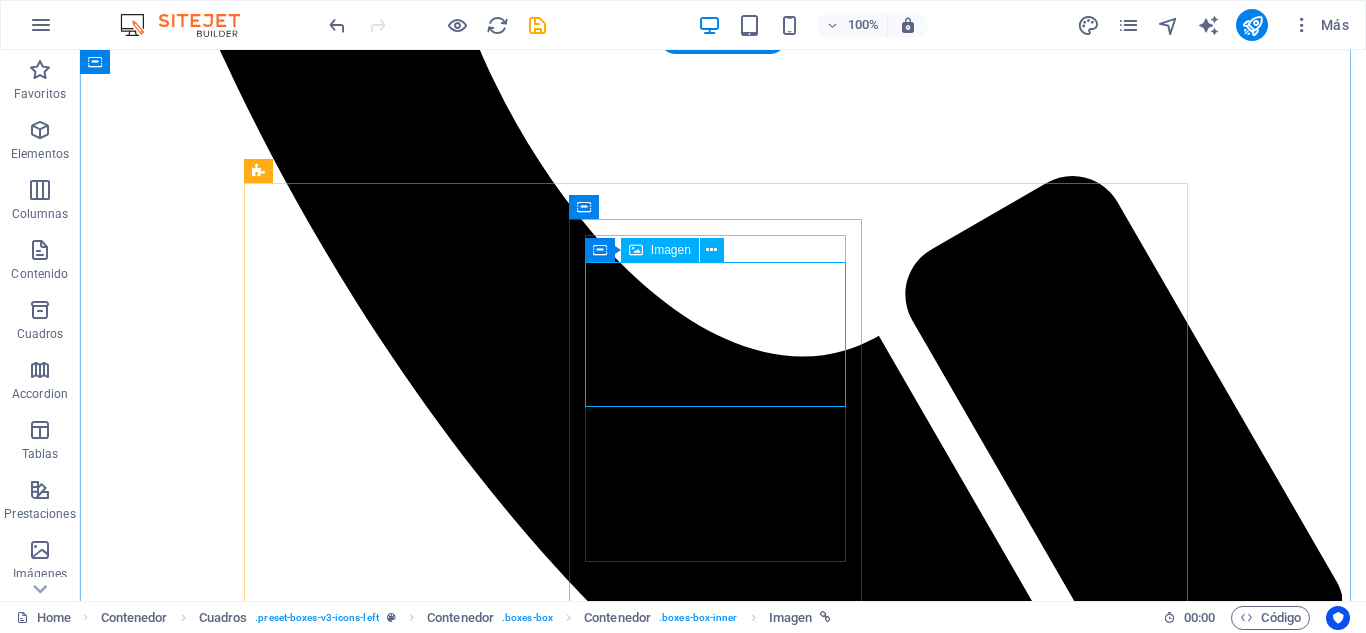 click at bounding box center (723, 19631) 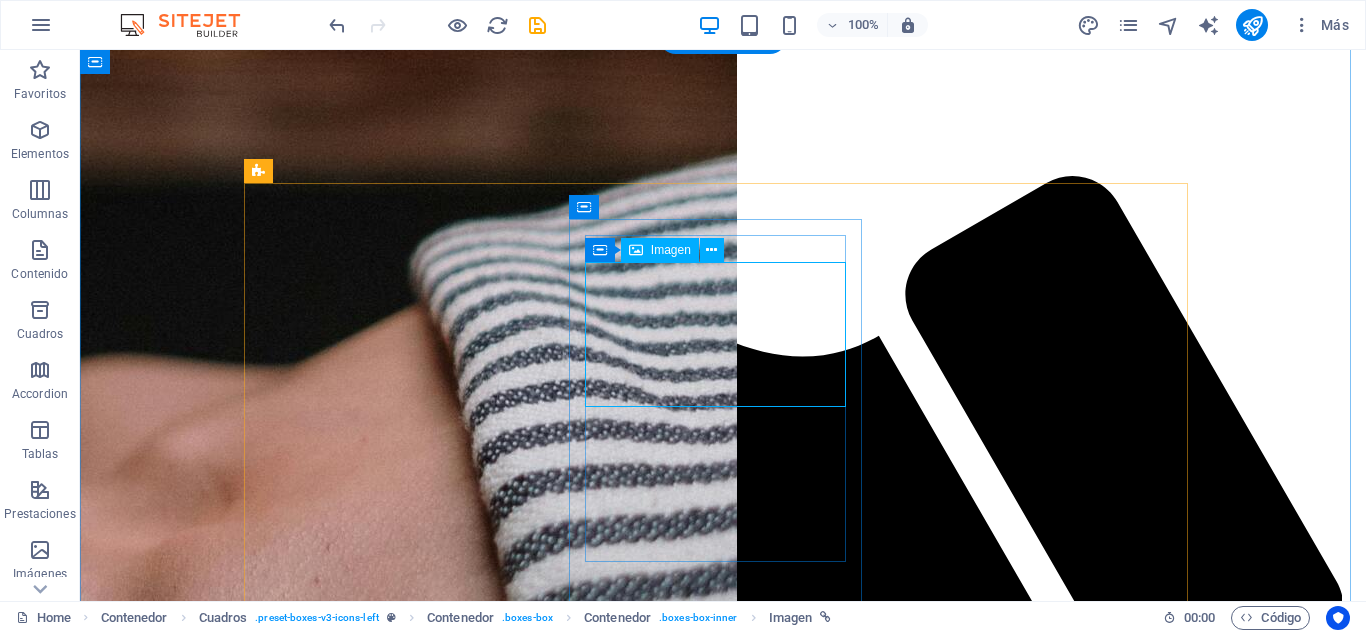 click at bounding box center (723, 19631) 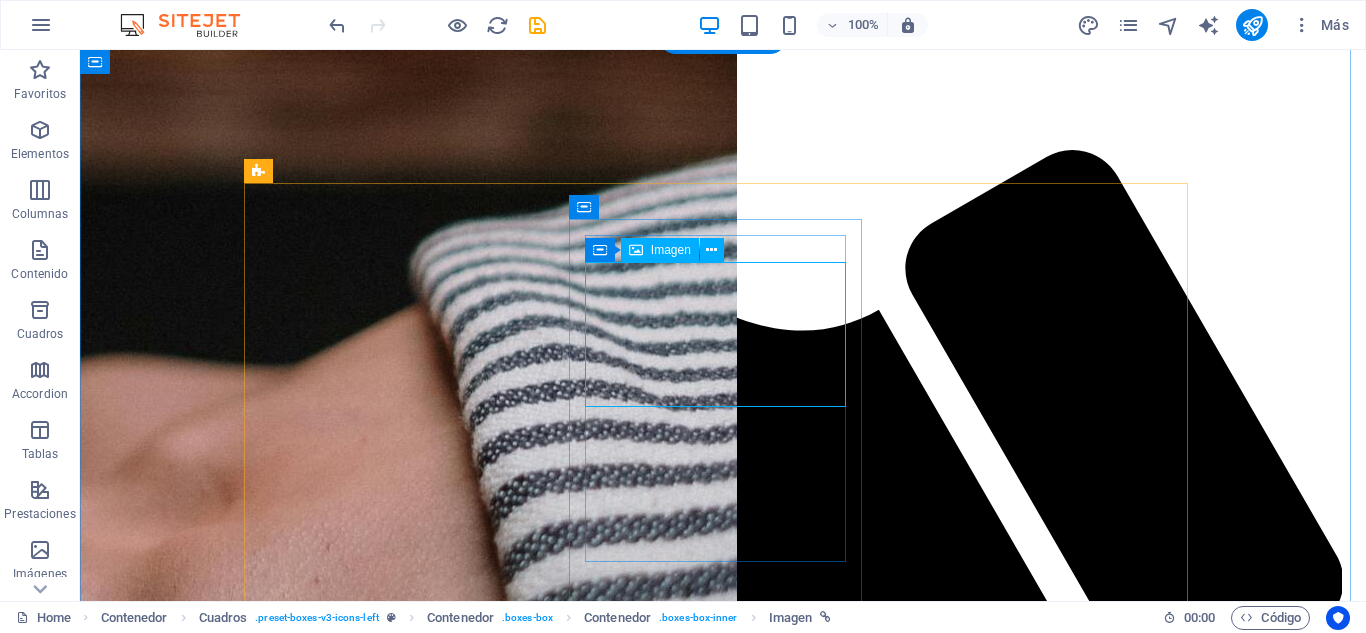 select on "px" 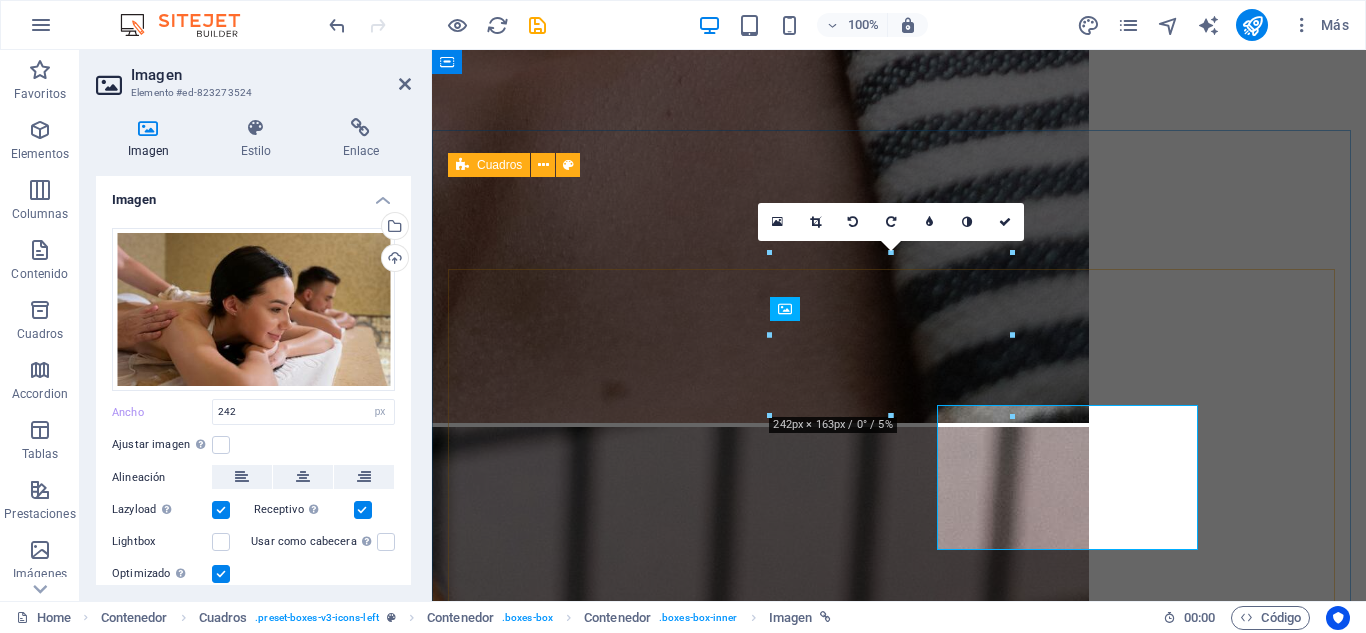 scroll, scrollTop: 3472, scrollLeft: 0, axis: vertical 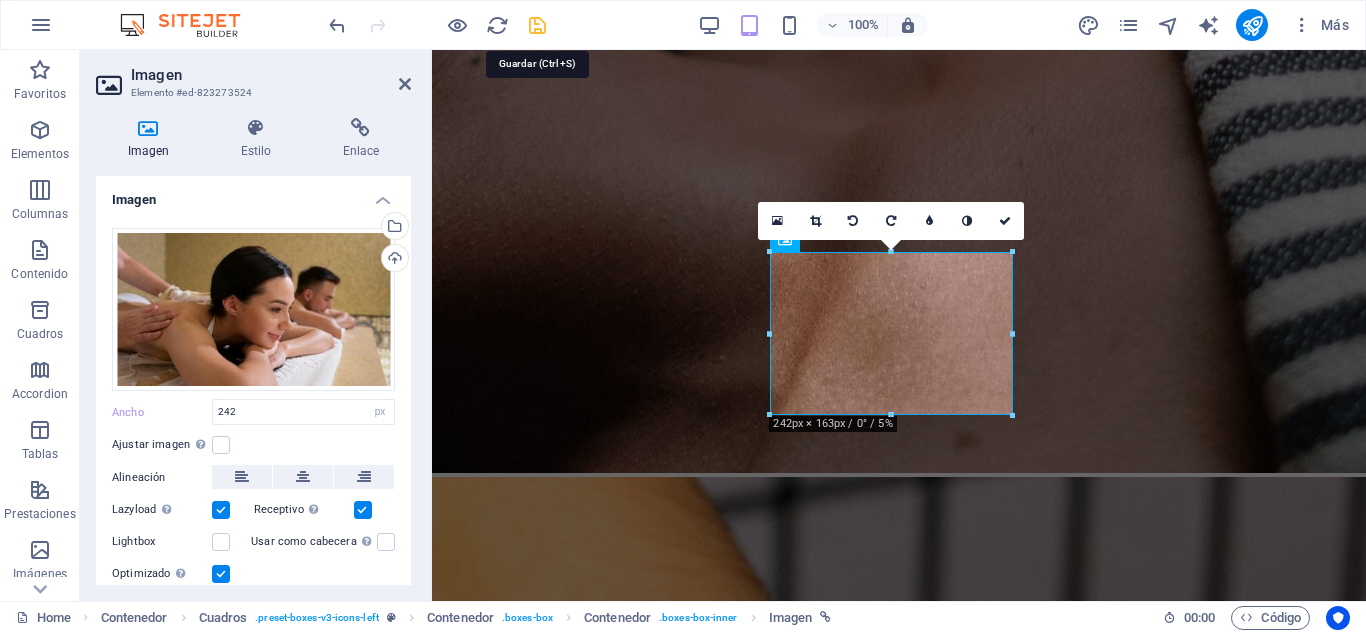 click at bounding box center (537, 25) 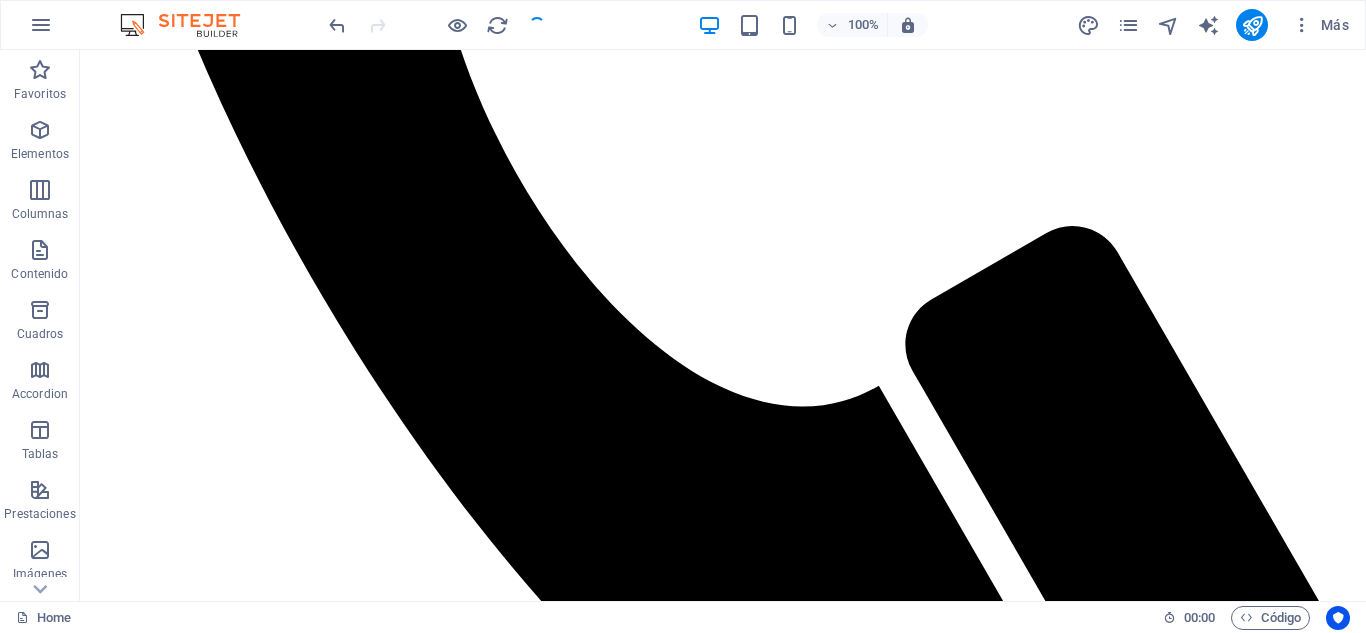 scroll, scrollTop: 3522, scrollLeft: 0, axis: vertical 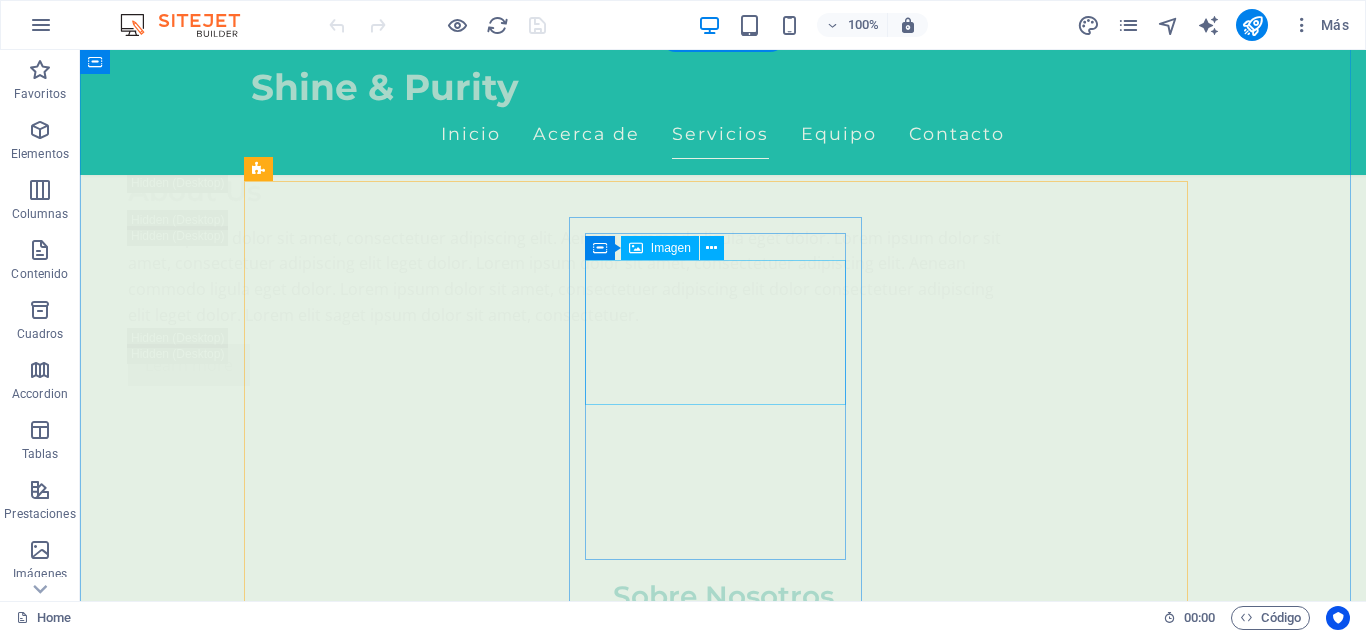 click at bounding box center (397, 4223) 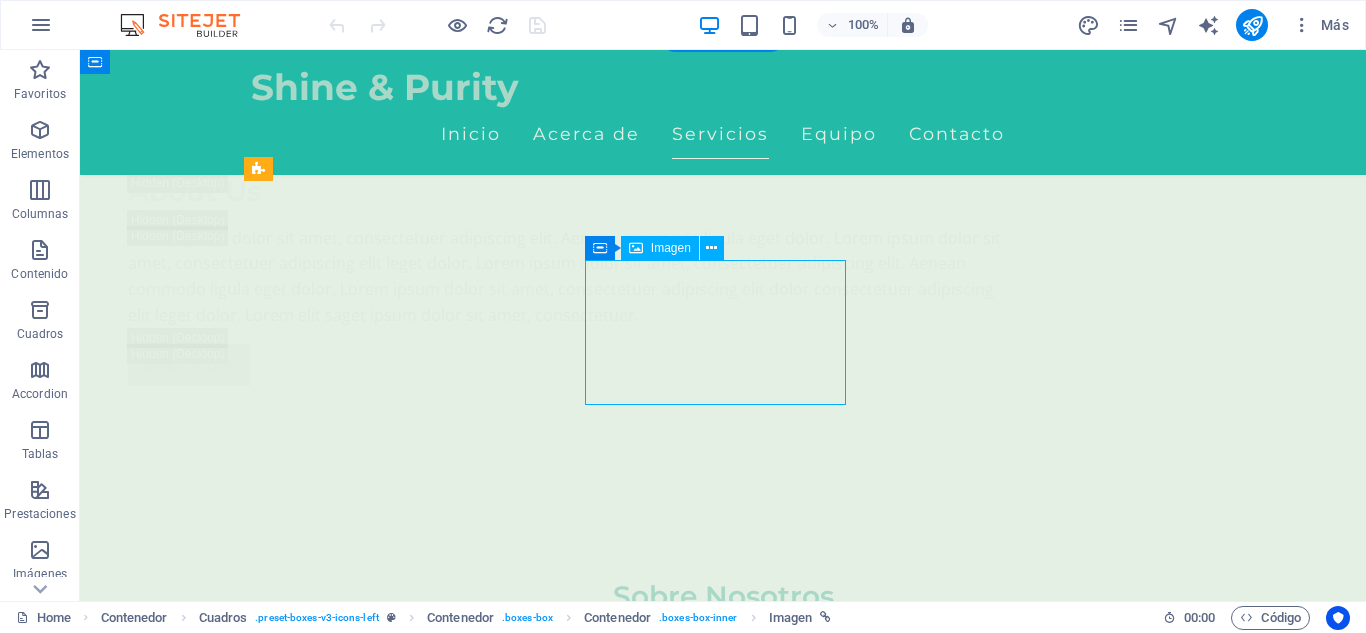 click at bounding box center [397, 4223] 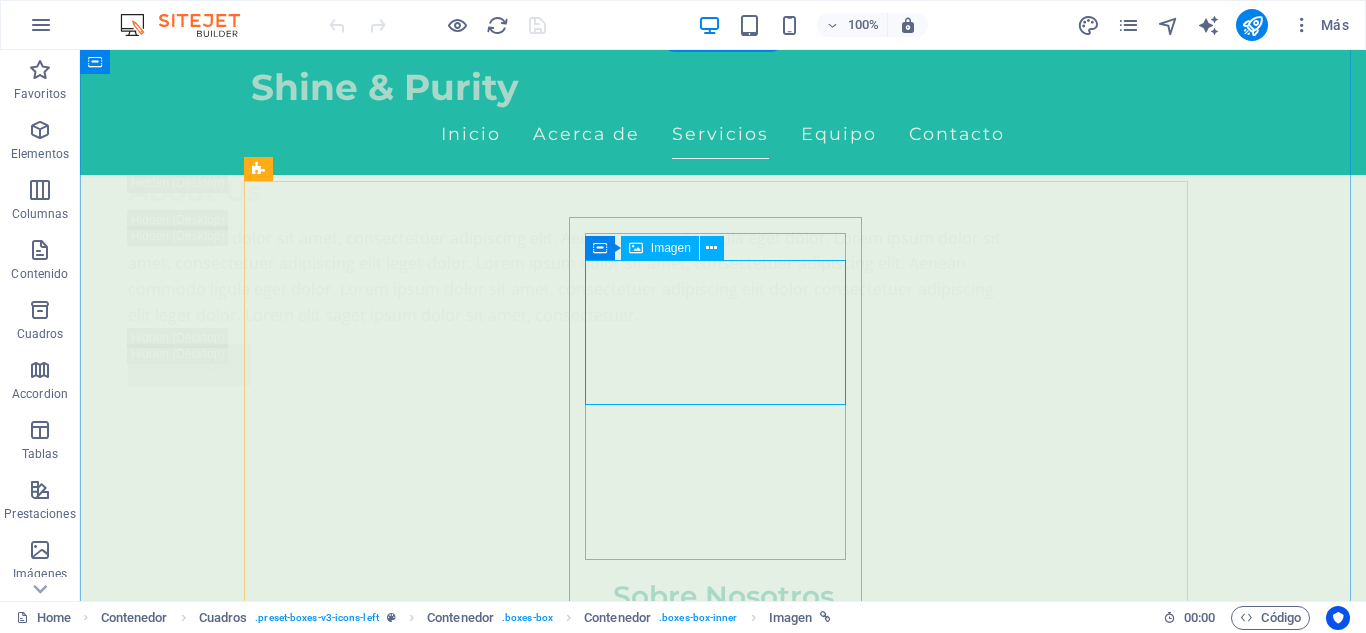 click at bounding box center [397, 4223] 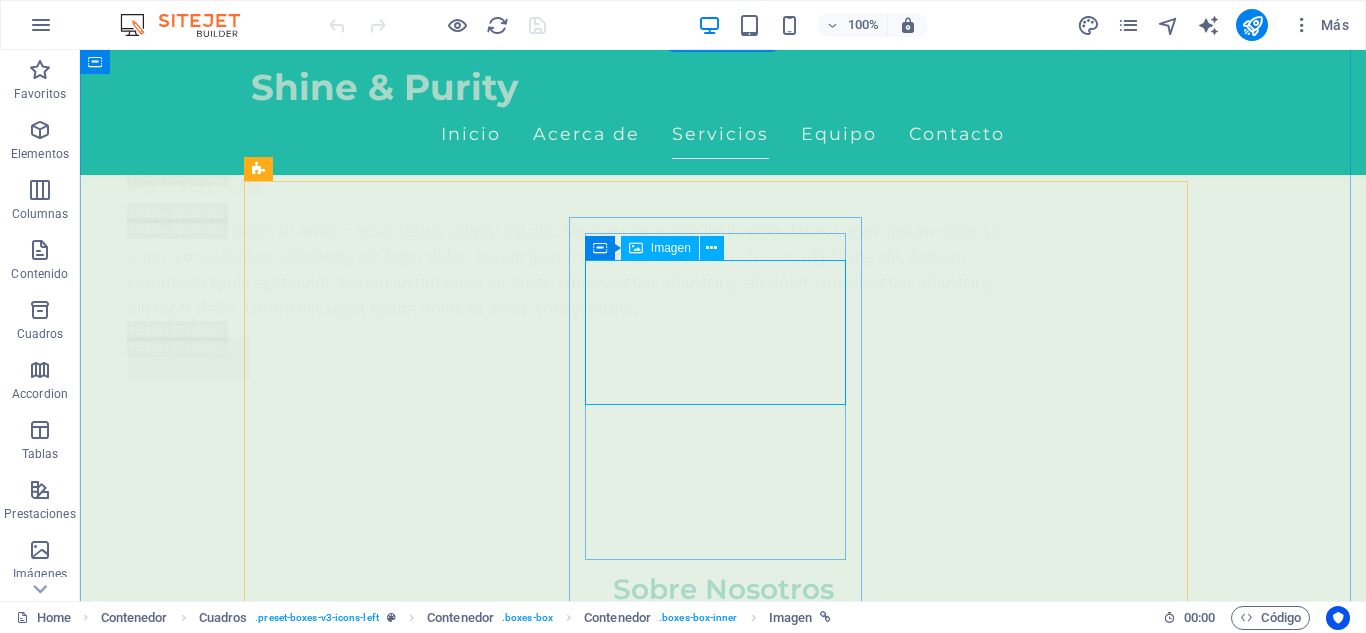 select on "px" 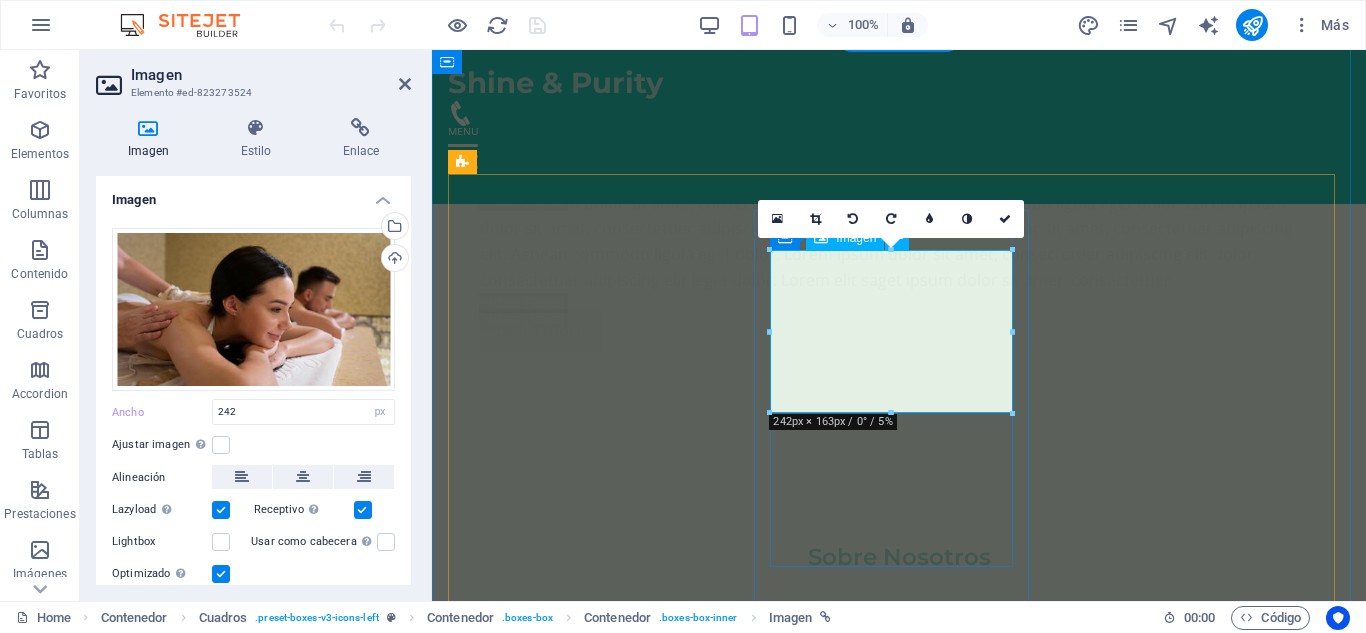 scroll, scrollTop: 3474, scrollLeft: 0, axis: vertical 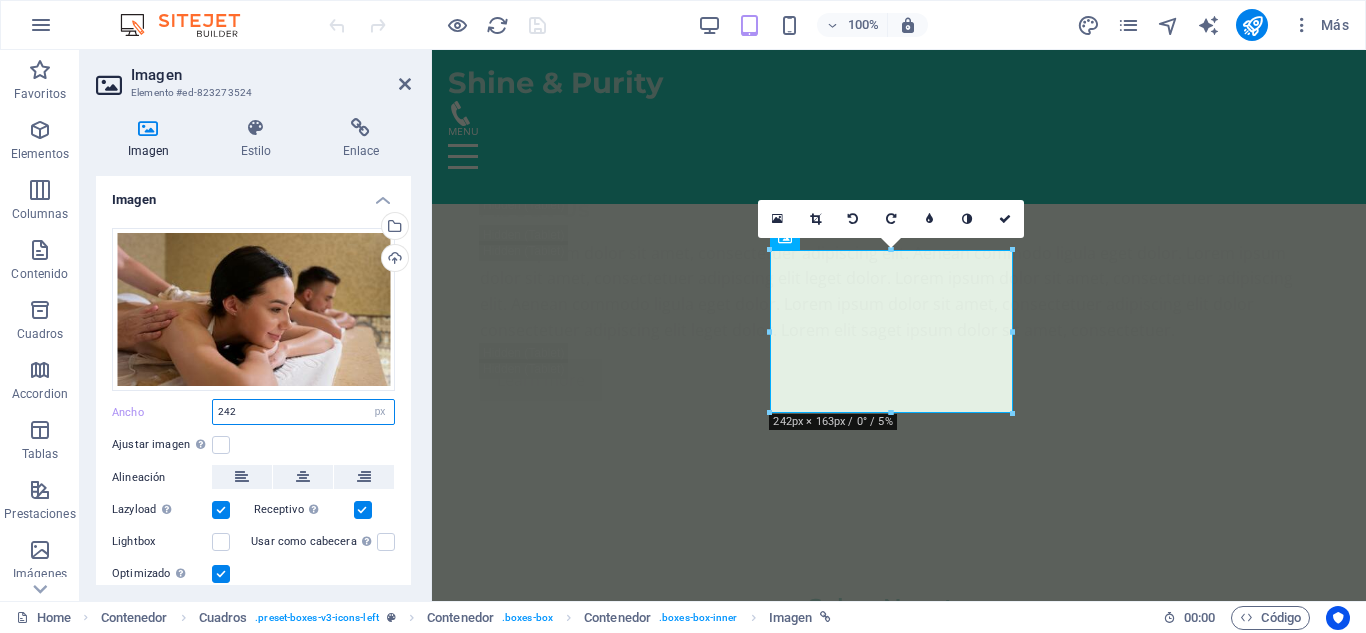 click on "242" at bounding box center [303, 412] 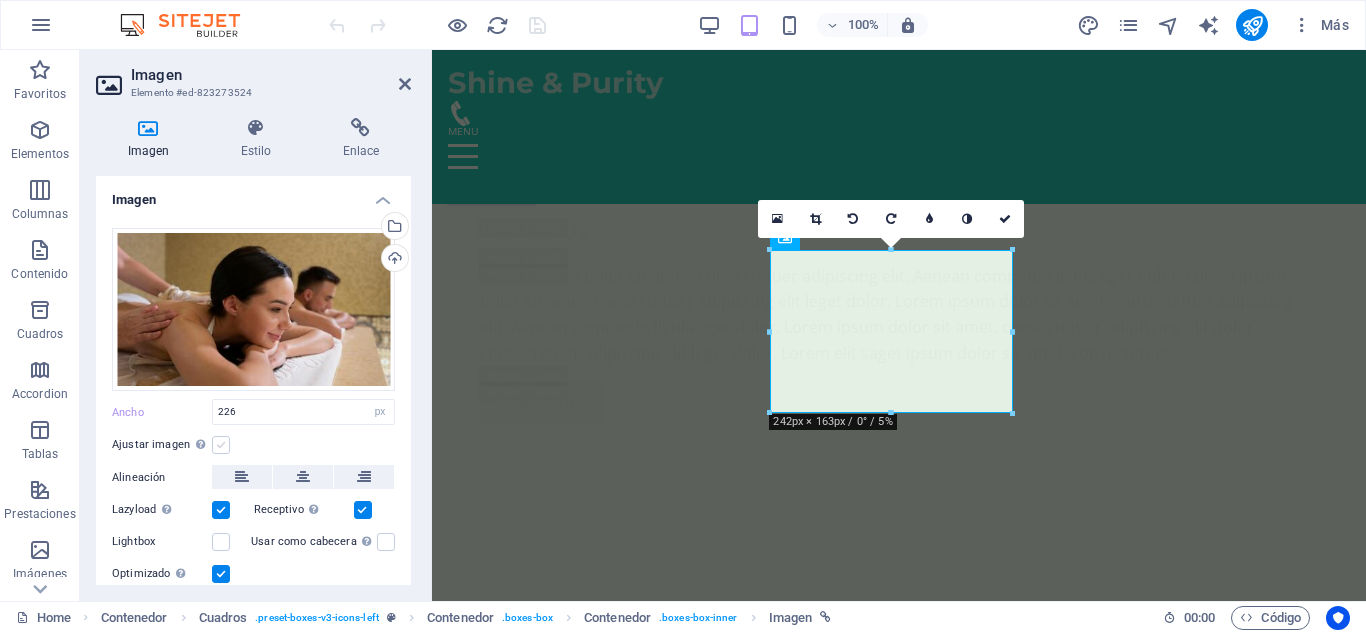 click at bounding box center (221, 445) 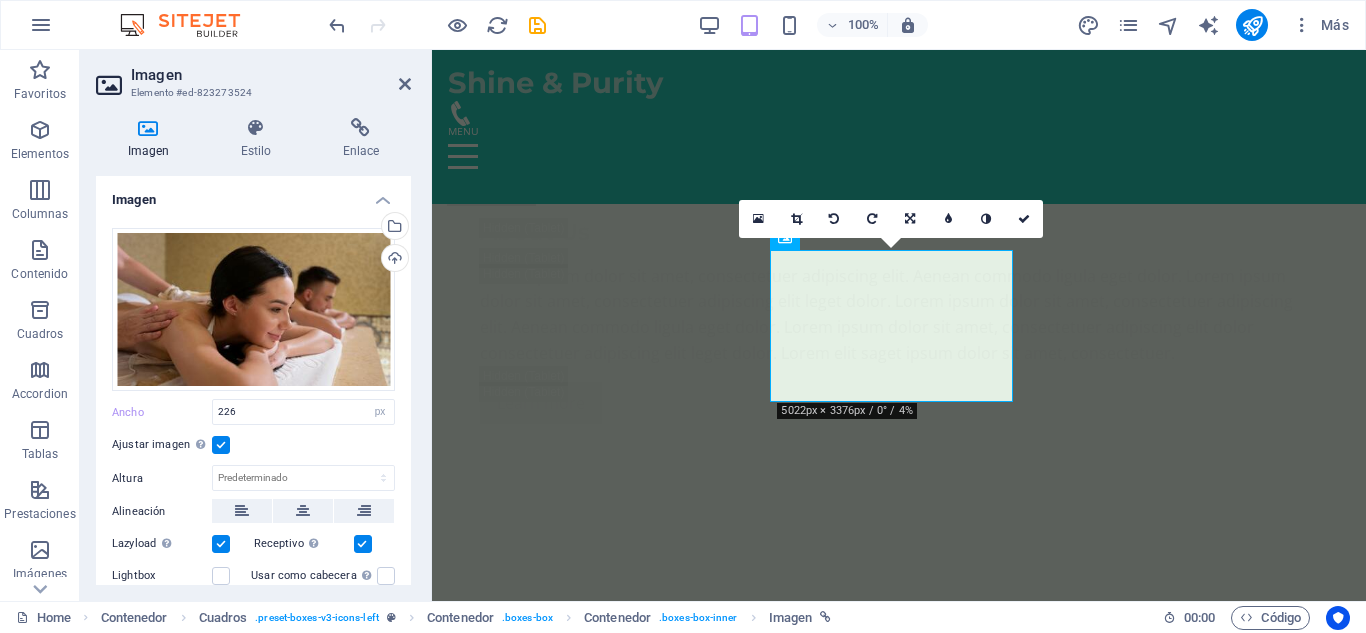 click at bounding box center (221, 445) 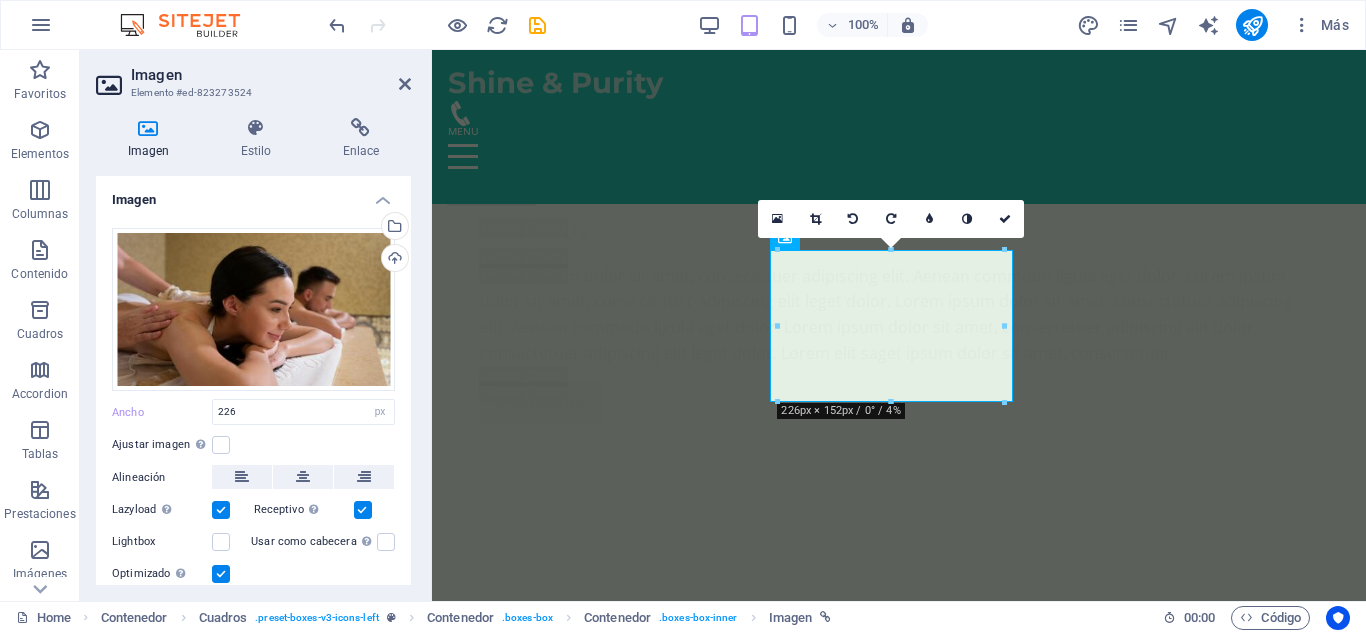 click at bounding box center [221, 510] 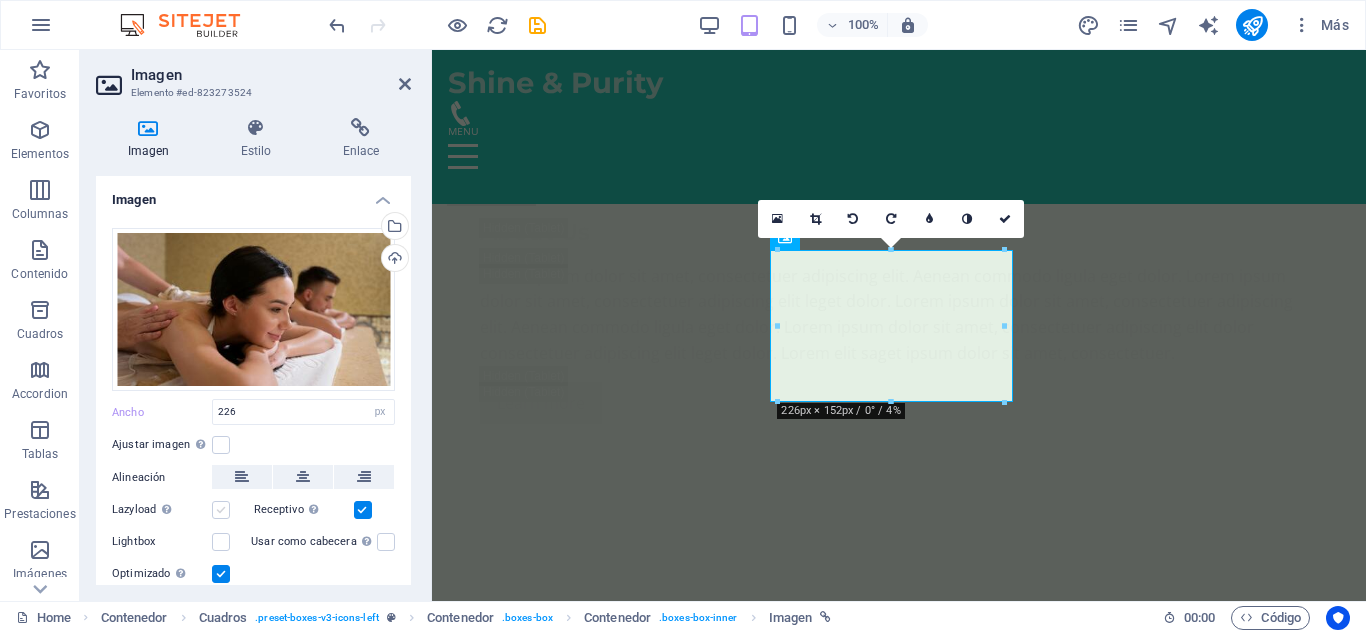click at bounding box center [221, 510] 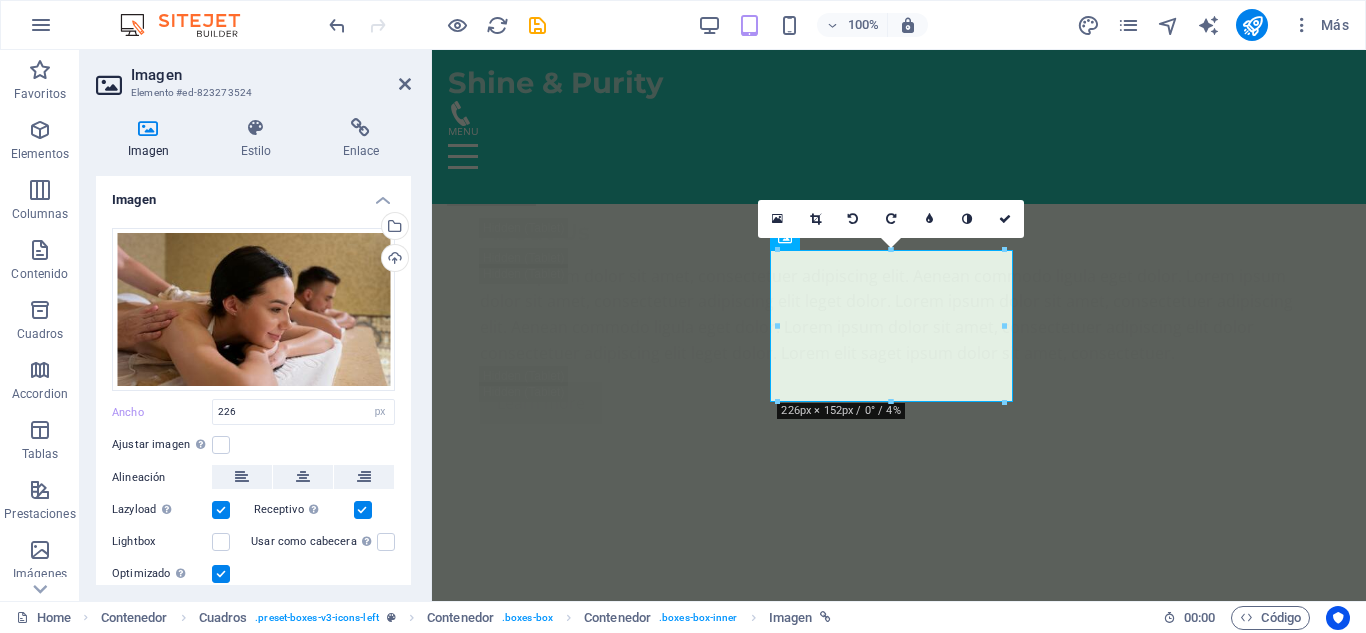 click at bounding box center [363, 510] 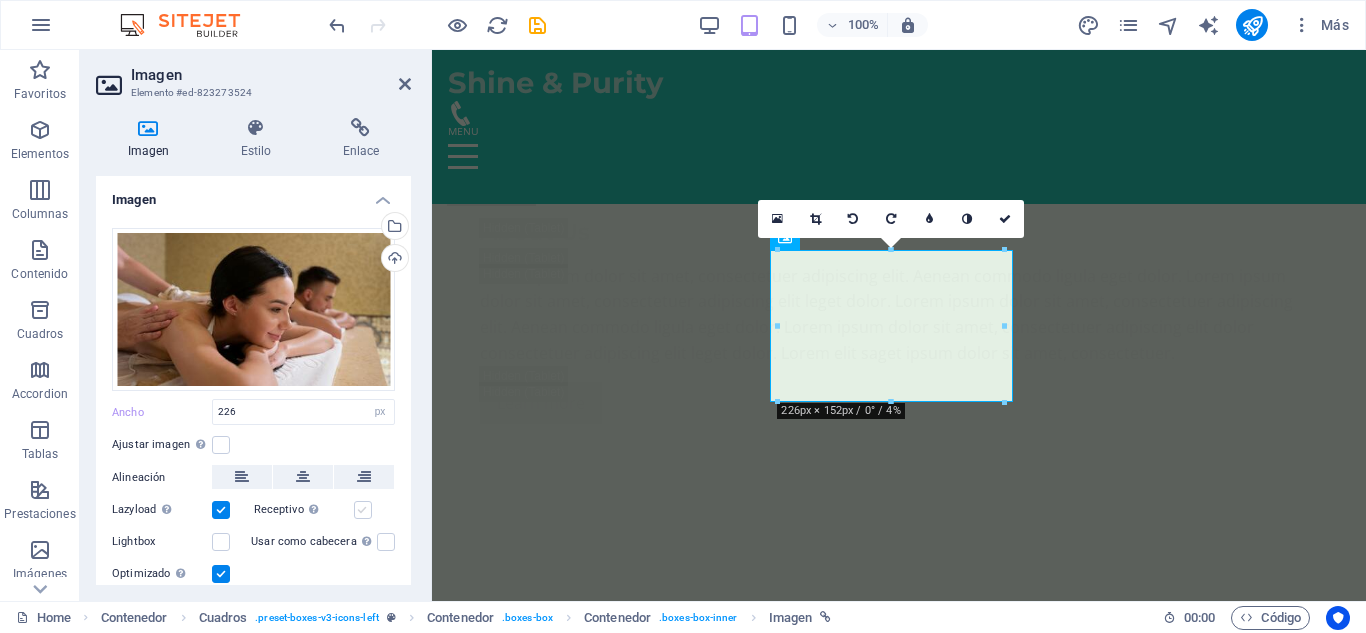 click at bounding box center [363, 510] 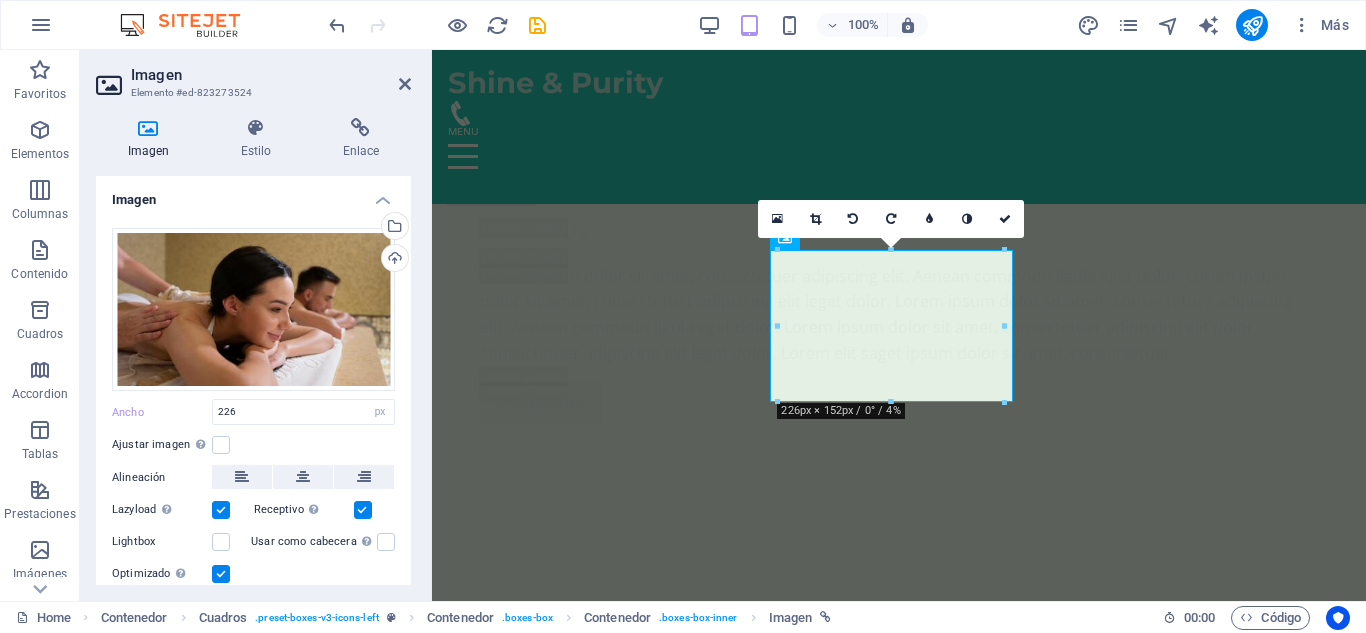 click at bounding box center [221, 574] 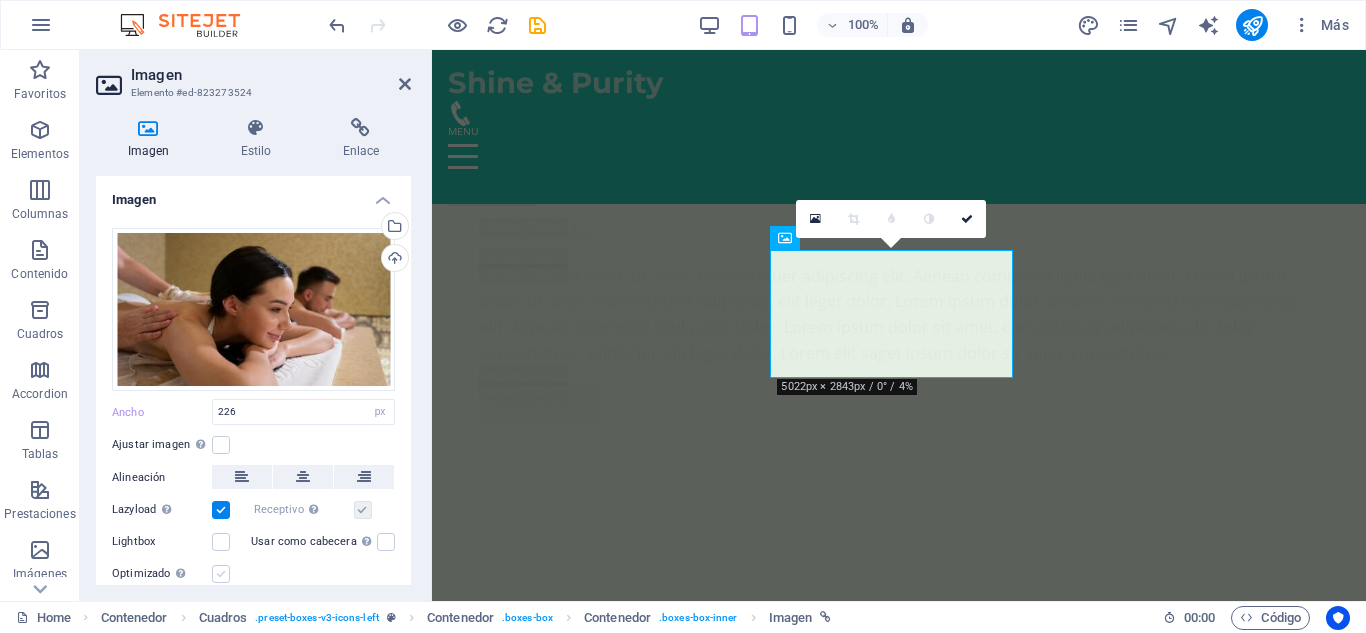 click at bounding box center (221, 574) 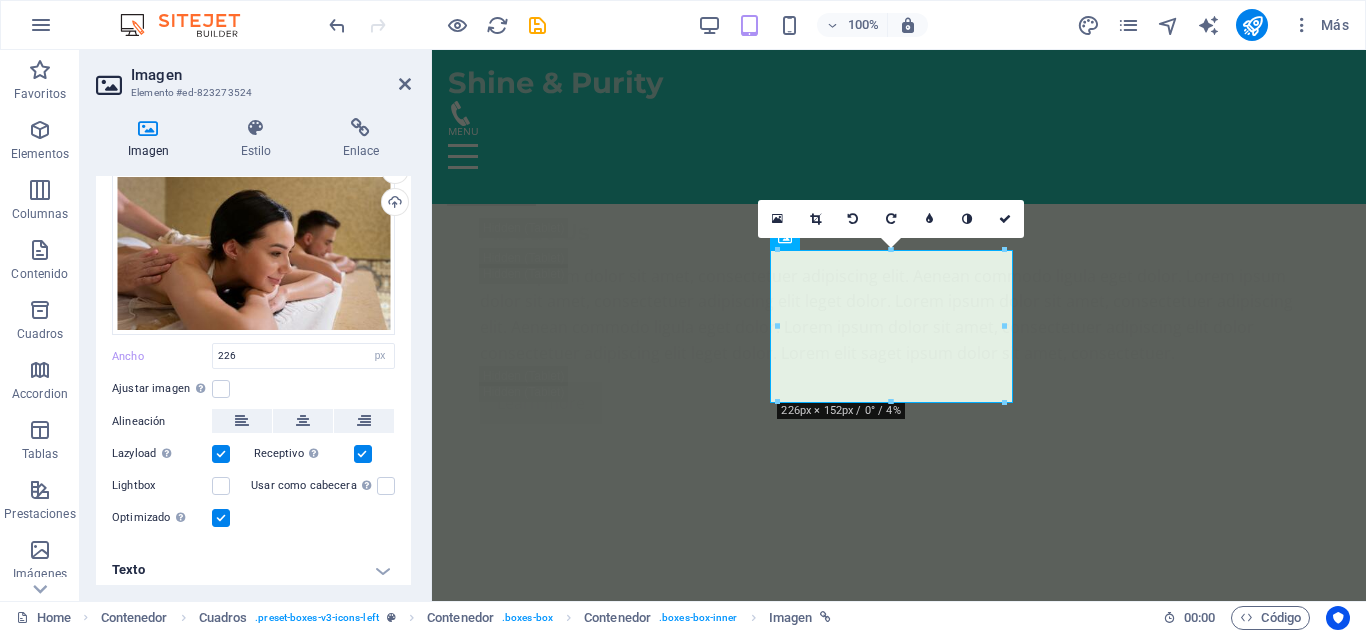scroll, scrollTop: 63, scrollLeft: 0, axis: vertical 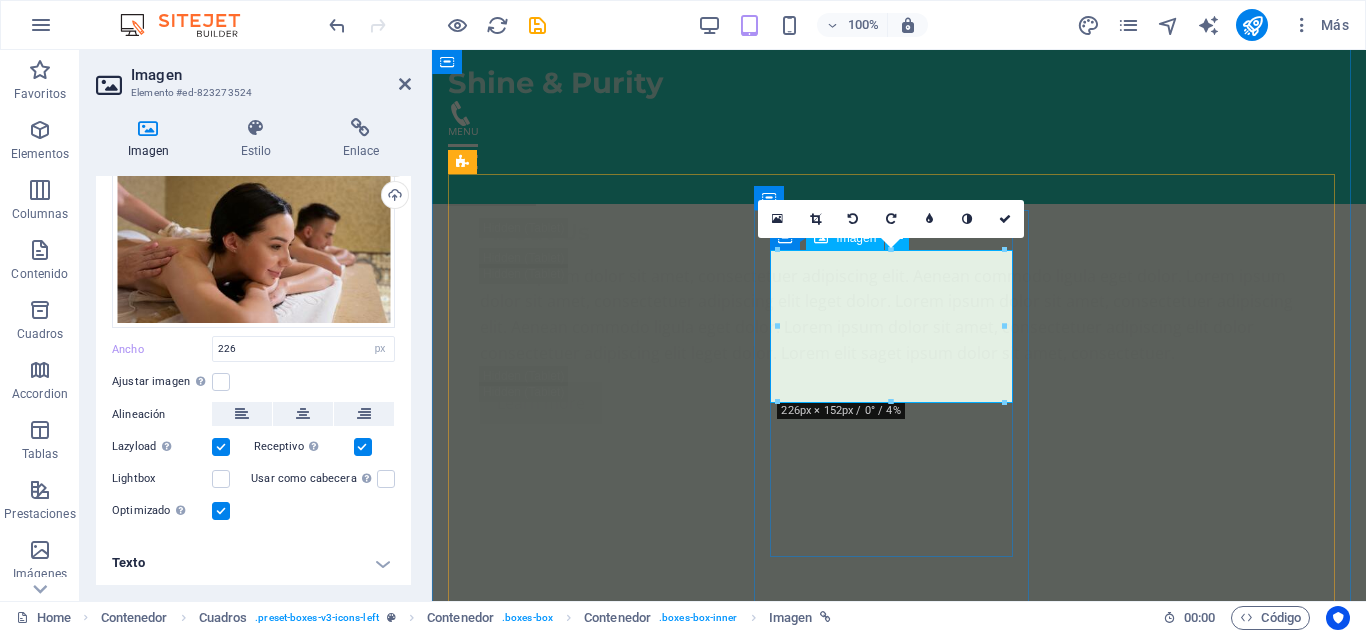 click at bounding box center [587, 4217] 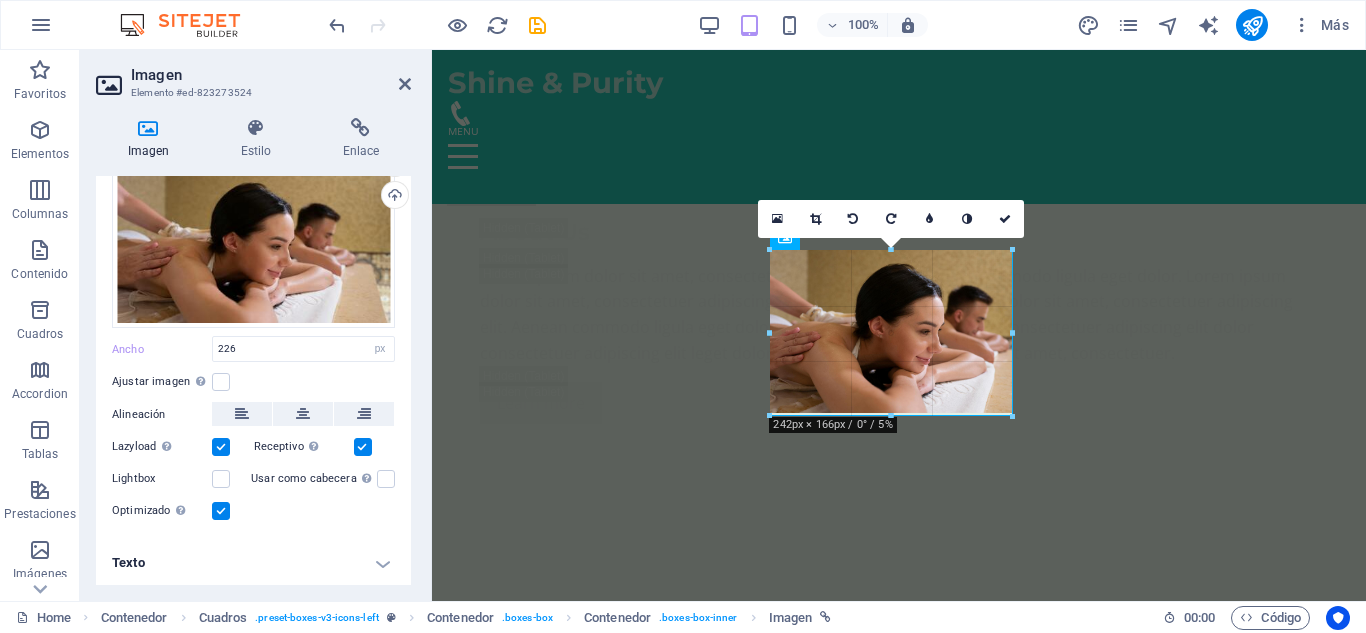 drag, startPoint x: 1004, startPoint y: 400, endPoint x: 1015, endPoint y: 417, distance: 20.248457 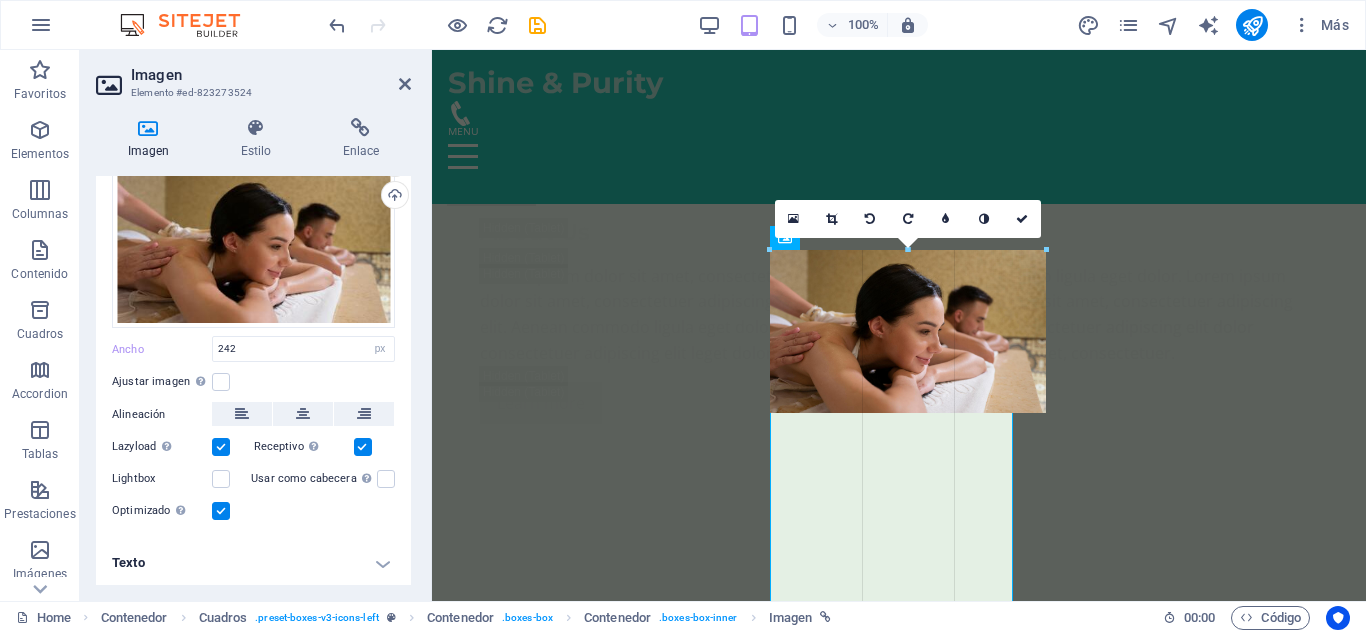 drag, startPoint x: 1015, startPoint y: 411, endPoint x: 1042, endPoint y: 408, distance: 27.166155 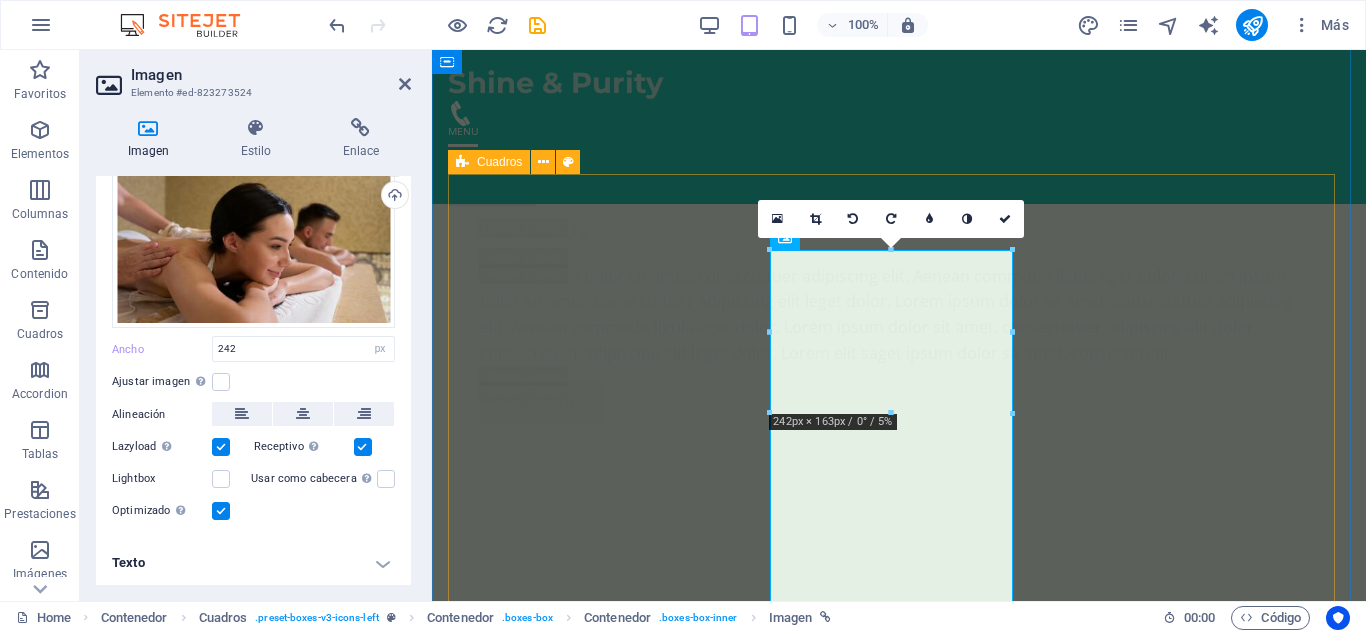 type on "226" 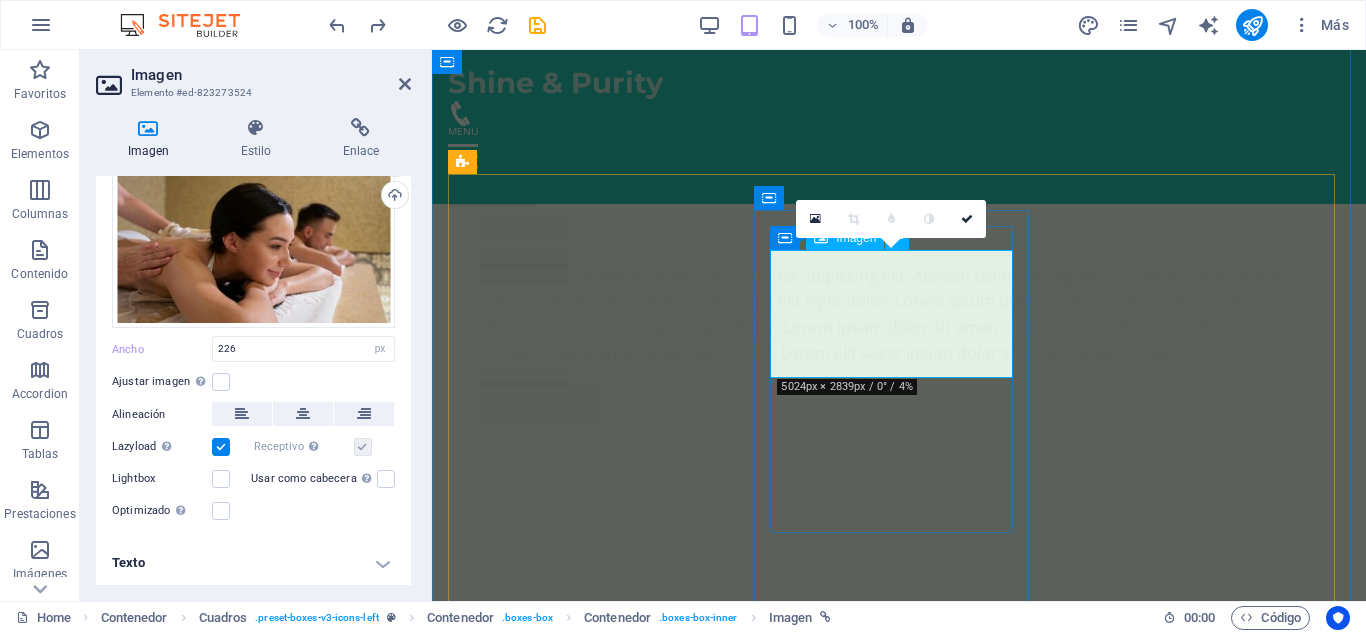 click at bounding box center (587, 4205) 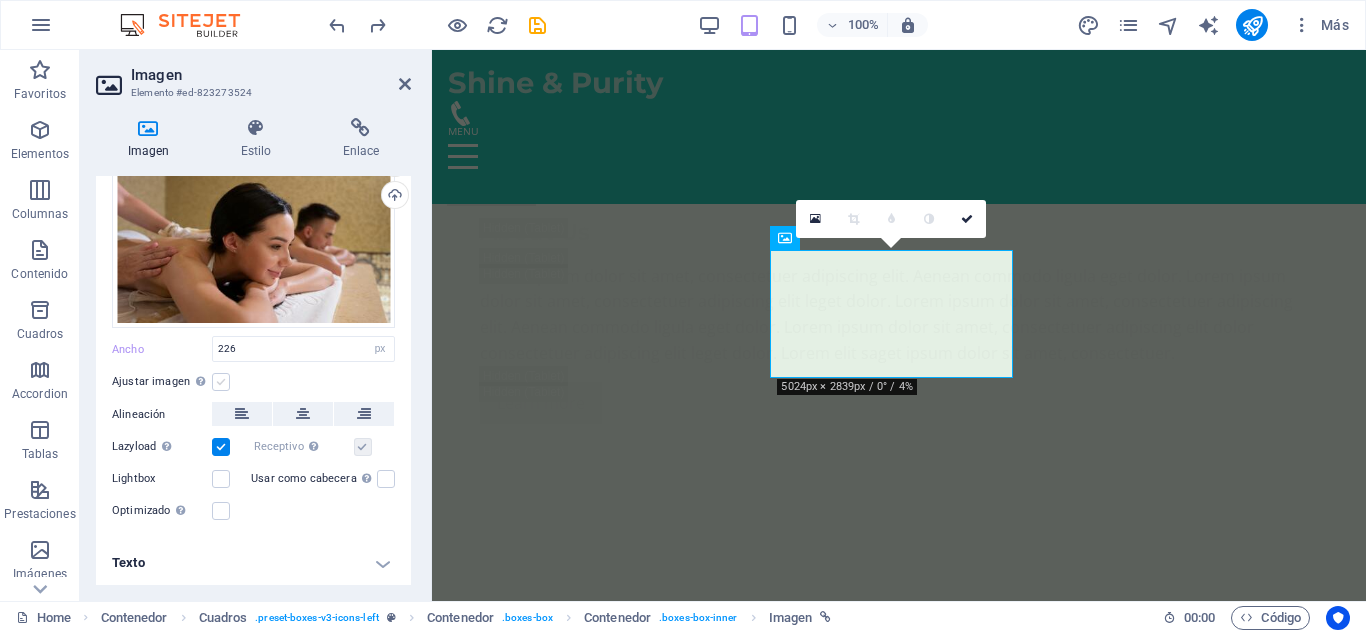 click at bounding box center [221, 382] 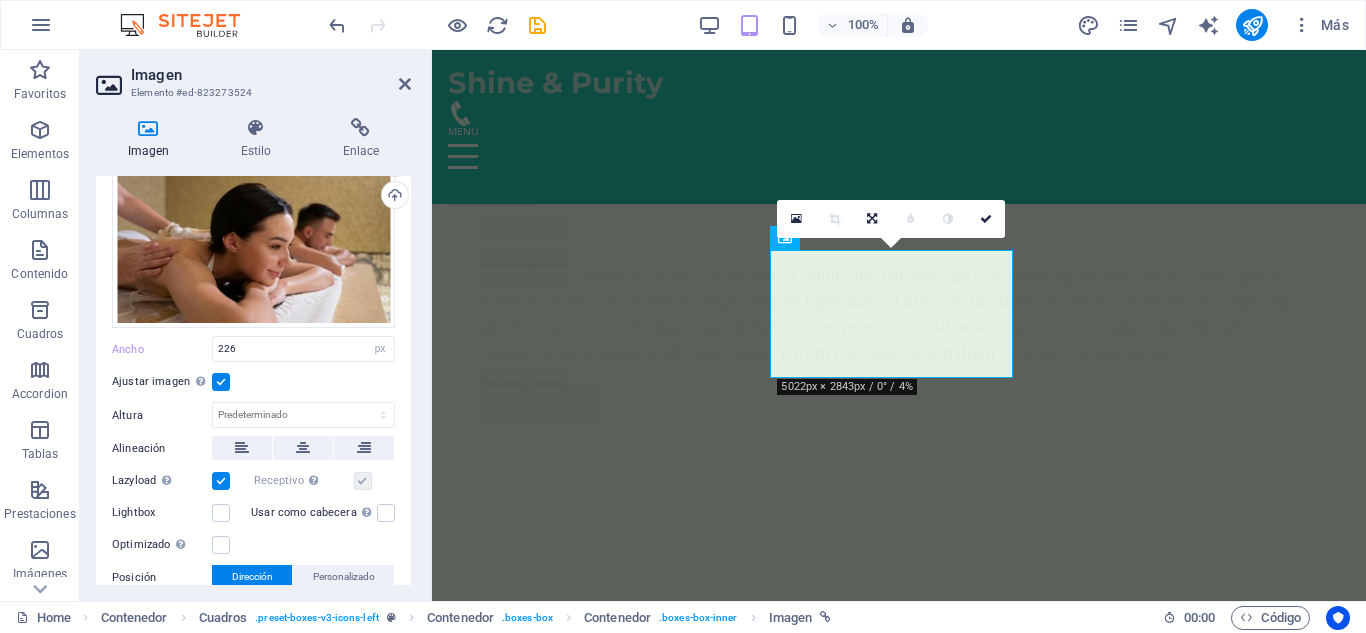 click at bounding box center (221, 382) 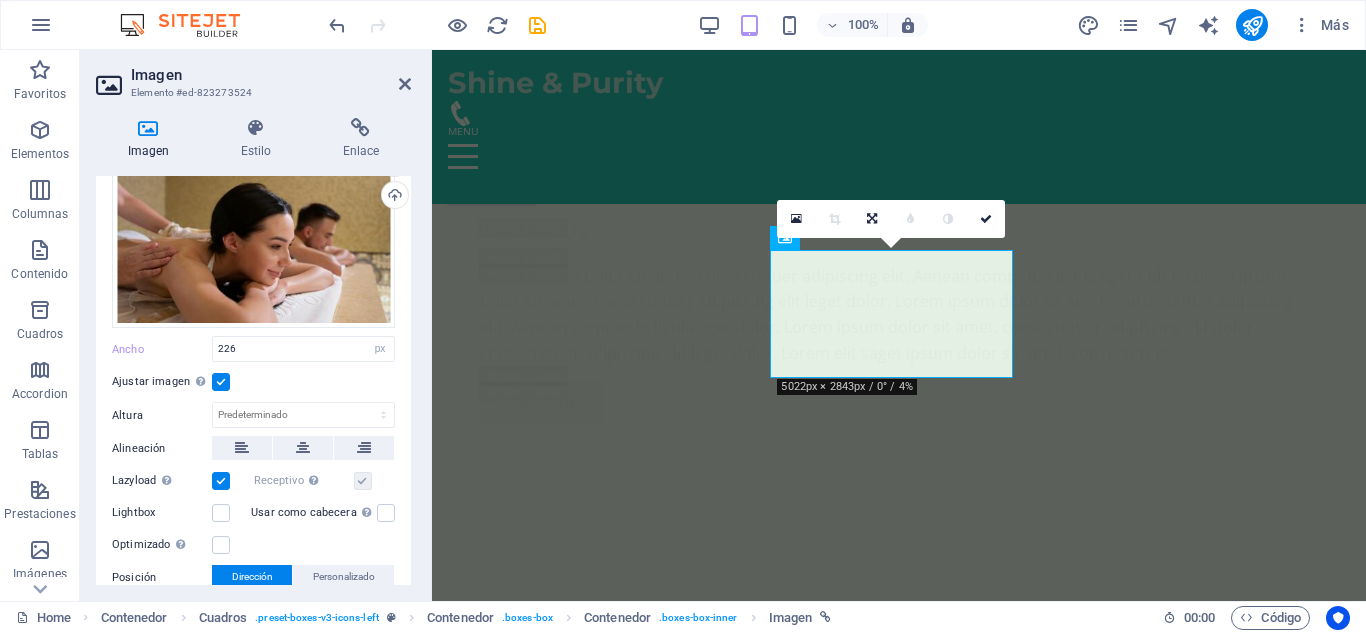 click on "Ajustar imagen Ajustar imagen automáticamente a un ancho y alto fijo" at bounding box center (0, 0) 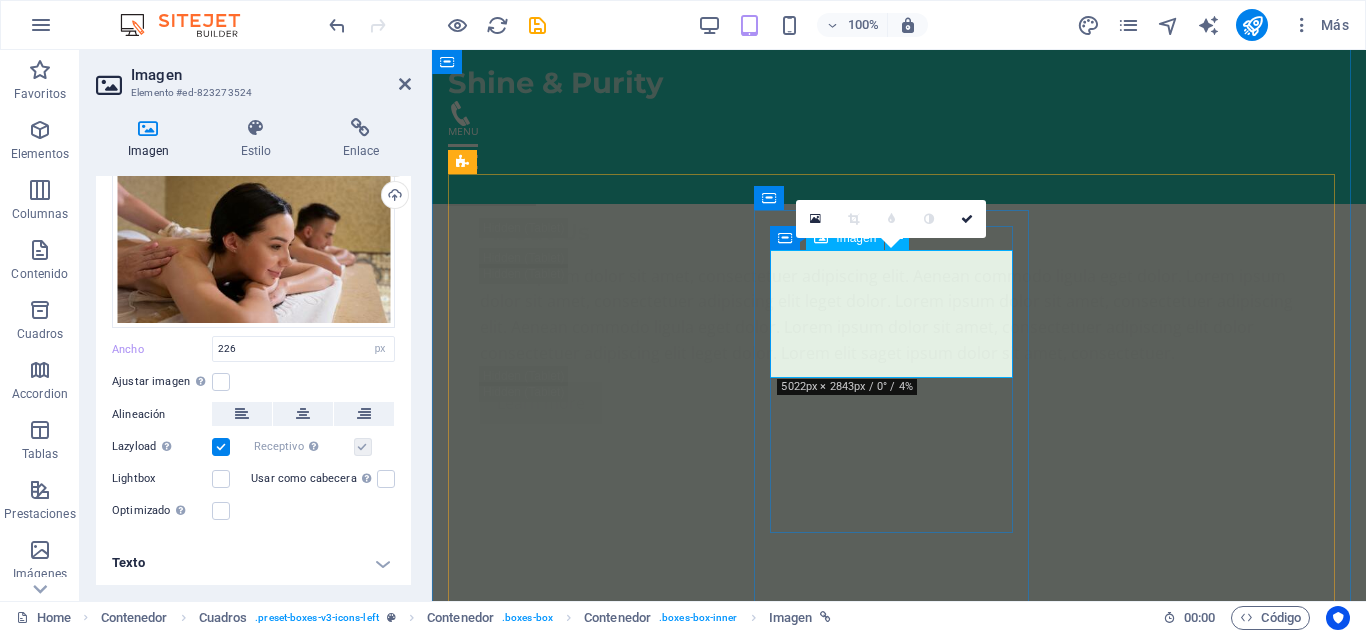 click at bounding box center (587, 4205) 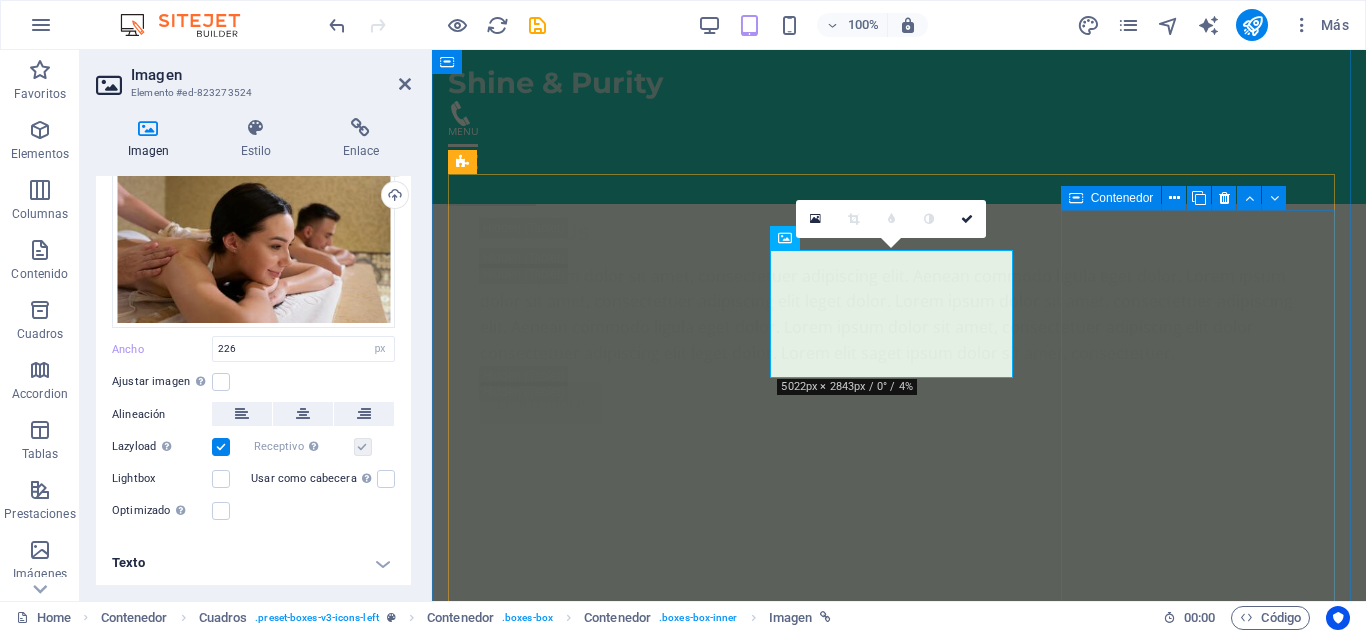 click on "Masaje Deportivo Perfecto para acompañar tu rutina de entrenamiento. Disminuye el riesgo de lesiones y mejora tu movilidad. 150.000 COP  Agregar" at bounding box center (587, 5049) 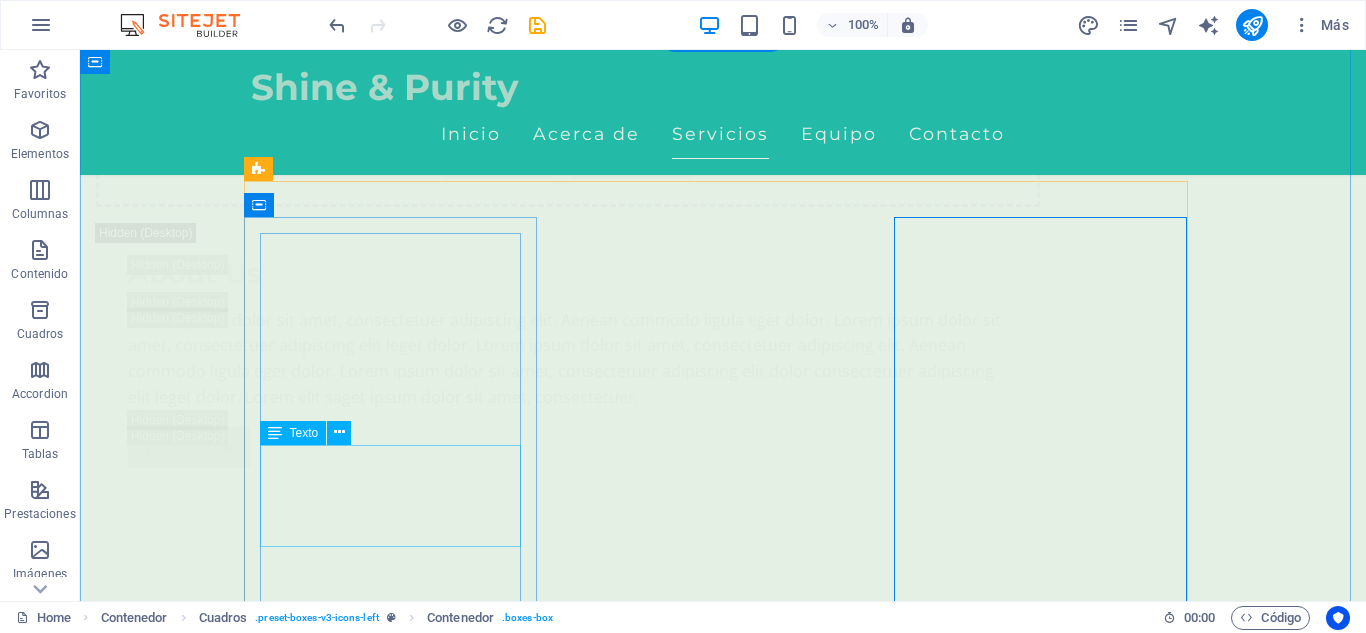 scroll, scrollTop: 3524, scrollLeft: 0, axis: vertical 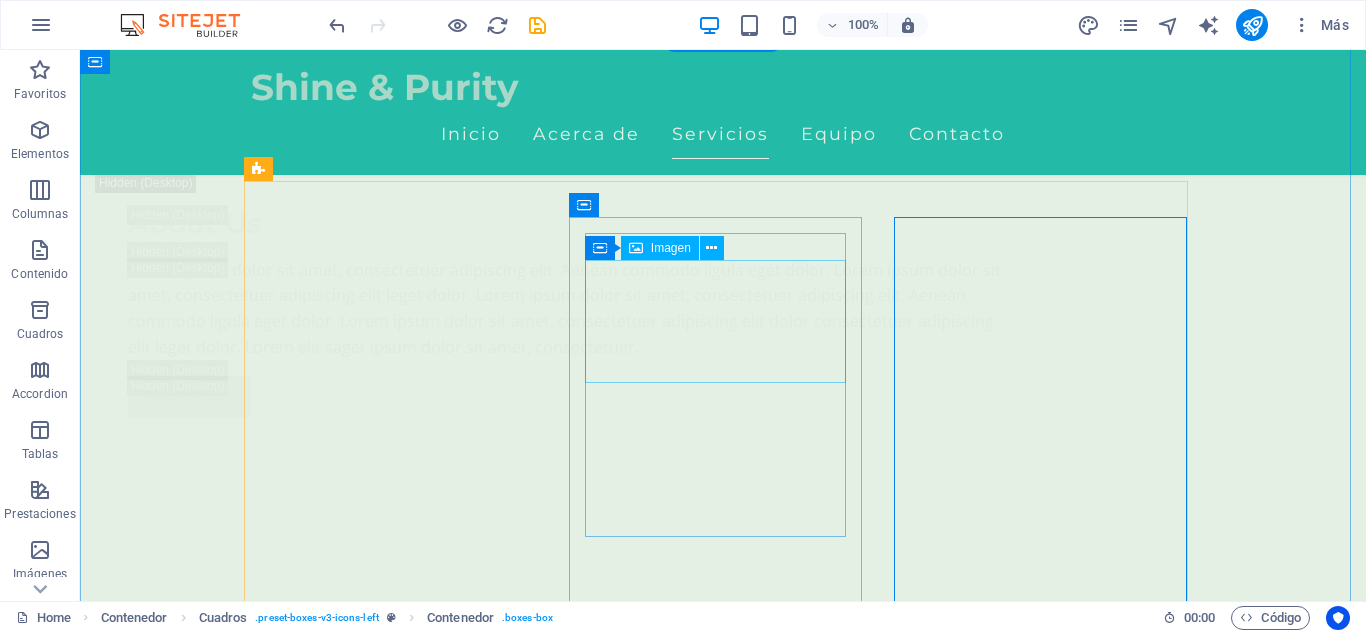 click at bounding box center [397, 4244] 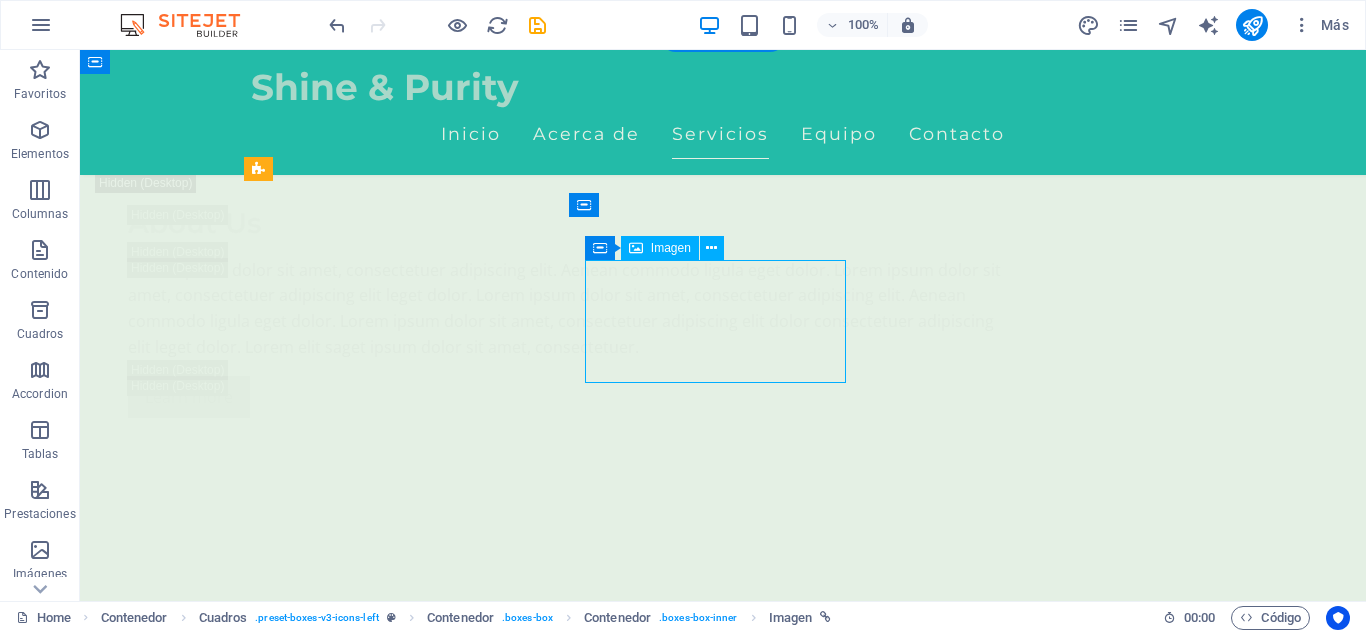 click at bounding box center [397, 4244] 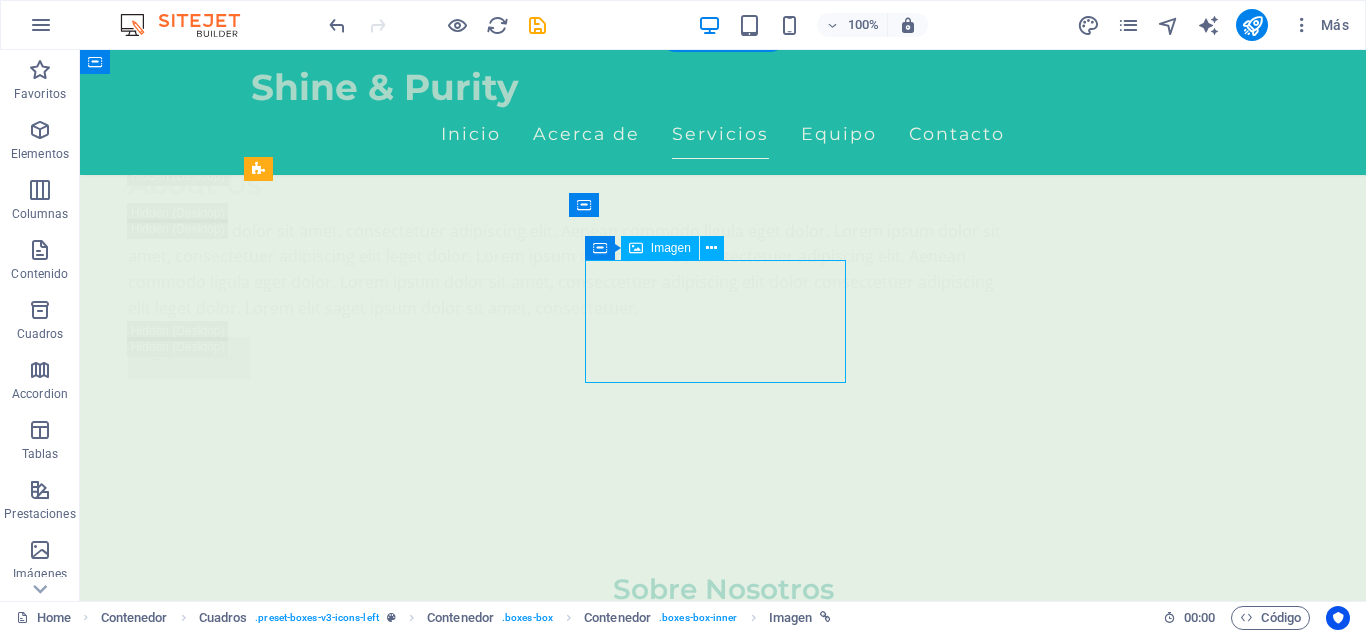 select on "px" 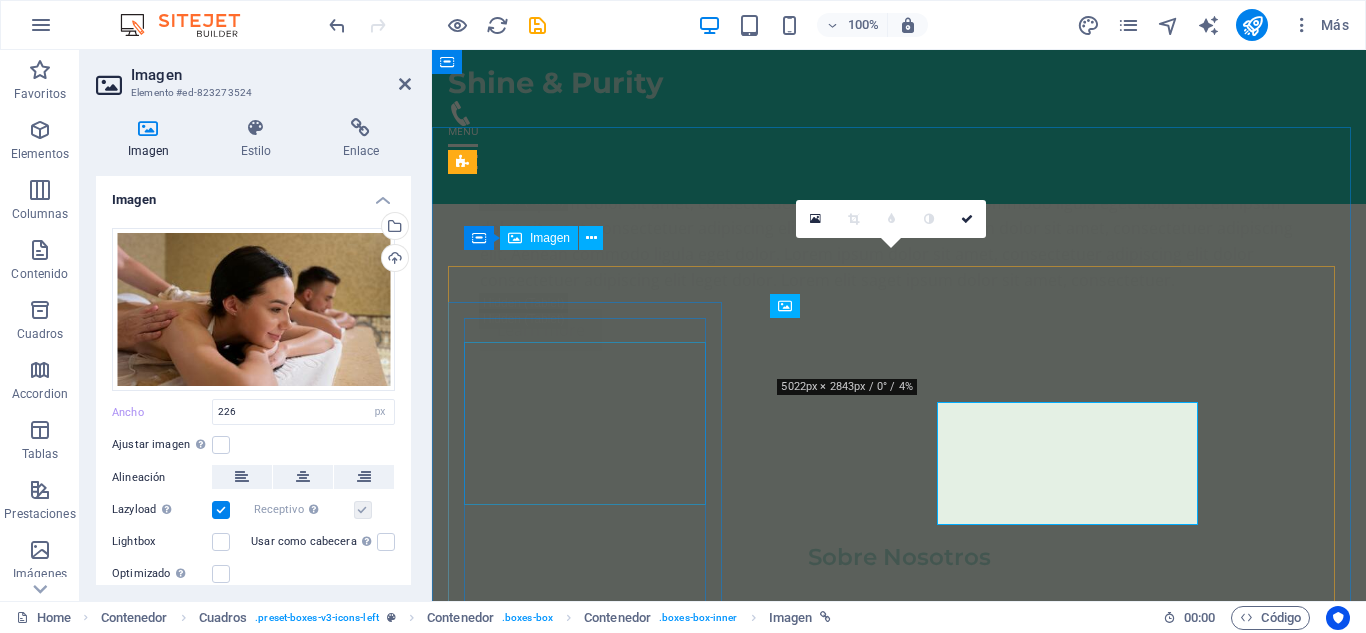 scroll, scrollTop: 3474, scrollLeft: 0, axis: vertical 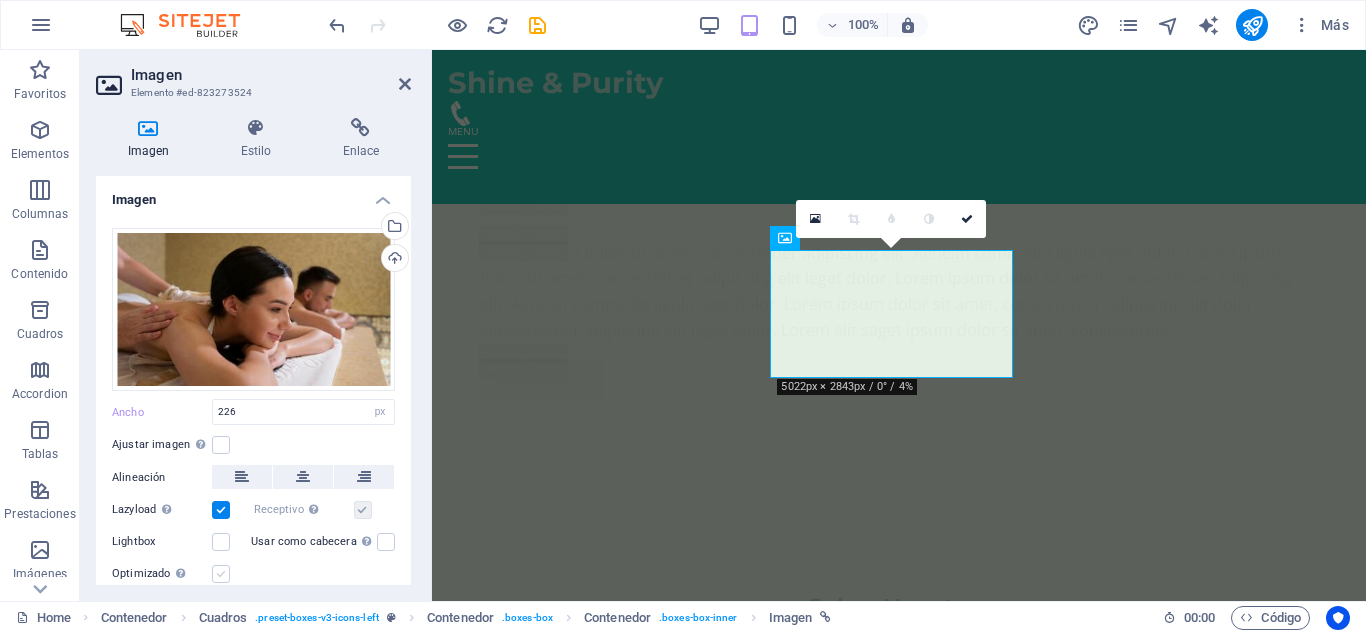 click at bounding box center [221, 574] 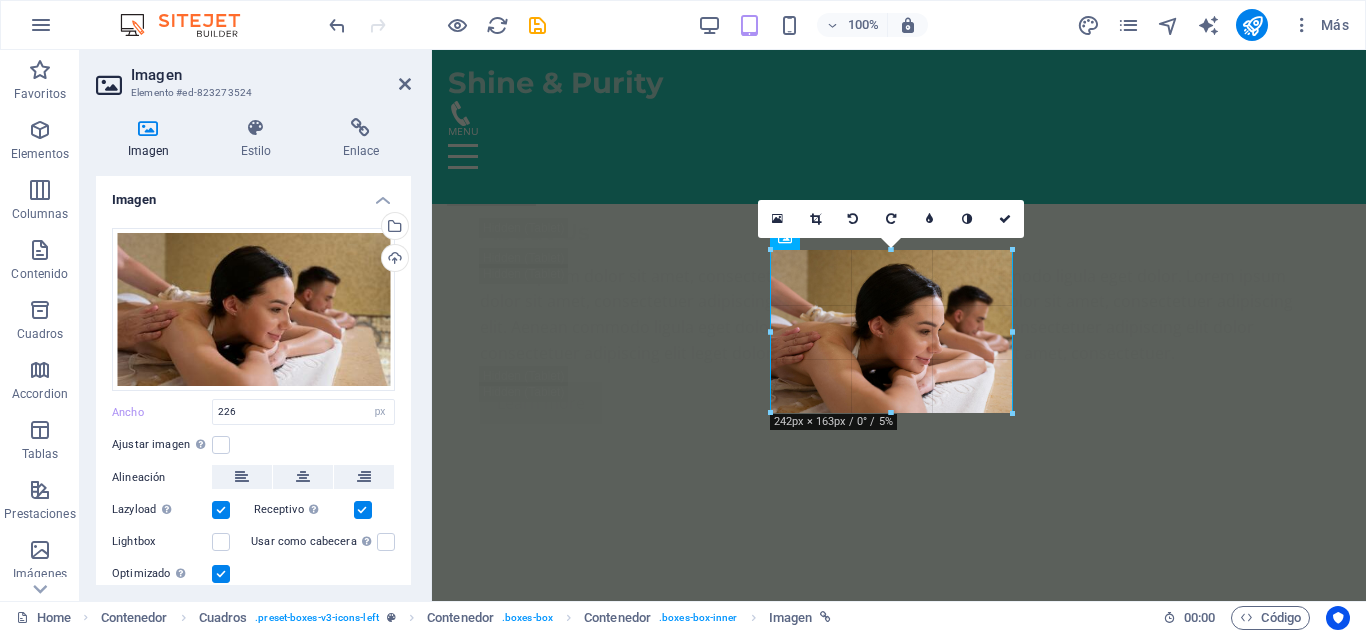 drag, startPoint x: 1004, startPoint y: 399, endPoint x: 1013, endPoint y: 414, distance: 17.492855 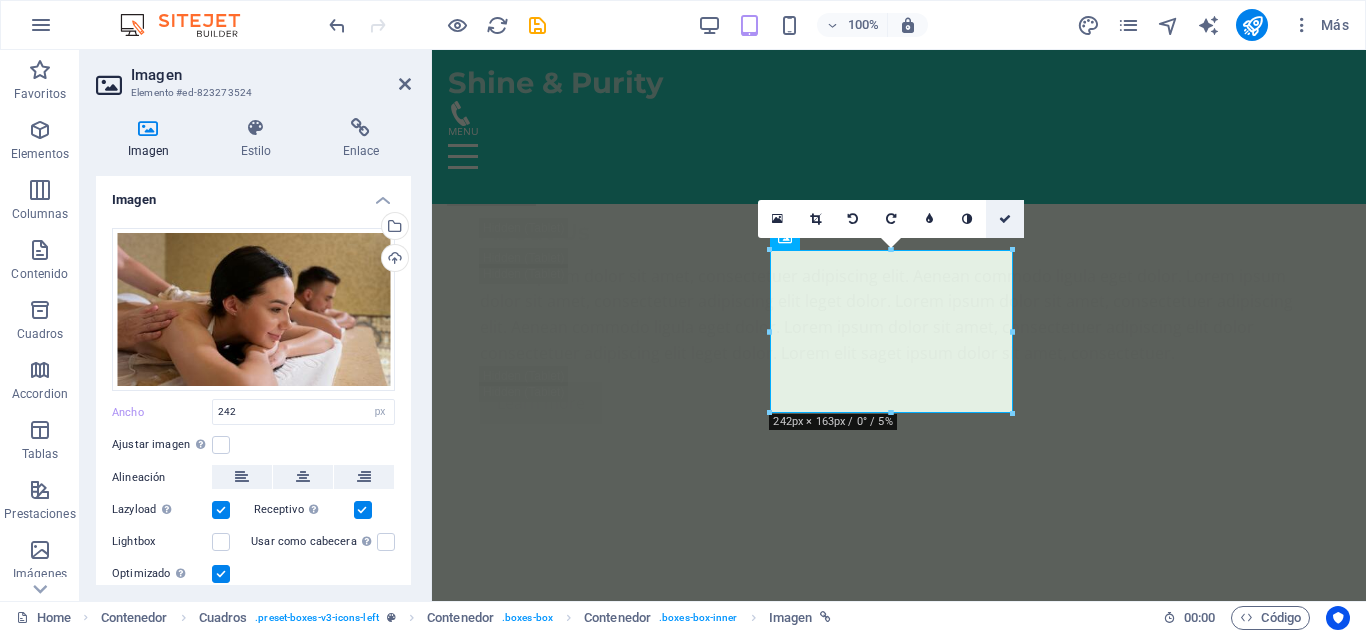 click at bounding box center (1005, 219) 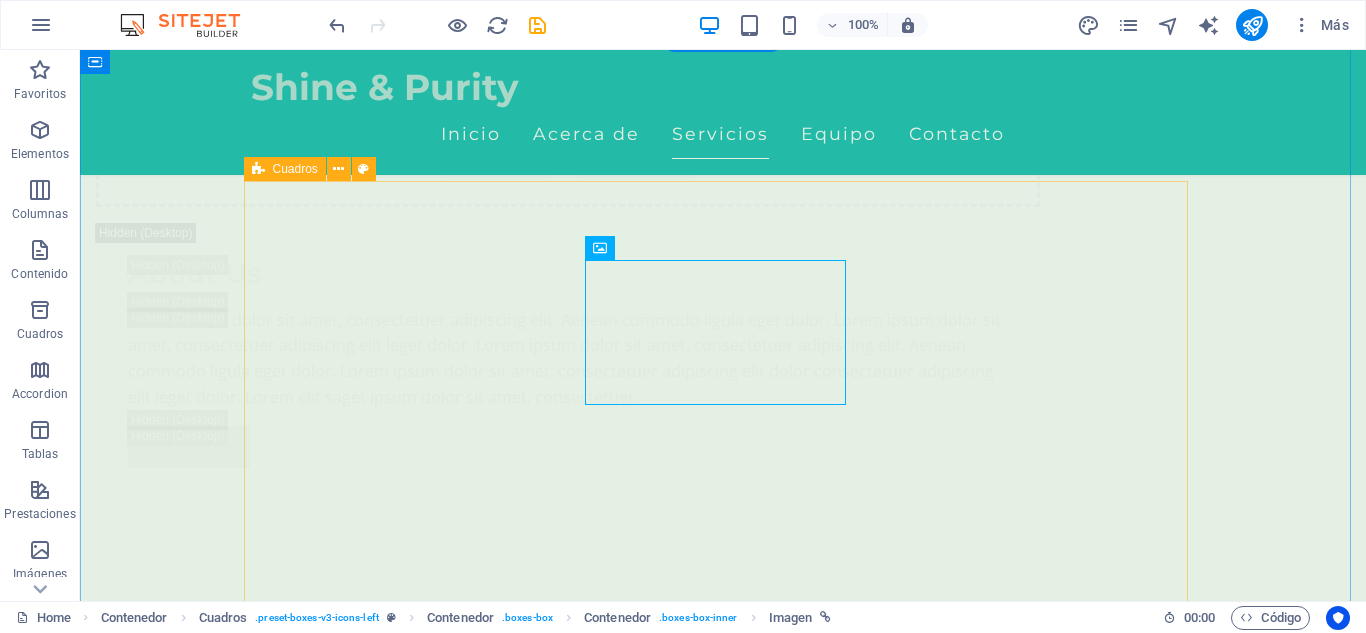 scroll, scrollTop: 3524, scrollLeft: 0, axis: vertical 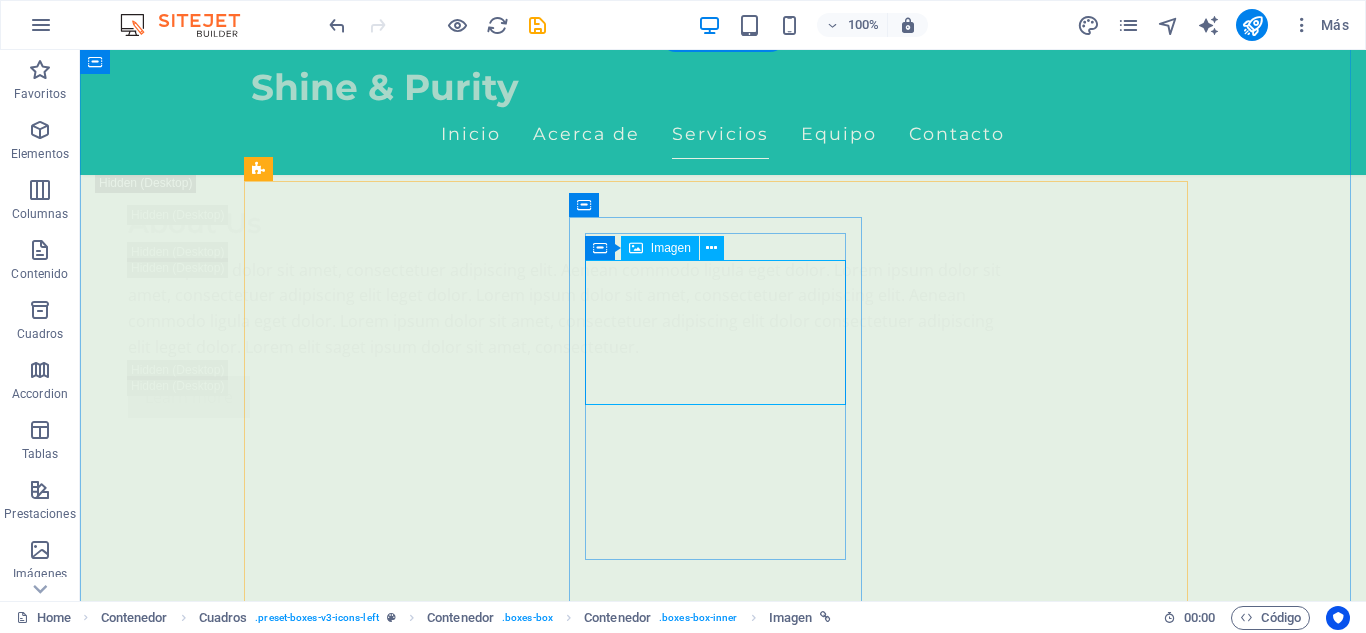 click at bounding box center (397, 4255) 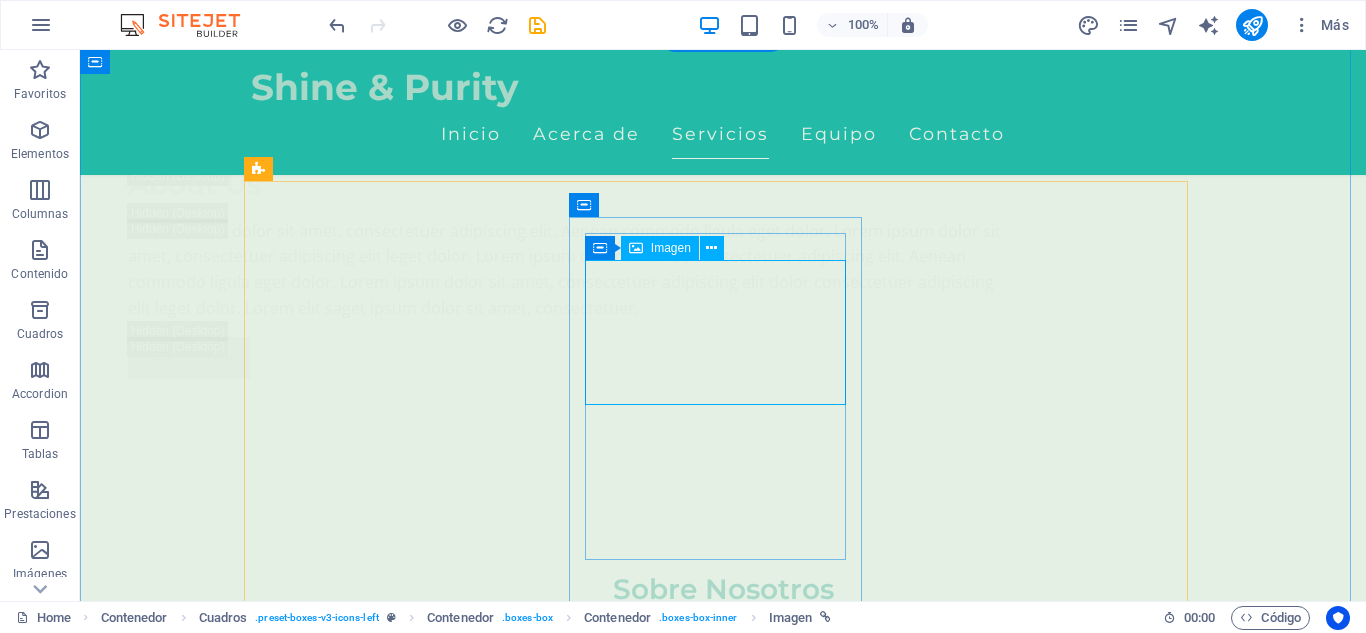 select on "px" 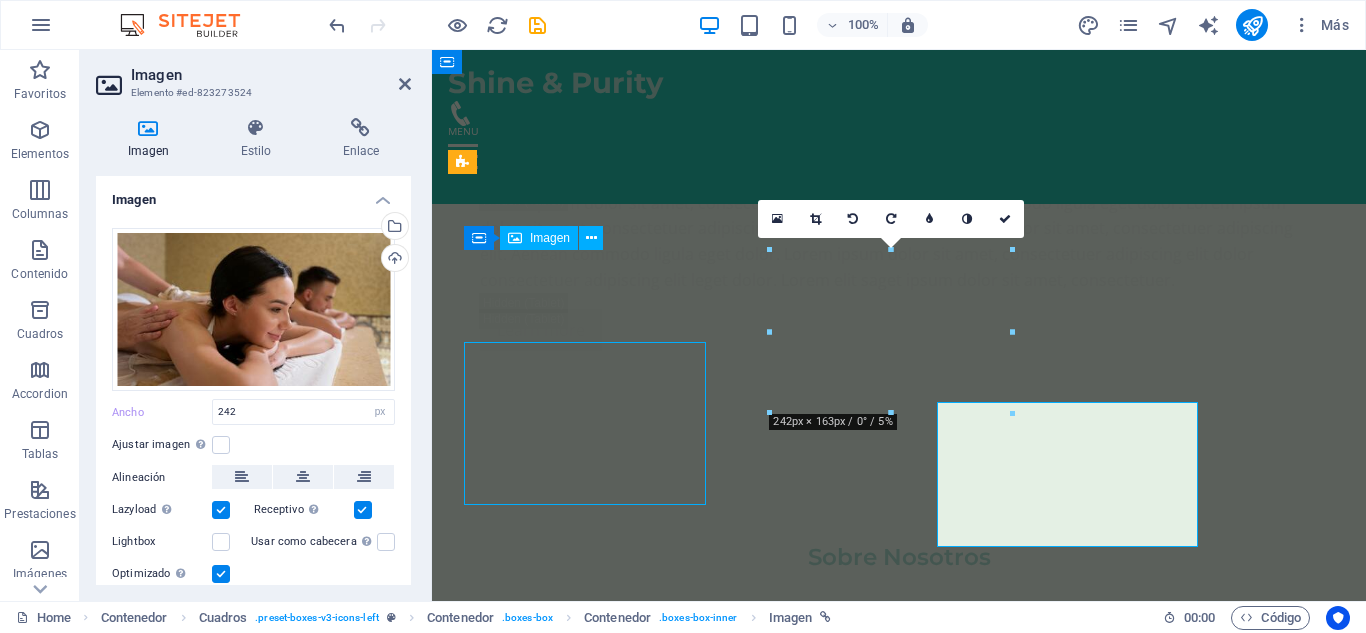 click at bounding box center [587, 3352] 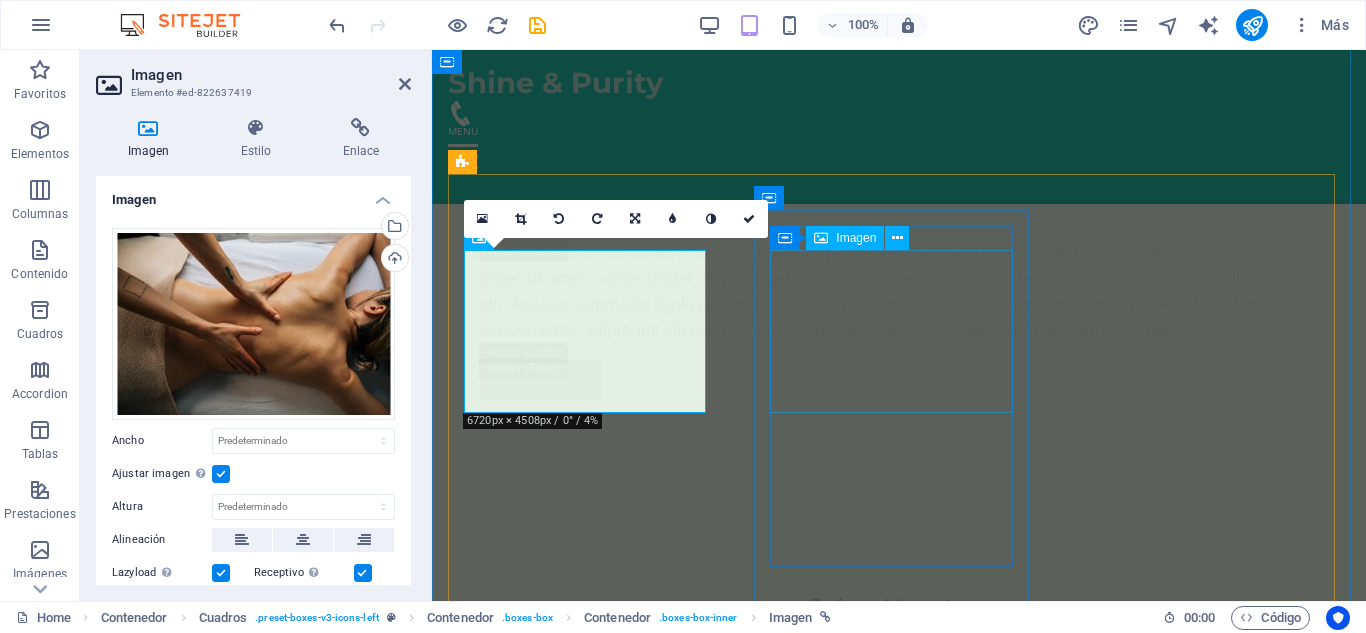 click at bounding box center [587, 4199] 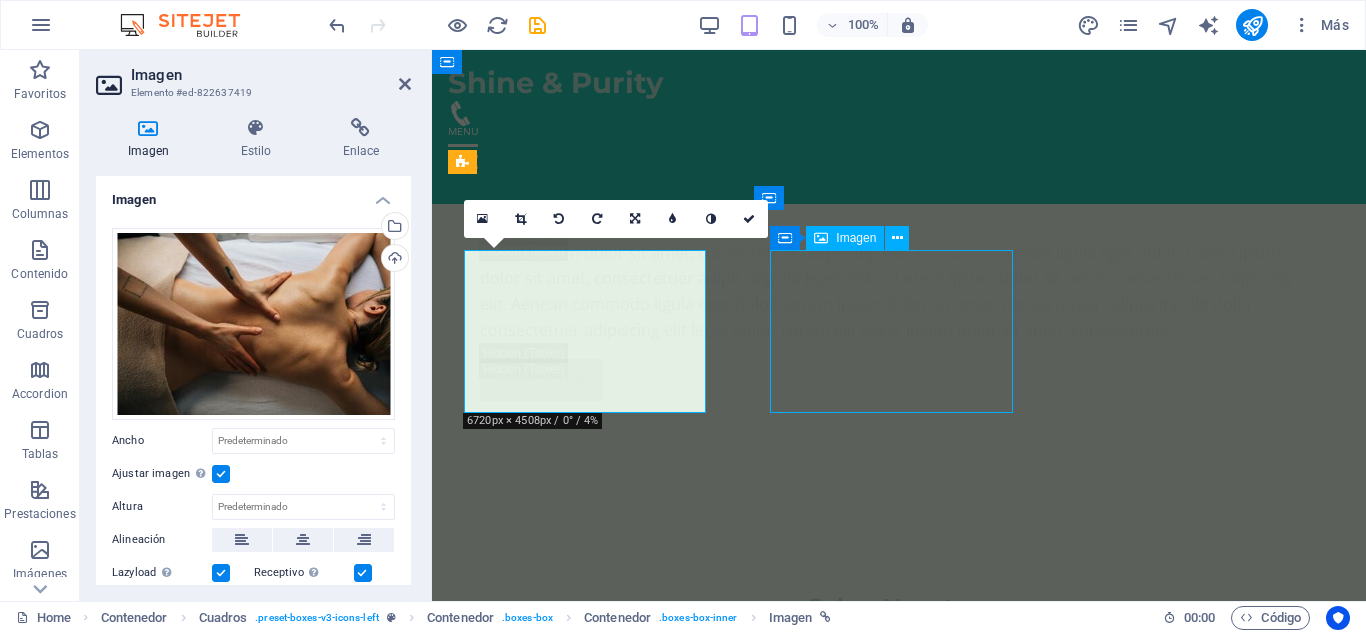 click at bounding box center [587, 4199] 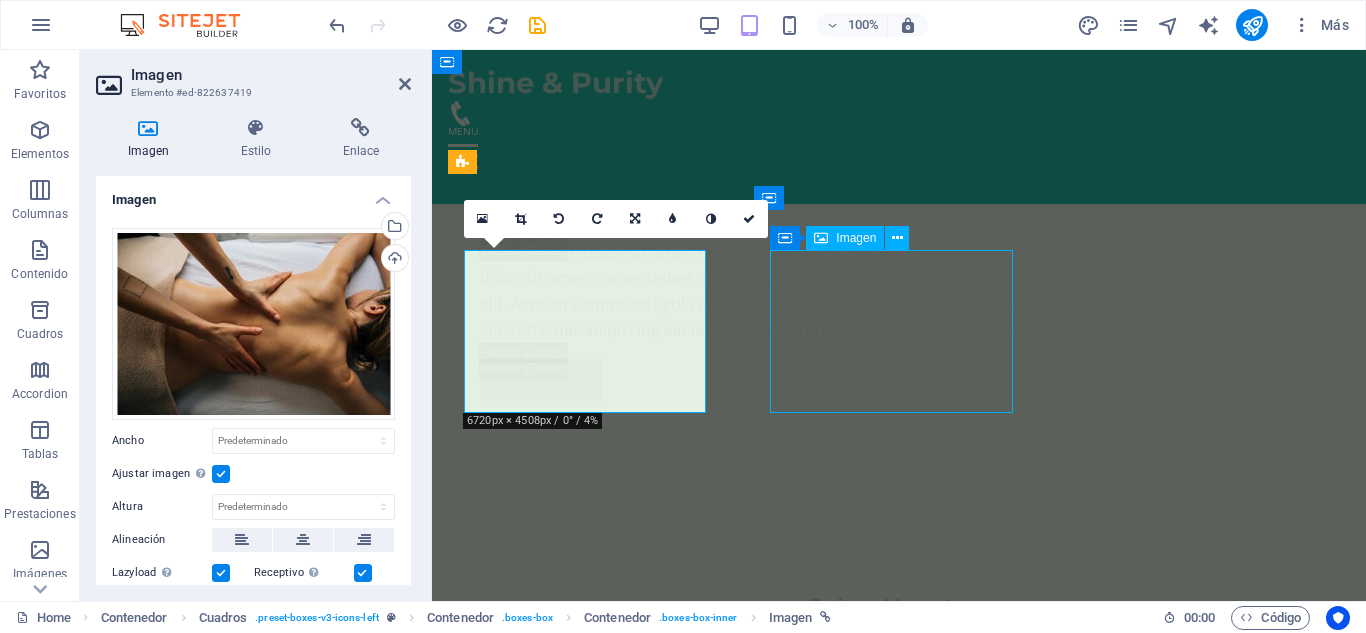 select on "px" 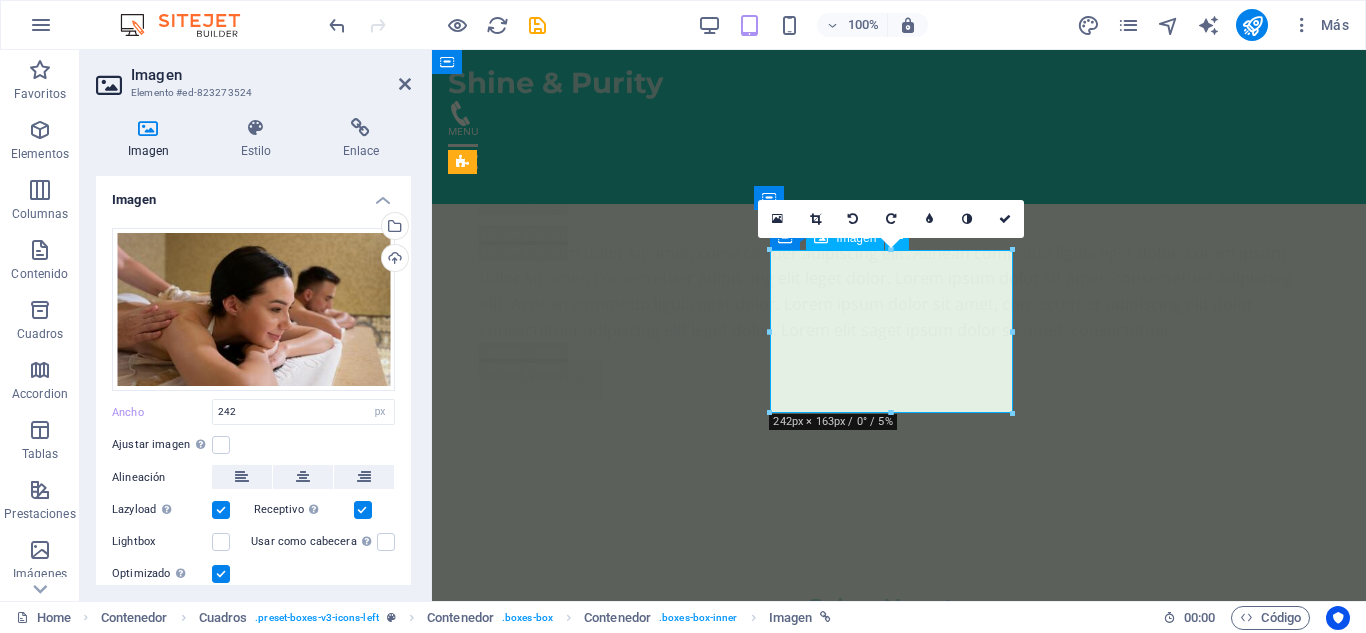 click at bounding box center (587, 4199) 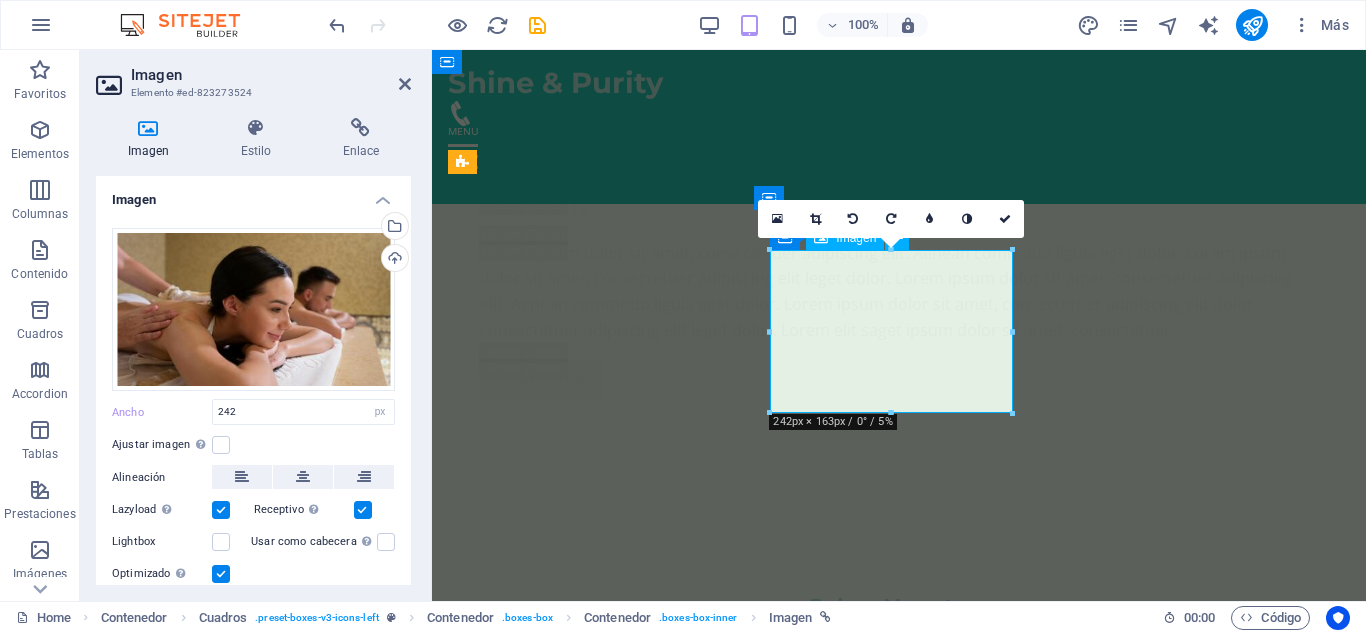 click at bounding box center [587, 4199] 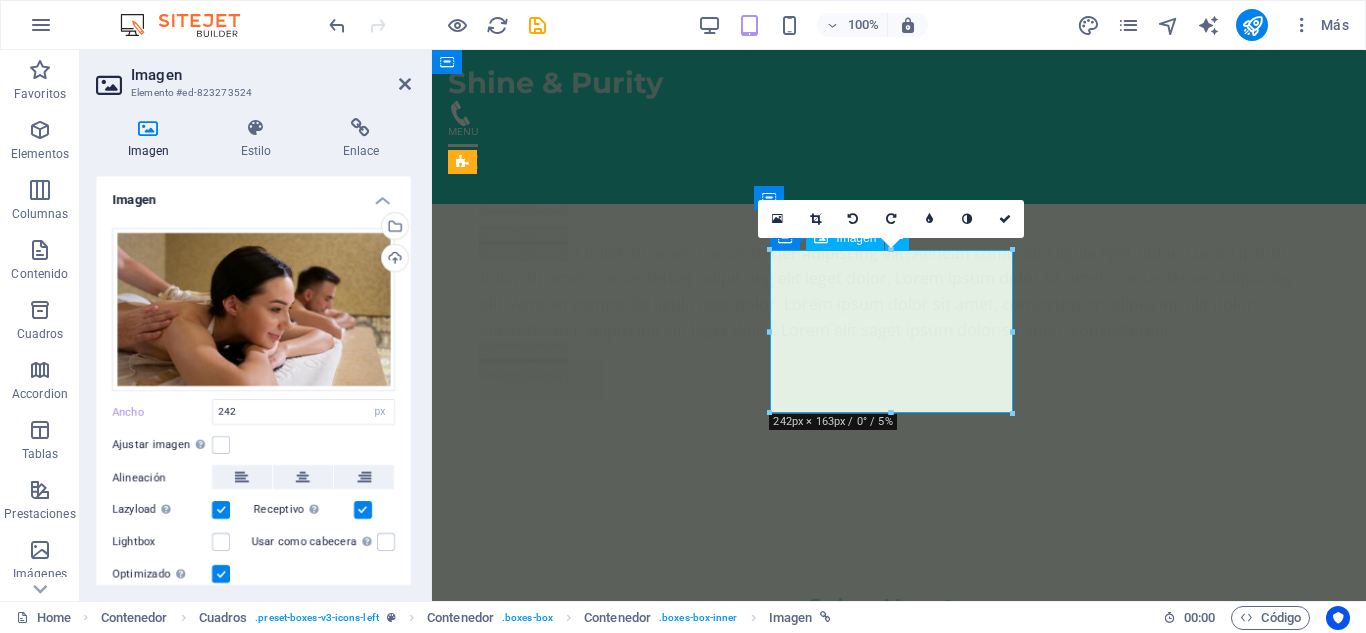 click at bounding box center [587, 4199] 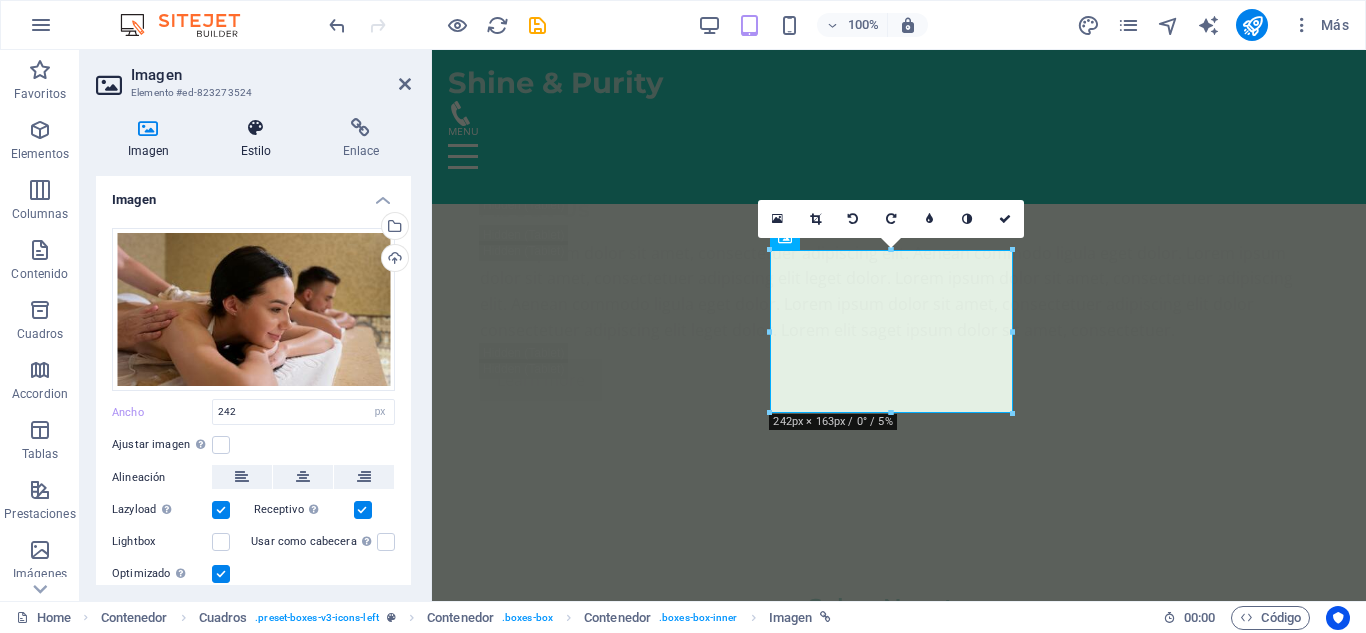 click on "Estilo" at bounding box center [260, 139] 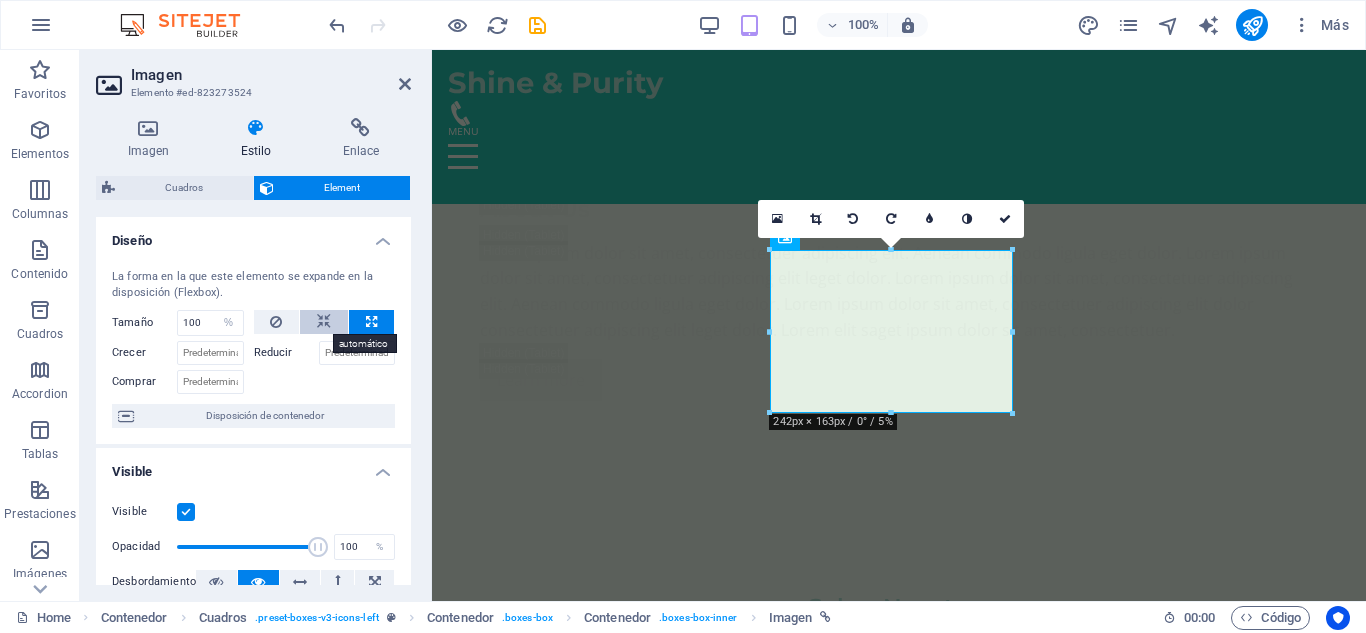 click at bounding box center [324, 322] 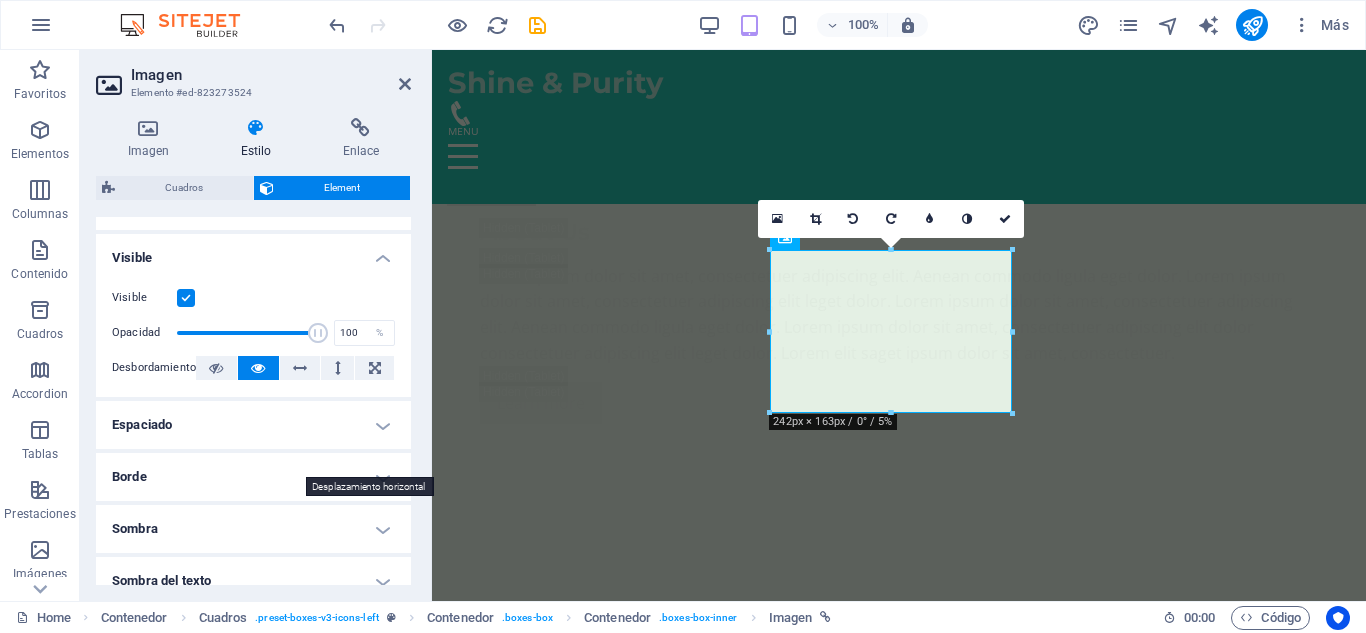 scroll, scrollTop: 217, scrollLeft: 0, axis: vertical 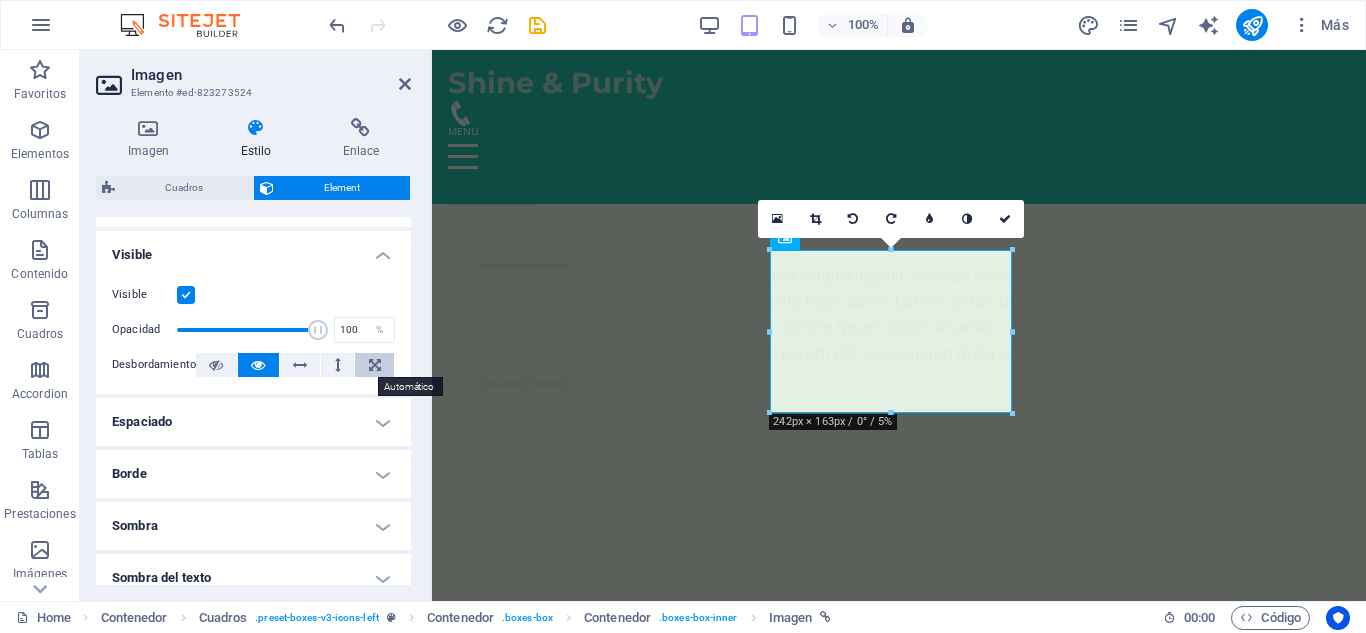 click at bounding box center (375, 365) 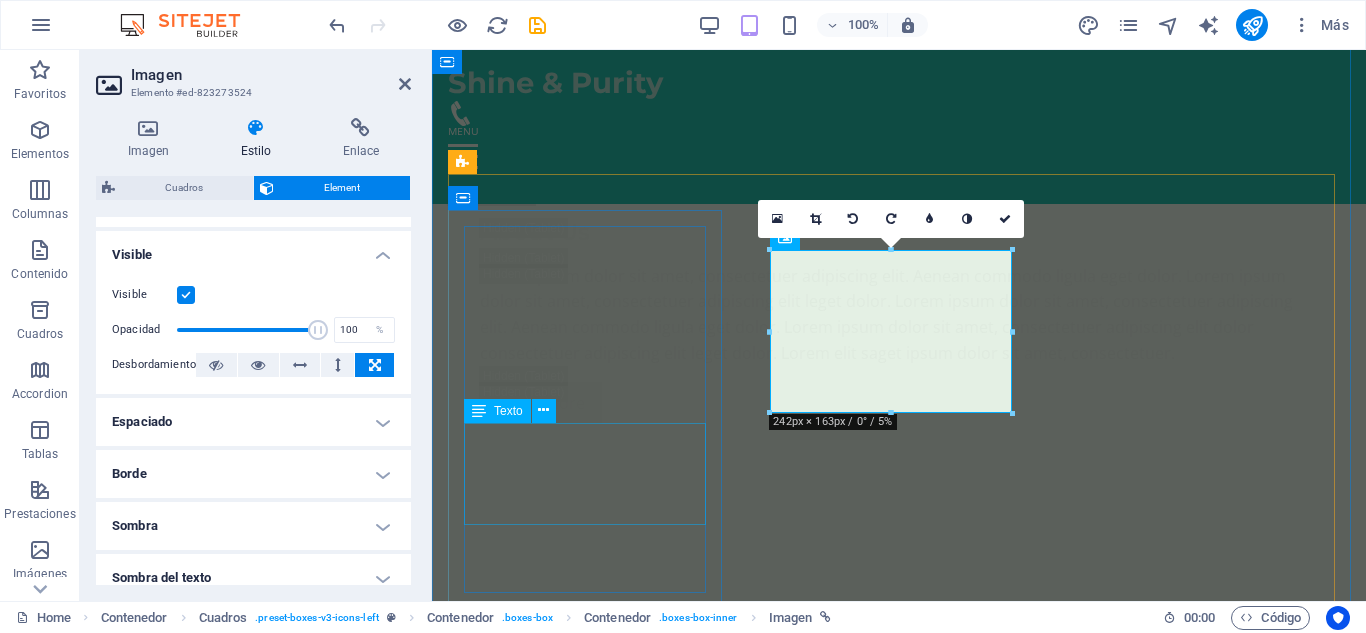 click on "Ideal para soltar tensiones acumuladas y reconectar contigo mismo. Ritmo lento, toques suaves, paz ." at bounding box center [587, 3829] 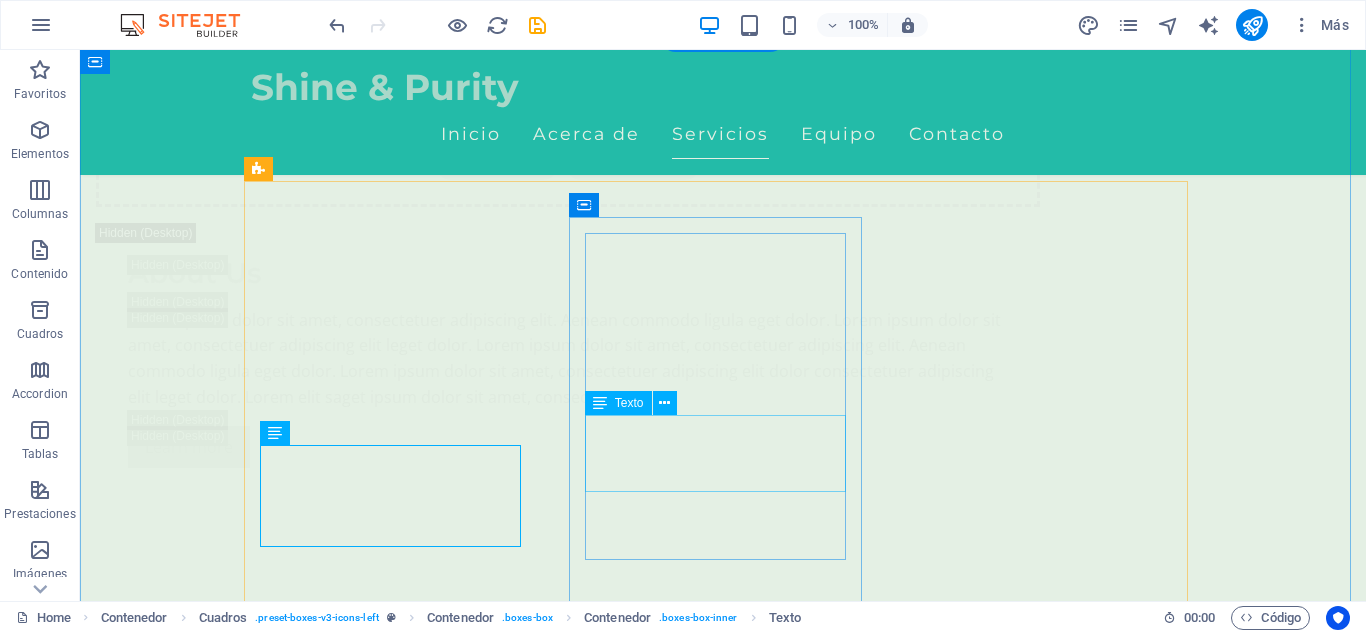 scroll, scrollTop: 3524, scrollLeft: 0, axis: vertical 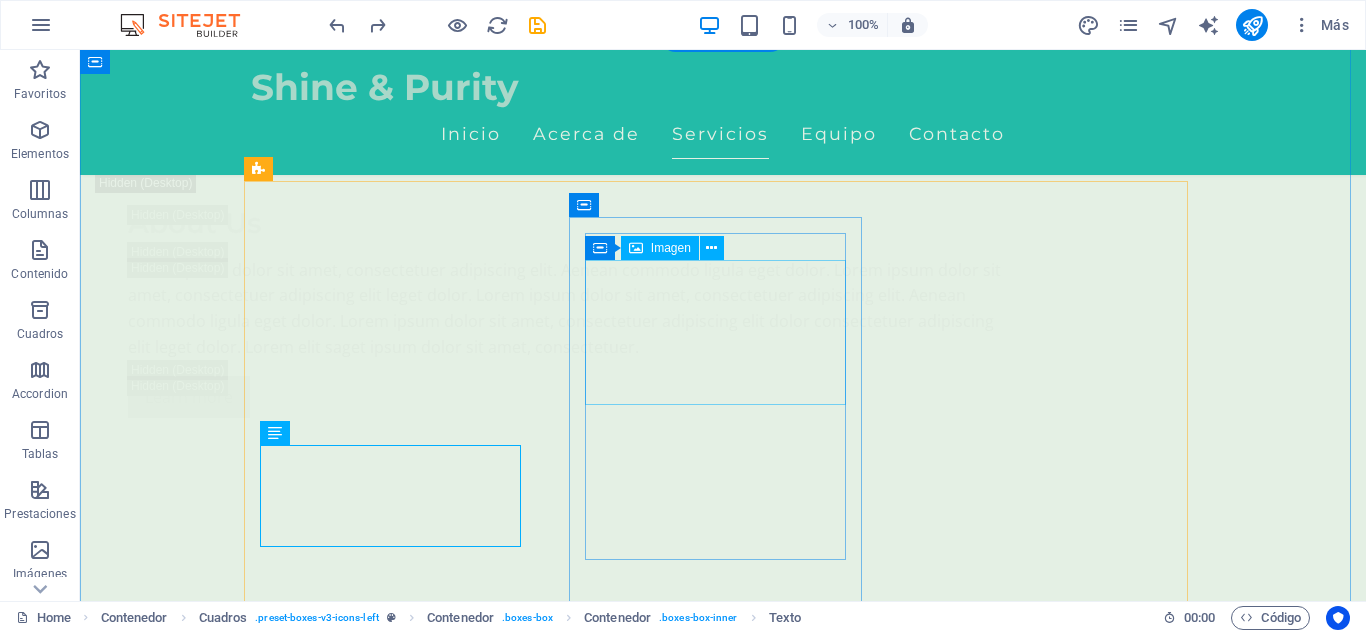 click at bounding box center (397, 4255) 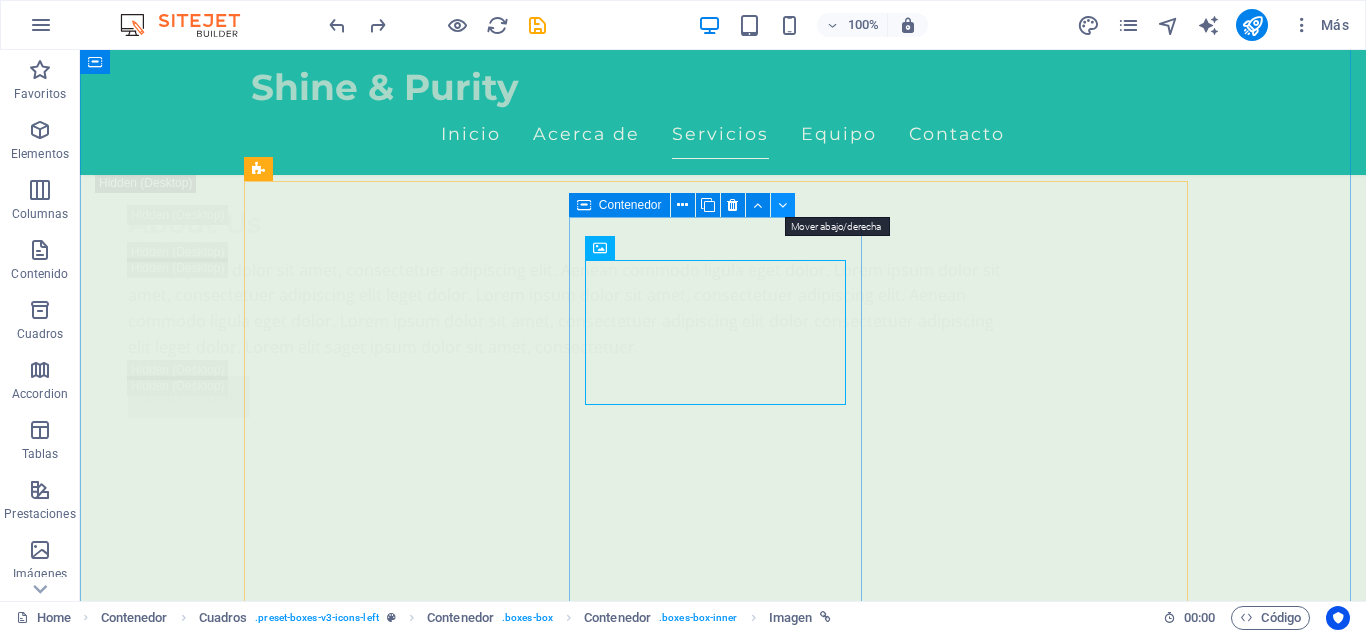 click at bounding box center (782, 205) 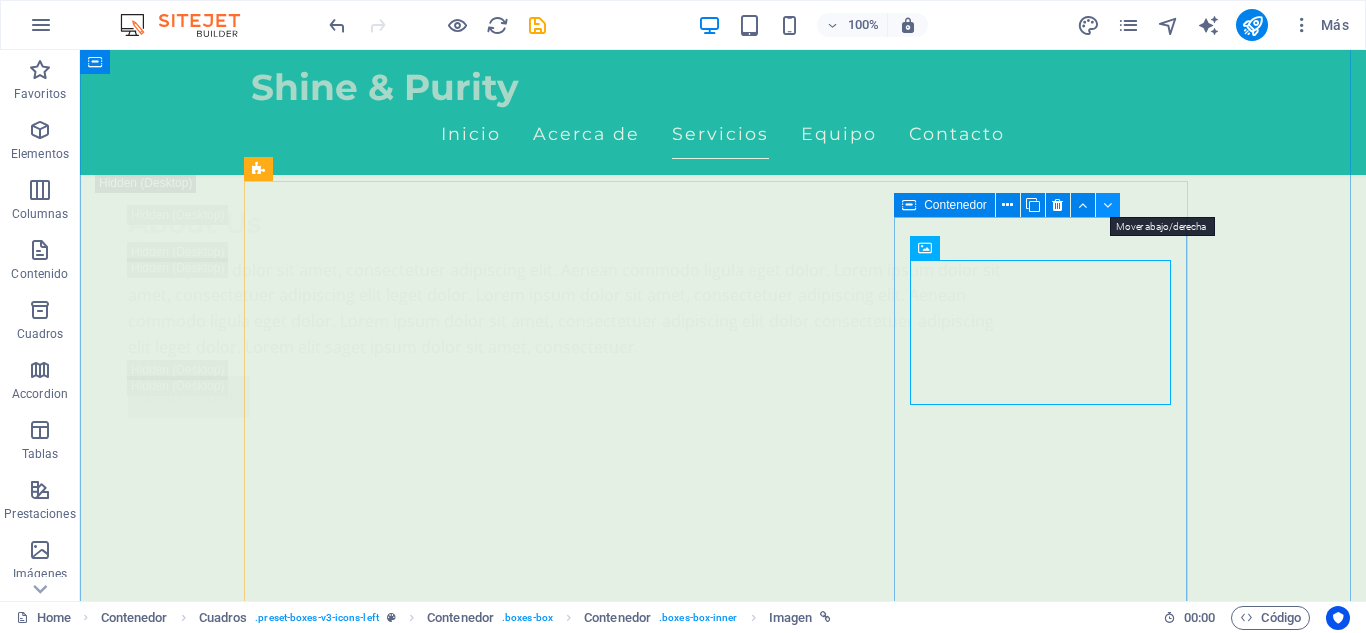 click at bounding box center [1107, 205] 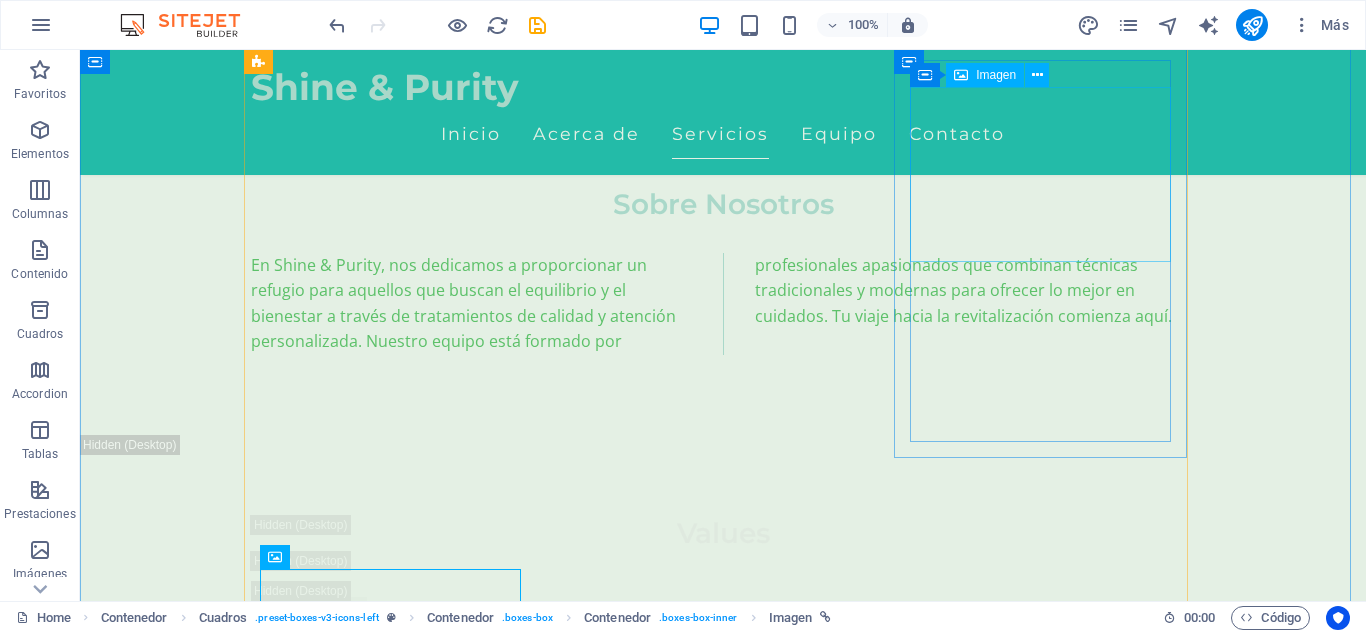 scroll, scrollTop: 3540, scrollLeft: 0, axis: vertical 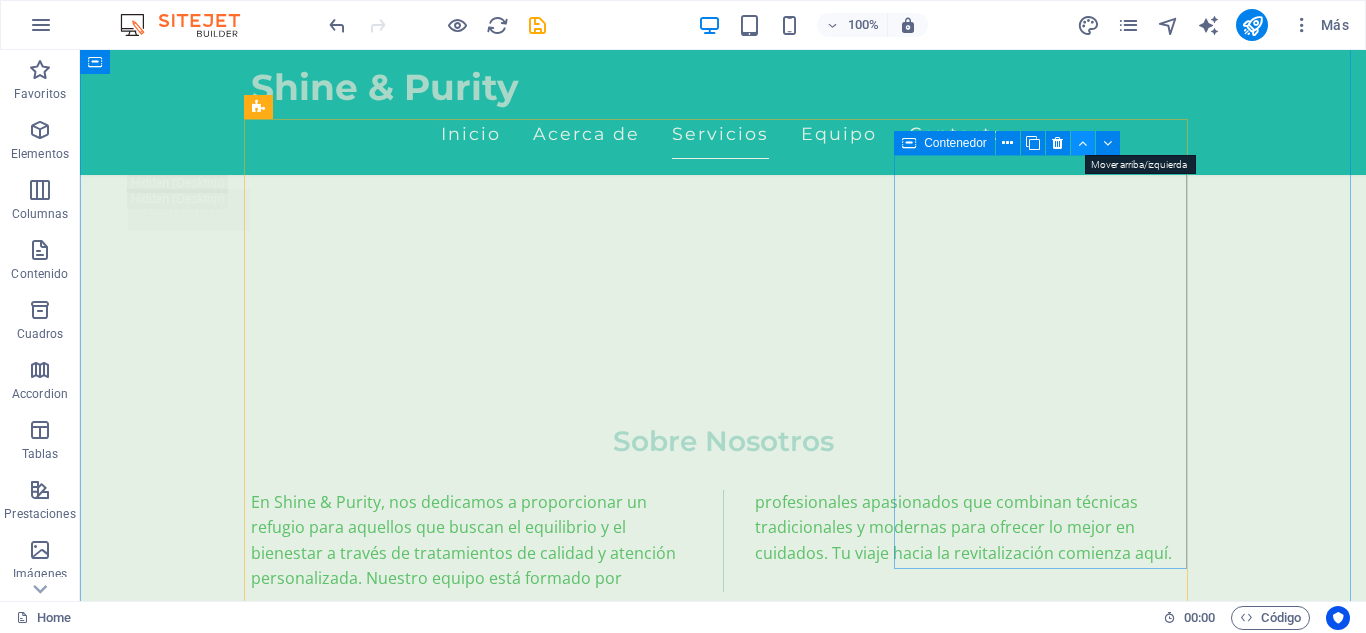 click at bounding box center (1082, 143) 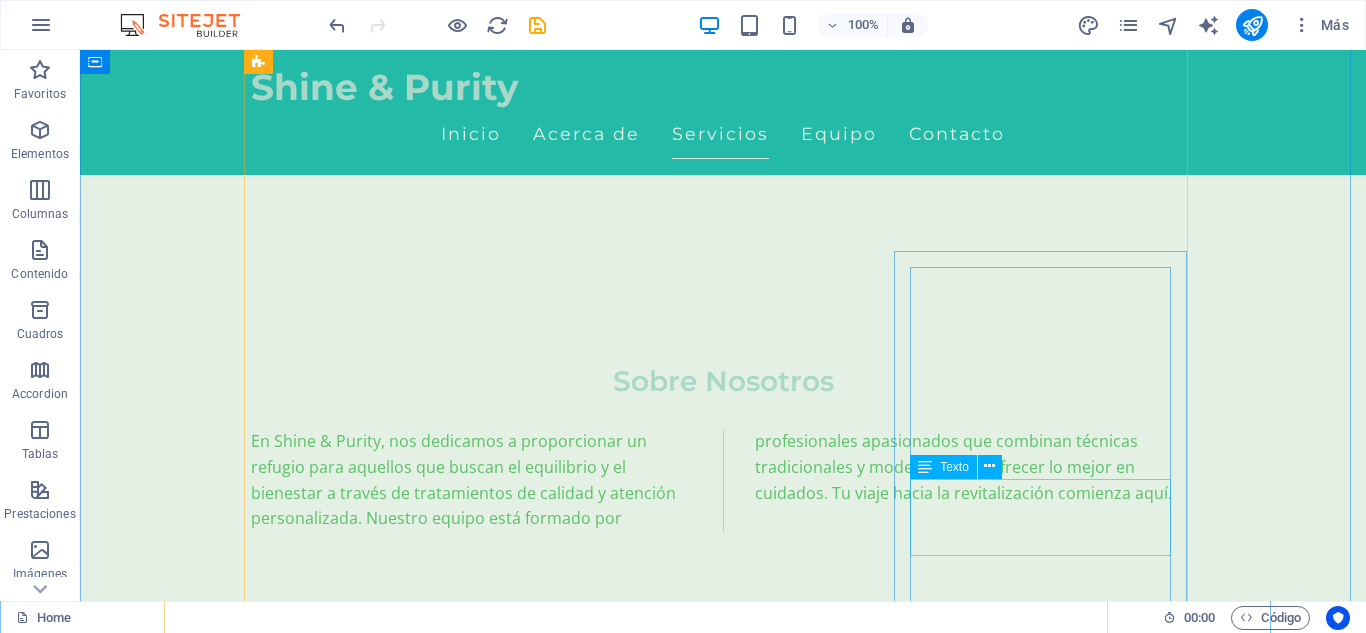 scroll, scrollTop: 3972, scrollLeft: 0, axis: vertical 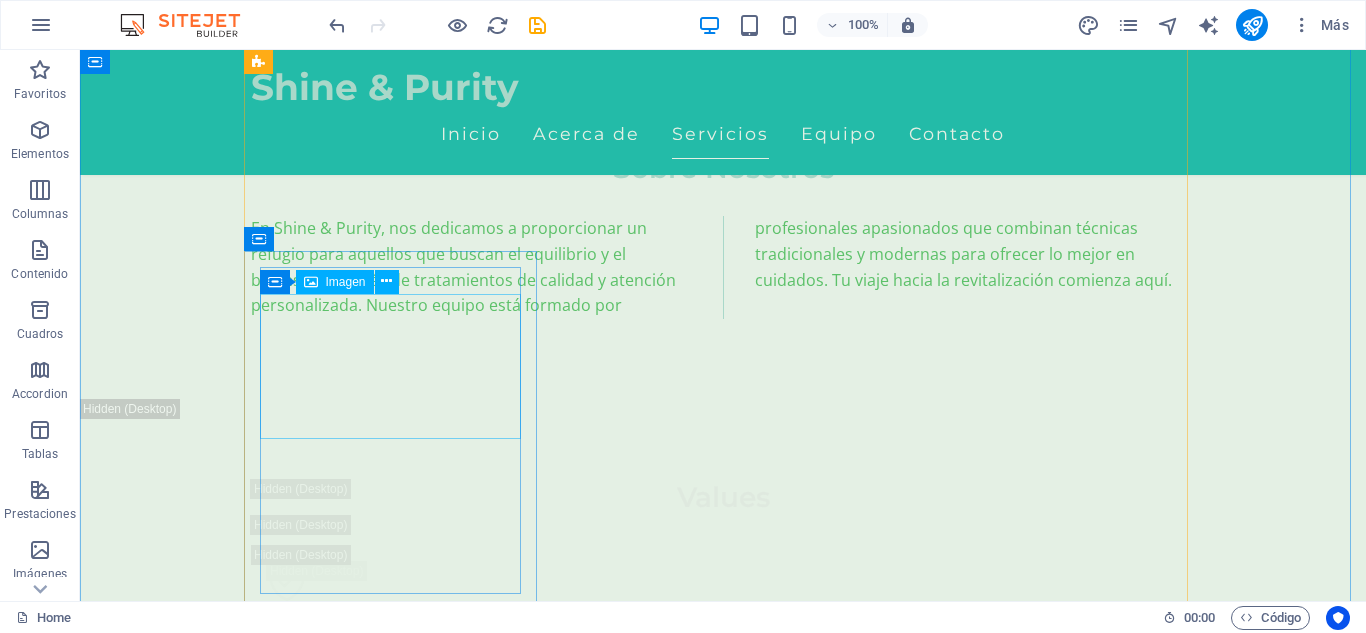 click at bounding box center [397, 6091] 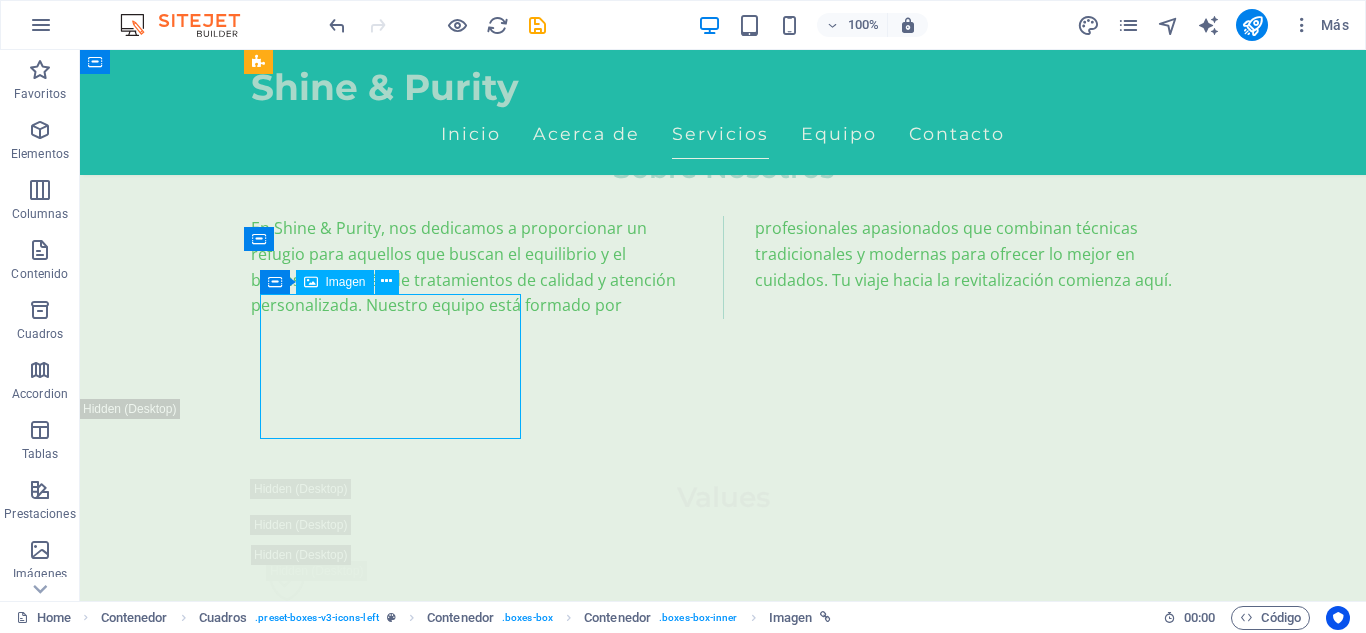 click at bounding box center (397, 6091) 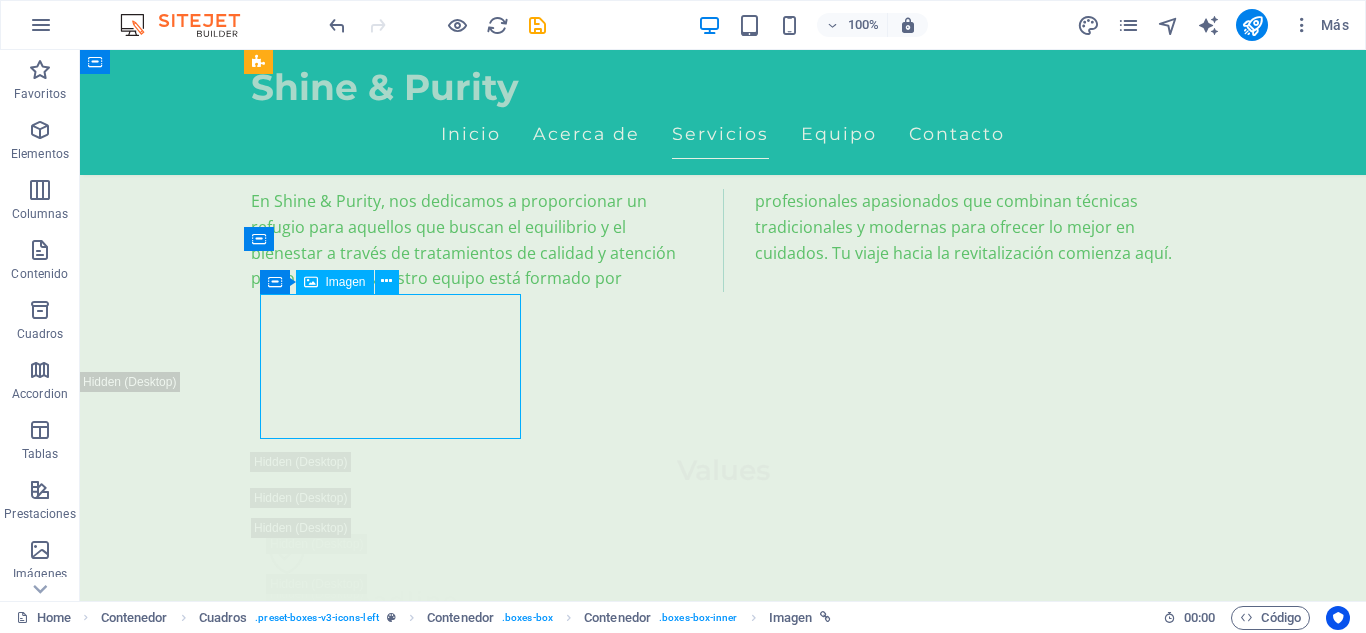 select on "%" 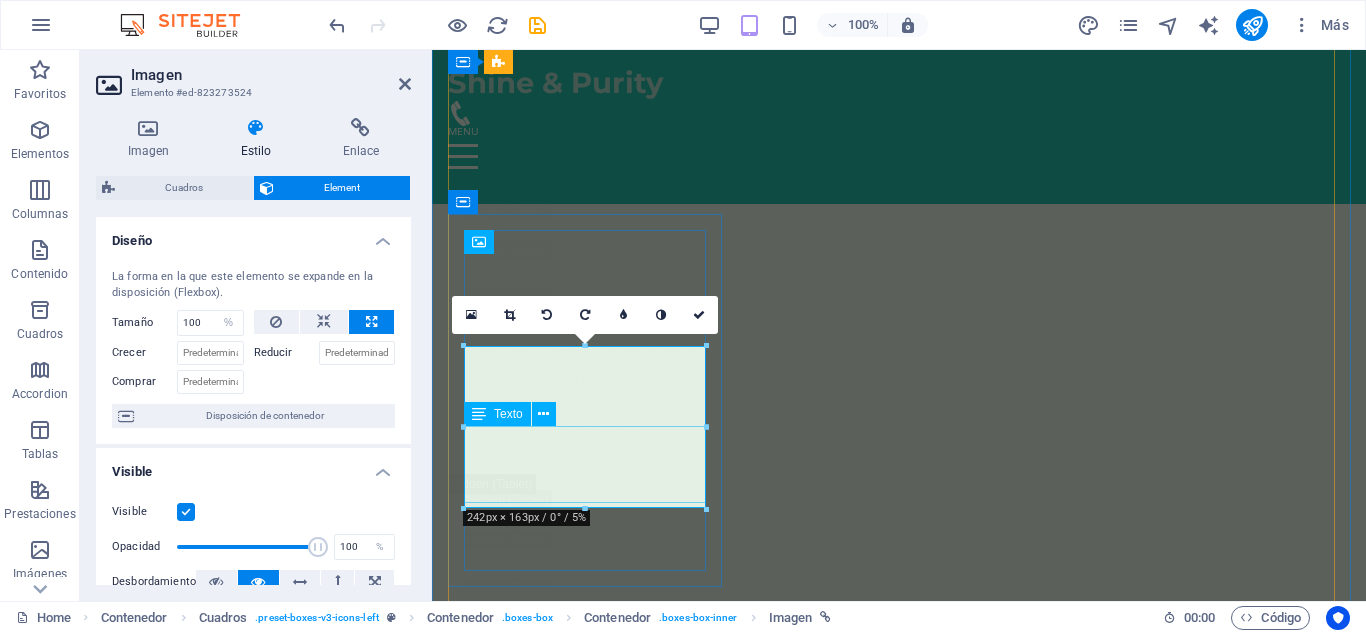 scroll, scrollTop: 3845, scrollLeft: 0, axis: vertical 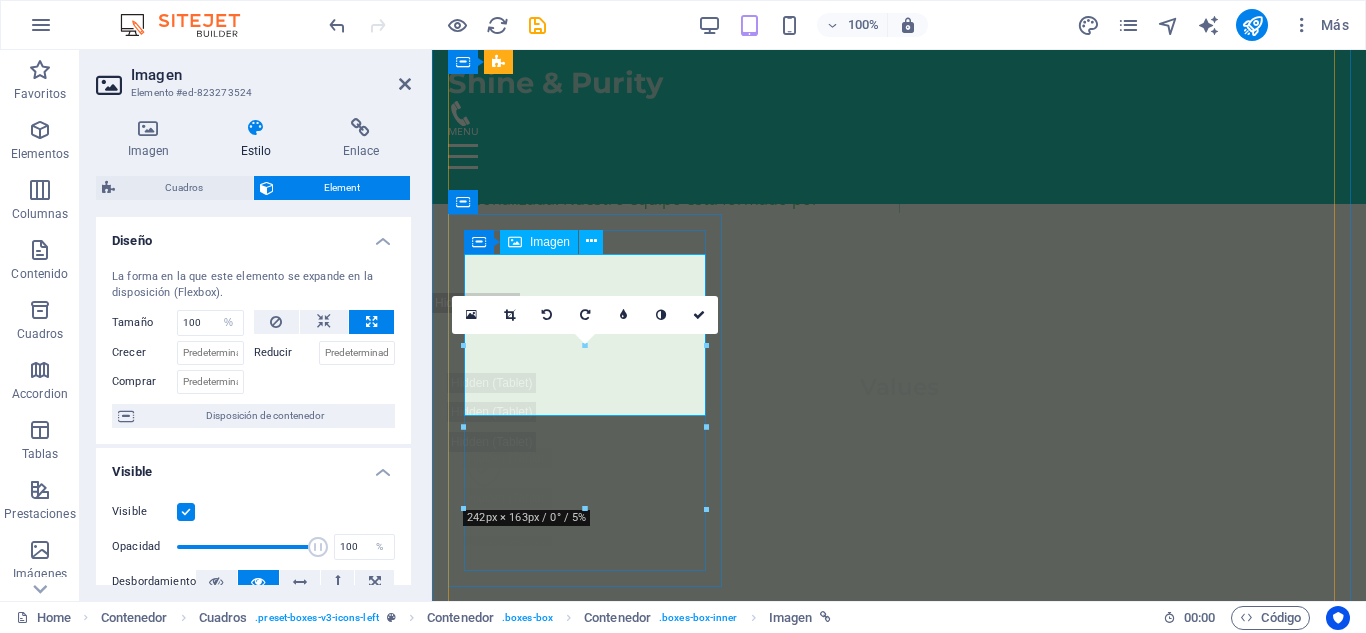 click at bounding box center [587, 5711] 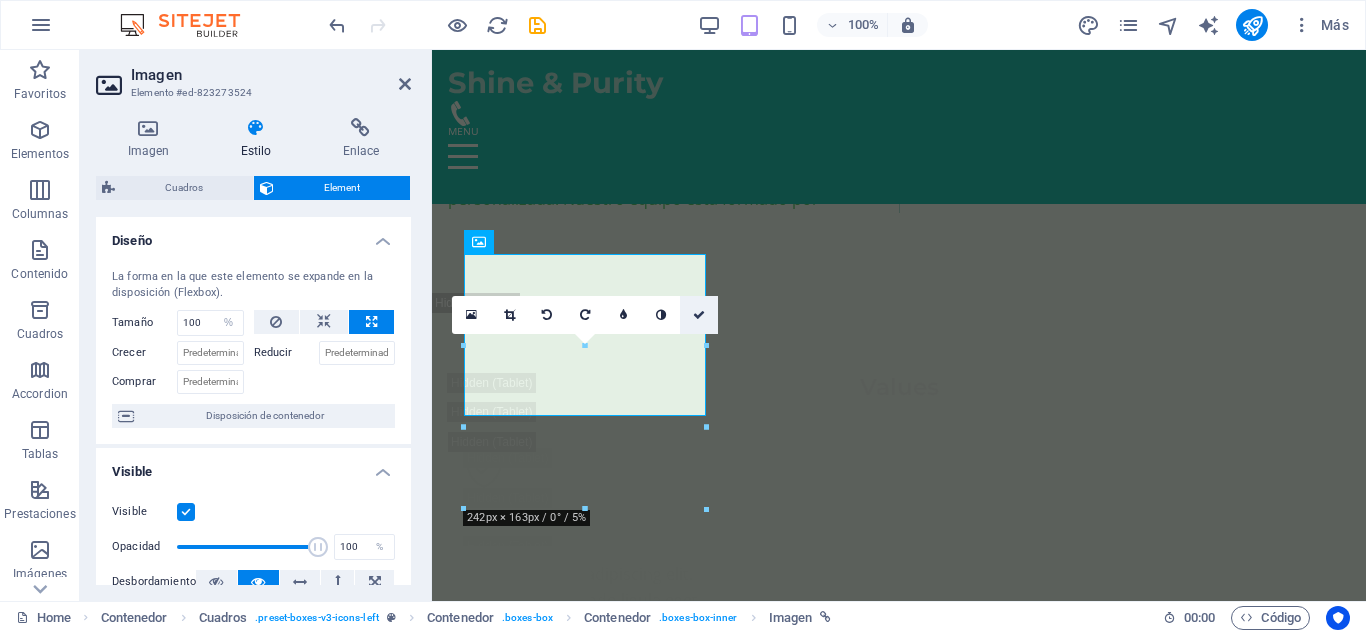 click at bounding box center [699, 315] 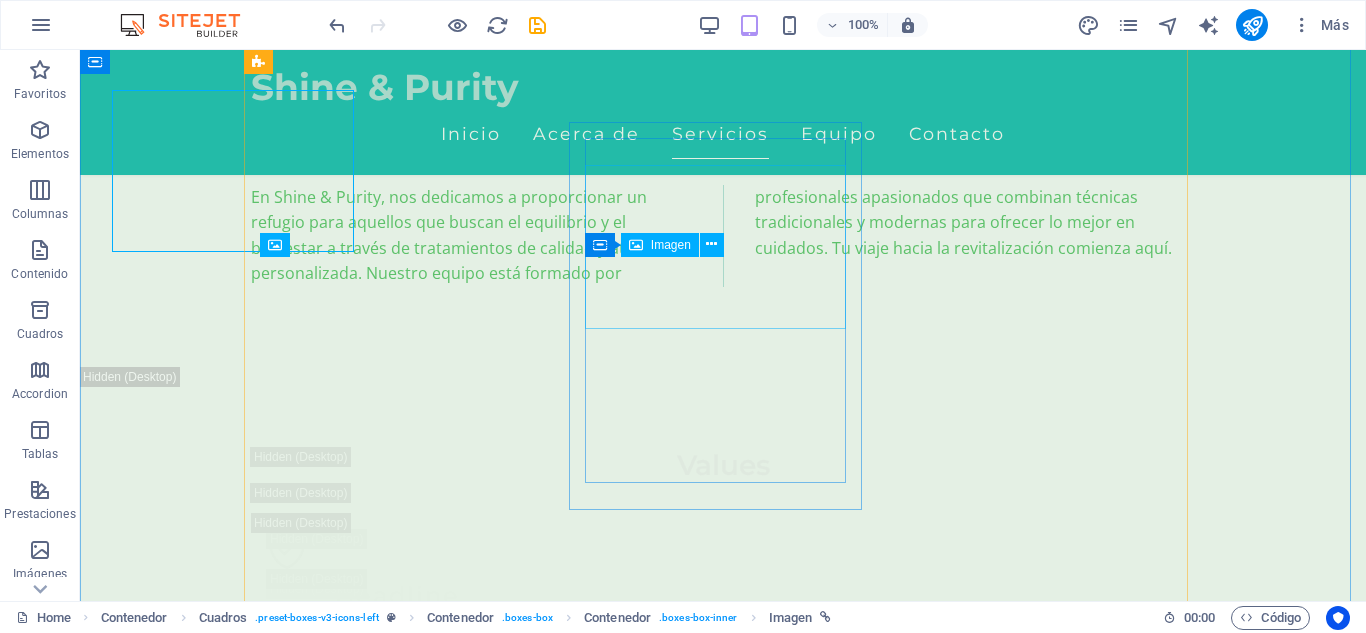 scroll, scrollTop: 4009, scrollLeft: 0, axis: vertical 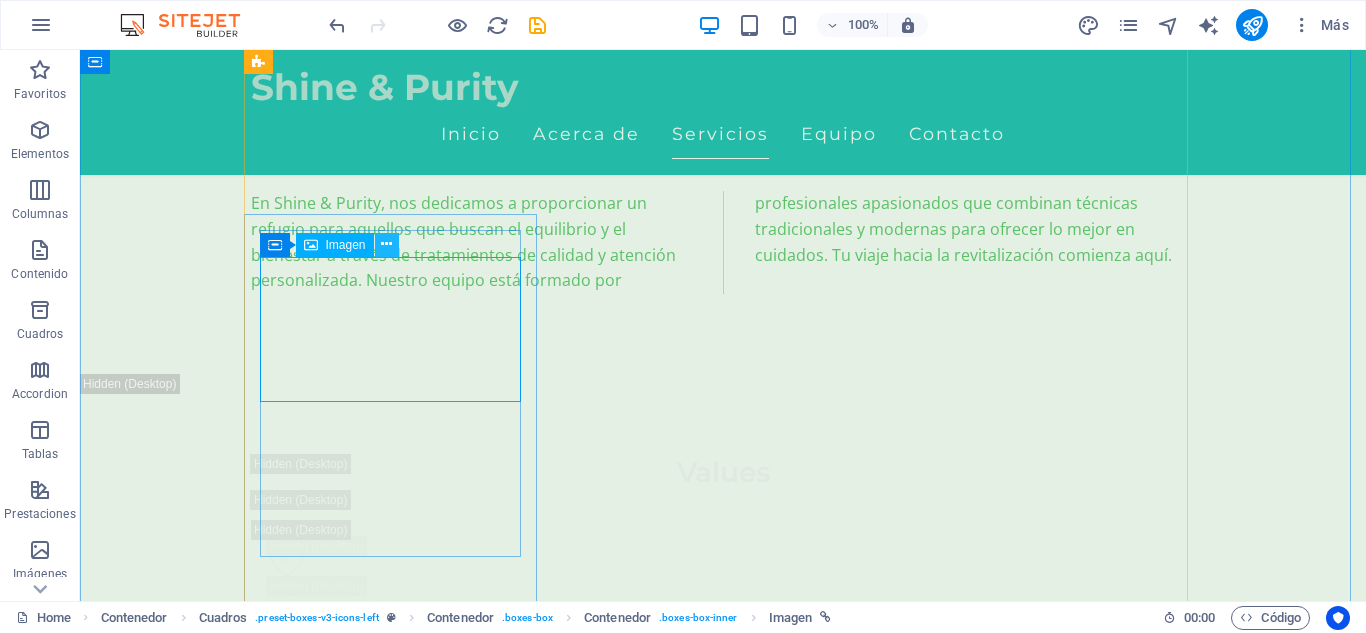 click at bounding box center [386, 244] 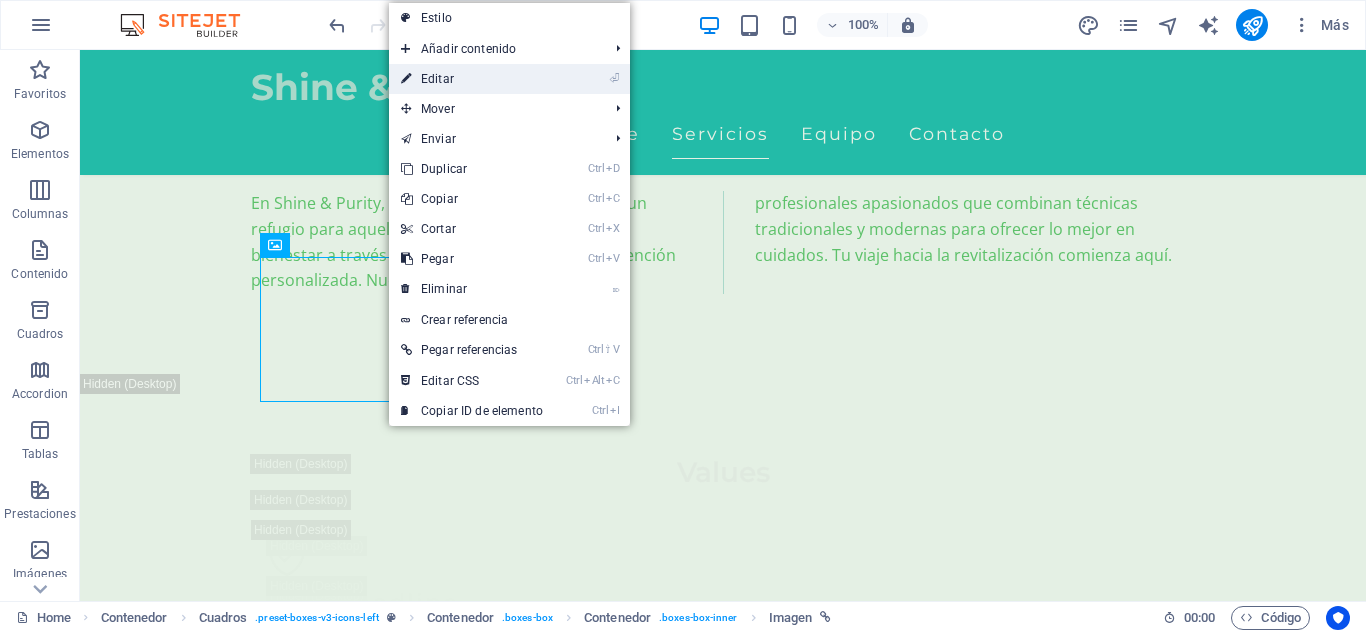 click on "⏎  Editar" at bounding box center (472, 79) 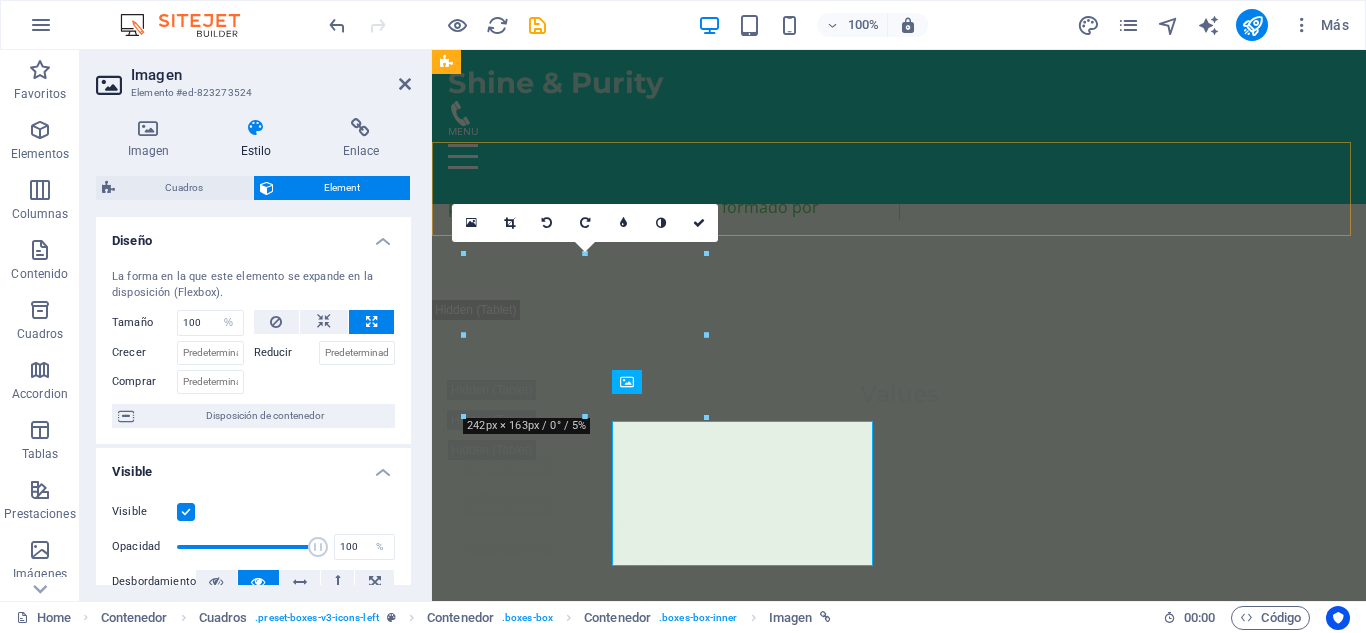 scroll, scrollTop: 3937, scrollLeft: 0, axis: vertical 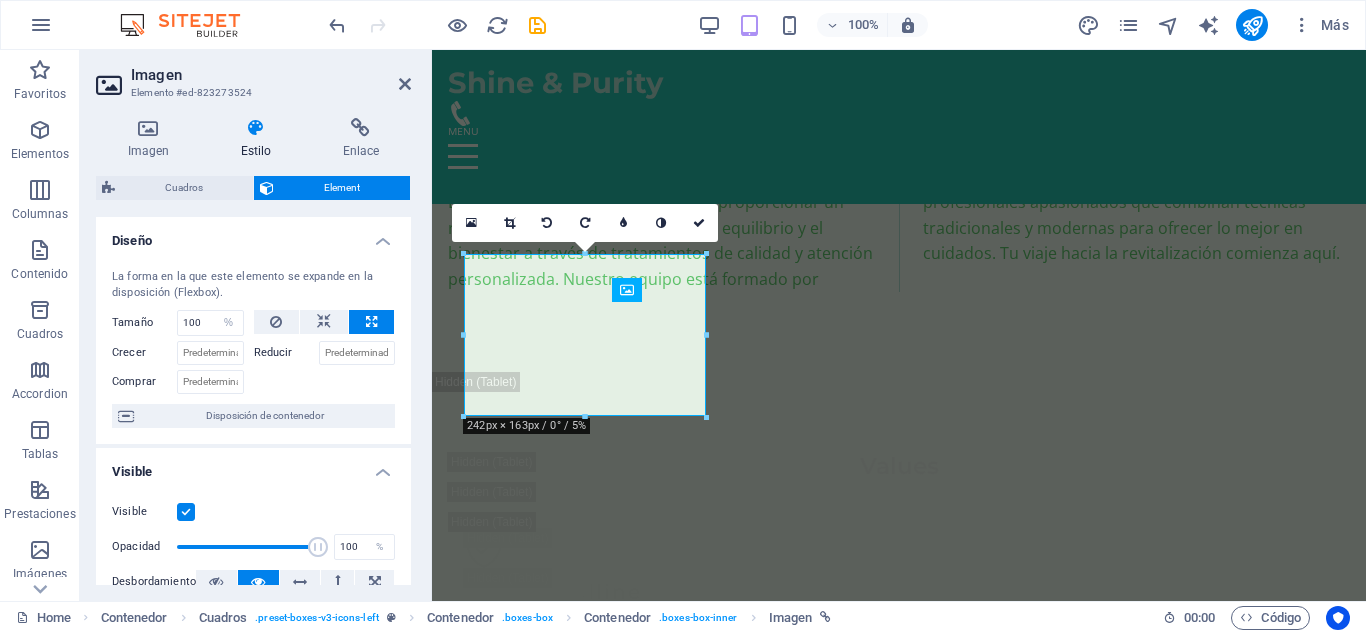 click on "Visible" at bounding box center (253, 466) 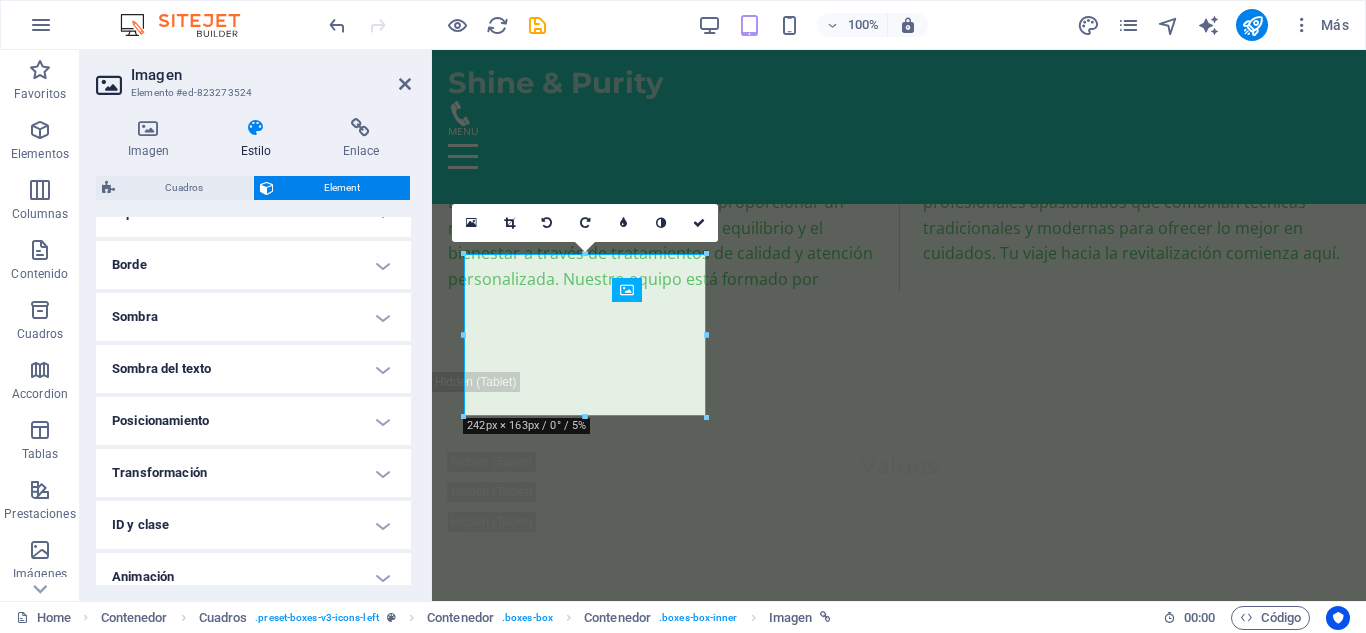 scroll, scrollTop: 358, scrollLeft: 0, axis: vertical 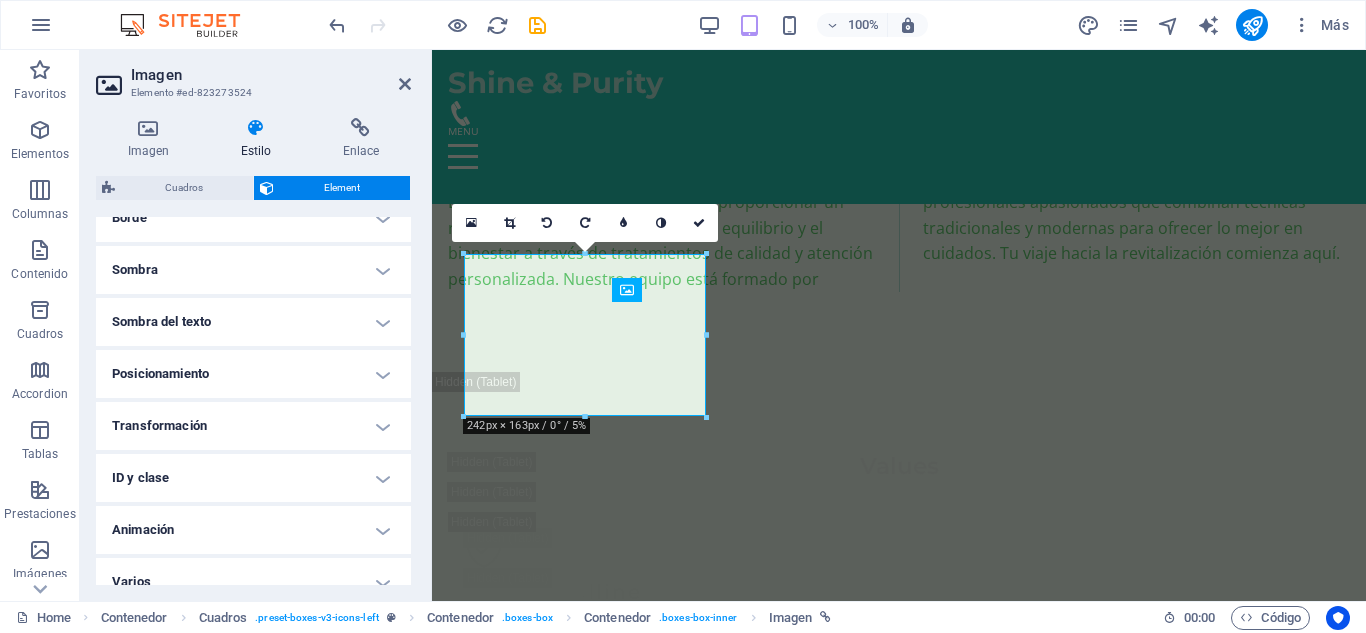 click on "Posicionamiento" at bounding box center (253, 374) 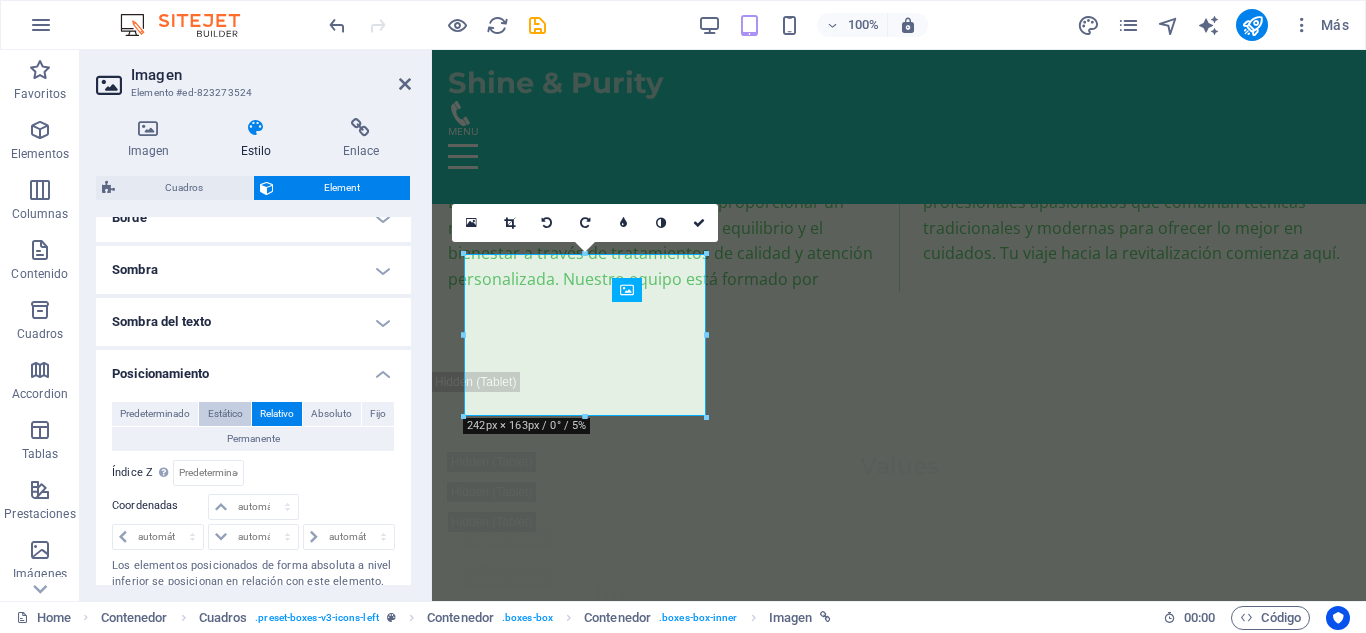 click on "Estático" at bounding box center [225, 414] 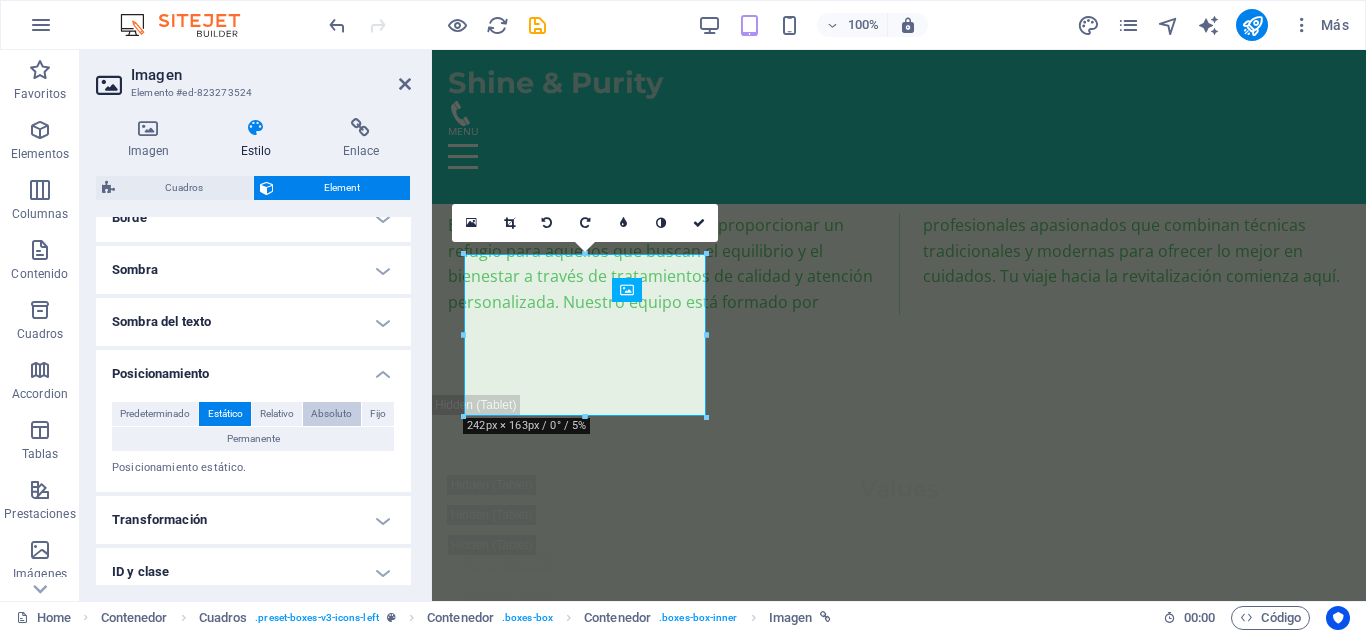 click on "Absoluto" at bounding box center (331, 414) 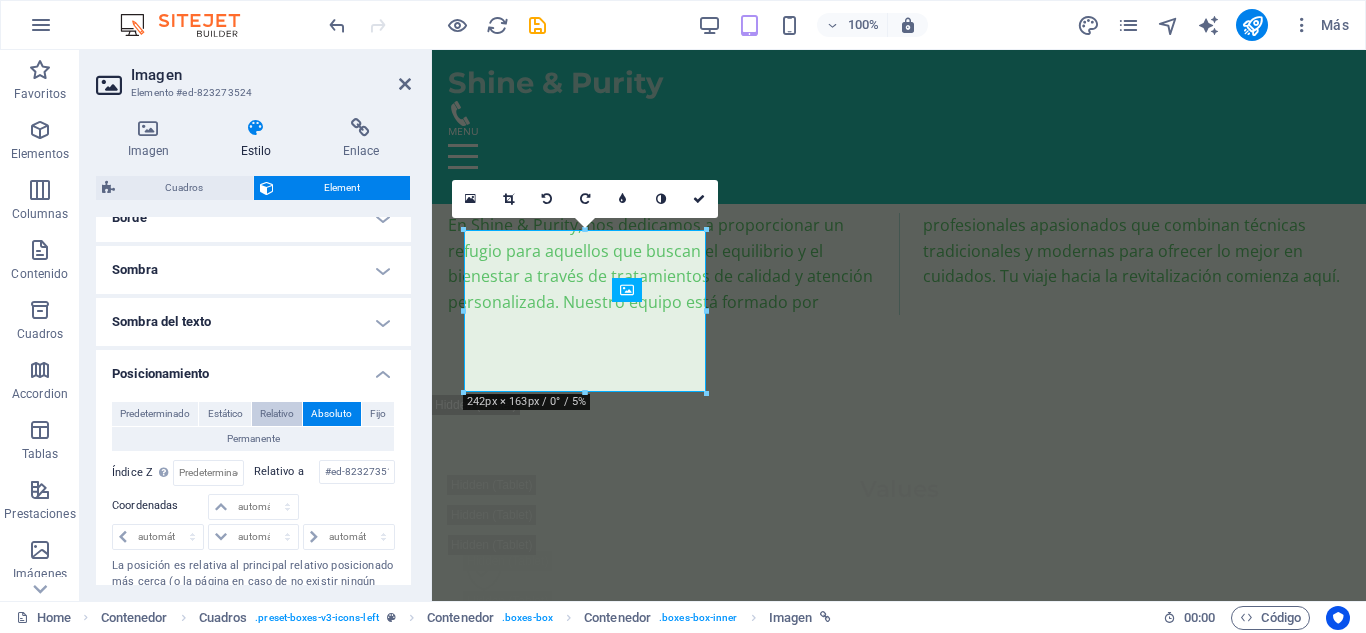 click on "Relativo" at bounding box center [277, 414] 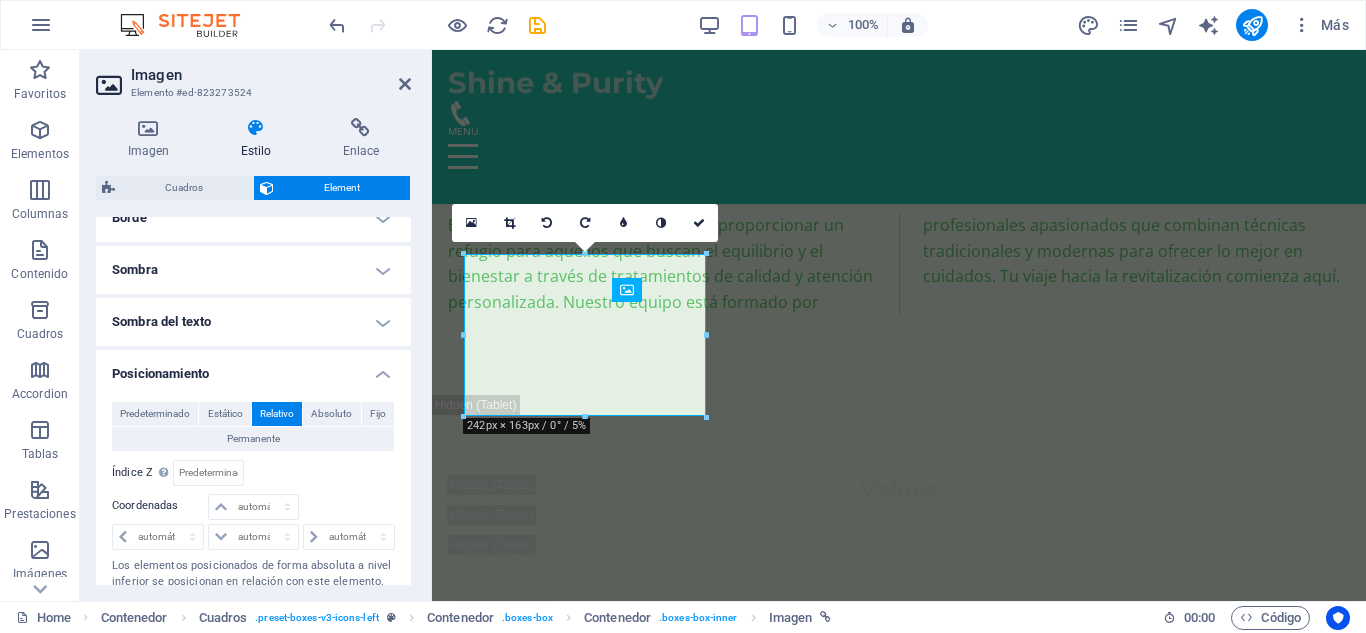 click at bounding box center (348, 508) 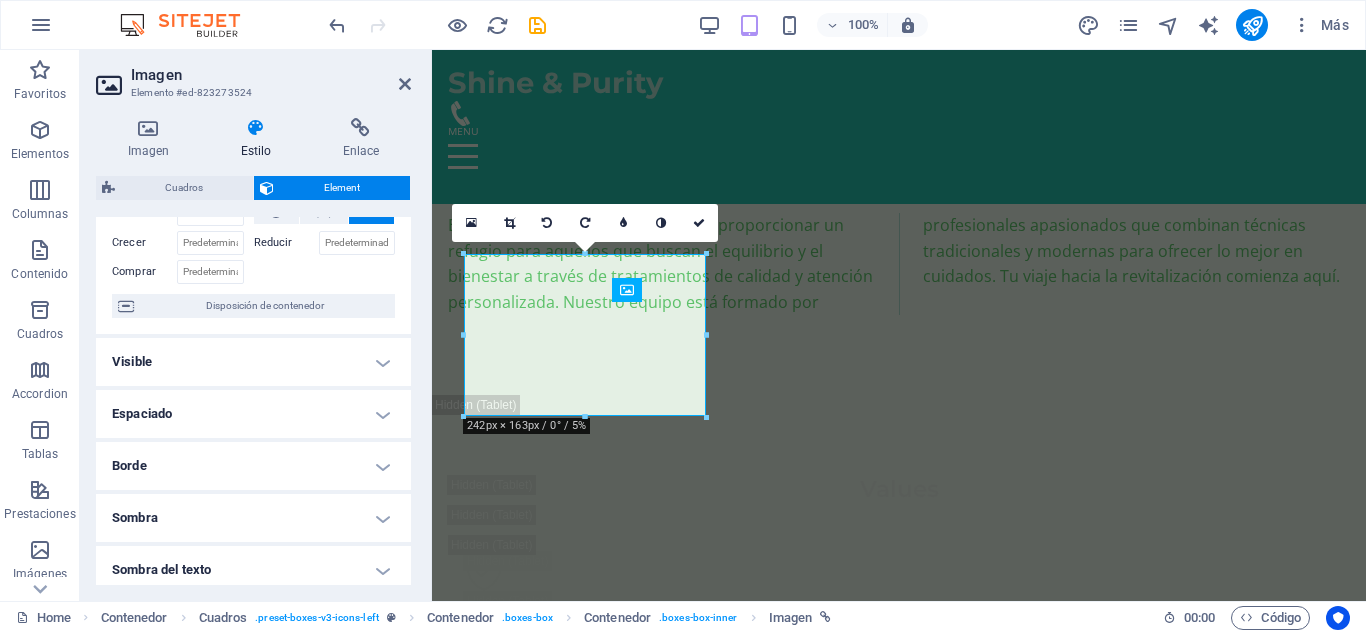 scroll, scrollTop: 0, scrollLeft: 0, axis: both 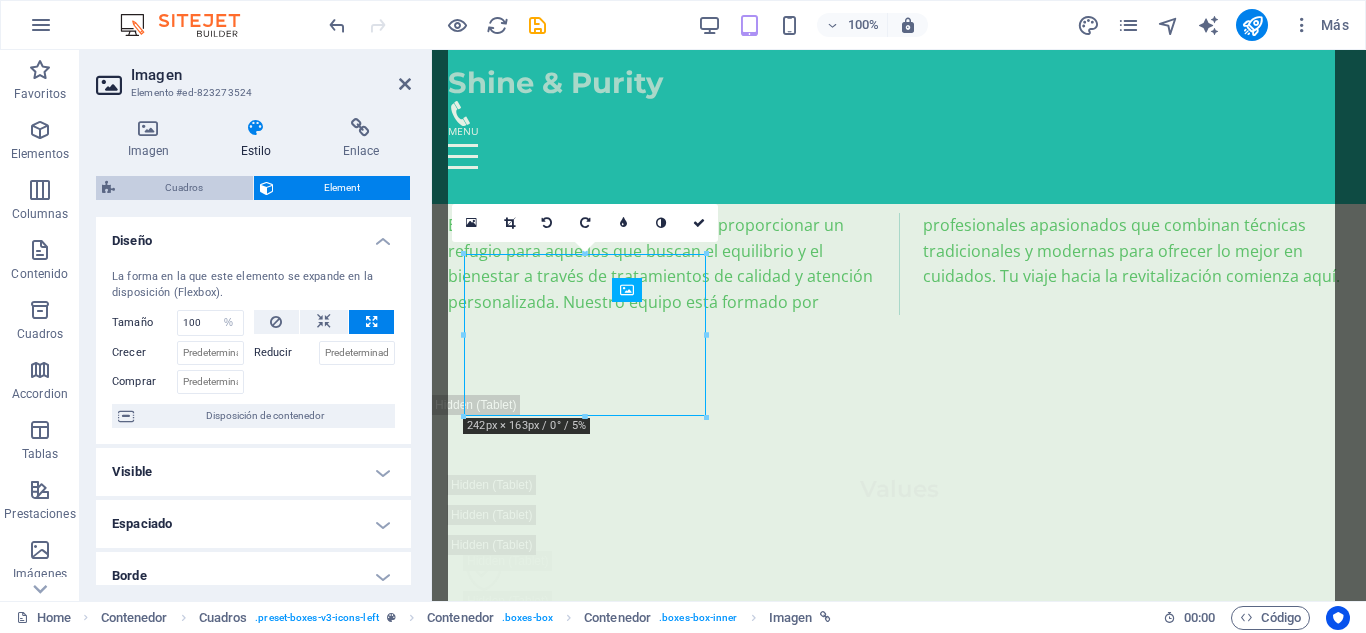 click on "Cuadros" at bounding box center (184, 188) 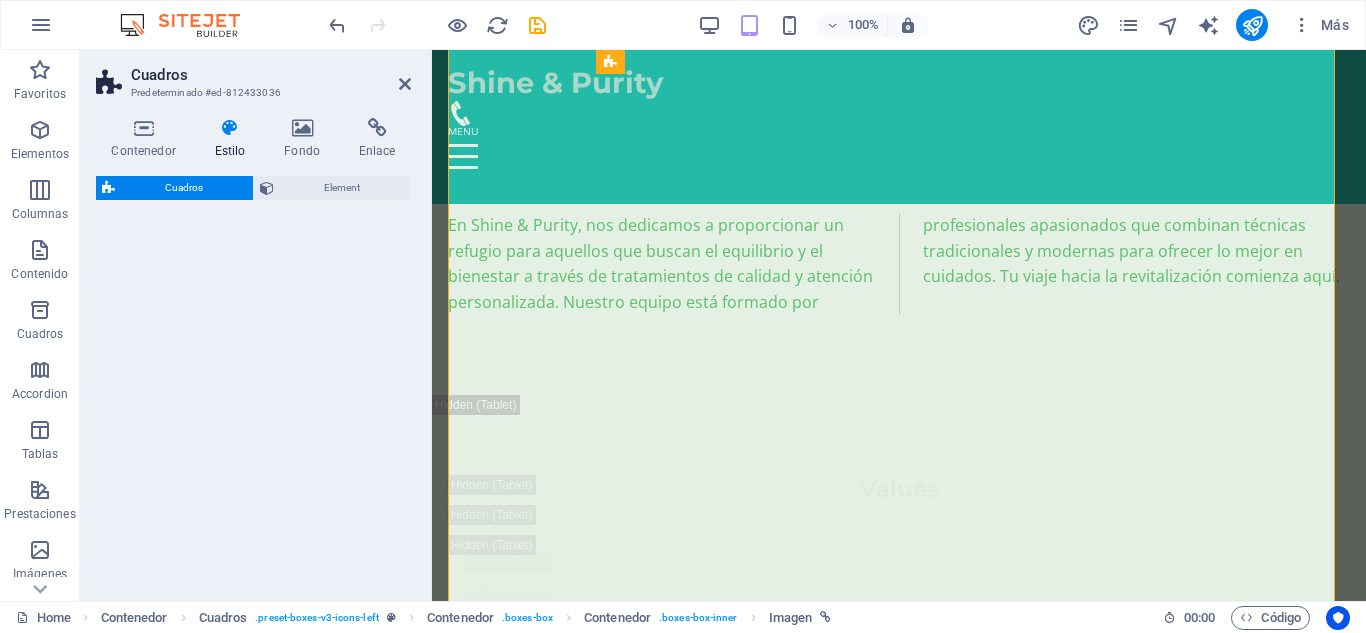 select on "rem" 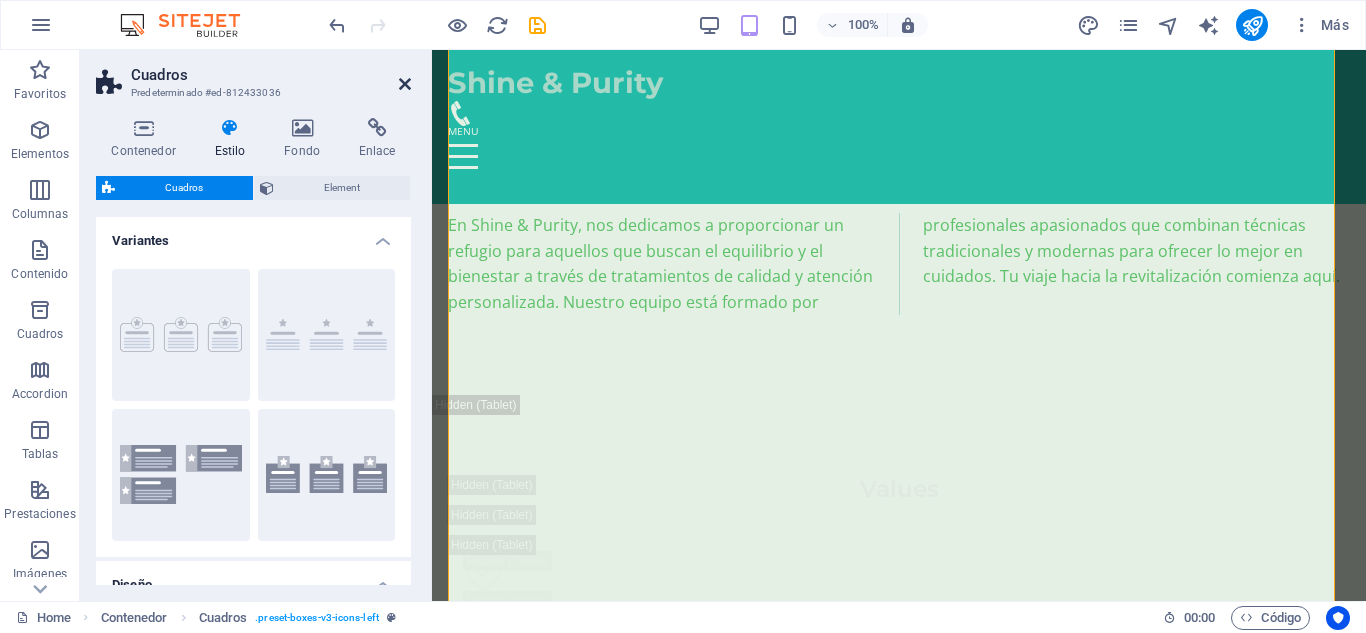 click at bounding box center (405, 84) 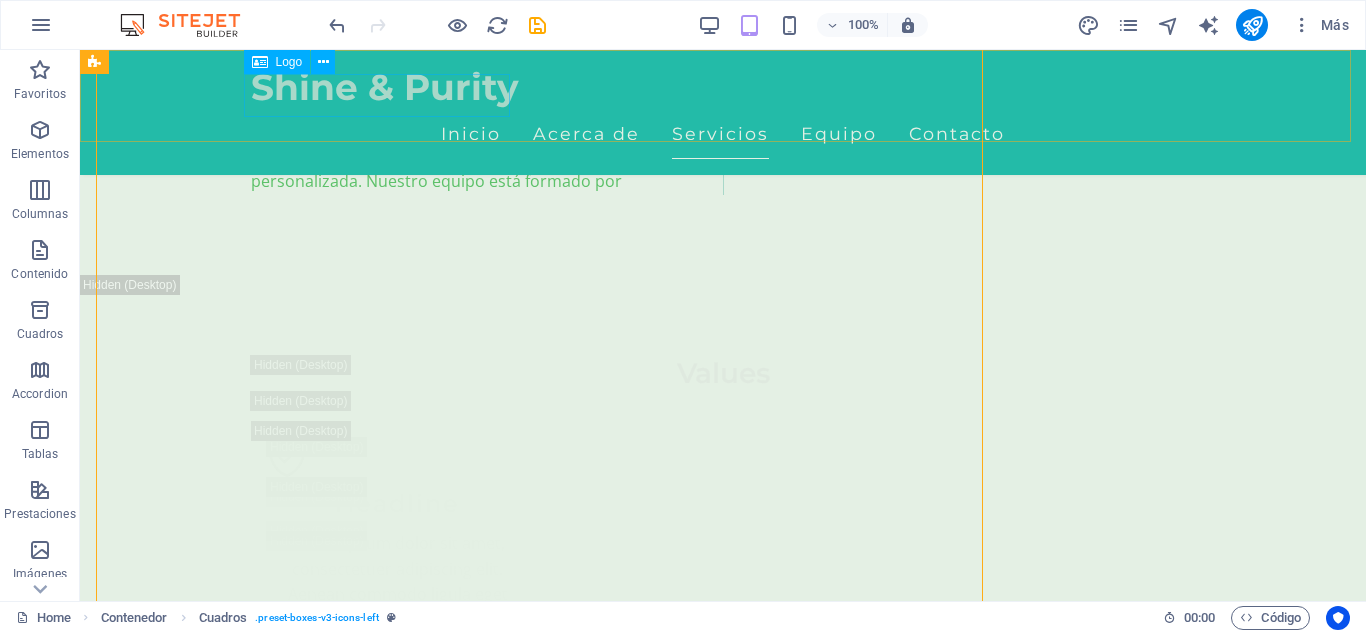 scroll, scrollTop: 4009, scrollLeft: 0, axis: vertical 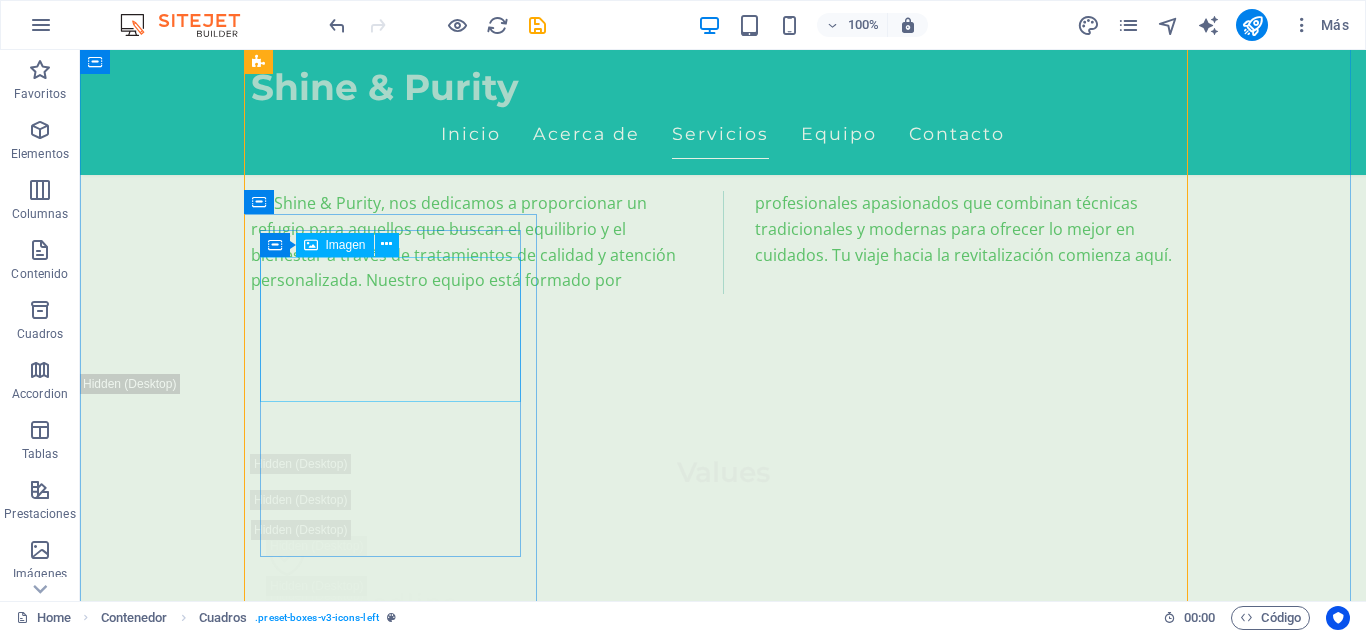 click at bounding box center (397, 6066) 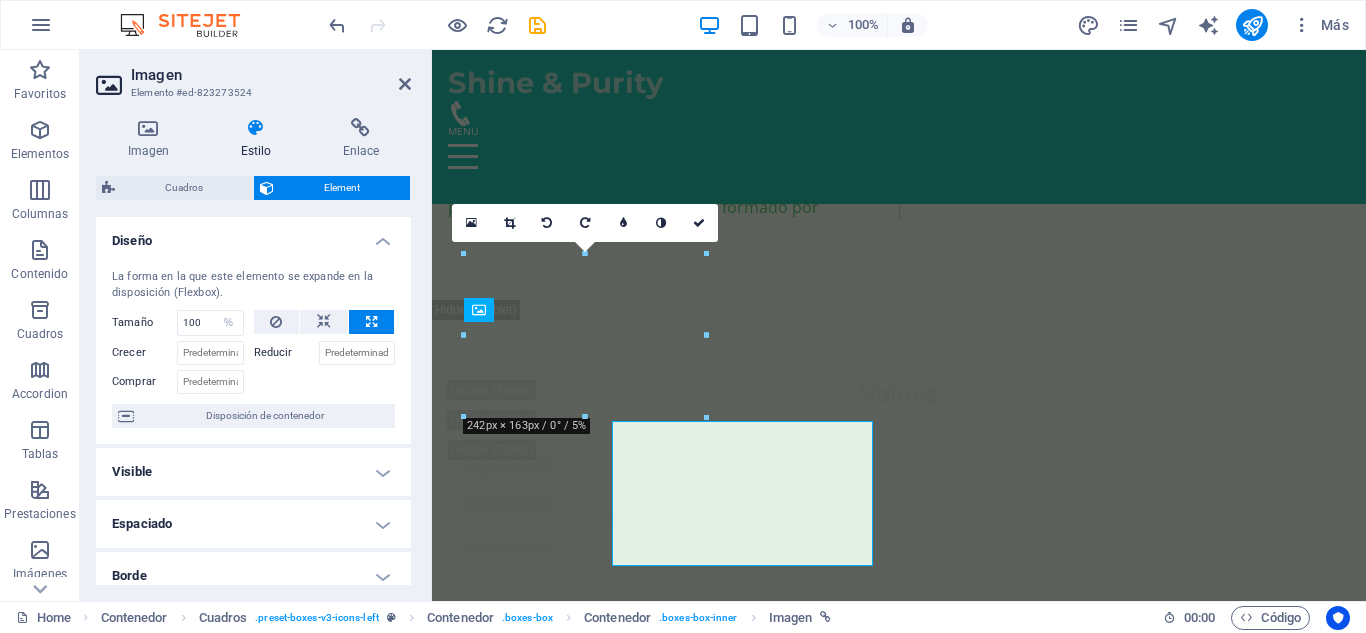 scroll, scrollTop: 3937, scrollLeft: 0, axis: vertical 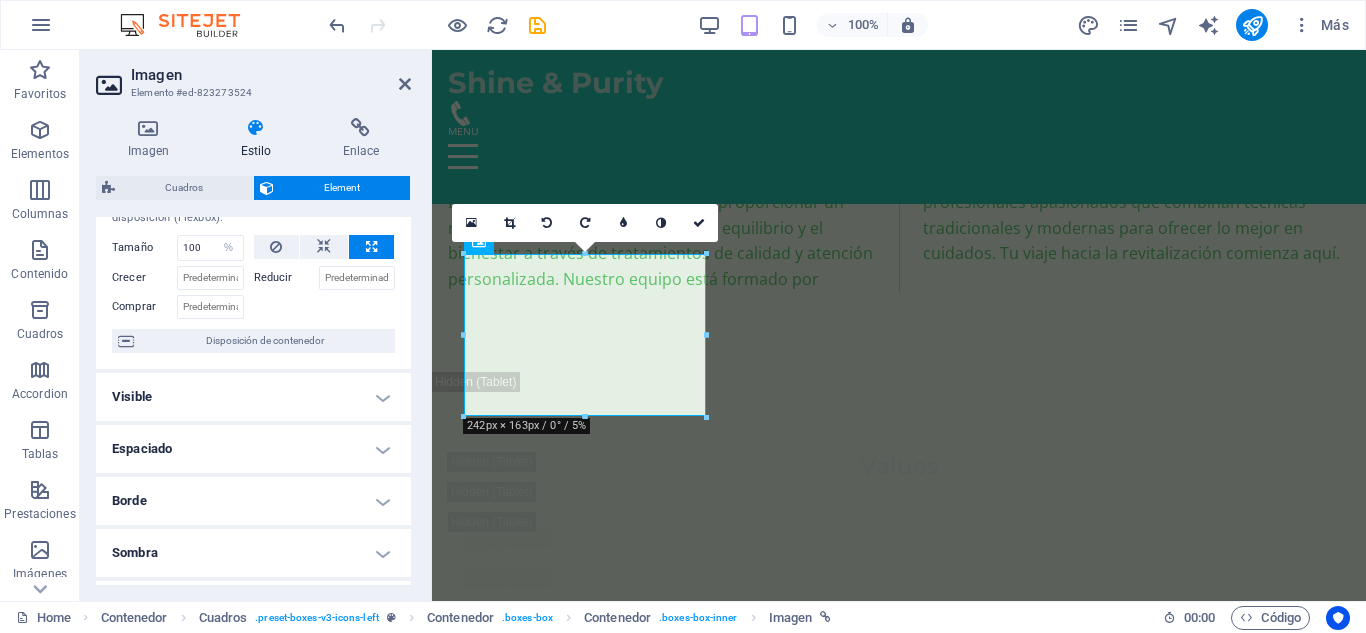 click on "Espaciado" at bounding box center (253, 449) 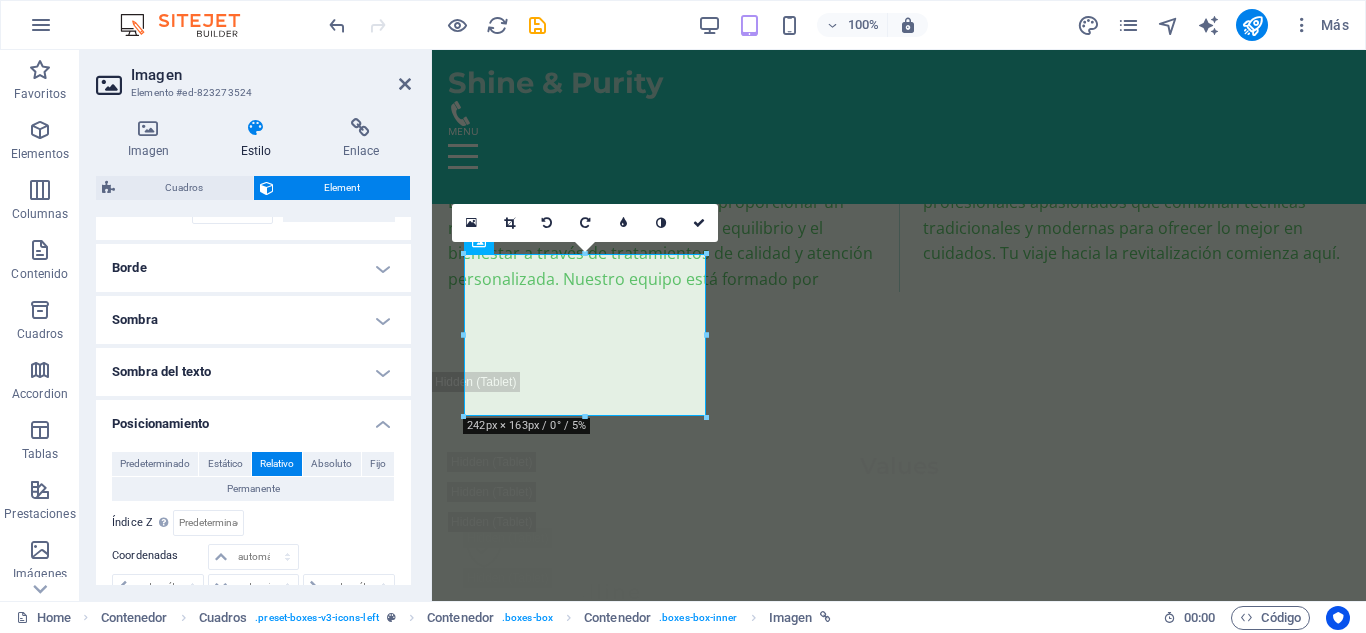 scroll, scrollTop: 392, scrollLeft: 0, axis: vertical 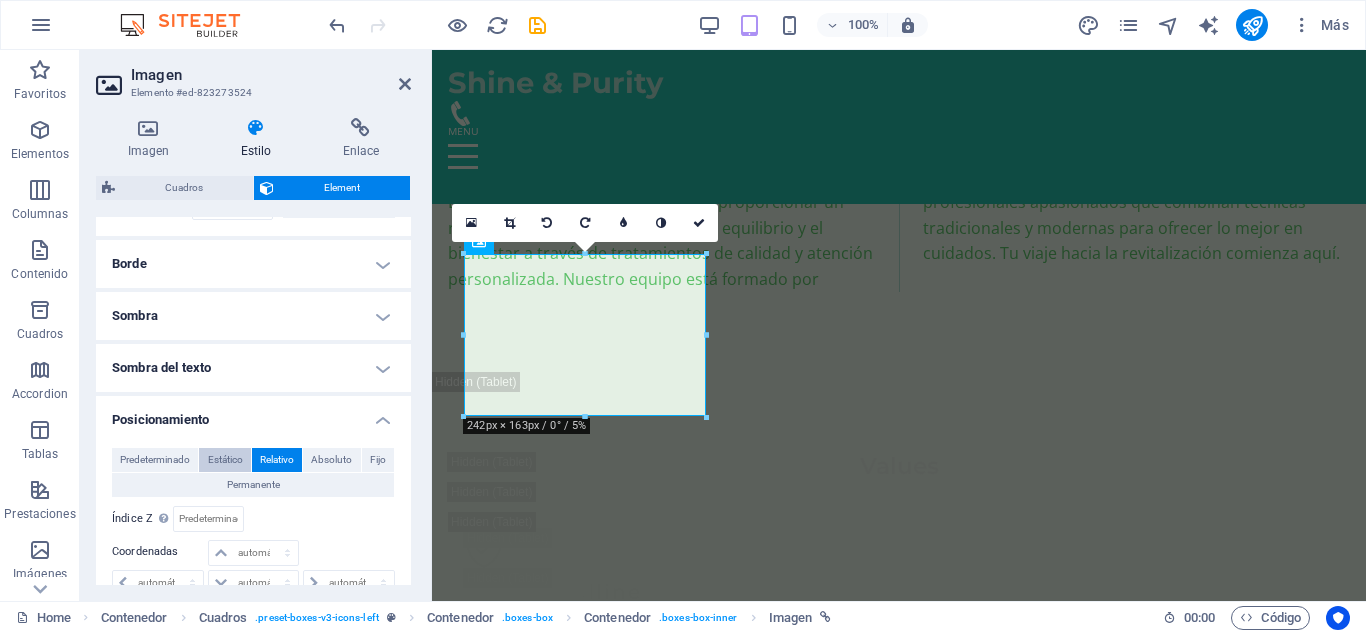 click on "Estático" at bounding box center (225, 460) 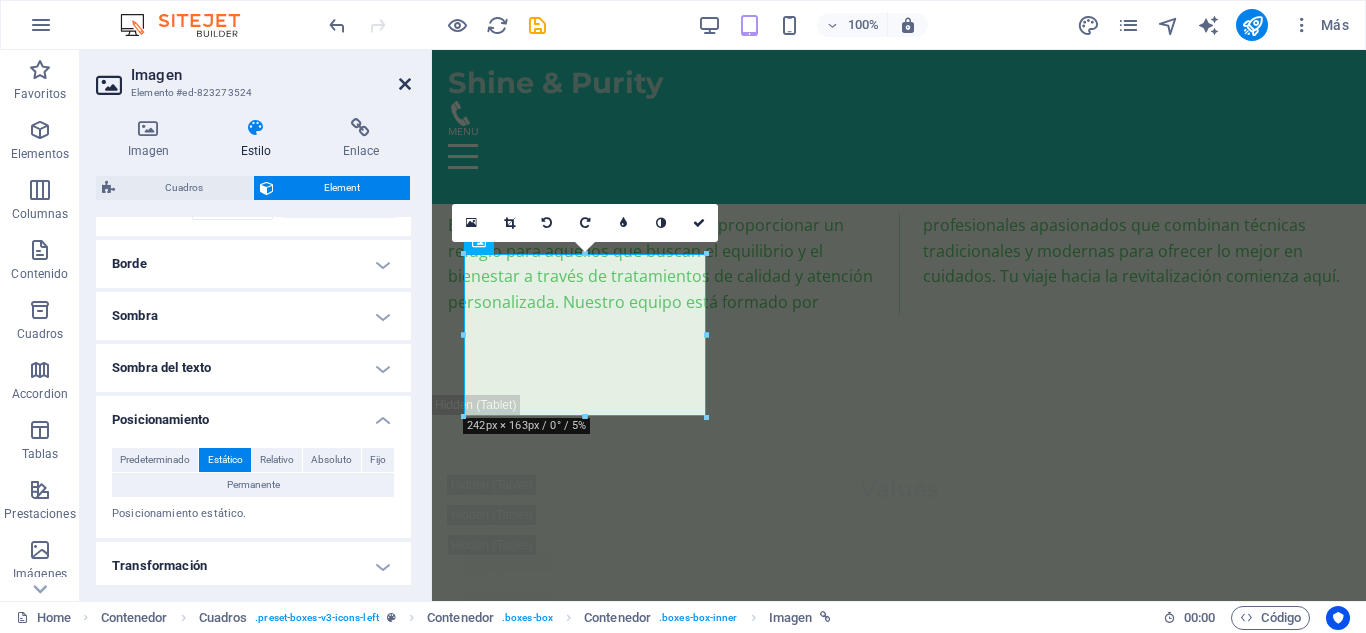 click at bounding box center [405, 84] 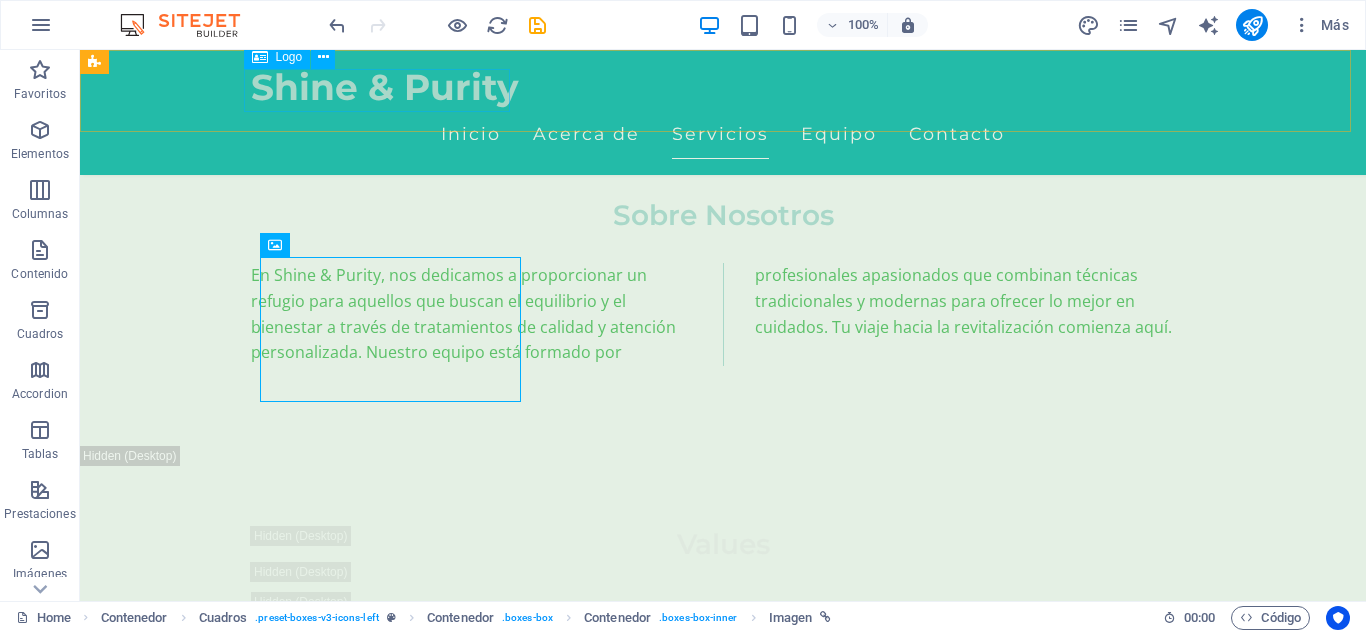 scroll, scrollTop: 4009, scrollLeft: 0, axis: vertical 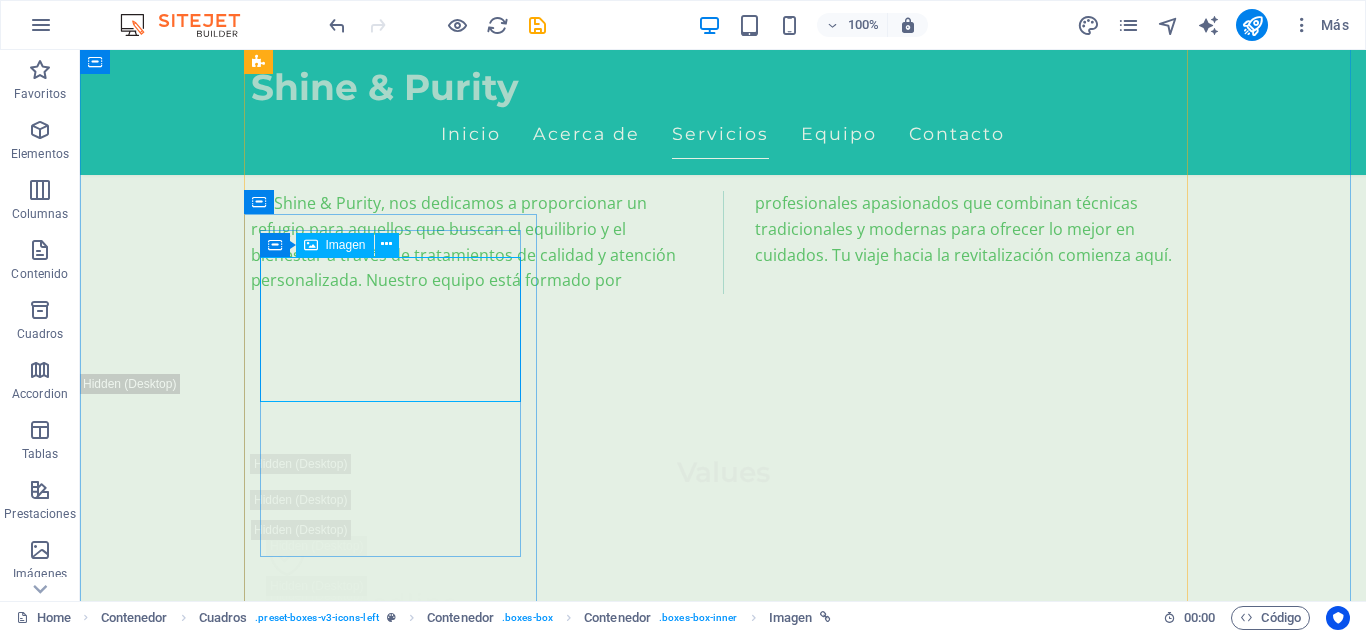 click at bounding box center [397, 6066] 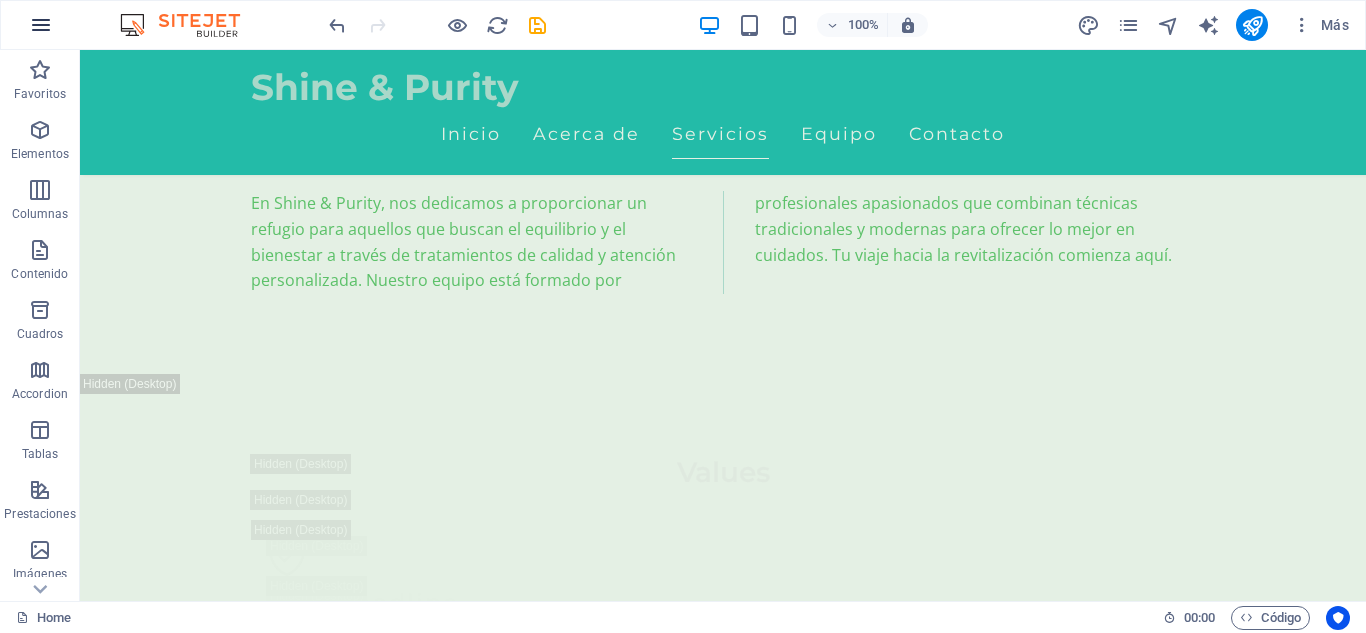 click at bounding box center [41, 25] 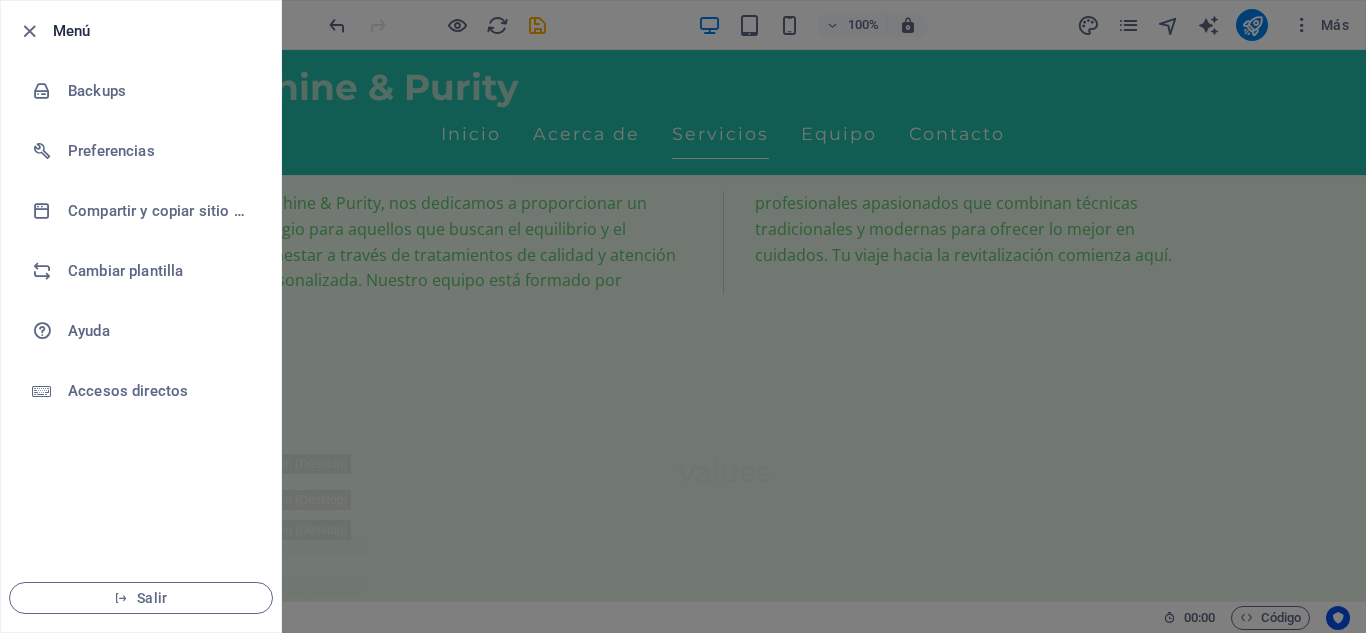 click at bounding box center (683, 316) 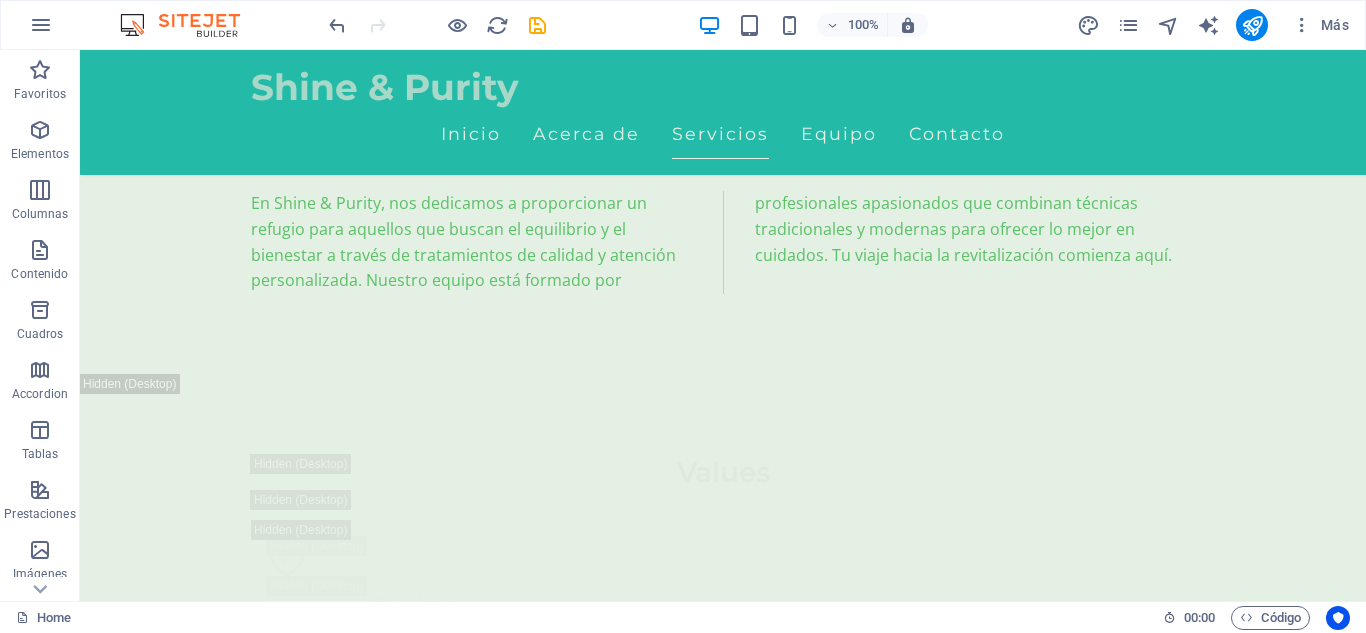 click at bounding box center [1302, 25] 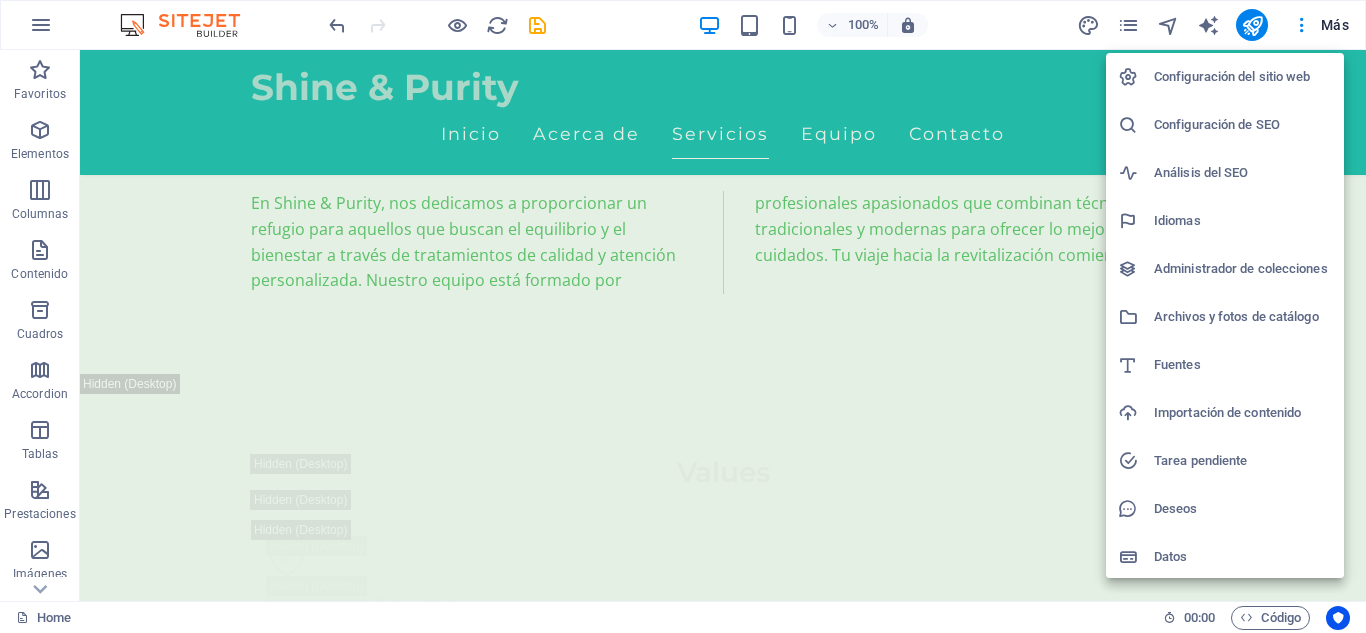 click at bounding box center (683, 316) 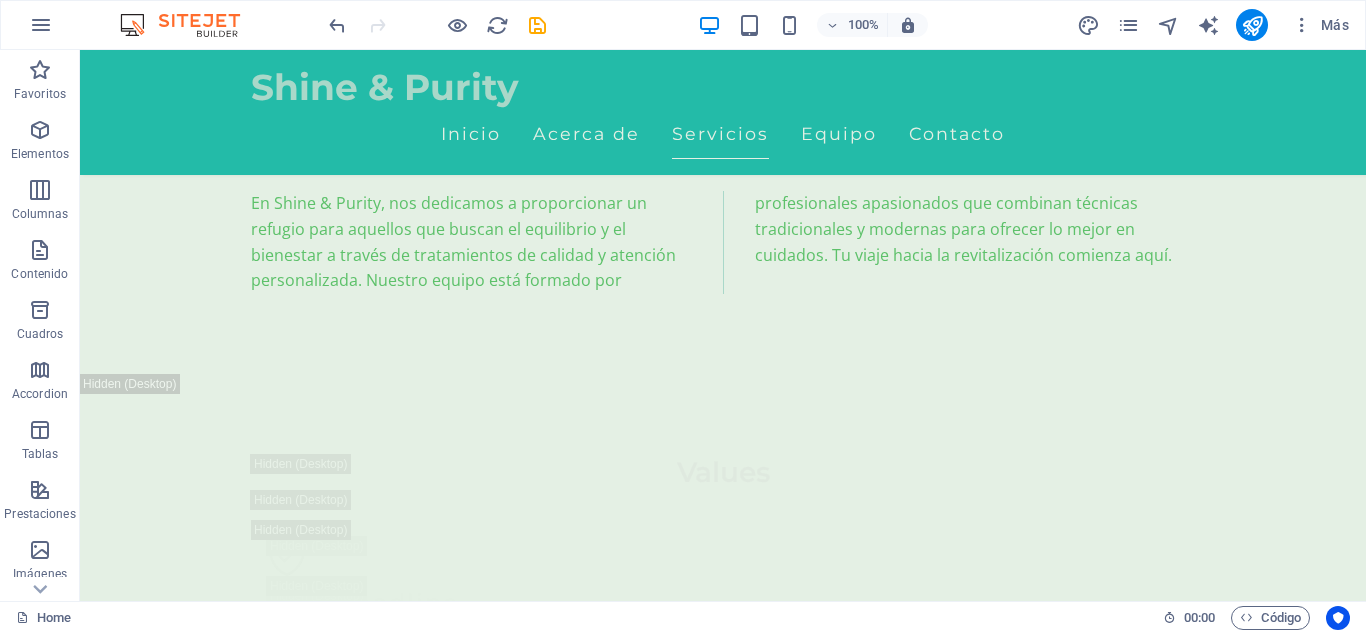 click at bounding box center (1302, 25) 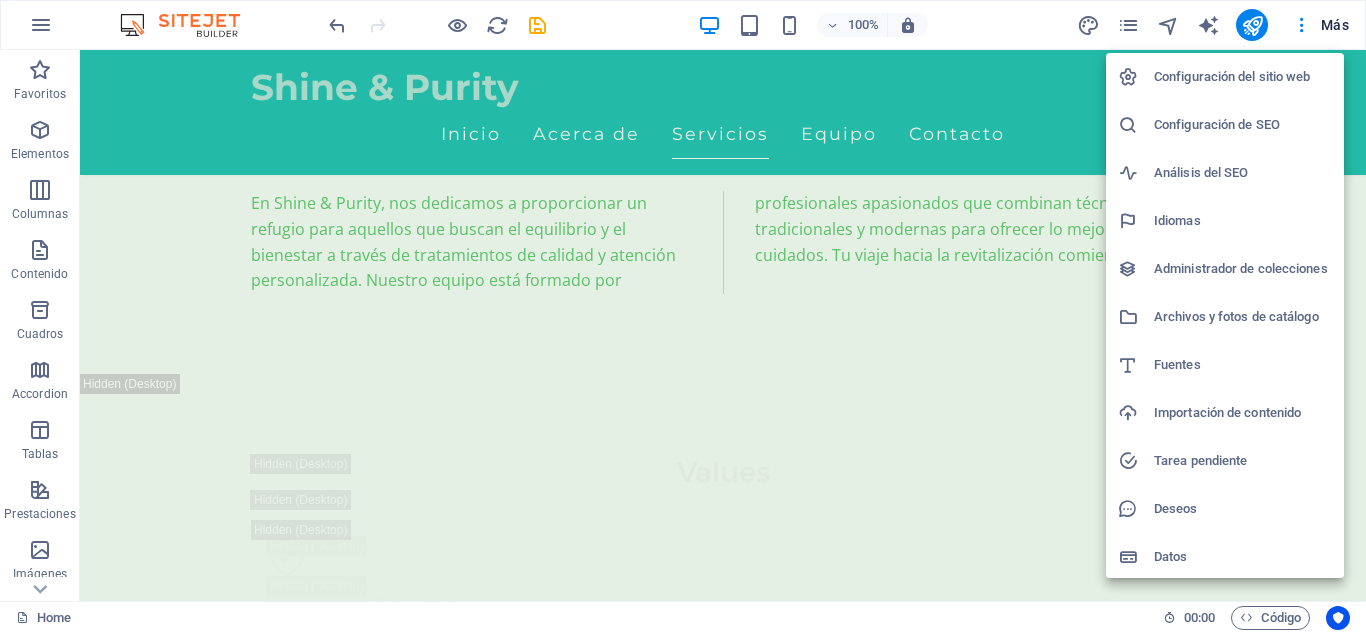 click on "Archivos y fotos de catálogo" at bounding box center (1243, 317) 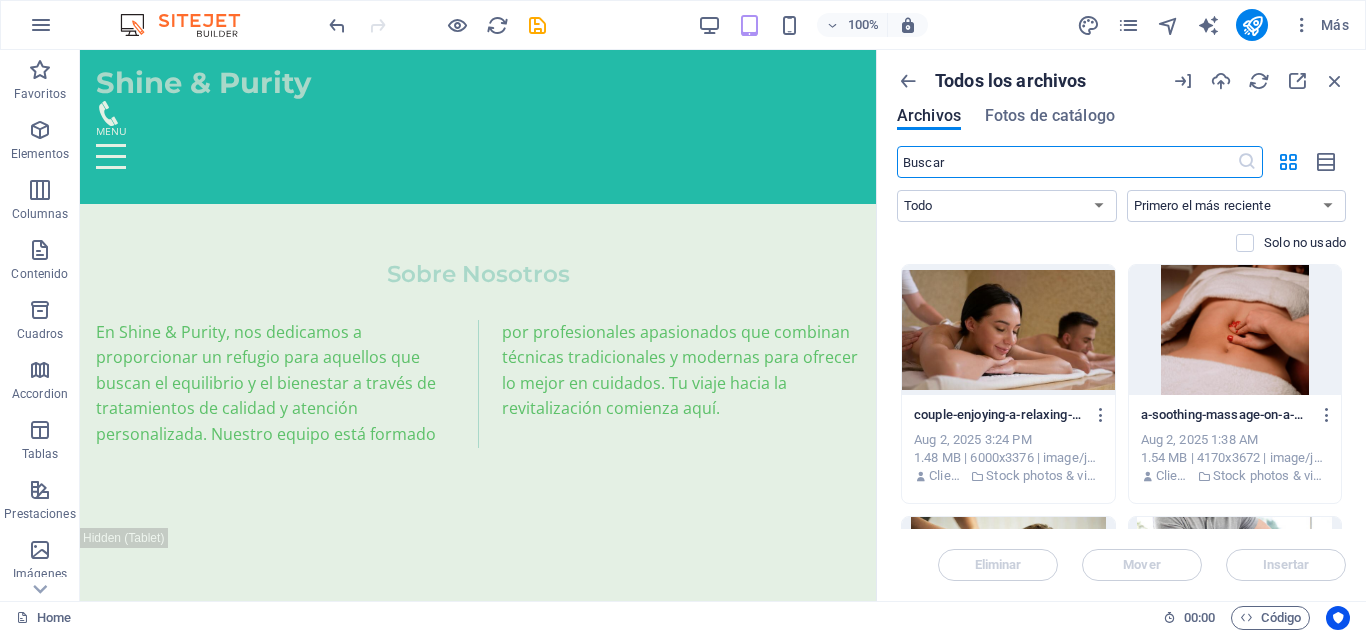 scroll, scrollTop: 4111, scrollLeft: 0, axis: vertical 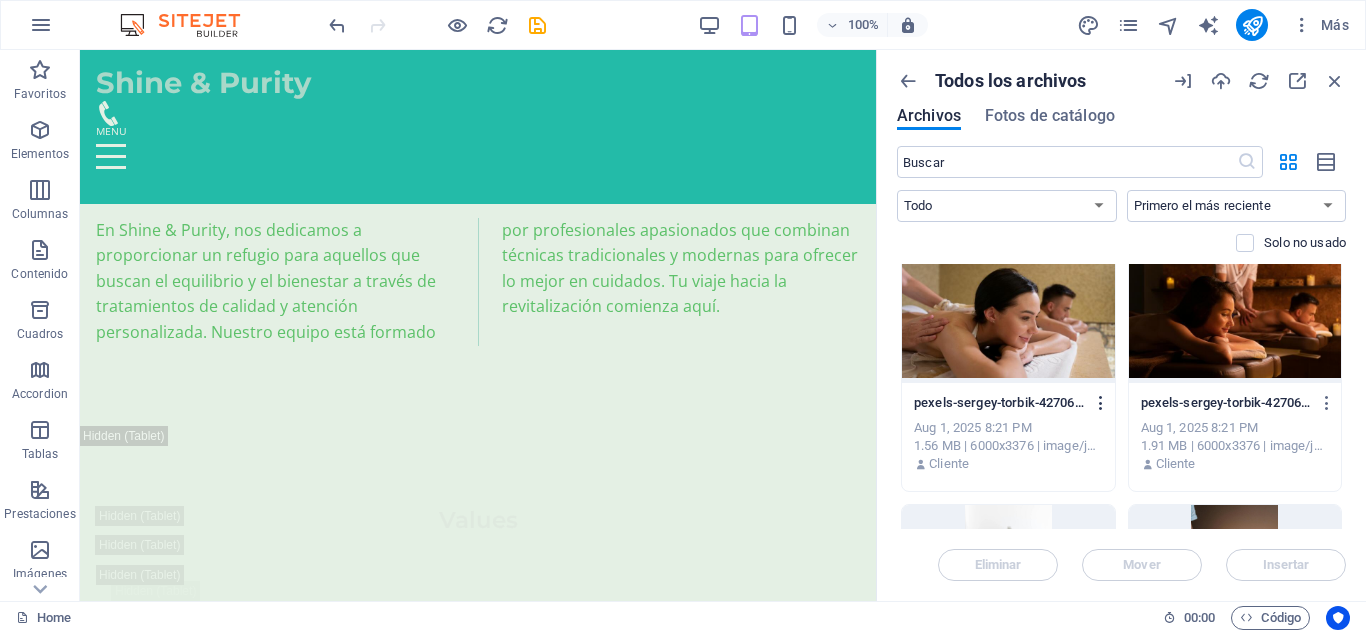 click at bounding box center [1101, 403] 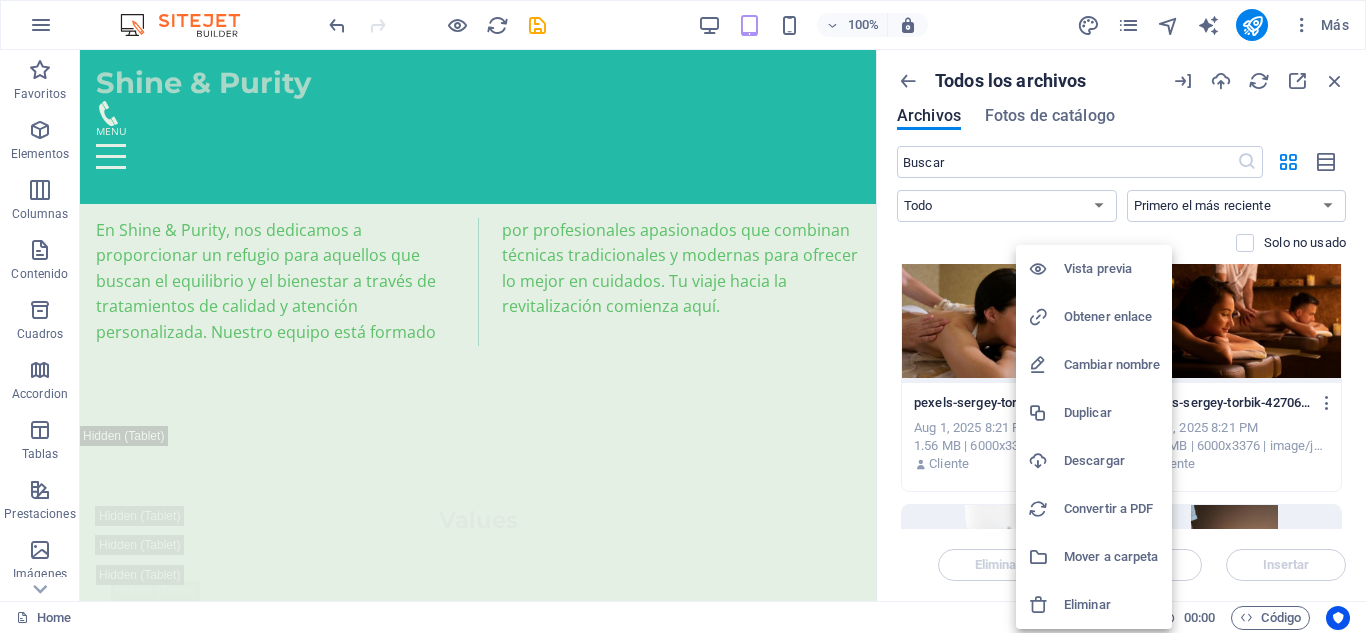 click at bounding box center (683, 316) 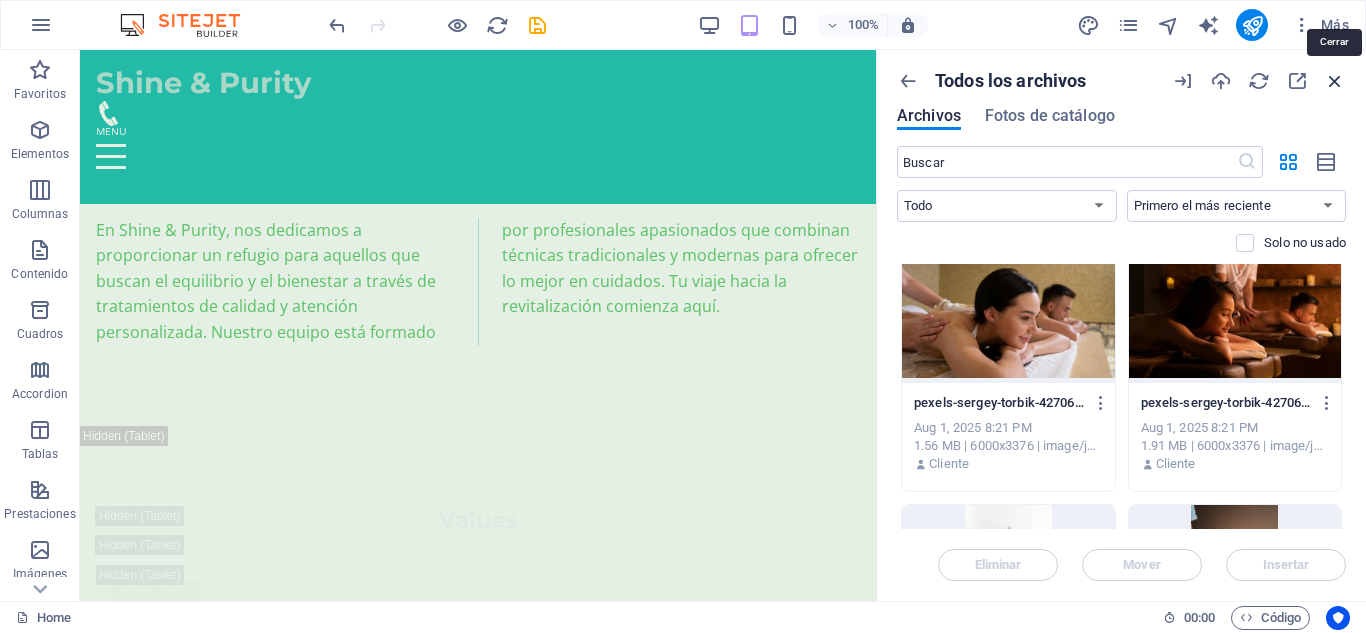 click at bounding box center [1335, 81] 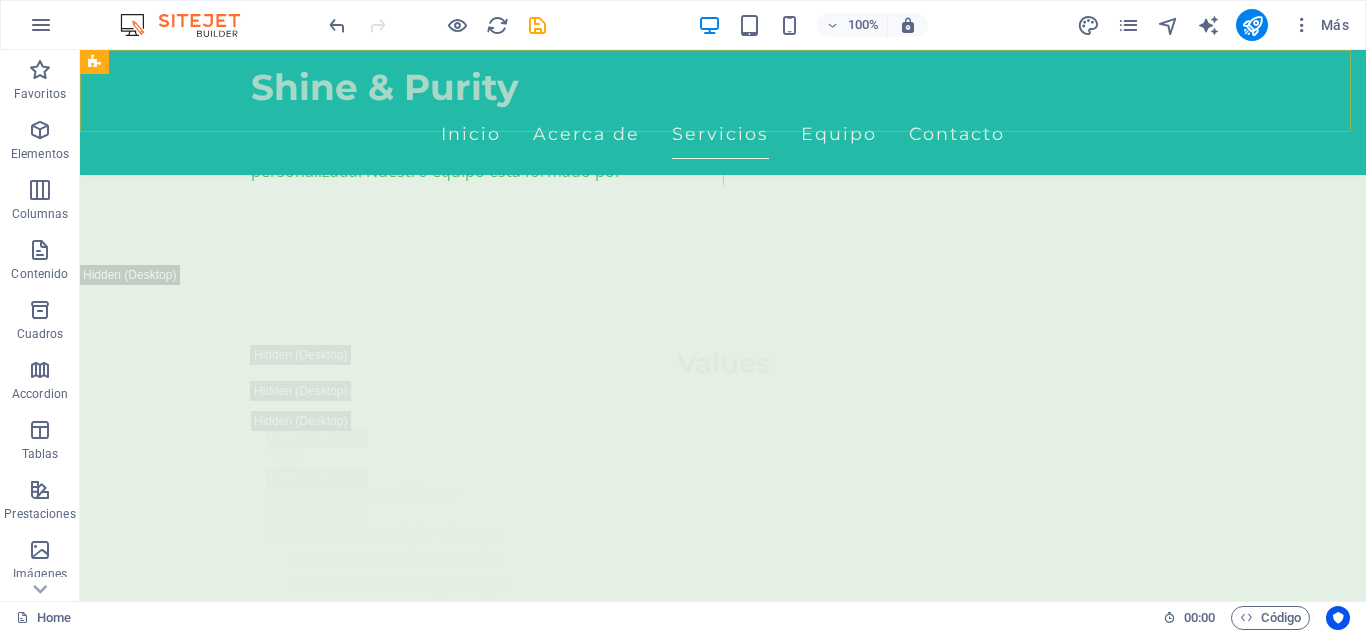 scroll, scrollTop: 4009, scrollLeft: 0, axis: vertical 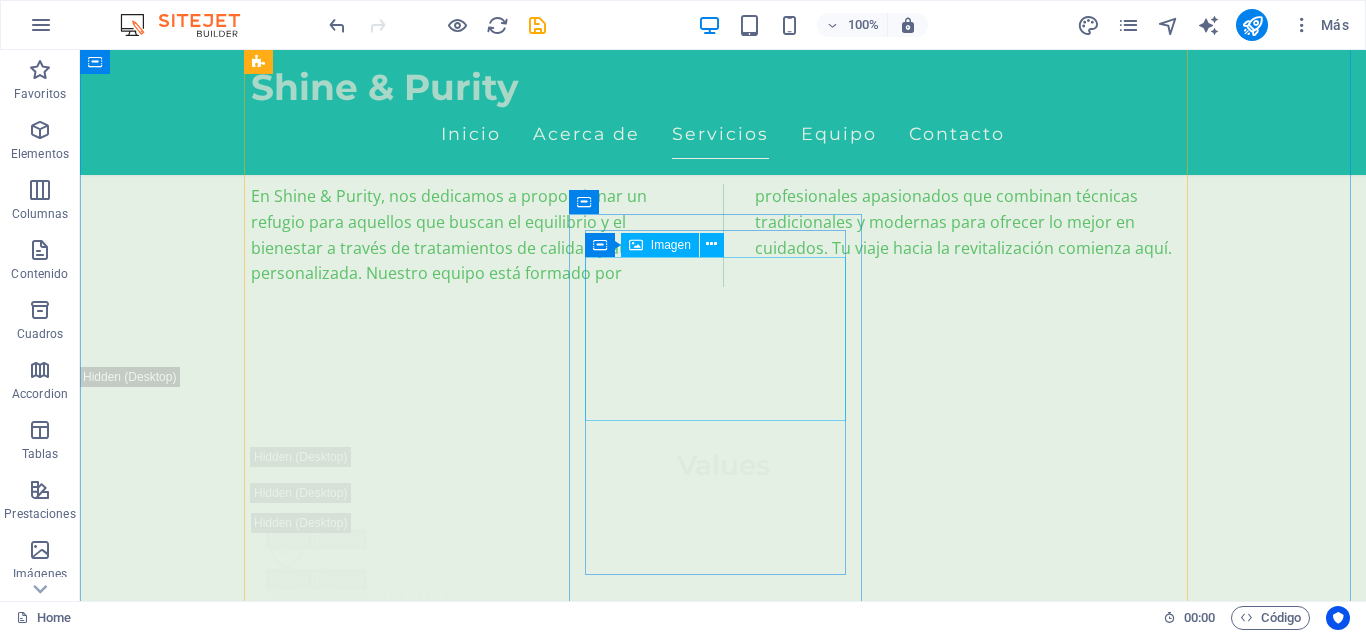 click at bounding box center (397, 6657) 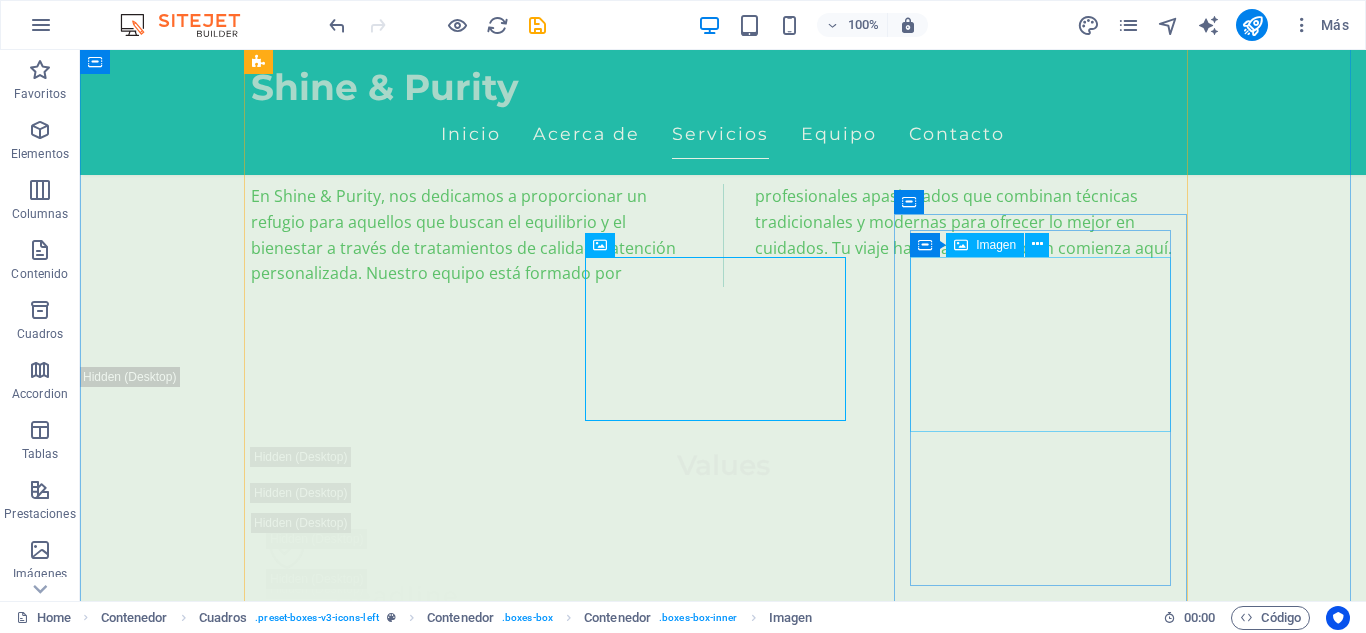 click at bounding box center (397, 7671) 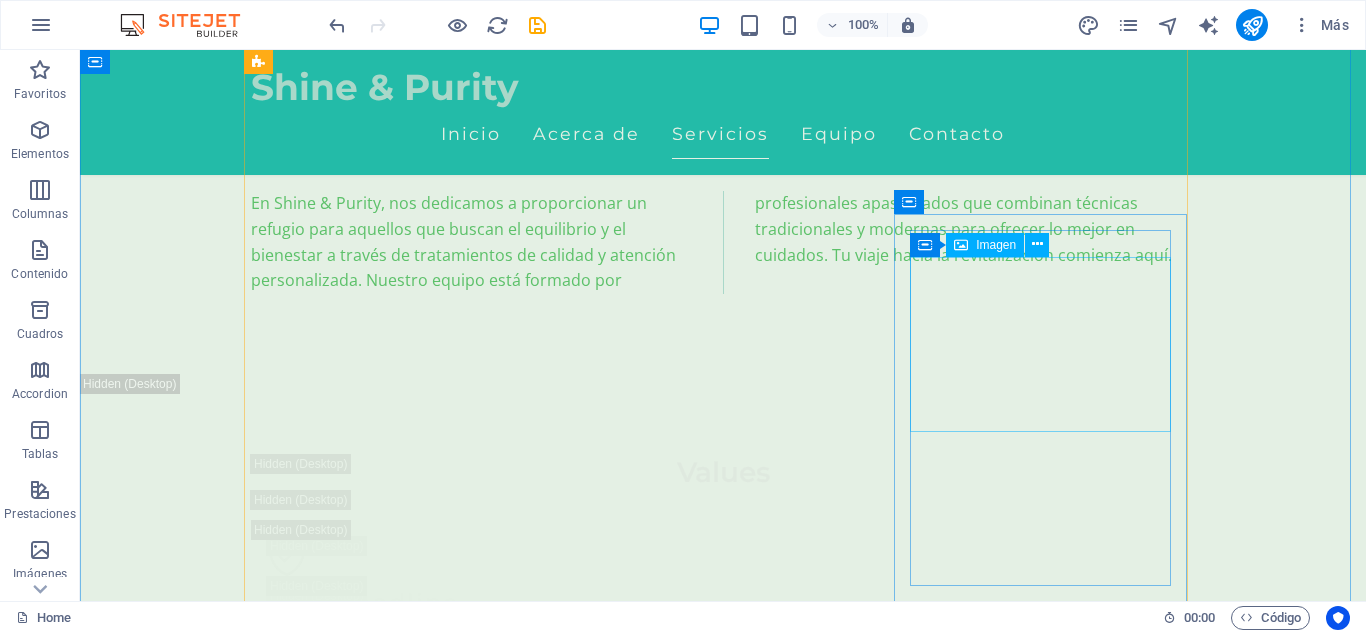 click at bounding box center (397, 7678) 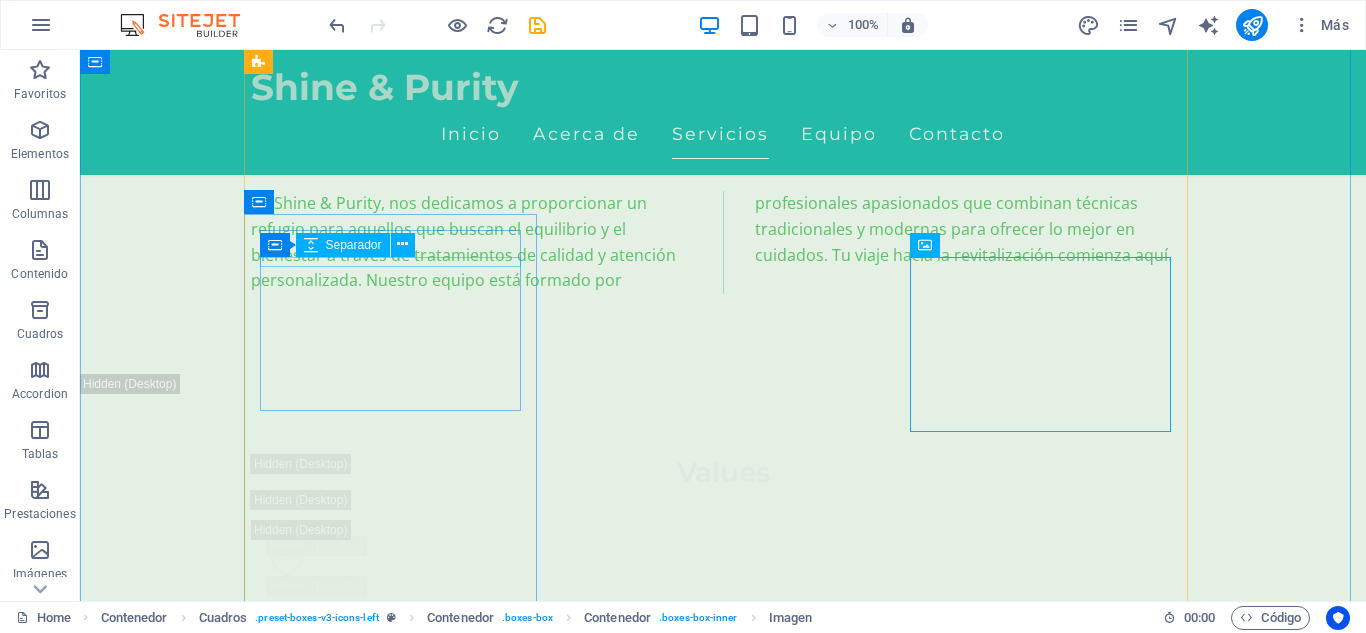 click at bounding box center [397, 5999] 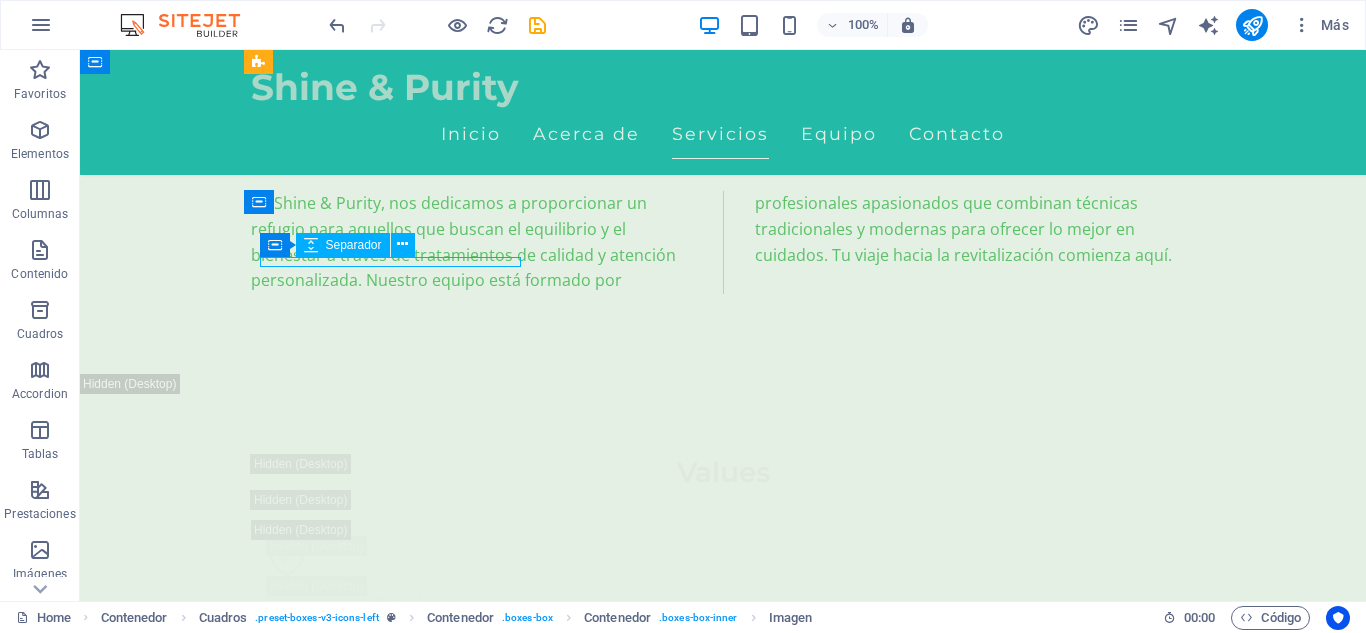 click at bounding box center [397, 5999] 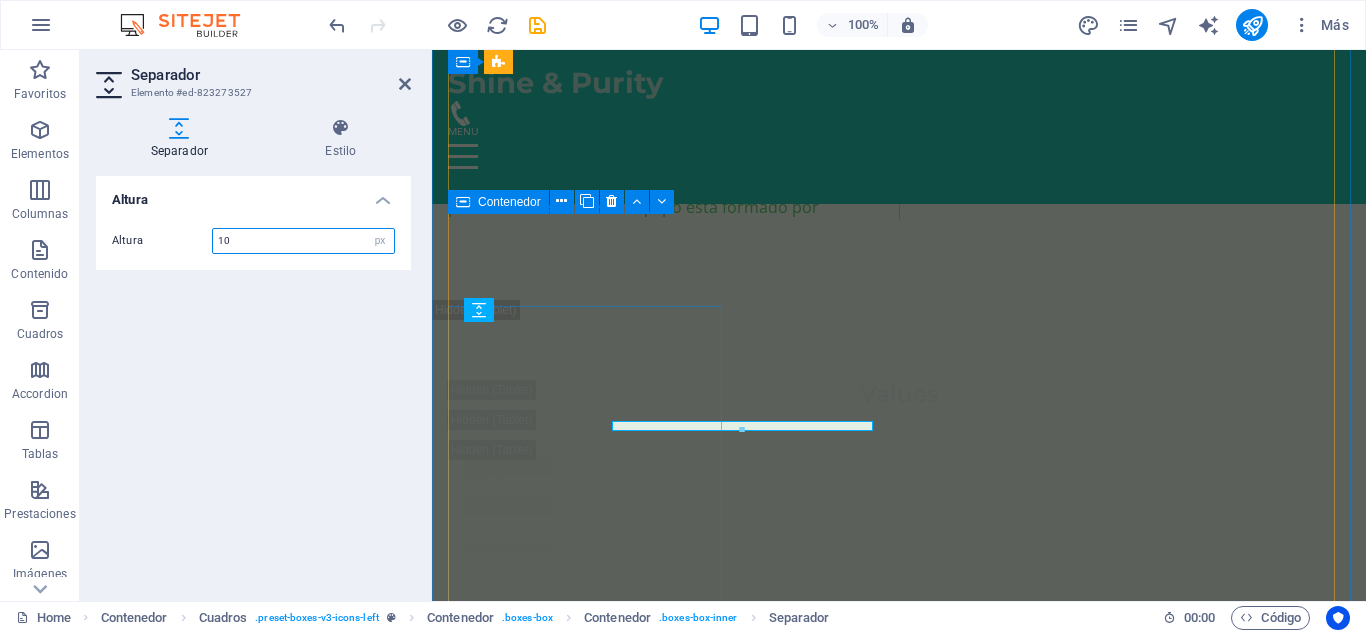 scroll, scrollTop: 3937, scrollLeft: 0, axis: vertical 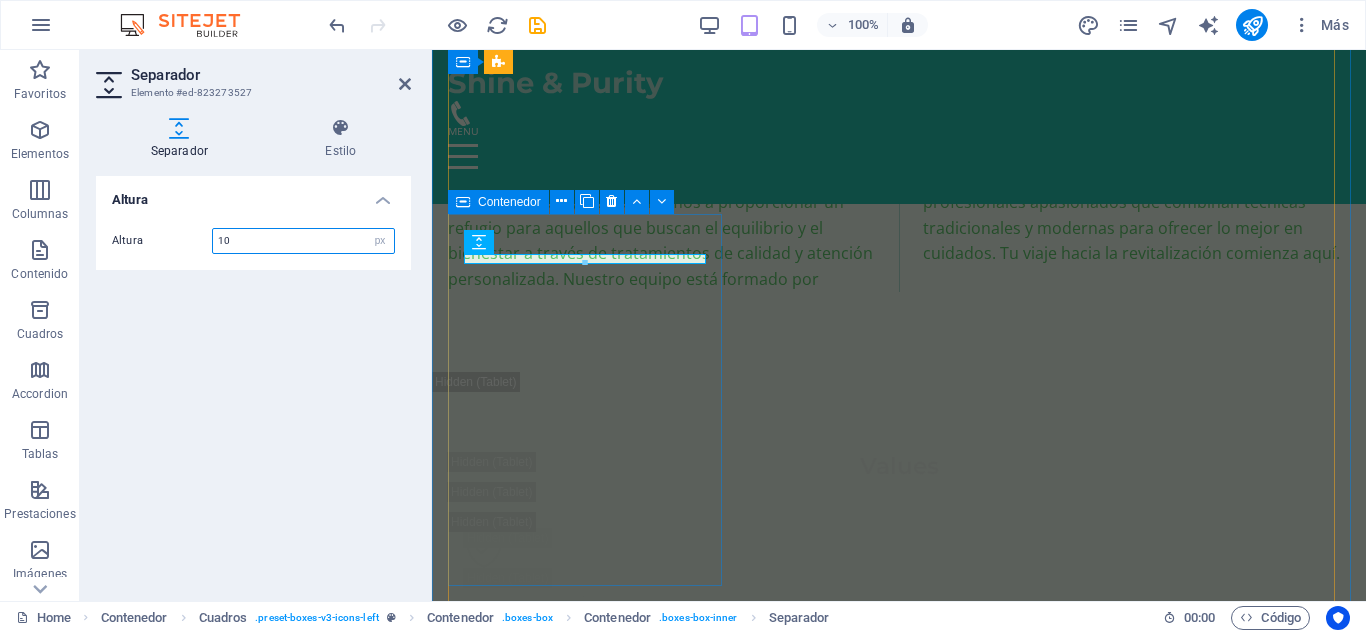 paste 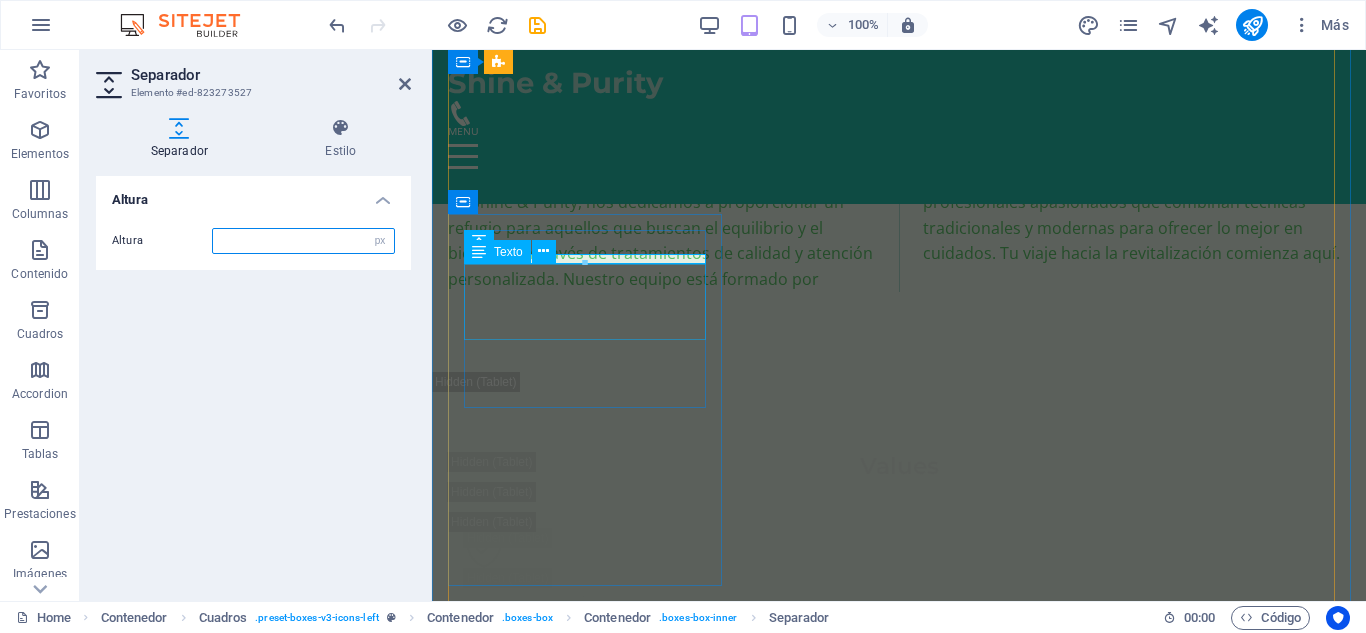 type 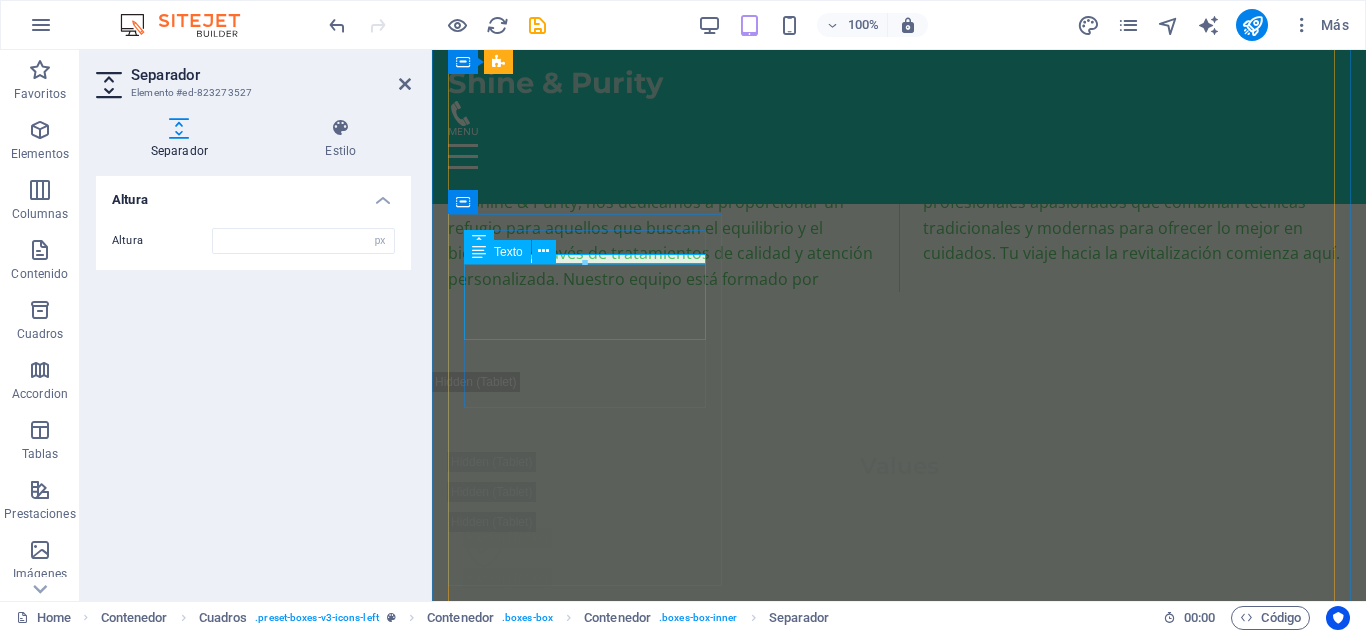 click on "Déjate envolver por un masaje relajante que alivia el estrés y renueva la paz en tu cuerpo." at bounding box center [587, 5758] 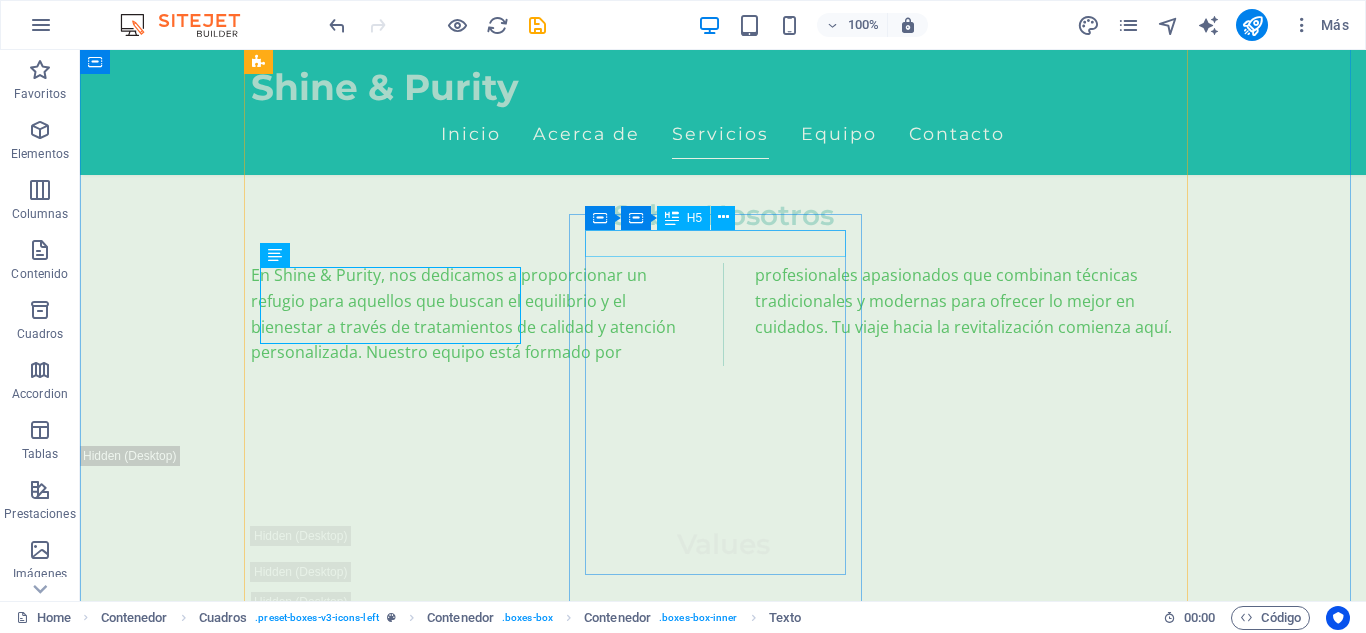 scroll, scrollTop: 4009, scrollLeft: 0, axis: vertical 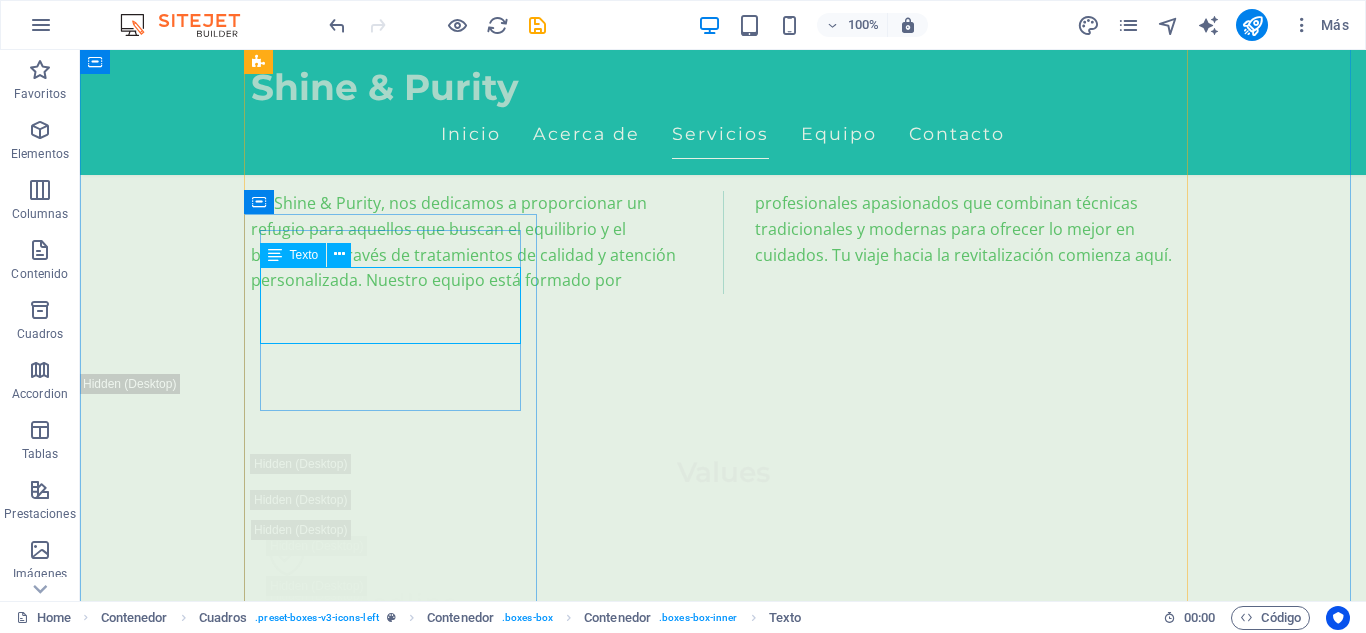 click on "Déjate envolver por un masaje relajante que alivia el estrés y renueva la paz en tu cuerpo." at bounding box center [397, 6042] 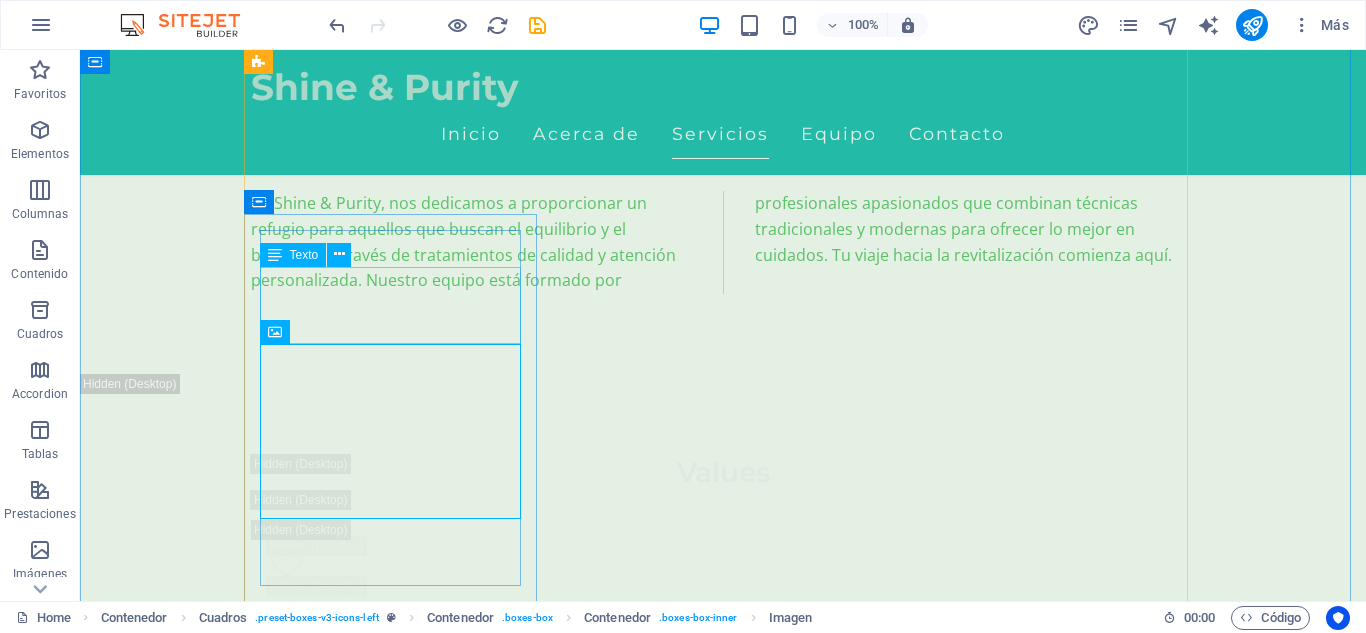 click on "Déjate envolver por un masaje relajante que alivia el estrés y renueva la paz en tu cuerpo." at bounding box center [397, 6042] 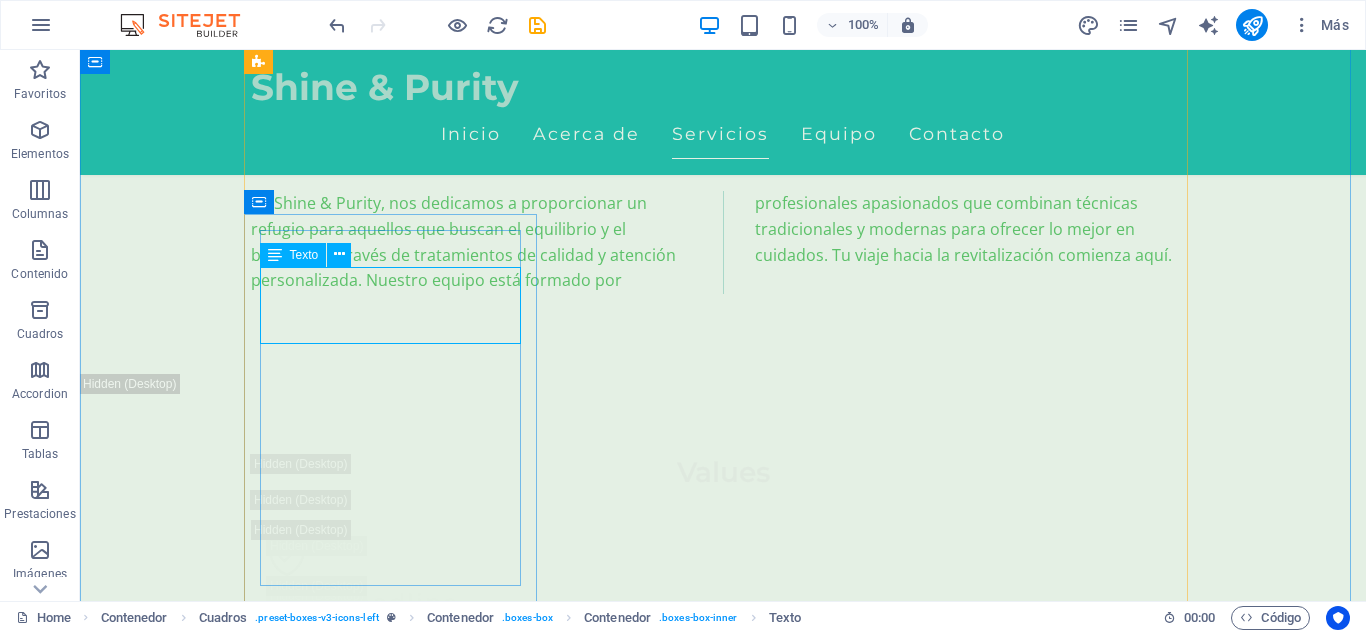 click on "Déjate envolver por un masaje relajante que alivia el estrés y renueva la paz en tu cuerpo." at bounding box center [397, 6042] 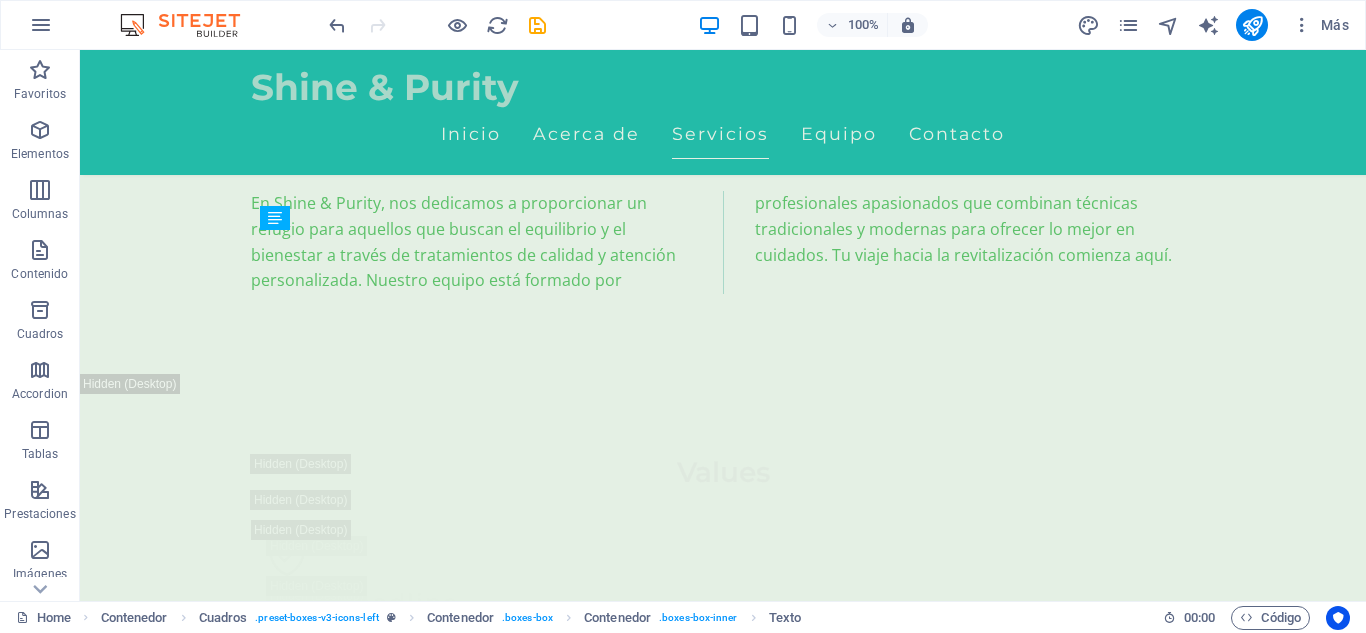 drag, startPoint x: 395, startPoint y: 295, endPoint x: 420, endPoint y: 469, distance: 175.7868 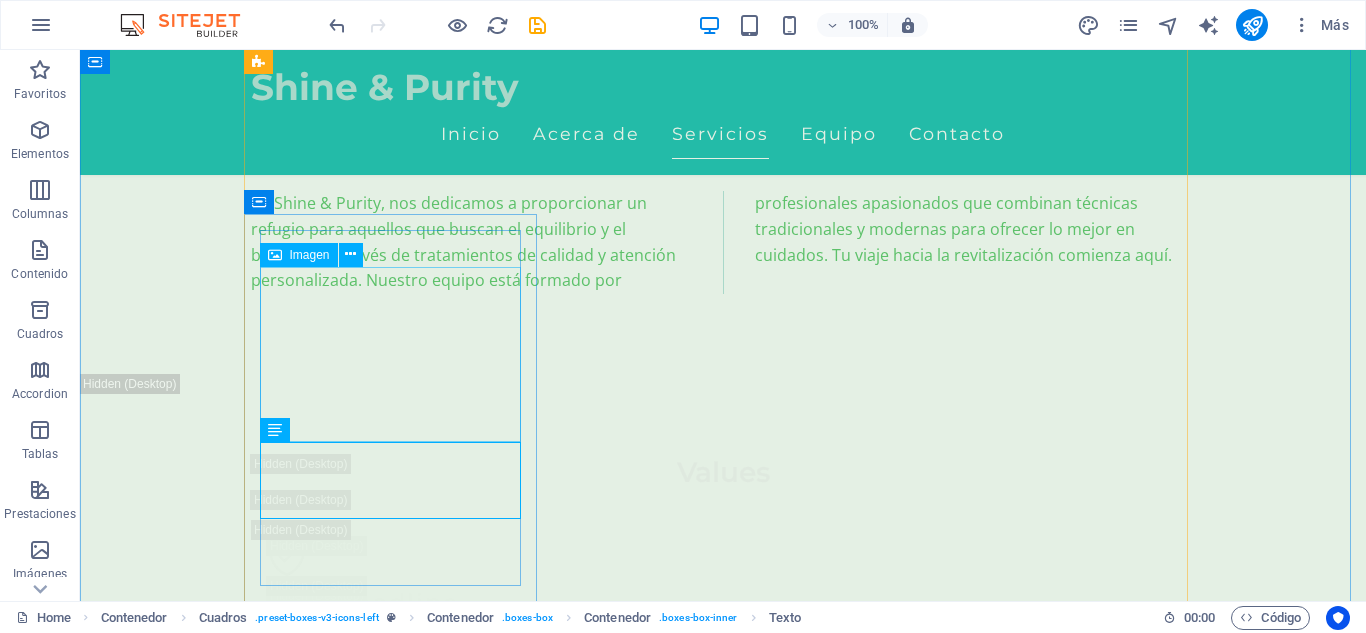 click at bounding box center [397, 6346] 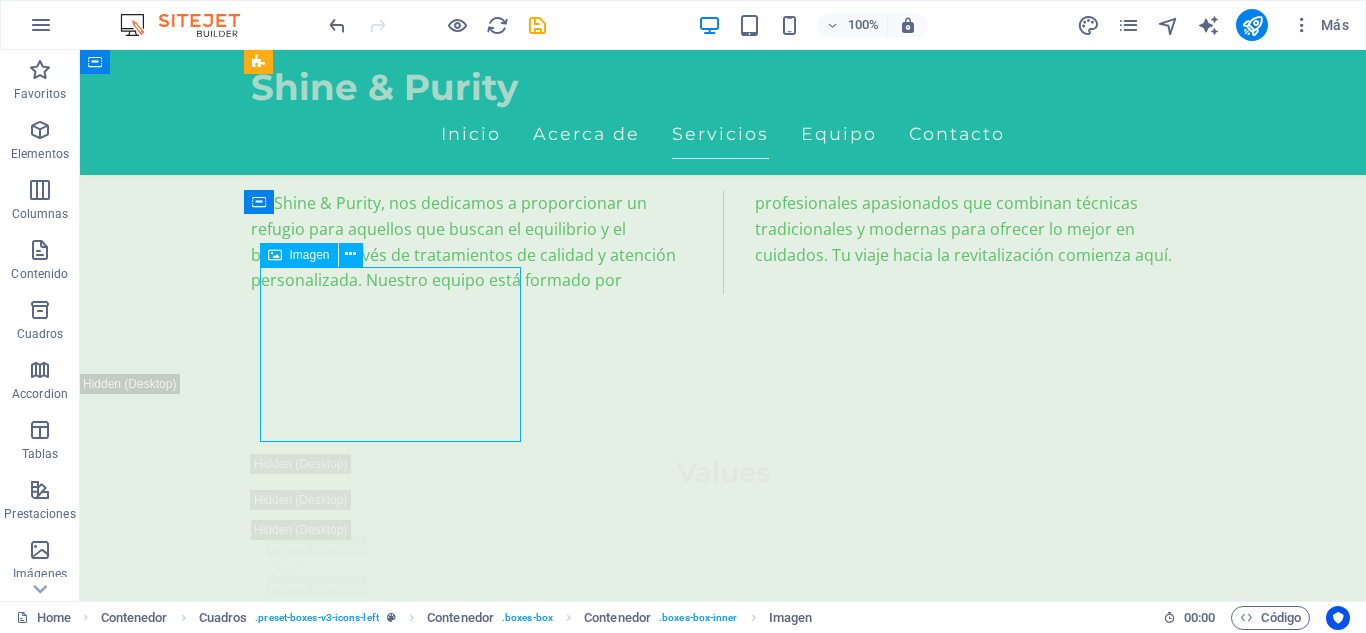 click at bounding box center [397, 6346] 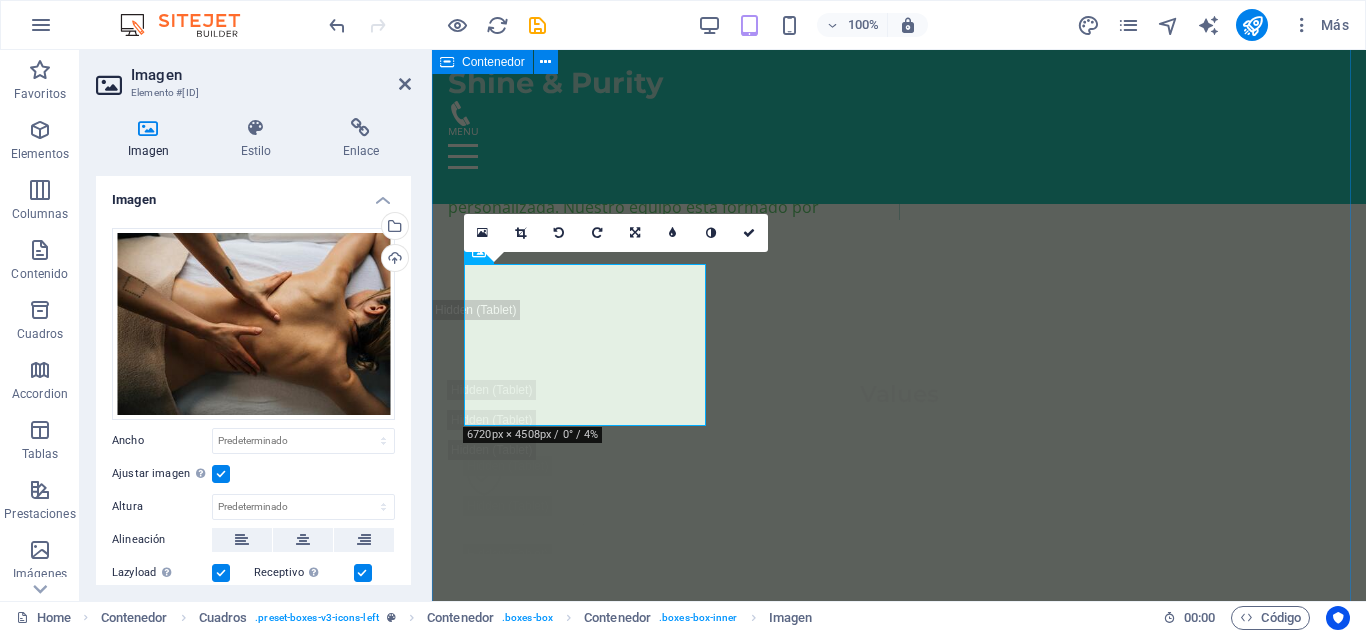 scroll, scrollTop: 3937, scrollLeft: 0, axis: vertical 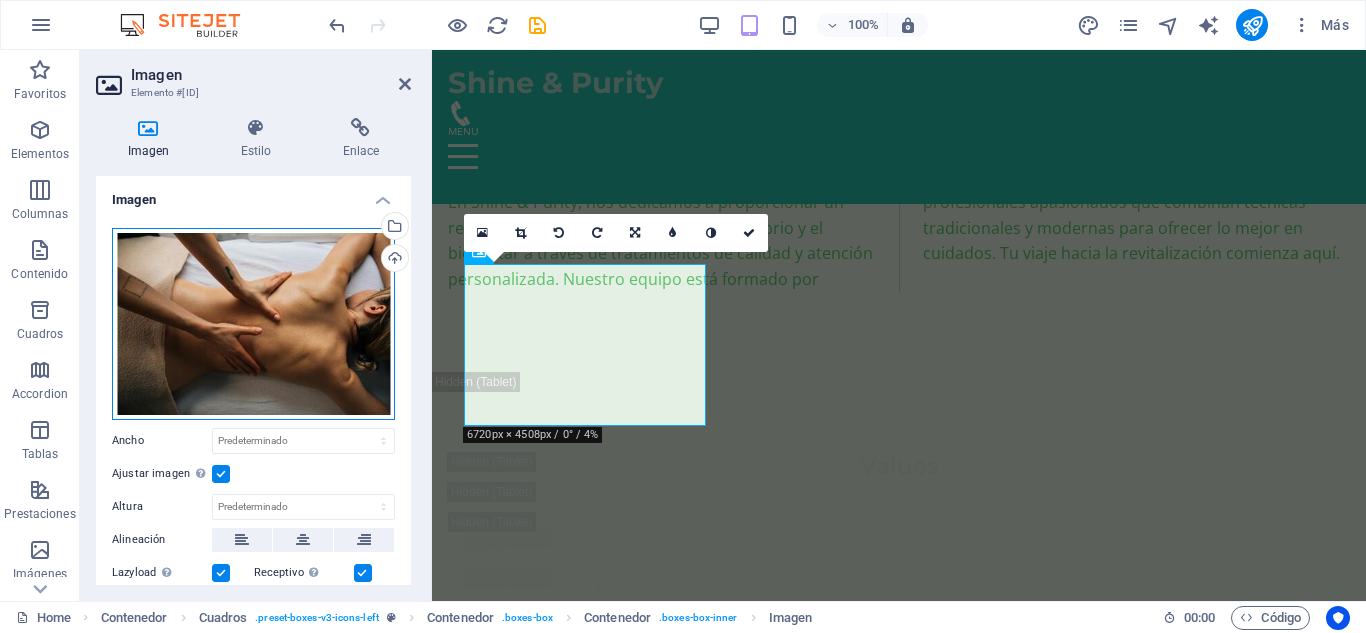 click on "Arrastra archivos aquí, haz clic para escoger archivos o  selecciona archivos de Archivos o de nuestra galería gratuita de fotos y vídeos" at bounding box center (253, 324) 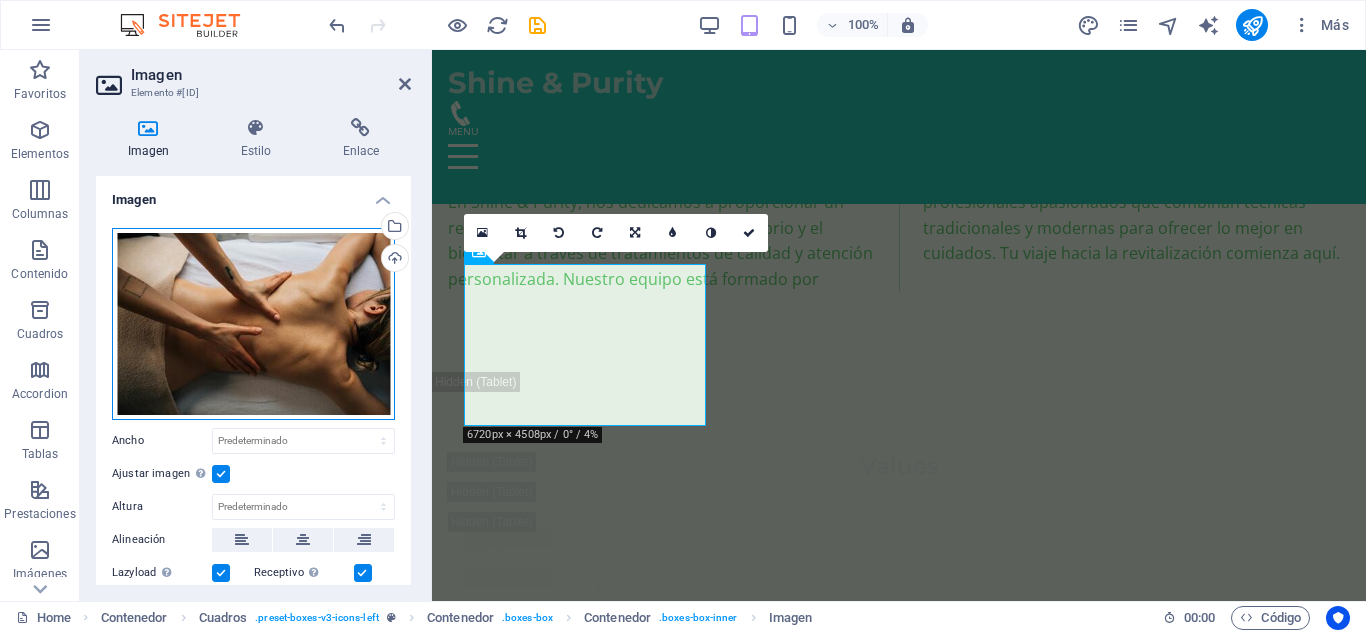 click on "Arrastra archivos aquí, haz clic para escoger archivos o  selecciona archivos de Archivos o de nuestra galería gratuita de fotos y vídeos" at bounding box center (253, 324) 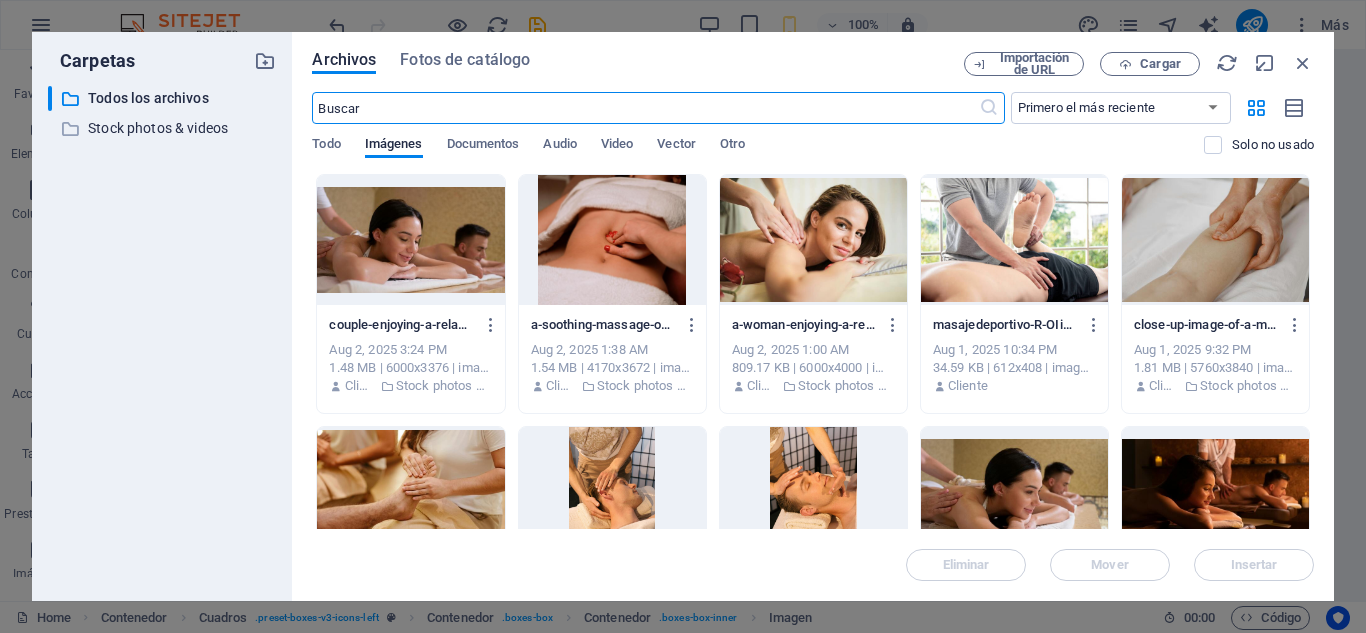 scroll, scrollTop: 5715, scrollLeft: 0, axis: vertical 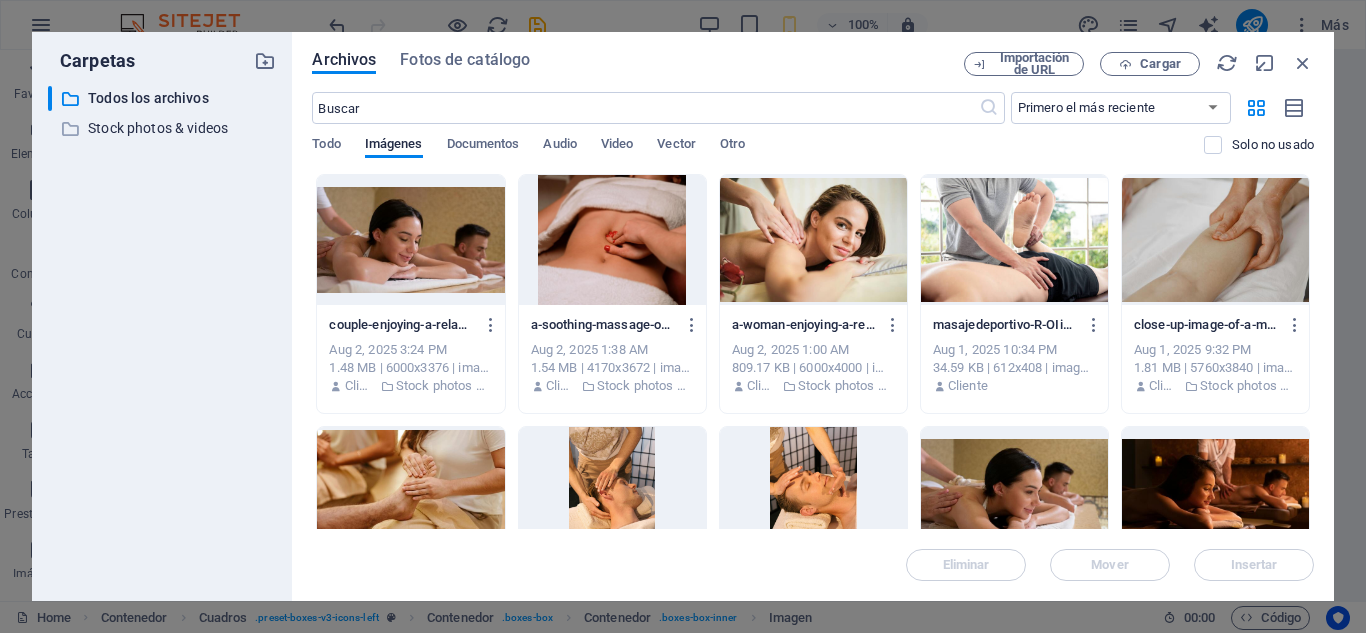 click at bounding box center [1014, 492] 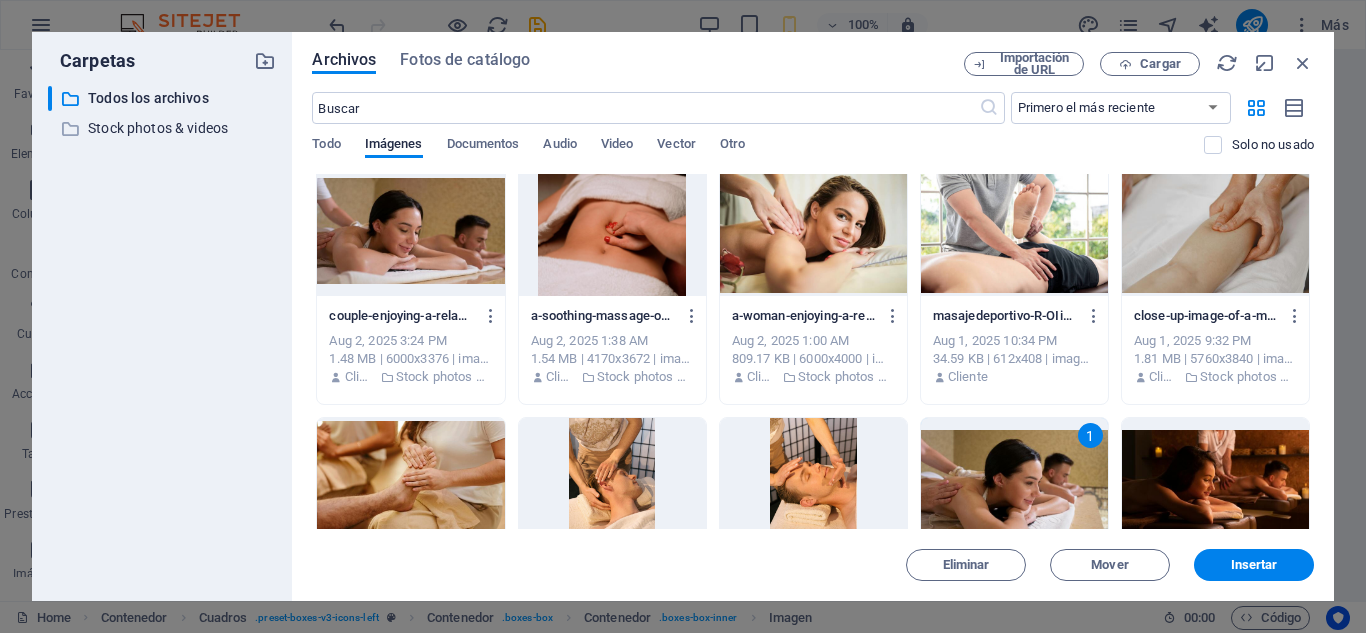 scroll, scrollTop: 0, scrollLeft: 0, axis: both 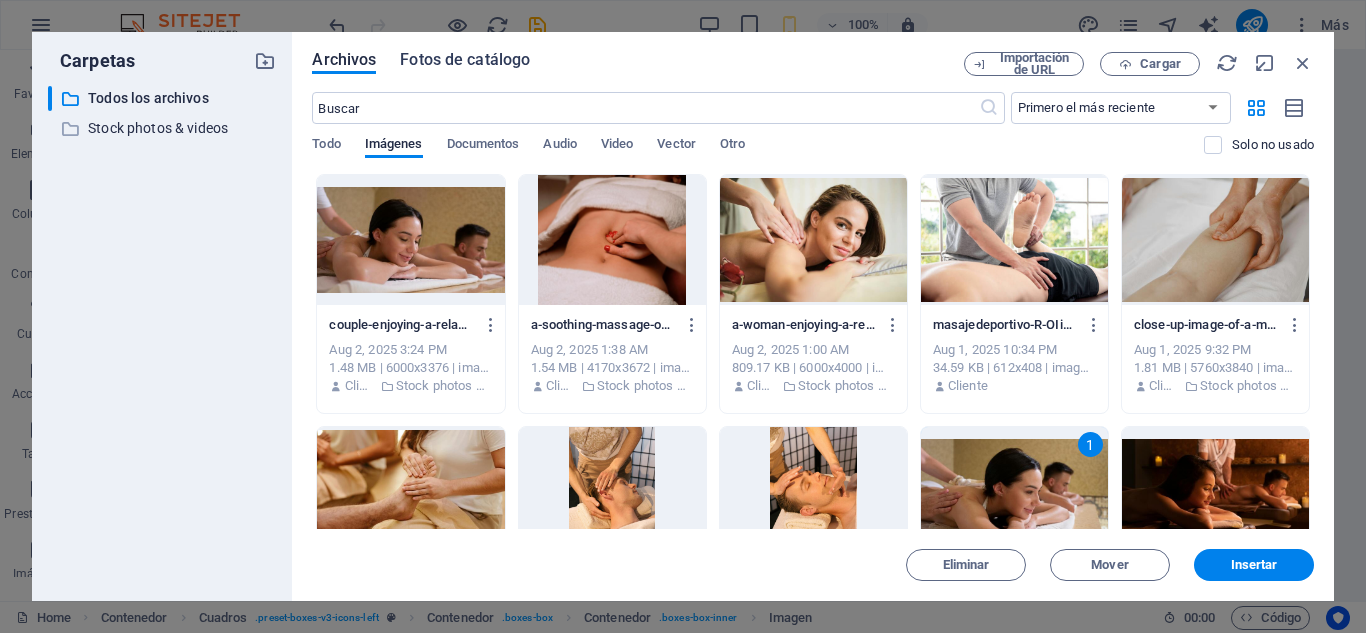 click on "Fotos de catálogo" at bounding box center [465, 60] 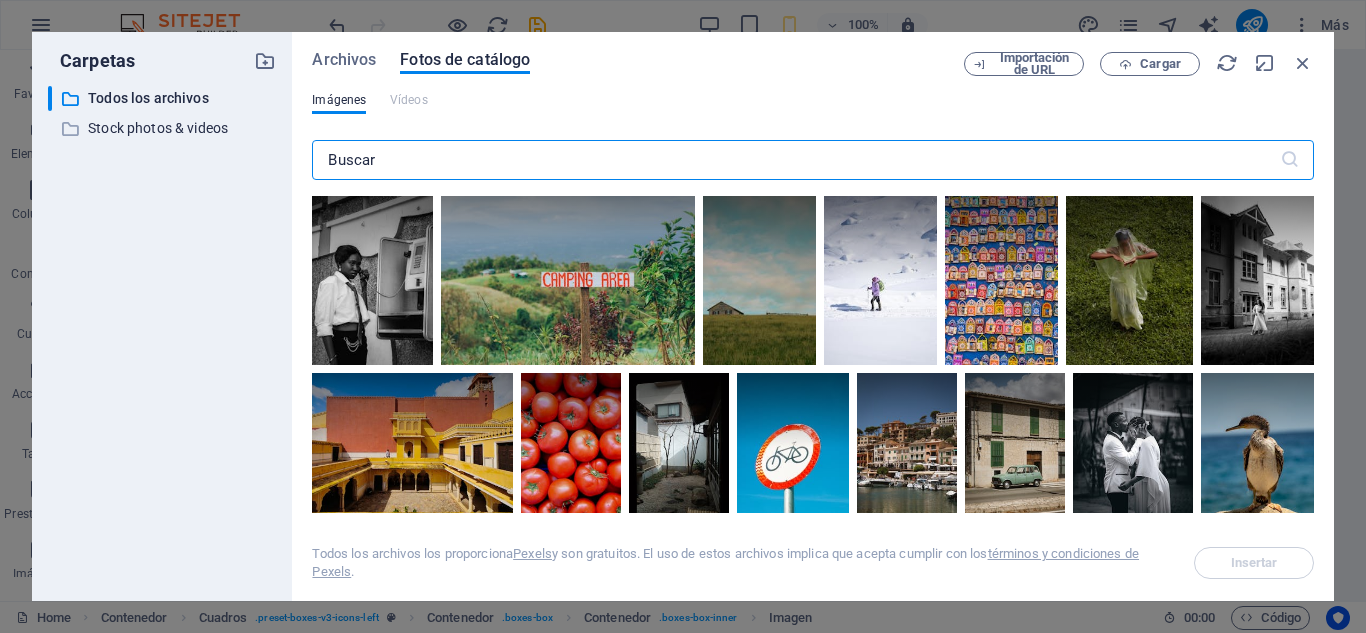 click at bounding box center (795, 160) 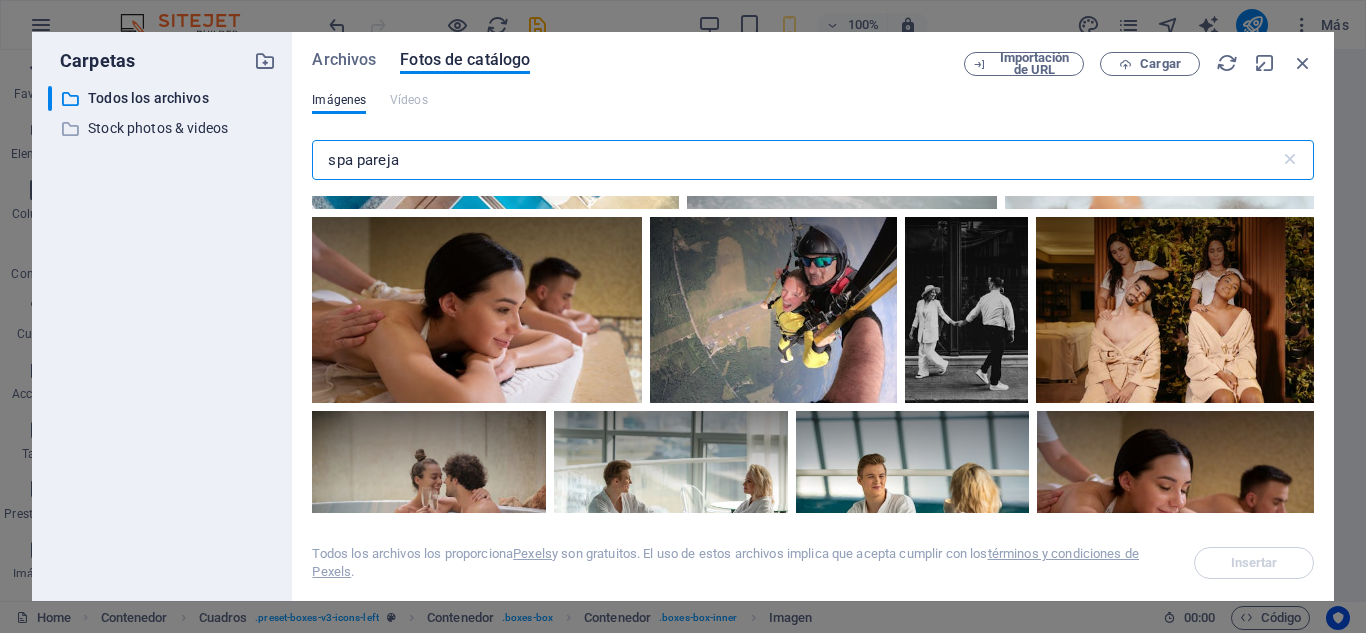 scroll, scrollTop: 7897, scrollLeft: 0, axis: vertical 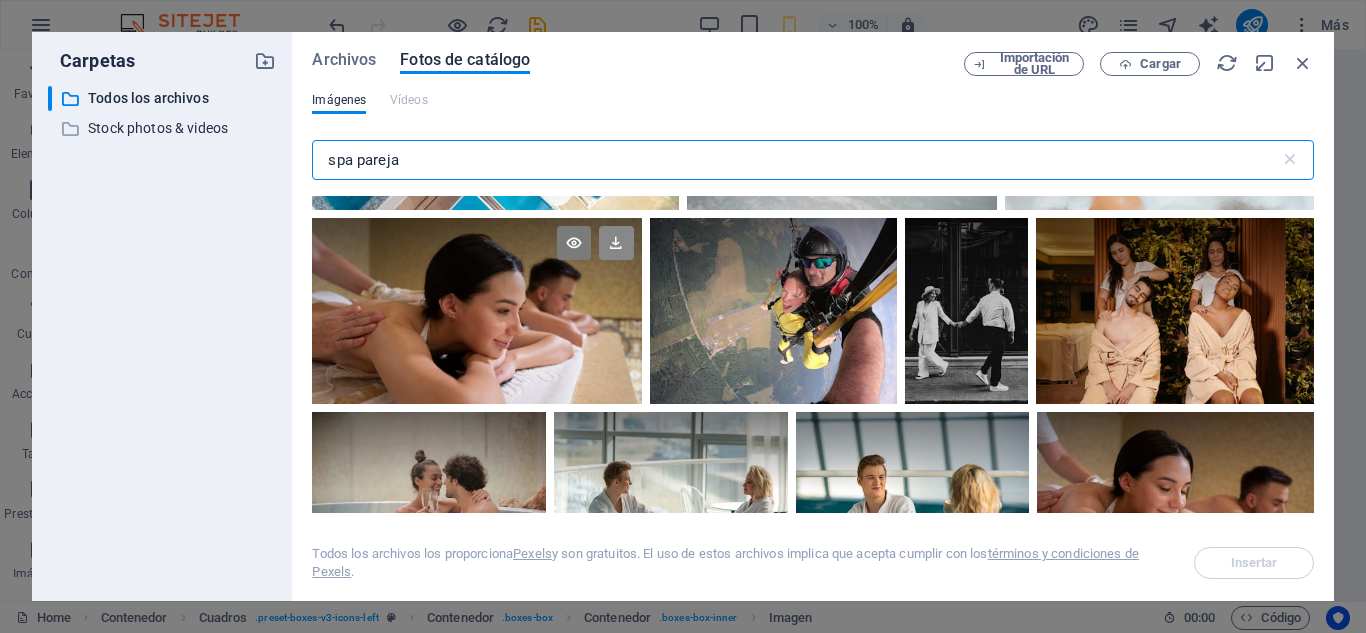 type on "spa pareja" 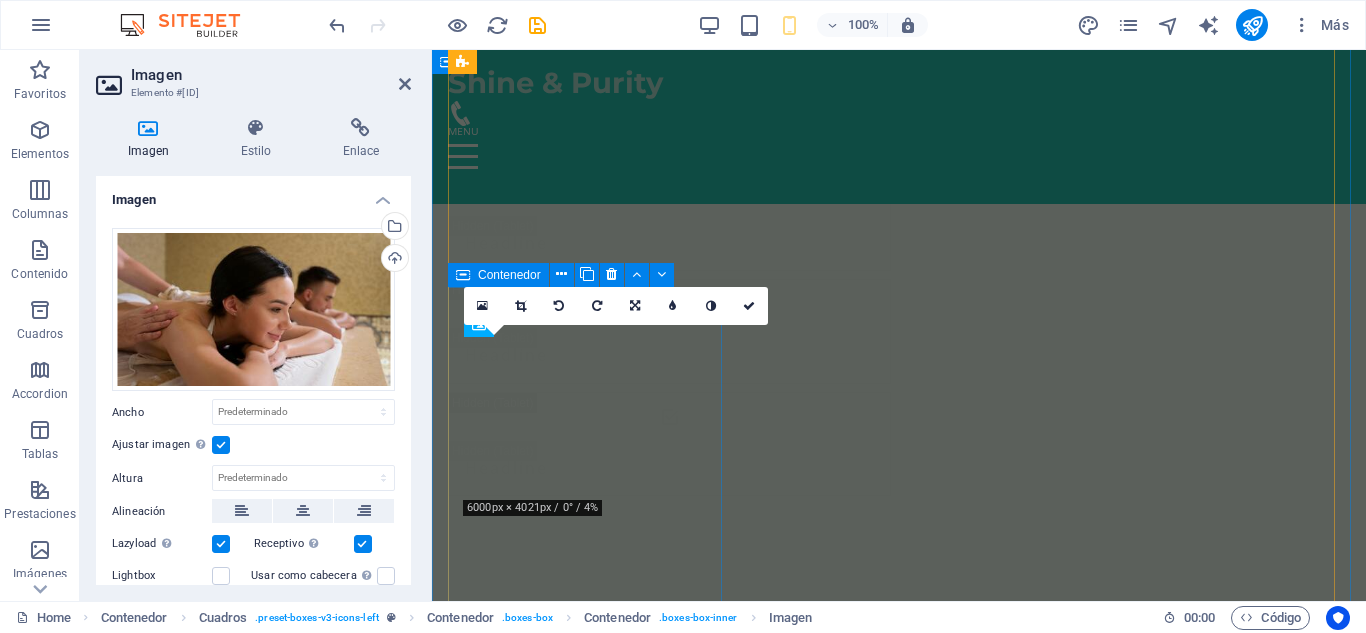 scroll, scrollTop: 3956, scrollLeft: 0, axis: vertical 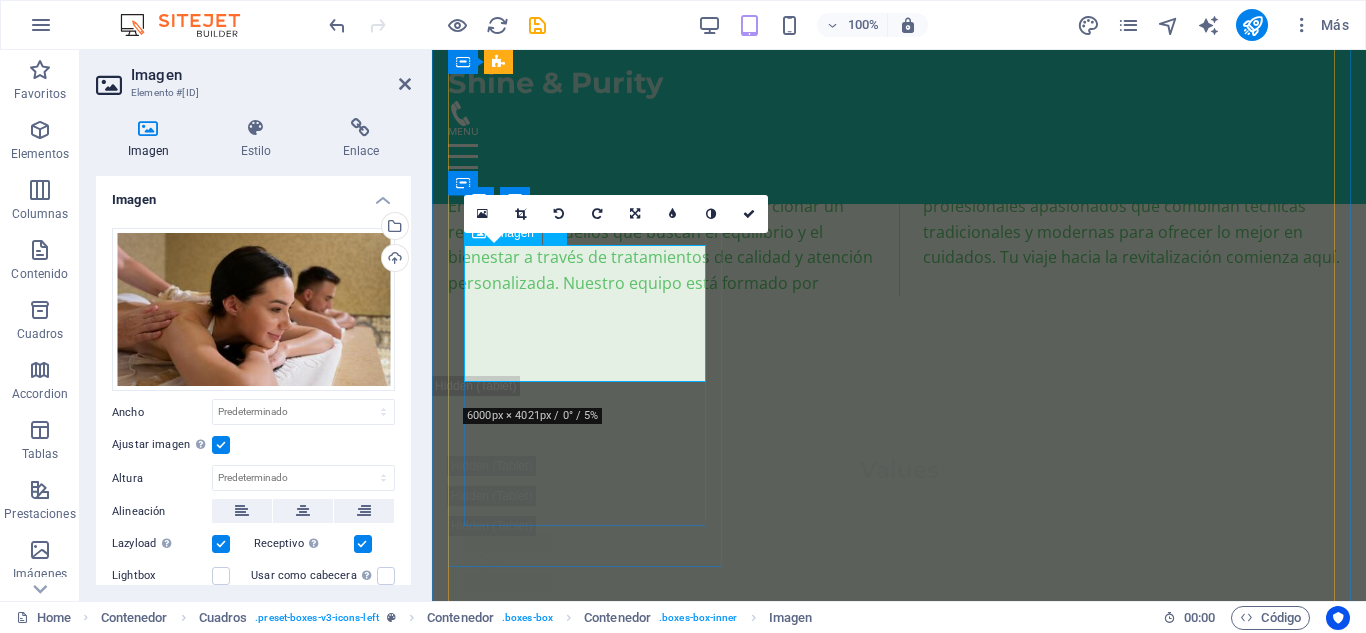 click at bounding box center [587, 5987] 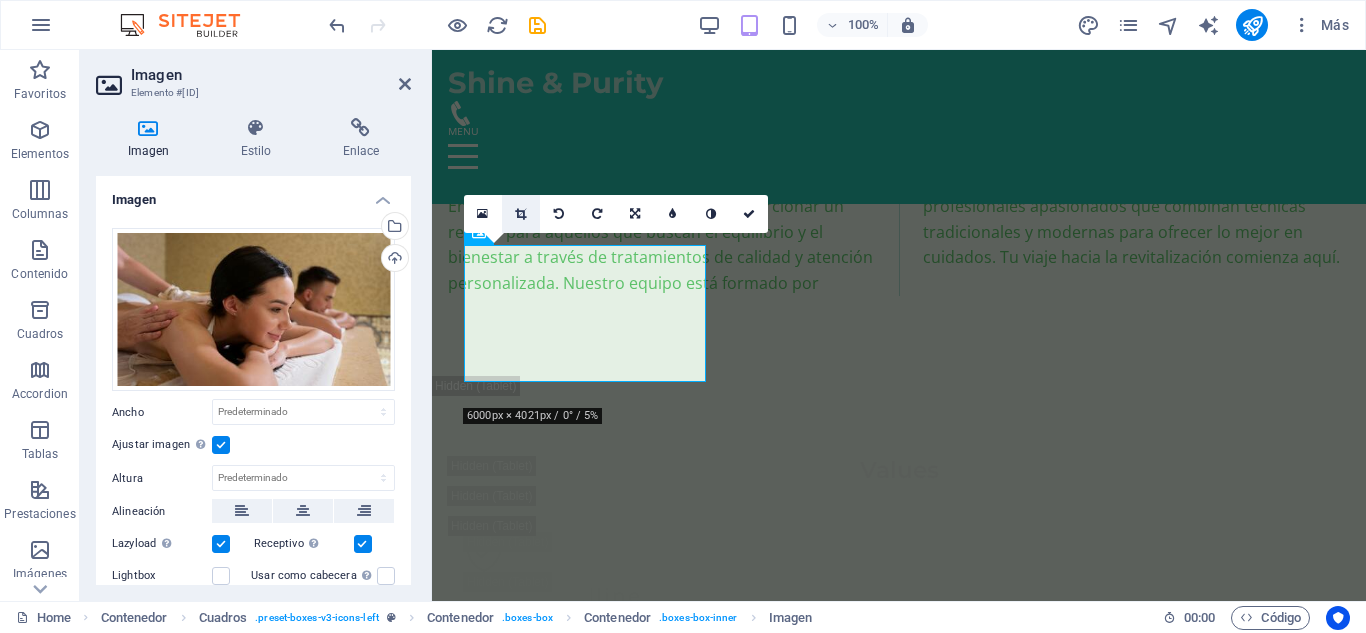 click at bounding box center (520, 214) 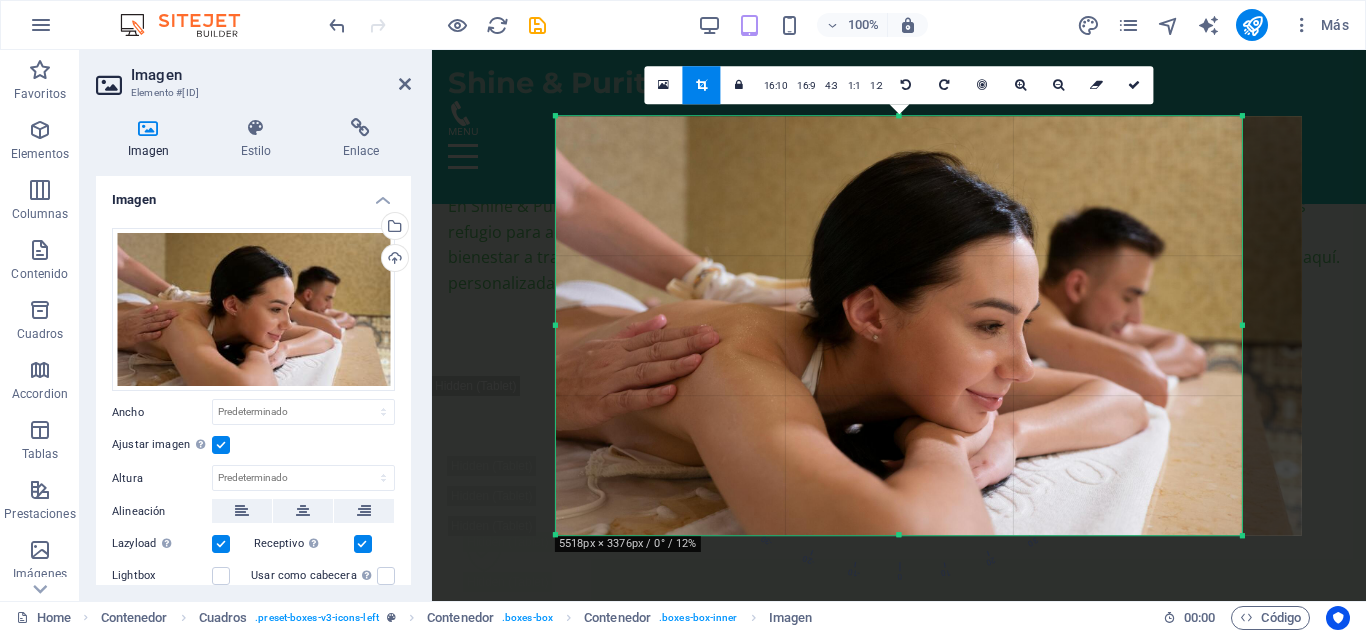 drag, startPoint x: 1270, startPoint y: 326, endPoint x: 1209, endPoint y: 332, distance: 61.294373 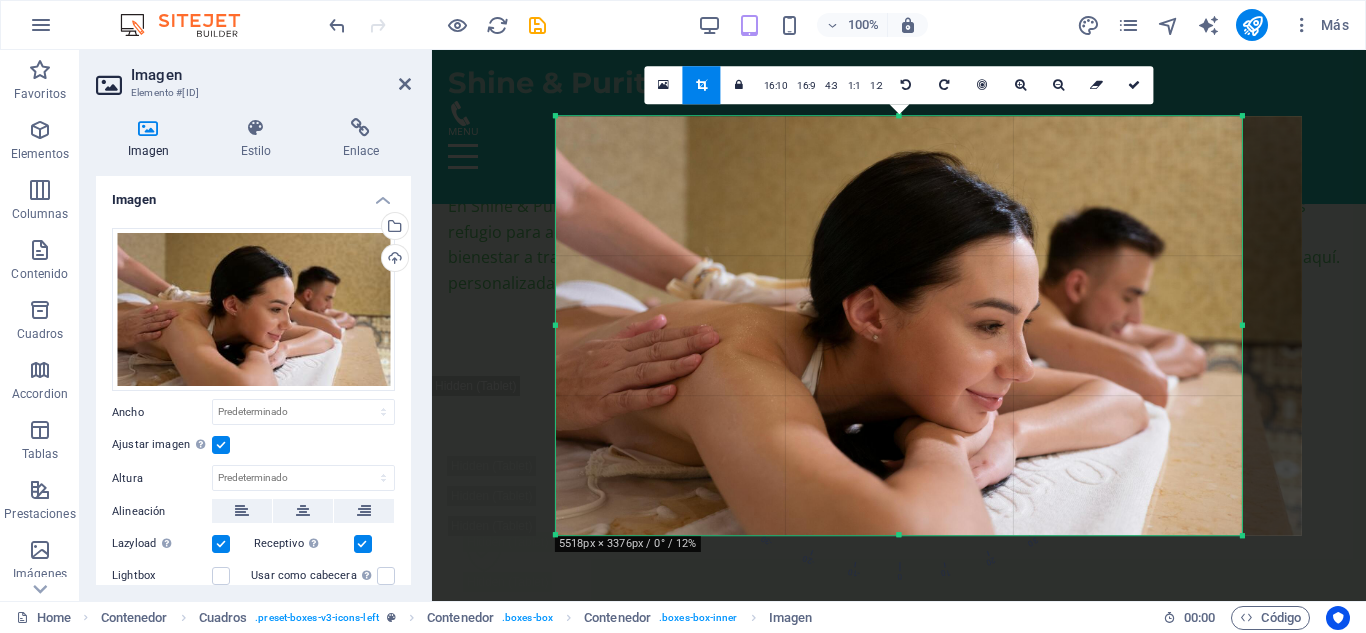 click on "180 170 160 150 140 130 120 110 100 90 80 70 60 50 40 30 20 10 0 -10 -20 -30 -40 -50 -60 -70 -80 -90 -100 -110 -120 -130 -140 -150 -160 -170 5518px × 3376px / 0° / 12% 16:10 16:9 4:3 1:1 1:2 0" at bounding box center [899, 326] 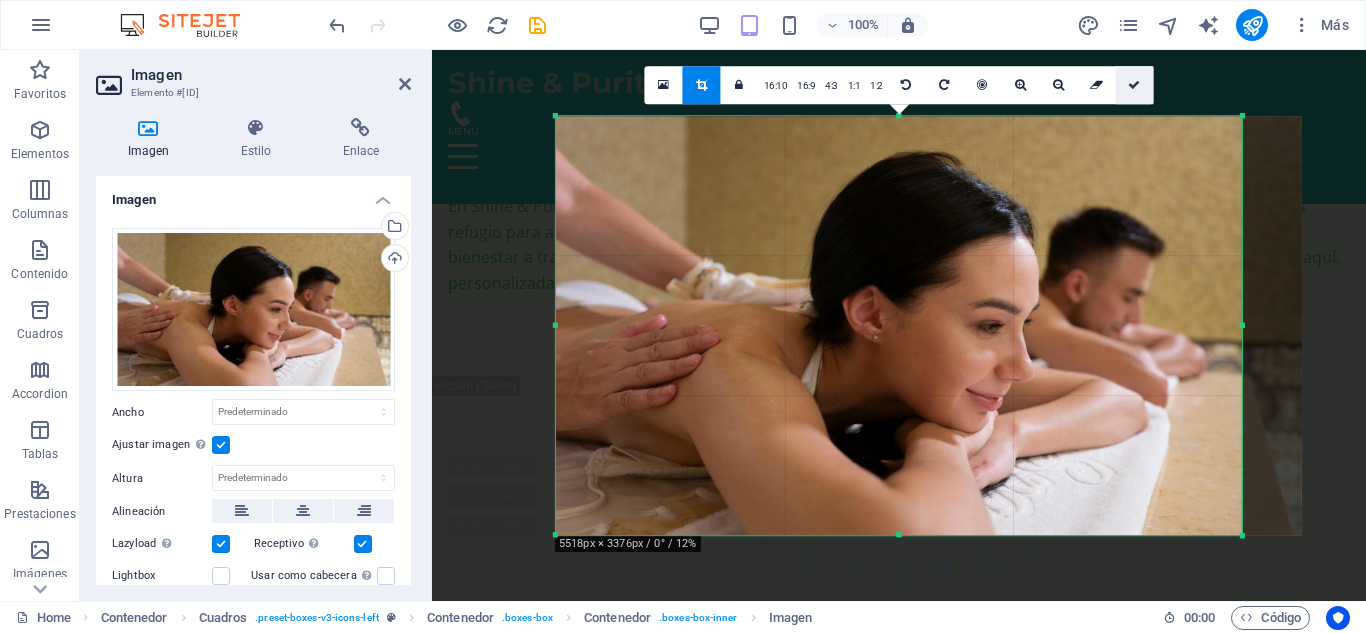 click at bounding box center (1134, 85) 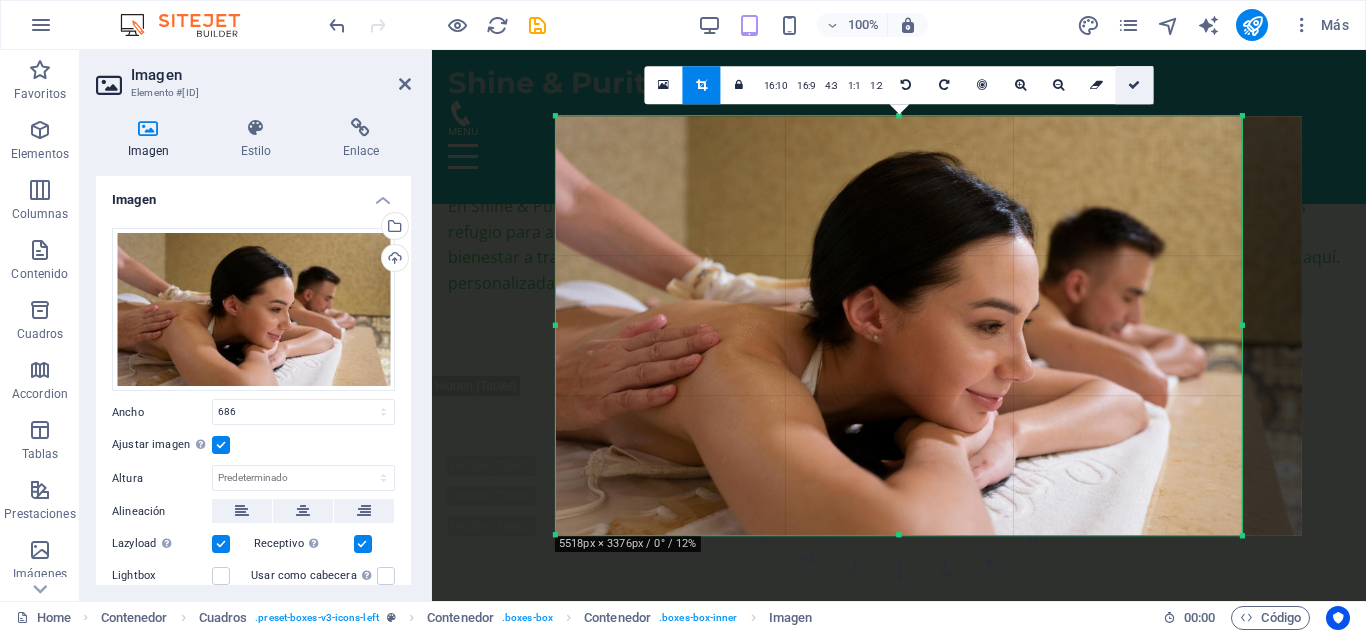 select on "px" 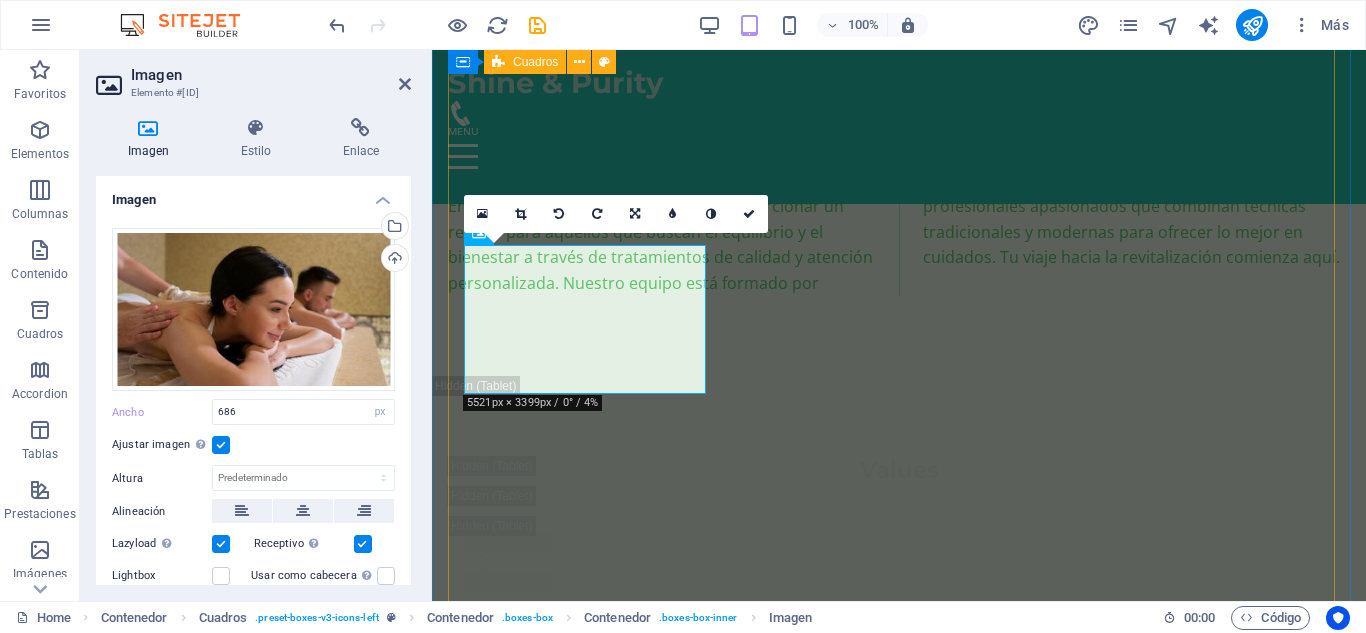 click on "Masaje Relajante Ideal para soltar tensiones acumuladas y reconectar contigo mismo. Ritmo lento, toques suaves, paz . 150.000 ​   ​ COP  Agregar    Masaje Tejido profundo Presión firme y técnica enfocada para liberar tensiones desde su base muscular. 150.000 COP  Agregar    Masaje Deportivo Perfecto para acompañar tu rutina de entrenamiento. Disminuye el riesgo de lesiones y mejora tu movilidad. 150.000 COP  Agregar    Masaje Relajante Déjate envolver por un masaje relajante que alivia el estrés y renueva la paz en tu cuerpo. 150.000 COP ​  Agregar    Masaje Relajante Déjate envolver por un masaje relajante que alivia el estrés y renueva la paz en tu cuerpo. 150.000 COP  Agregar    ​ Masaje Relajante Déjate envolver por un masaje relajante que alivia el estrés y renueva la paz en tu cuerpo. 150.000 COP  Agregar    Tratamientos Faciales Personalizados Servicios diseñados para cada tipo de piel, utilizando productos naturales para resaltar tu belleza natural." at bounding box center (899, 5949) 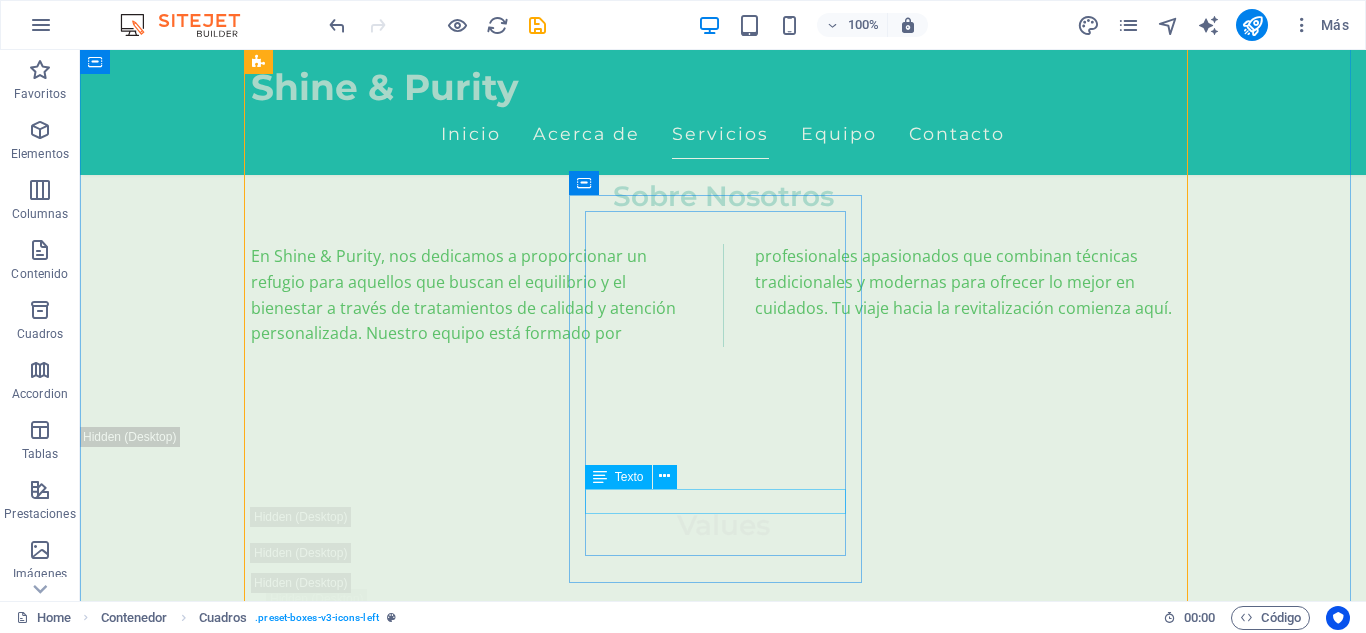 scroll, scrollTop: 4028, scrollLeft: 0, axis: vertical 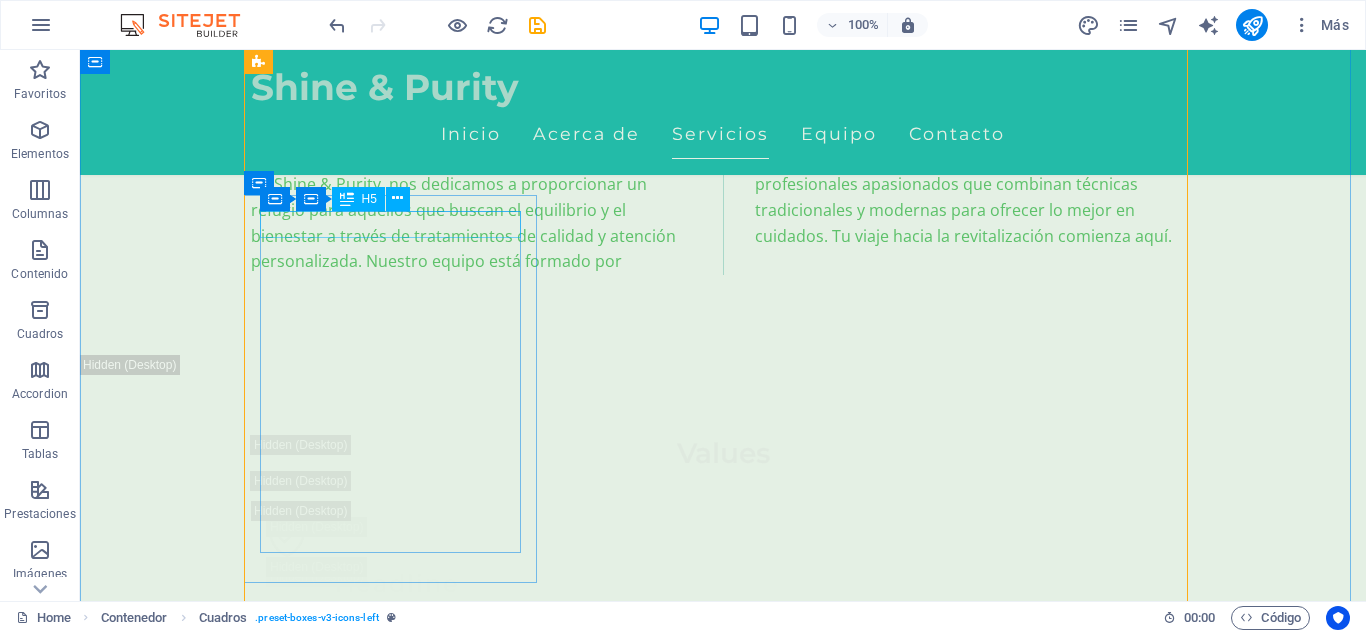 click on "Masaje Relajante" at bounding box center (397, 5961) 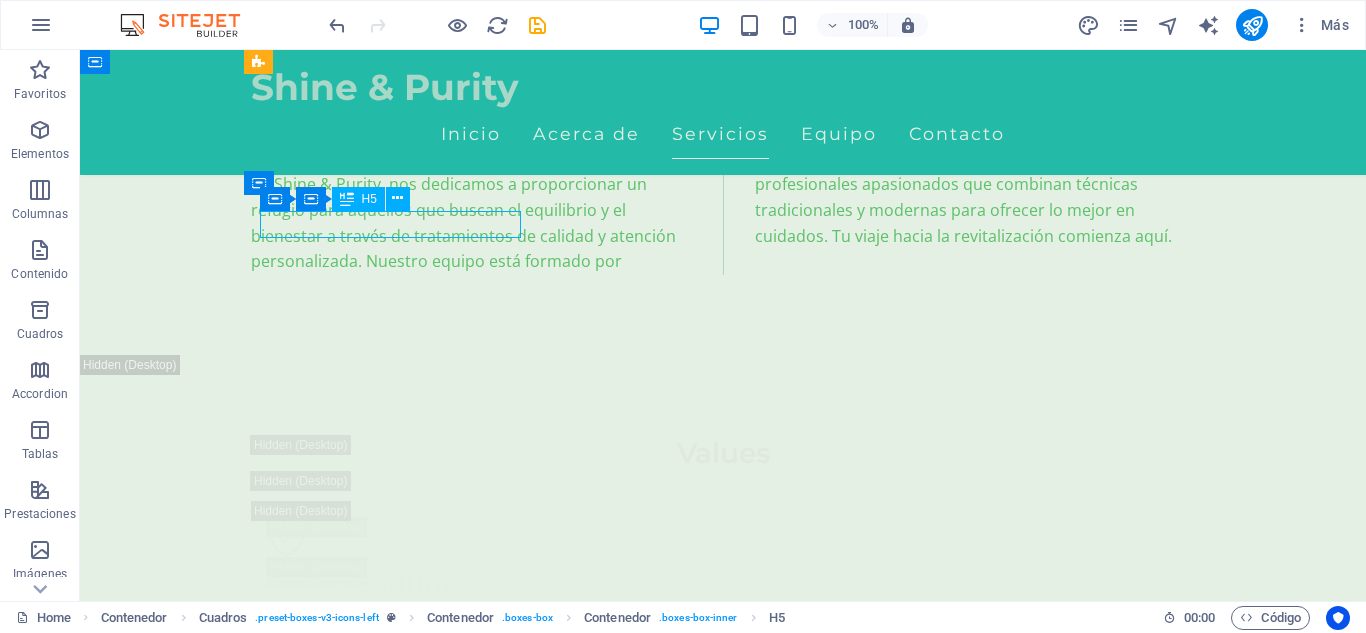 click on "Masaje Relajante" at bounding box center (397, 5961) 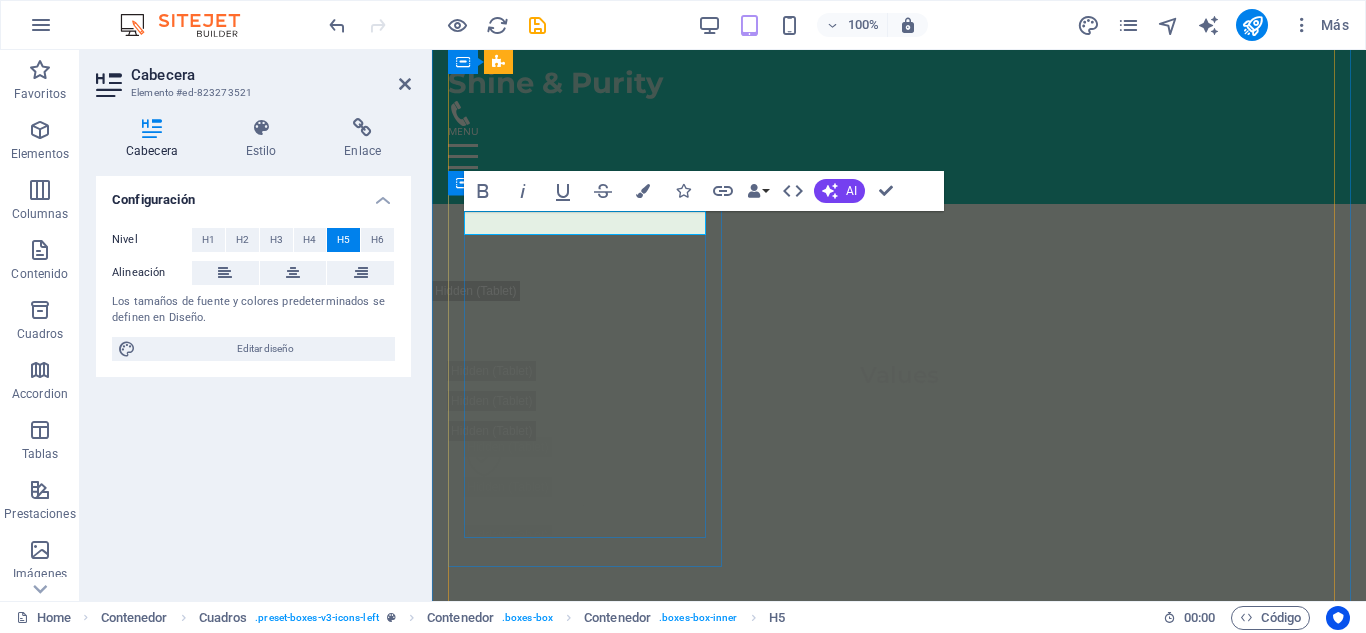 scroll, scrollTop: 3956, scrollLeft: 0, axis: vertical 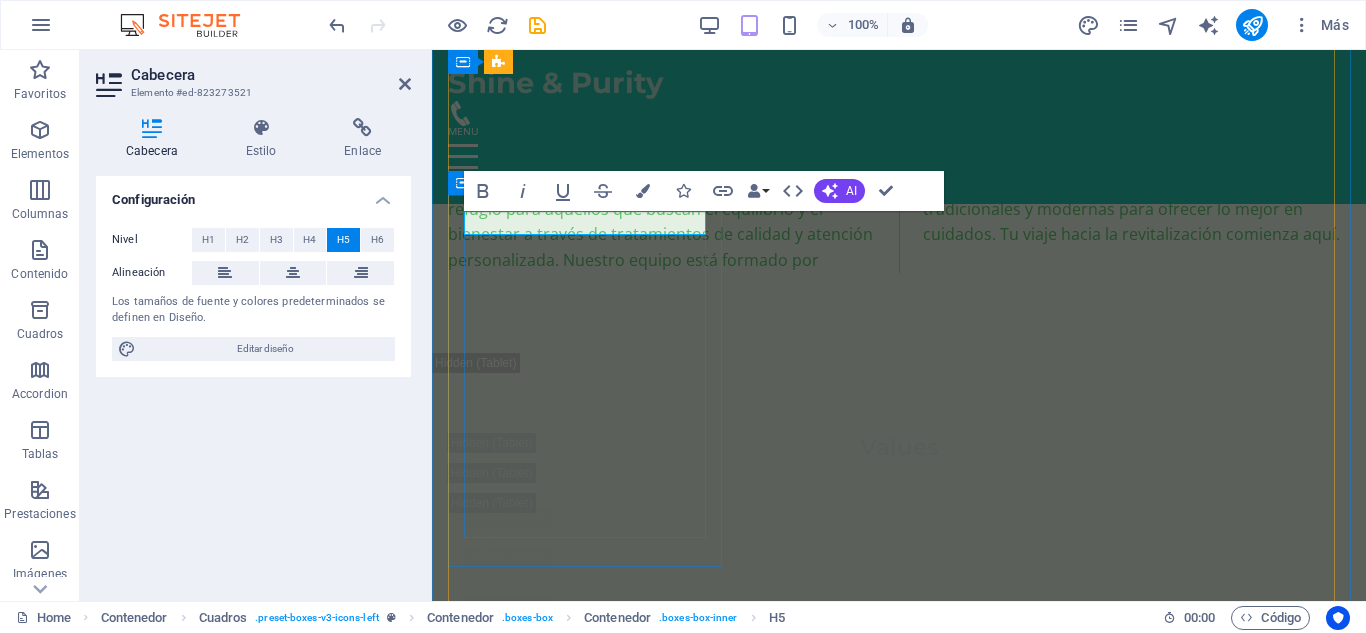 click on "Masaje Relajante" at bounding box center [587, 5679] 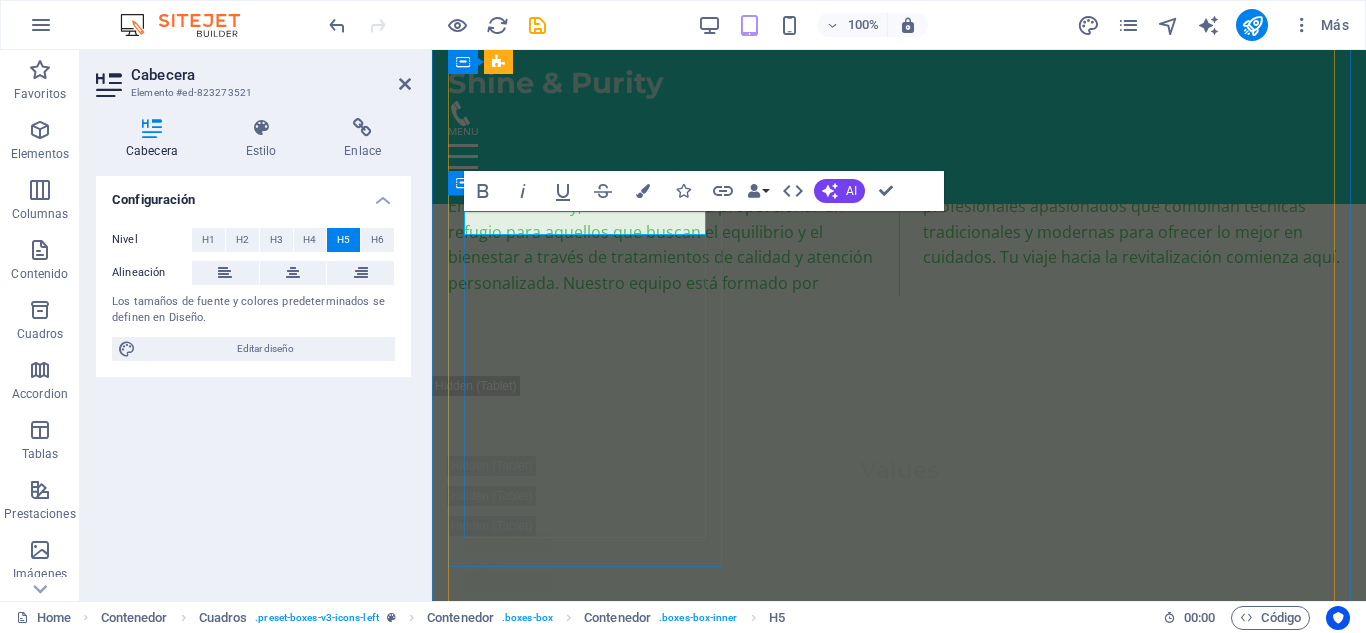 type 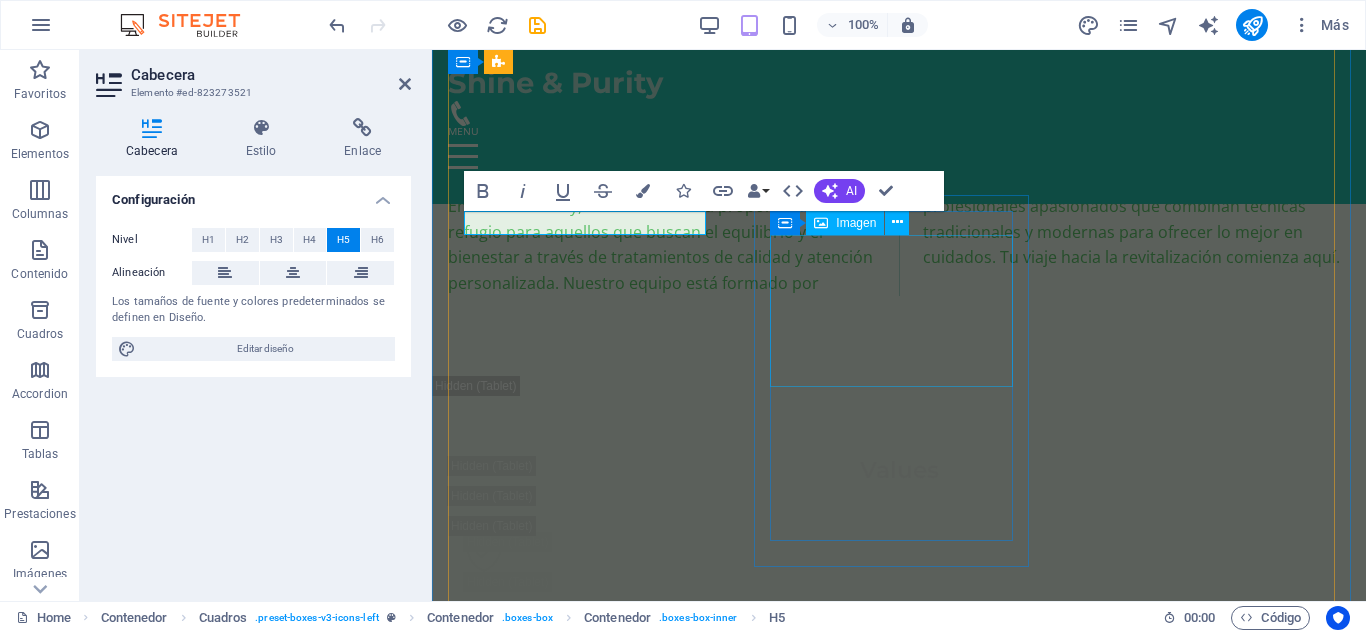 click at bounding box center (587, 6629) 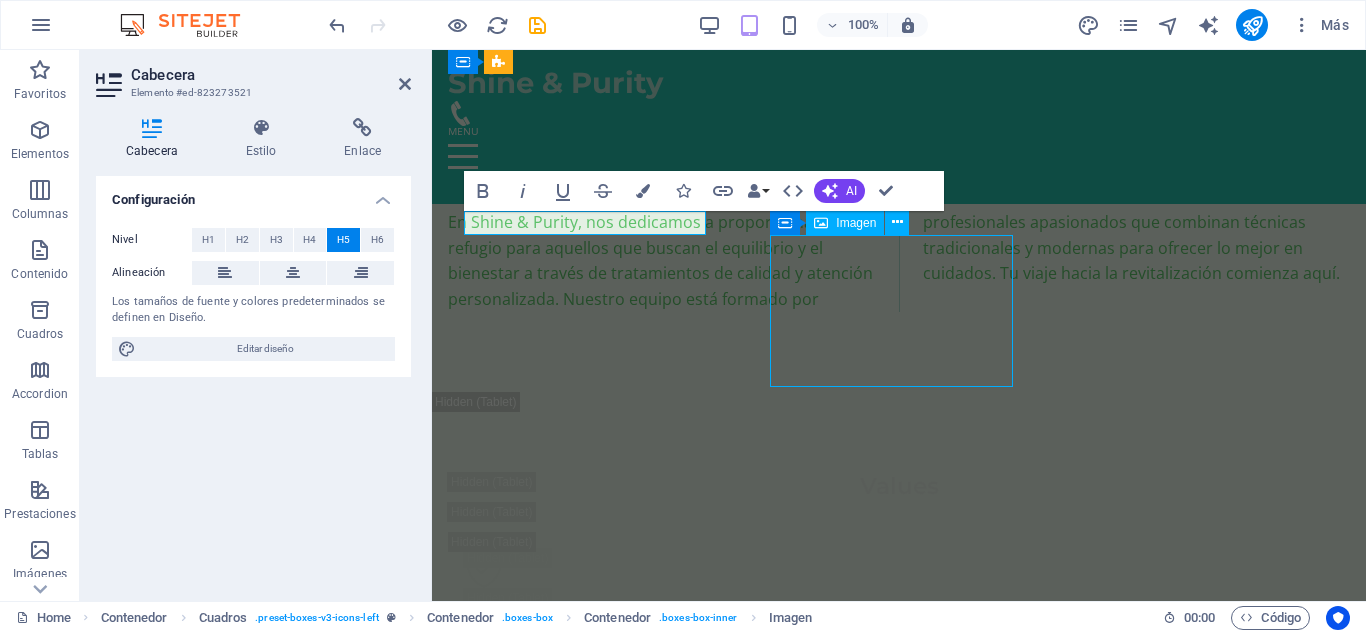 click on "Masaje Relajante Ideal para soltar tensiones acumuladas y reconectar contigo mismo. Ritmo lento, toques suaves, paz . 150.000 ​   ​ COP  Agregar    Masaje Tejido profundo Presión firme y técnica enfocada para liberar tensiones desde su base muscular. 150.000 COP  Agregar    Masaje Deportivo Perfecto para acompañar tu rutina de entrenamiento. Disminuye el riesgo de lesiones y mejora tu movilidad. 150.000 COP  Agregar    Masaje en Pareja Déjate envolver por un masaje relajante que alivia el estrés y renueva la paz en tu cuerpo. 150.000 COP ​  Agregar    Masaje Relajante Déjate envolver por un masaje relajante que alivia el estrés y renueva la paz en tu cuerpo. 150.000 COP  Agregar    ​ Masaje Relajante Déjate envolver por un masaje relajante que alivia el estrés y renueva la paz en tu cuerpo. 150.000 COP  Agregar    Tratamientos Faciales Personalizados Servicios diseñados para cada tipo de piel, utilizando productos naturales para resaltar tu belleza natural." at bounding box center (899, 5965) 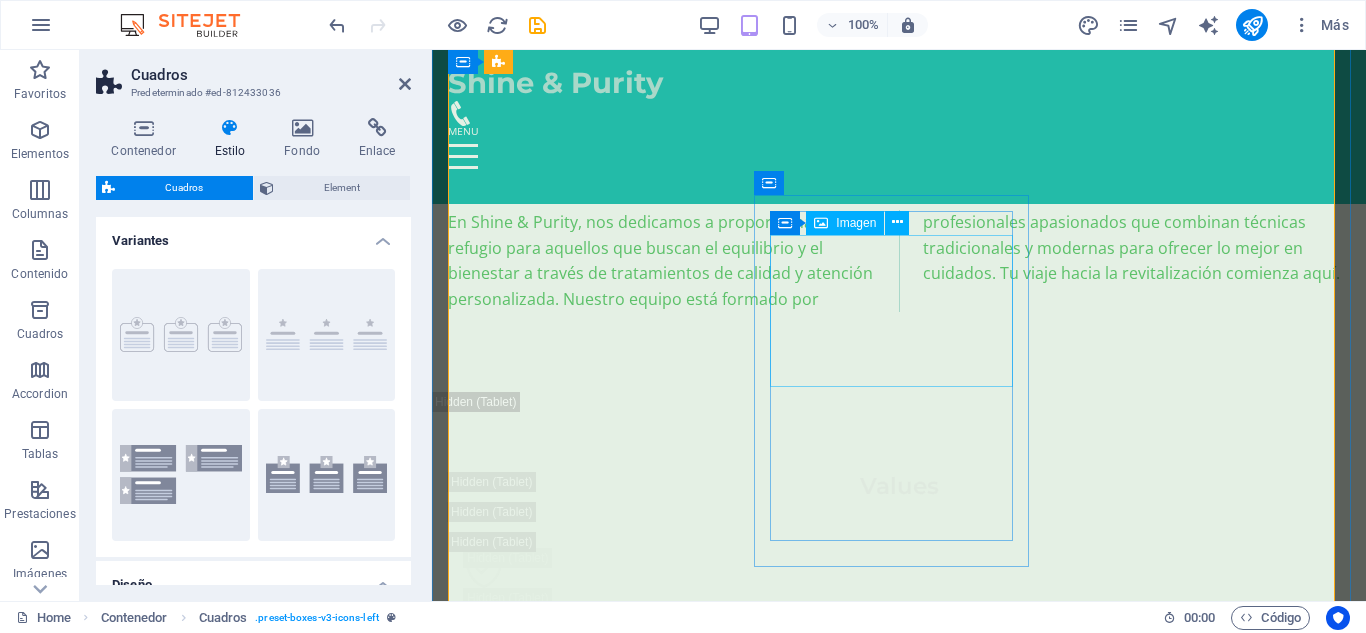 click at bounding box center [587, 6645] 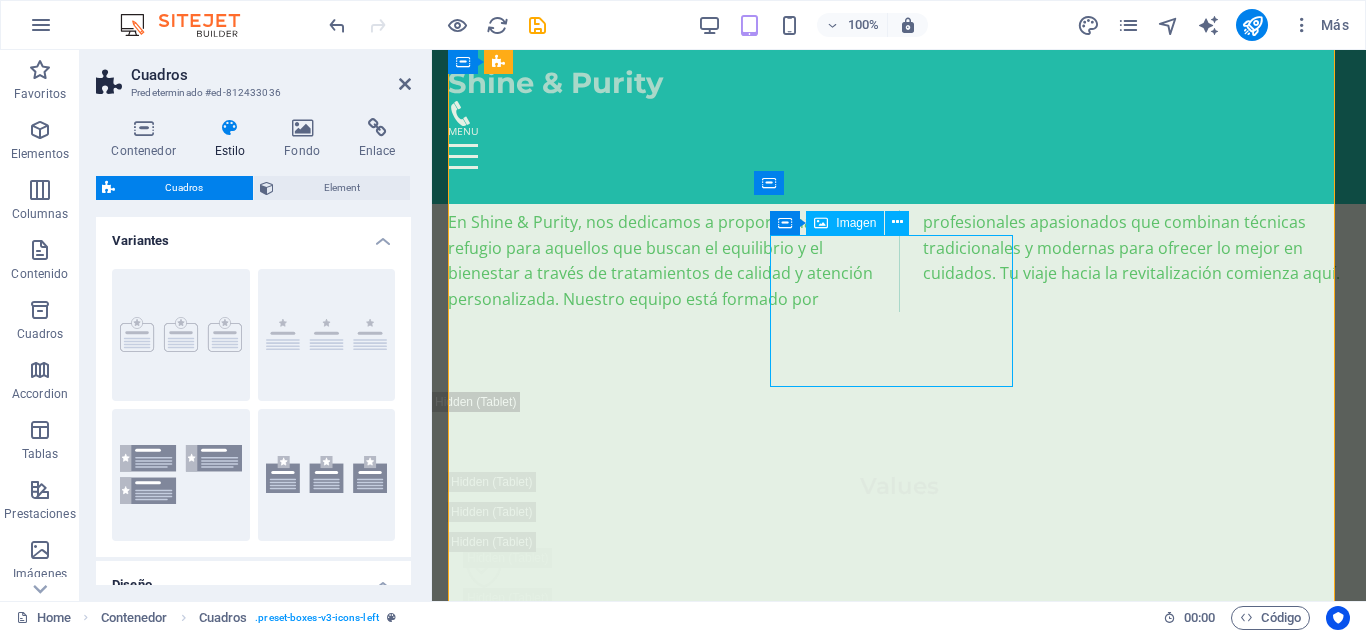 click at bounding box center [587, 6645] 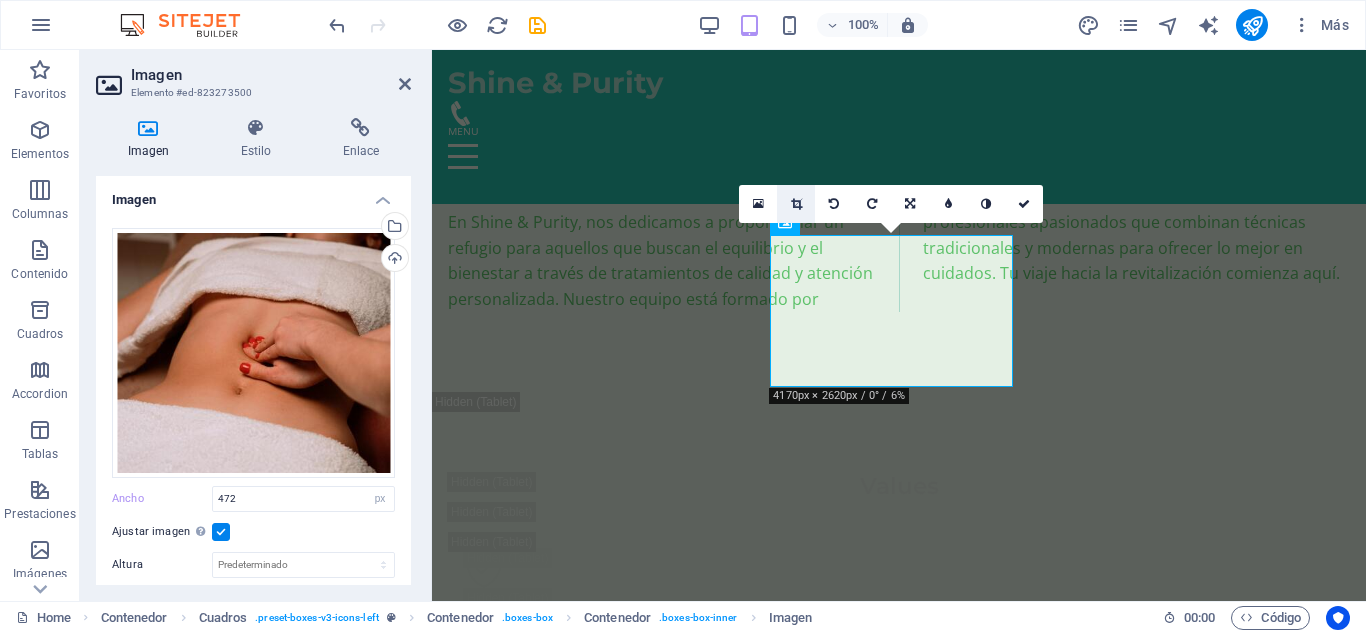 click at bounding box center (796, 204) 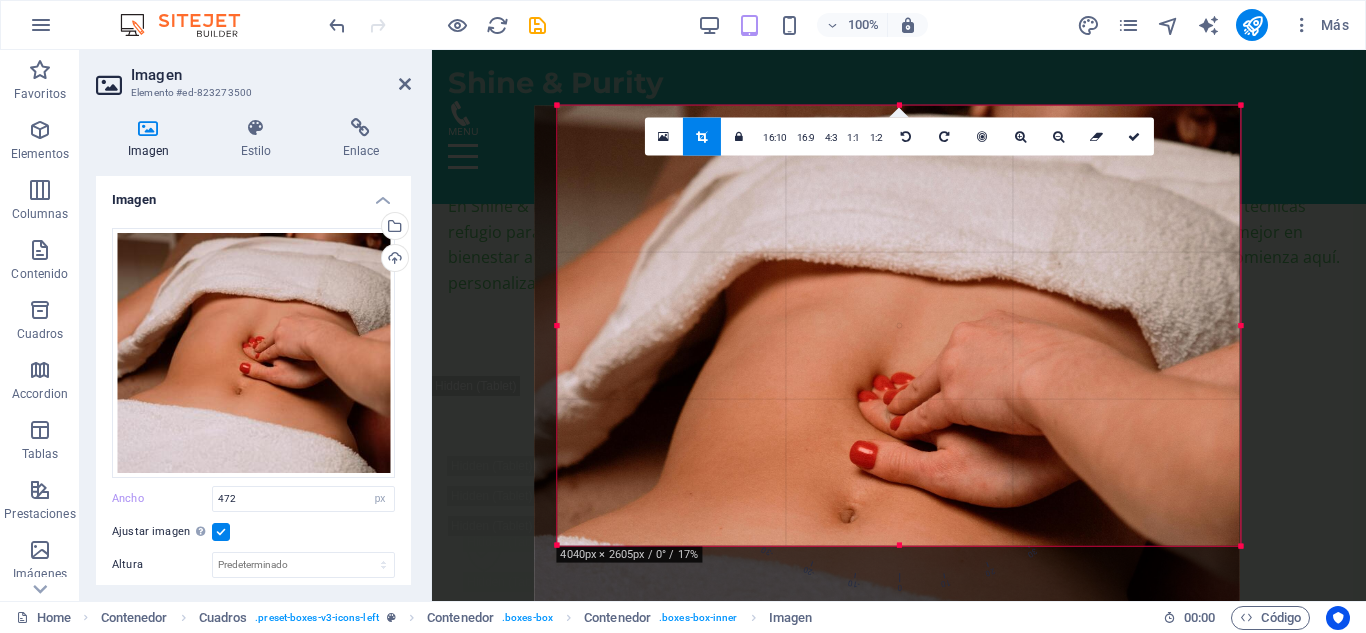 drag, startPoint x: 546, startPoint y: 325, endPoint x: 569, endPoint y: 318, distance: 24.04163 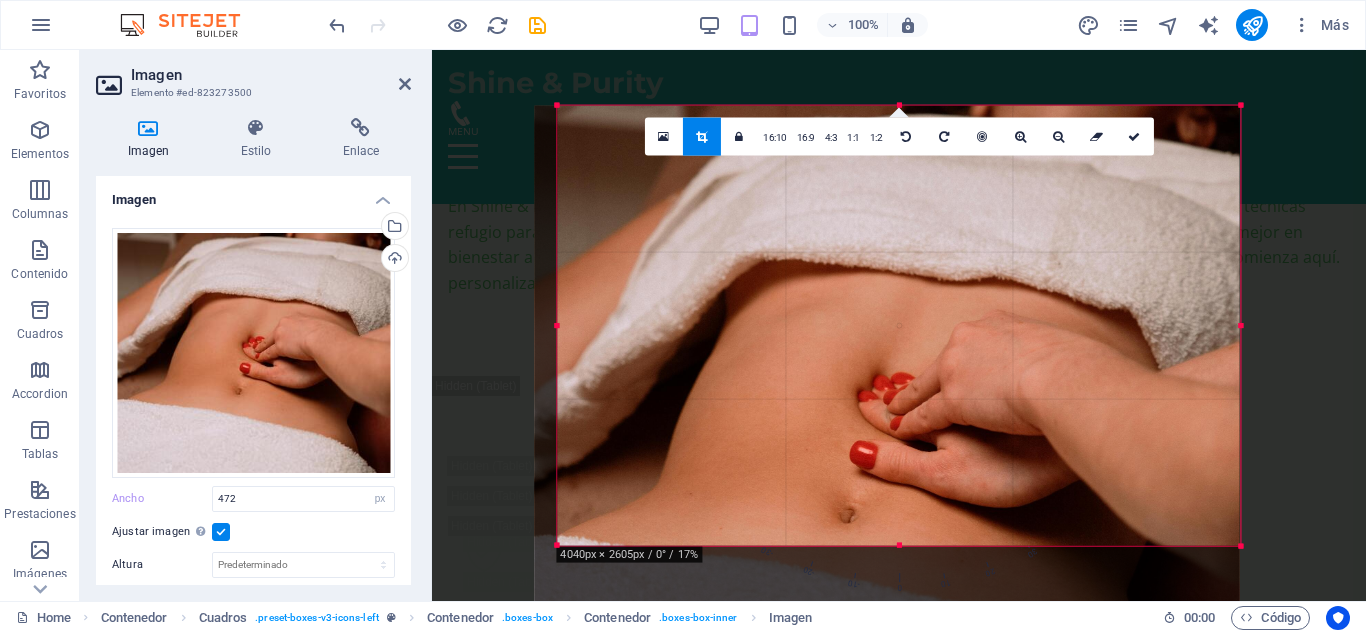 click on "180 170 160 150 140 130 120 110 100 90 80 70 60 50 40 30 20 10 0 -10 -20 -30 -40 -50 -60 -70 -80 -90 -100 -110 -120 -130 -140 -150 -160 -170 4040px × 2605px / 0° / 17% 16:10 16:9 4:3 1:1 1:2 0" at bounding box center [898, 325] 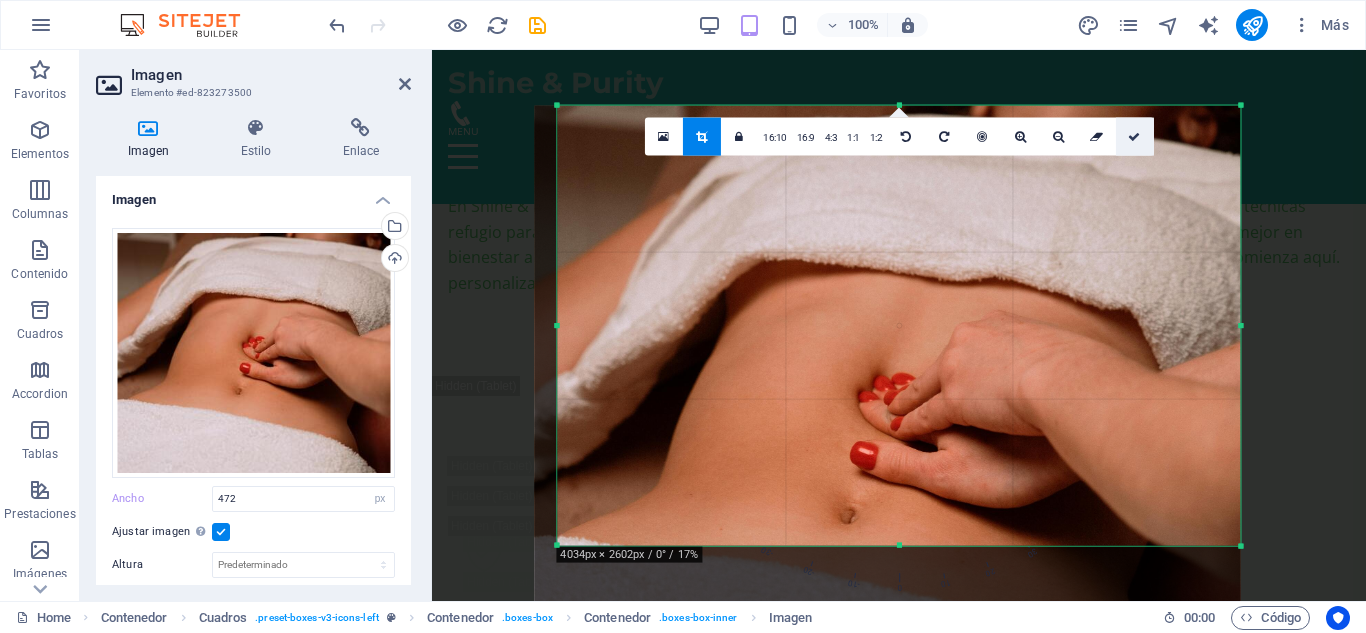 click at bounding box center [1134, 136] 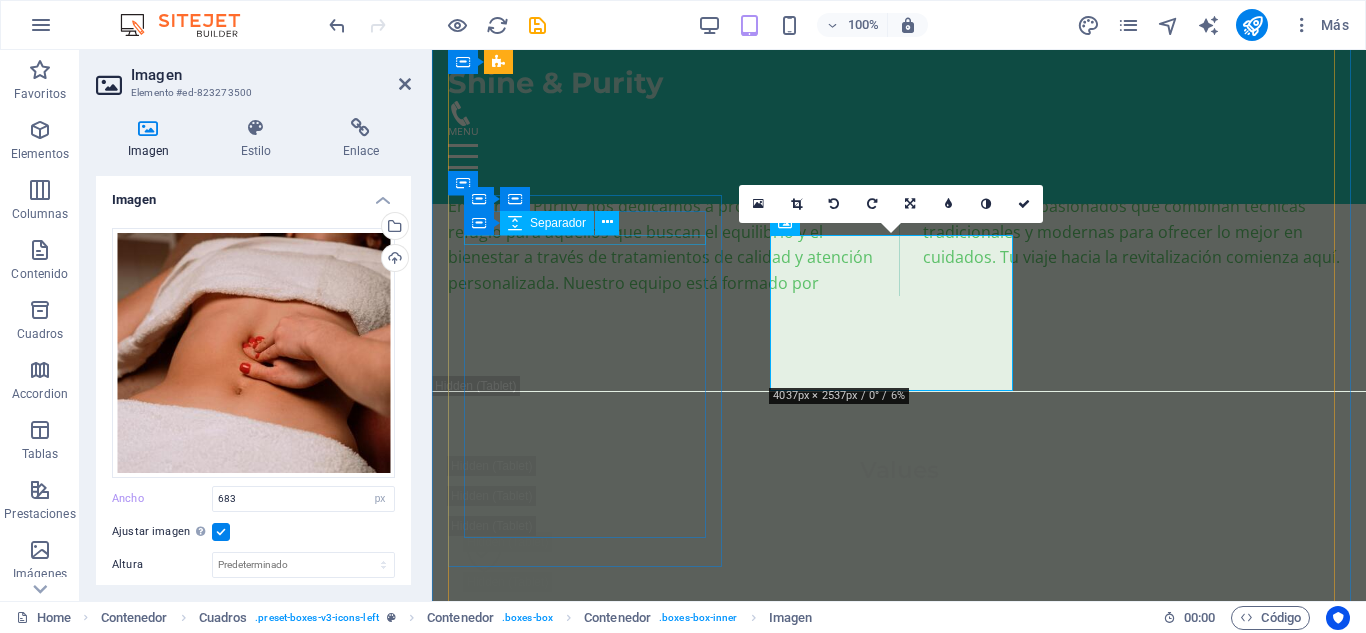click at bounding box center [587, 5719] 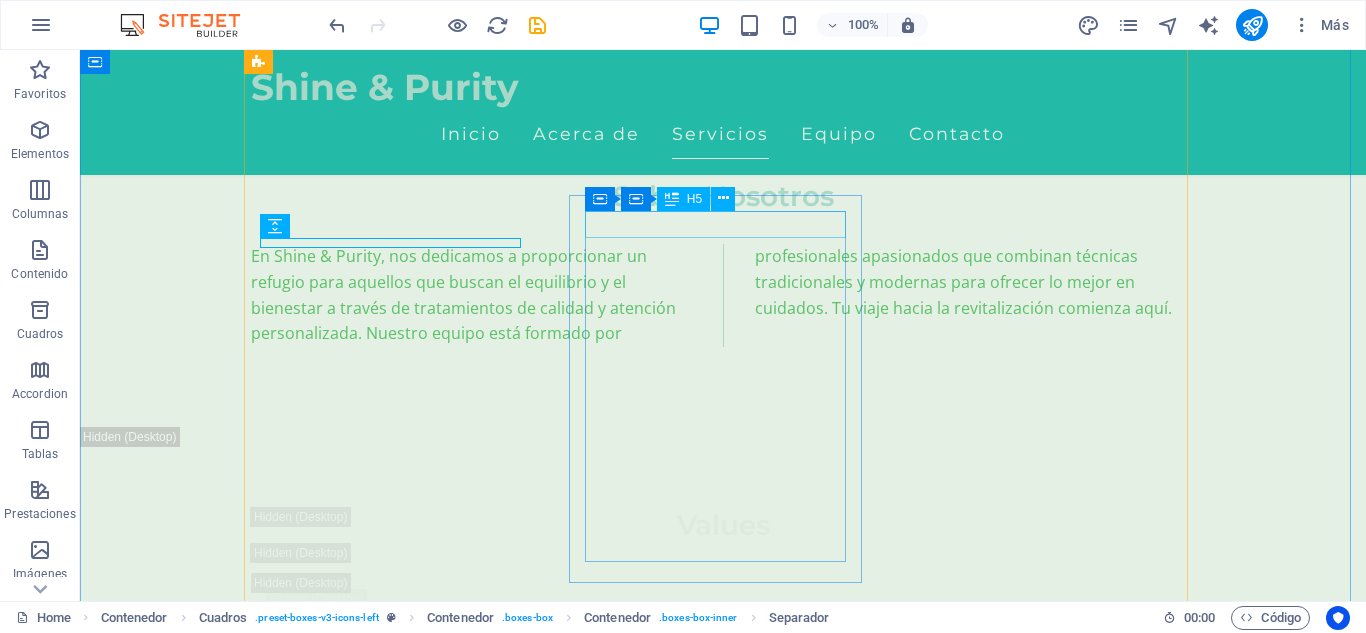 scroll, scrollTop: 4028, scrollLeft: 0, axis: vertical 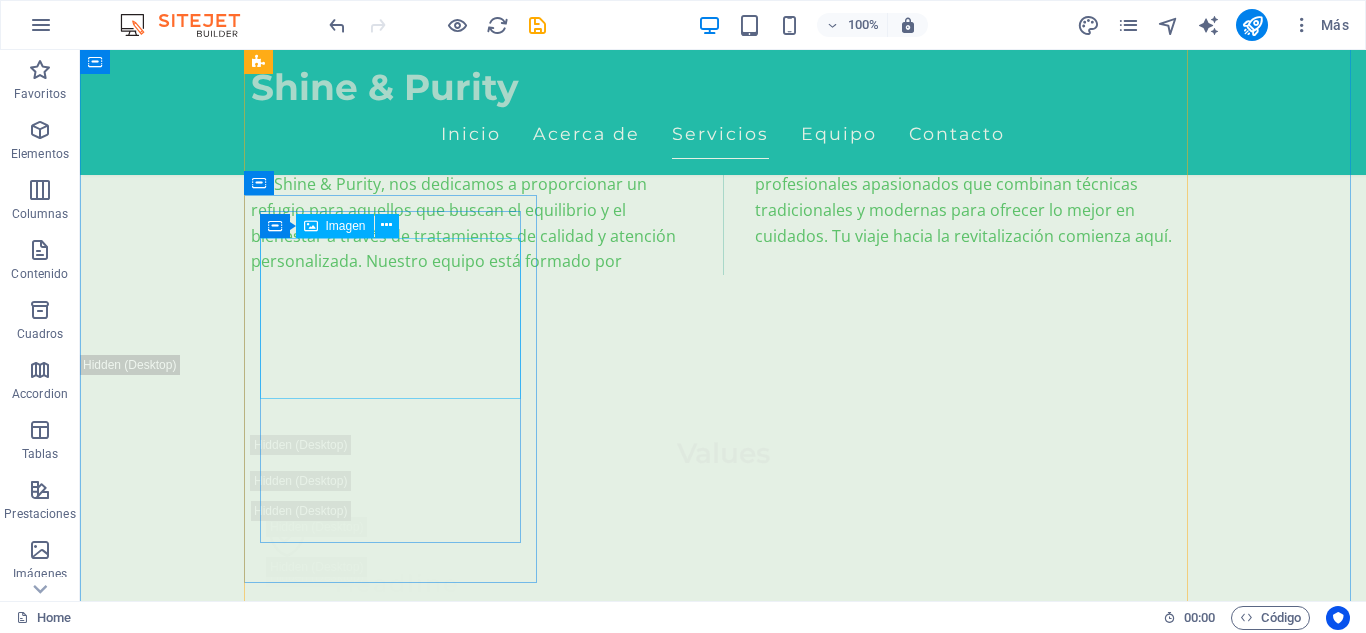 click at bounding box center [397, 6289] 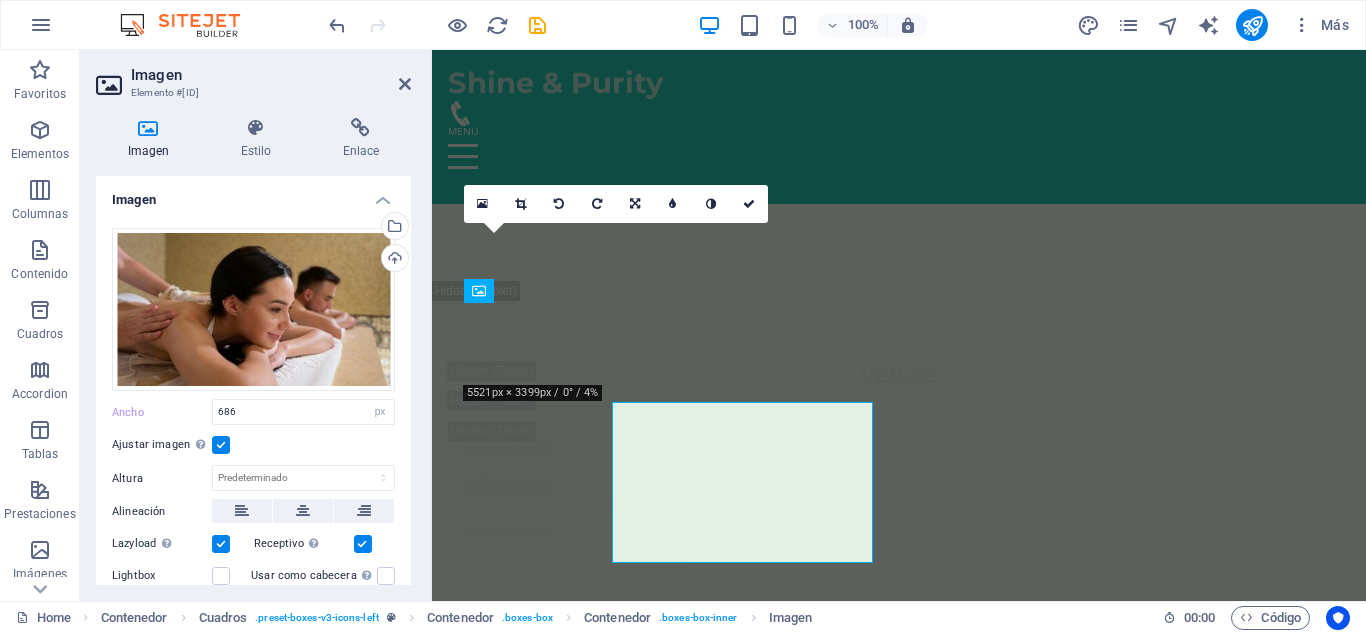scroll, scrollTop: 3956, scrollLeft: 0, axis: vertical 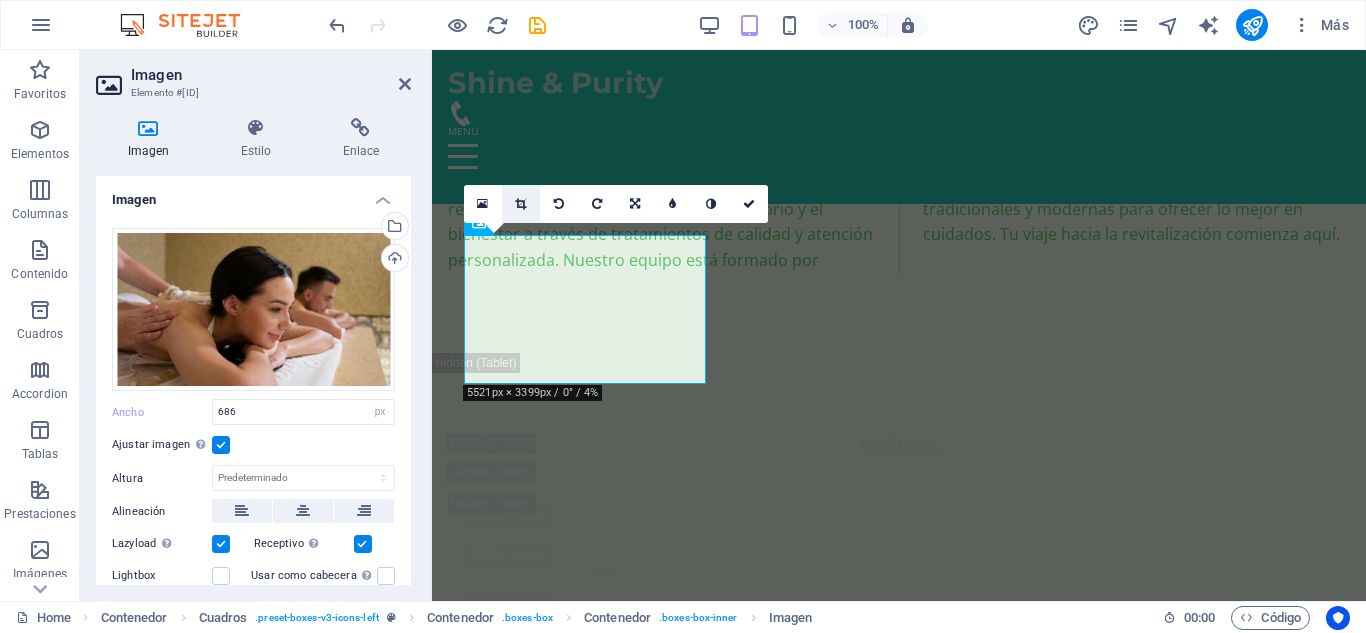 click at bounding box center (520, 204) 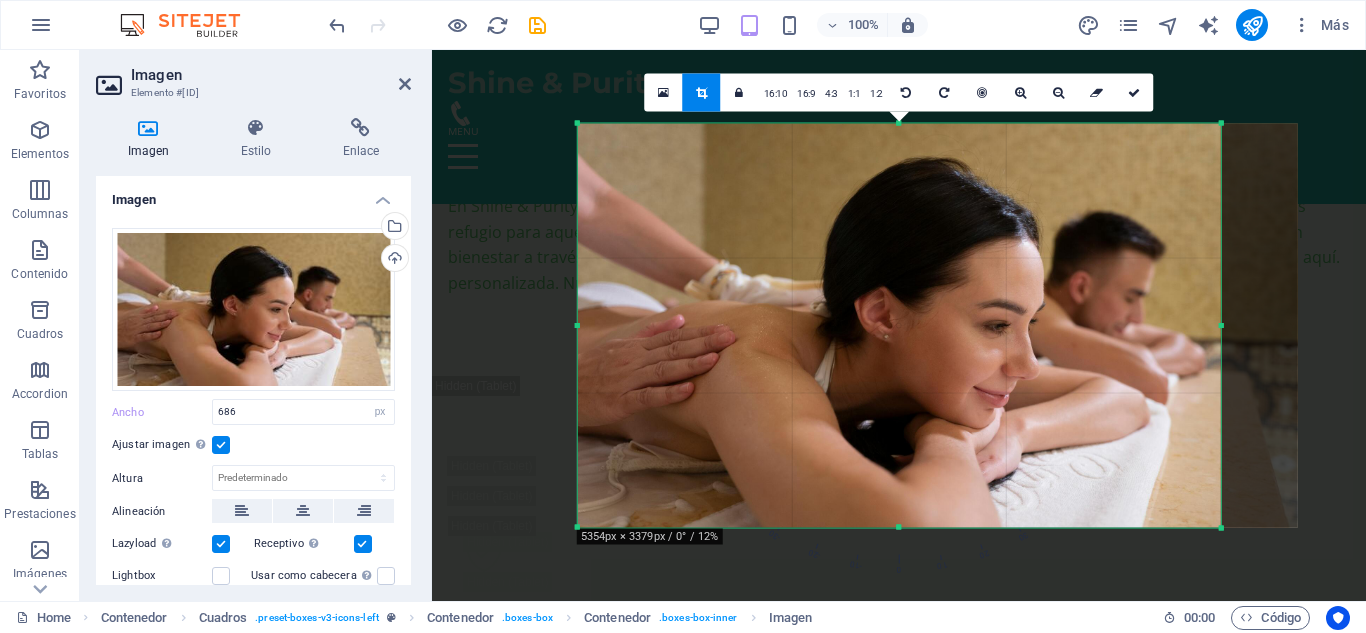 drag, startPoint x: 1232, startPoint y: 532, endPoint x: 1214, endPoint y: 532, distance: 18 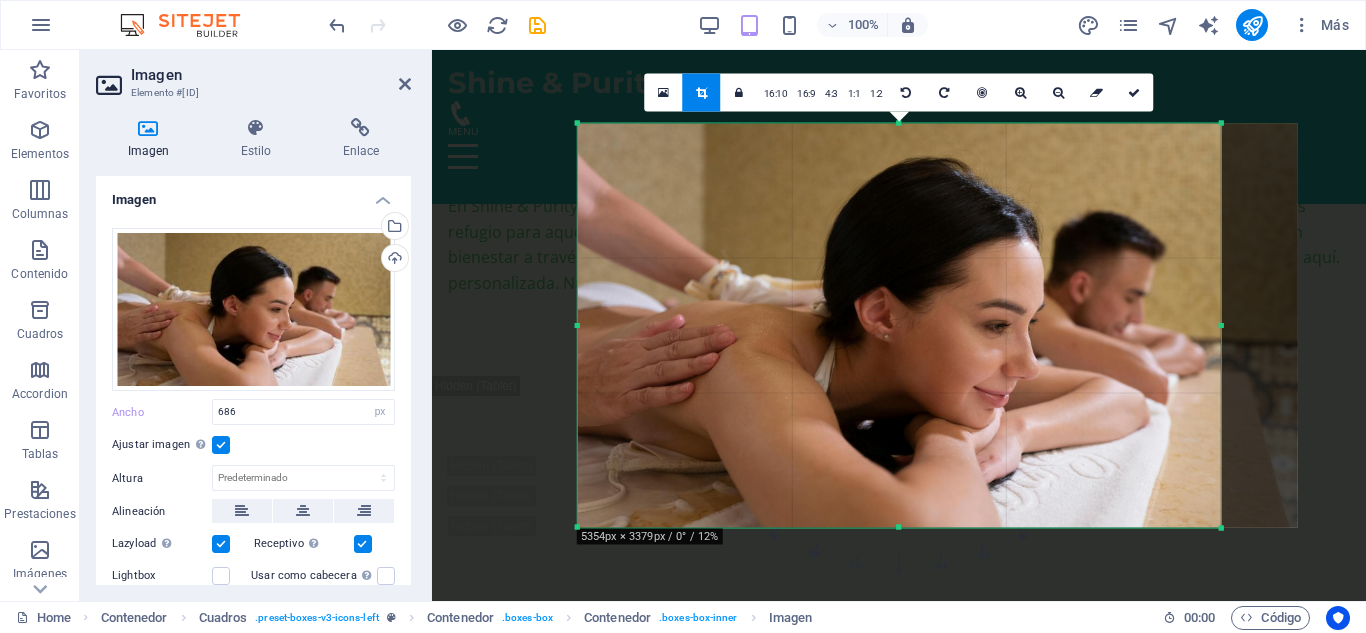 click on "180 170 160 150 140 130 120 110 100 90 80 70 60 50 40 30 20 10 0 -10 -20 -30 -40 -50 -60 -70 -80 -90 -100 -110 -120 -130 -140 -150 -160 -170 5354px × 3379px / 0° / 12% 16:10 16:9 4:3 1:1 1:2 0" at bounding box center [899, 325] 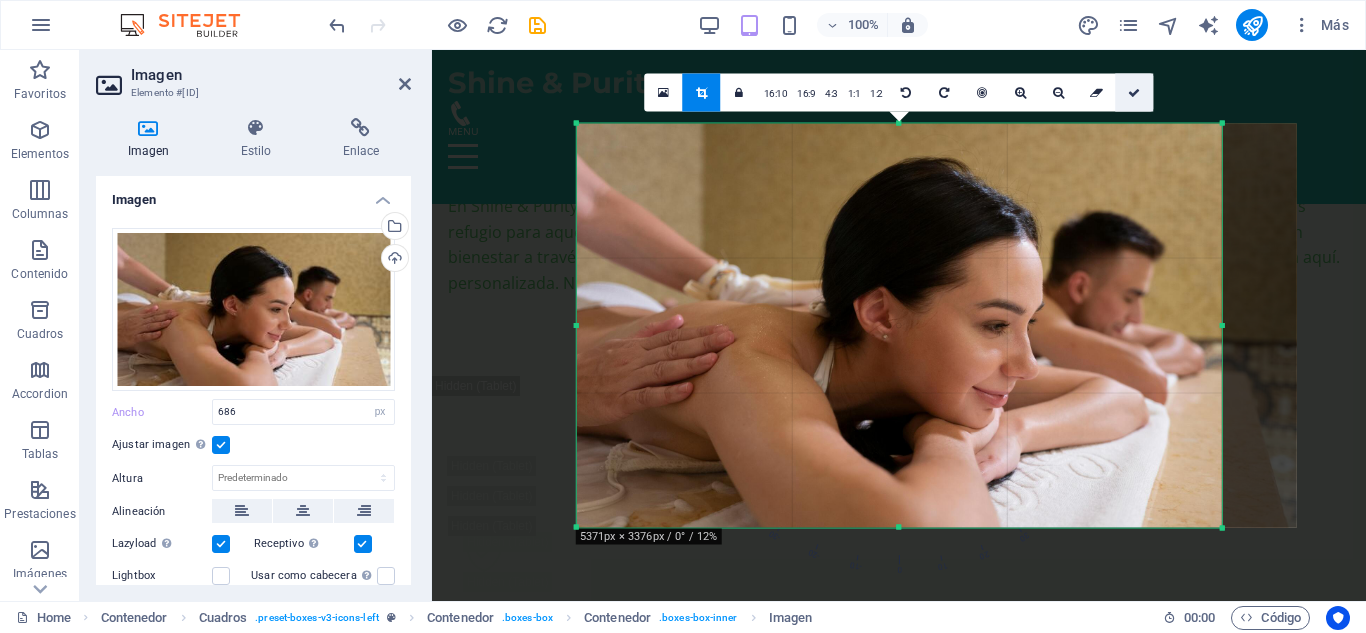 click at bounding box center [1135, 92] 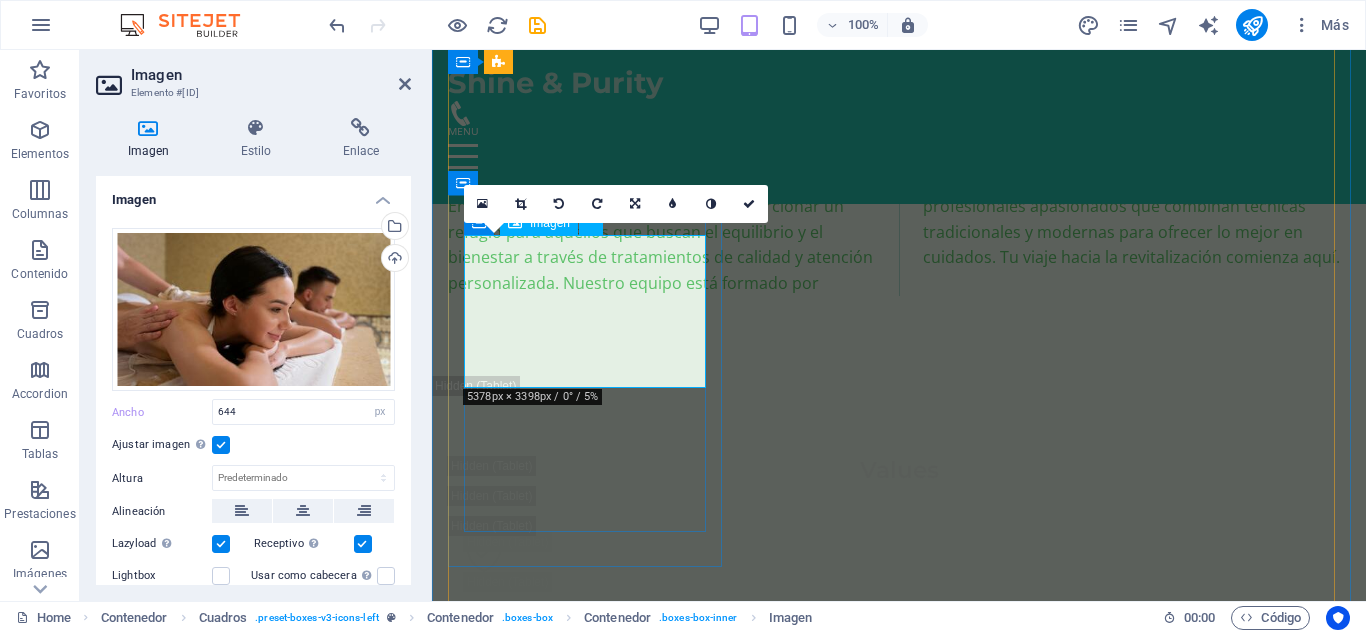 click at bounding box center (587, 5916) 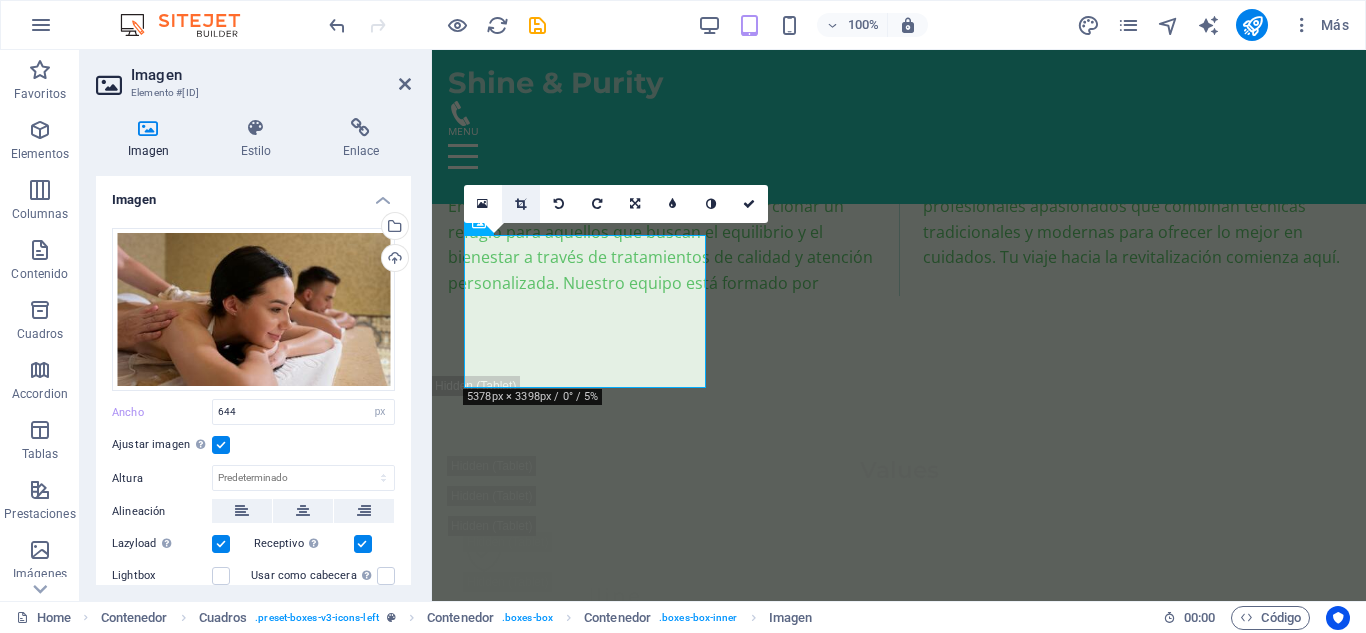 click at bounding box center (520, 204) 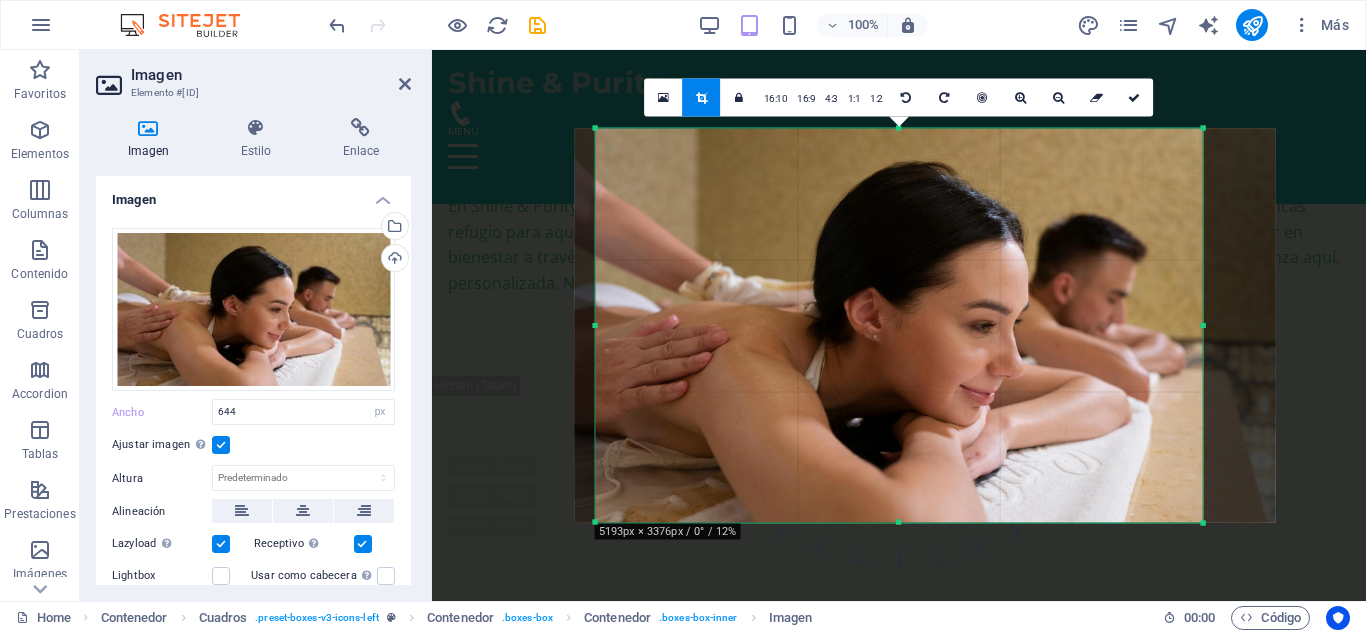 drag, startPoint x: 584, startPoint y: 324, endPoint x: 605, endPoint y: 324, distance: 21 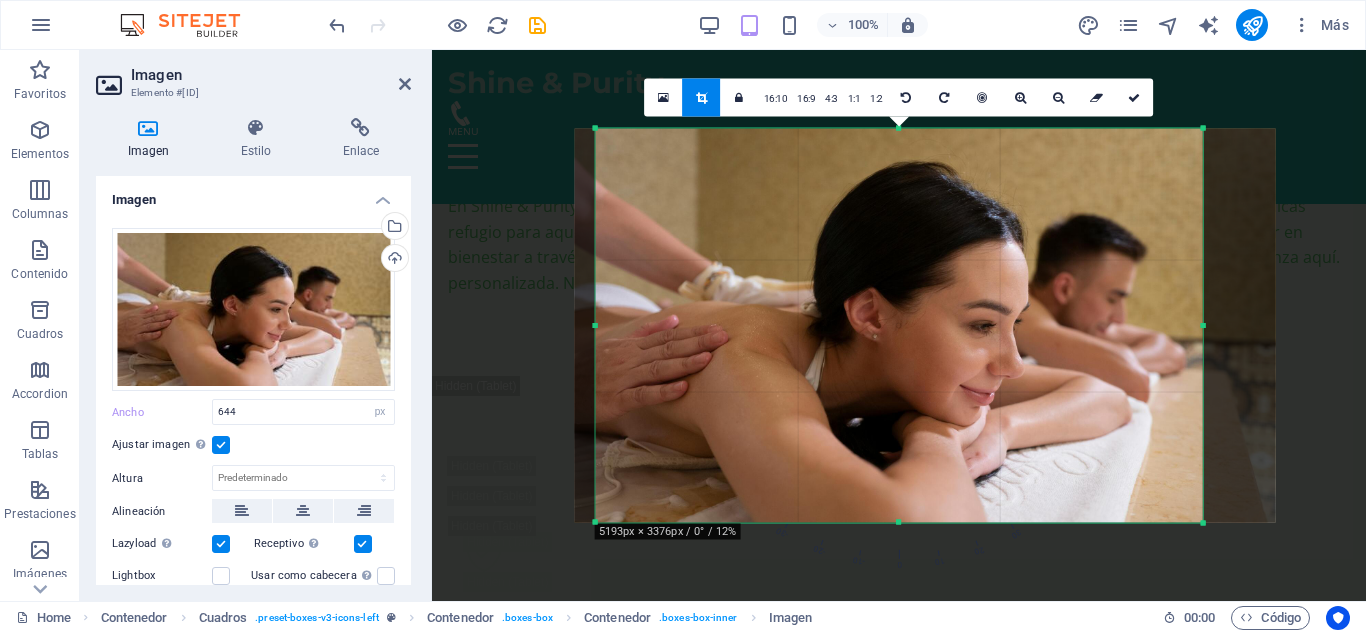 click on "180 170 160 150 140 130 120 110 100 90 80 70 60 50 40 30 20 10 0 -10 -20 -30 -40 -50 -60 -70 -80 -90 -100 -110 -120 -130 -140 -150 -160 -170 5193px × 3376px / 0° / 12% 16:10 16:9 4:3 1:1 1:2 0" at bounding box center [899, 325] 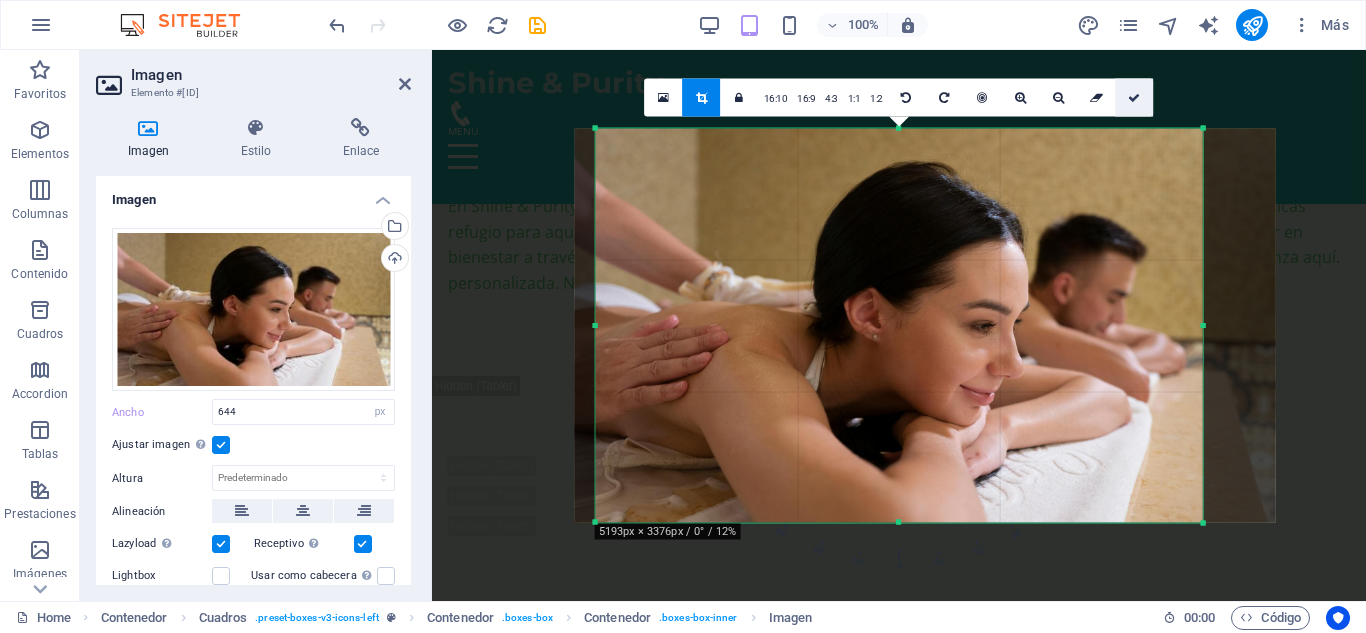 click at bounding box center (1135, 97) 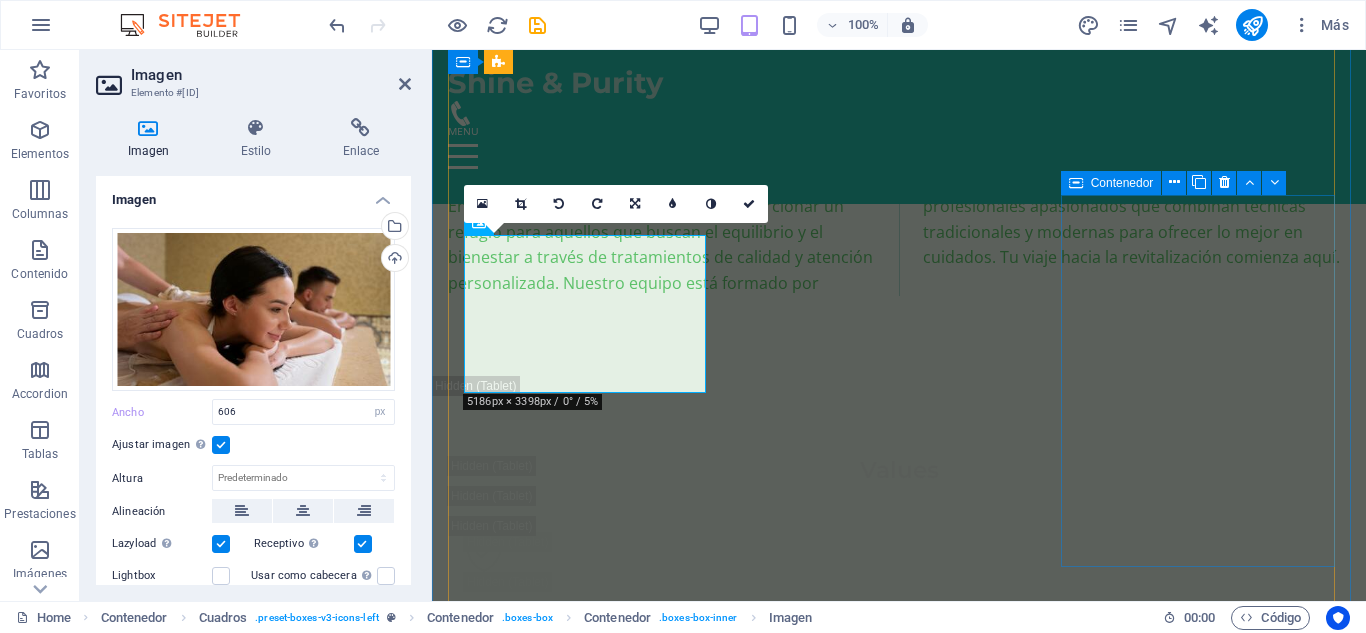 click on "​ Masaje Relajante Déjate envolver por un masaje relajante que alivia el estrés y renueva la paz en tu cuerpo. 150.000 COP  Agregar" at bounding box center (587, 7684) 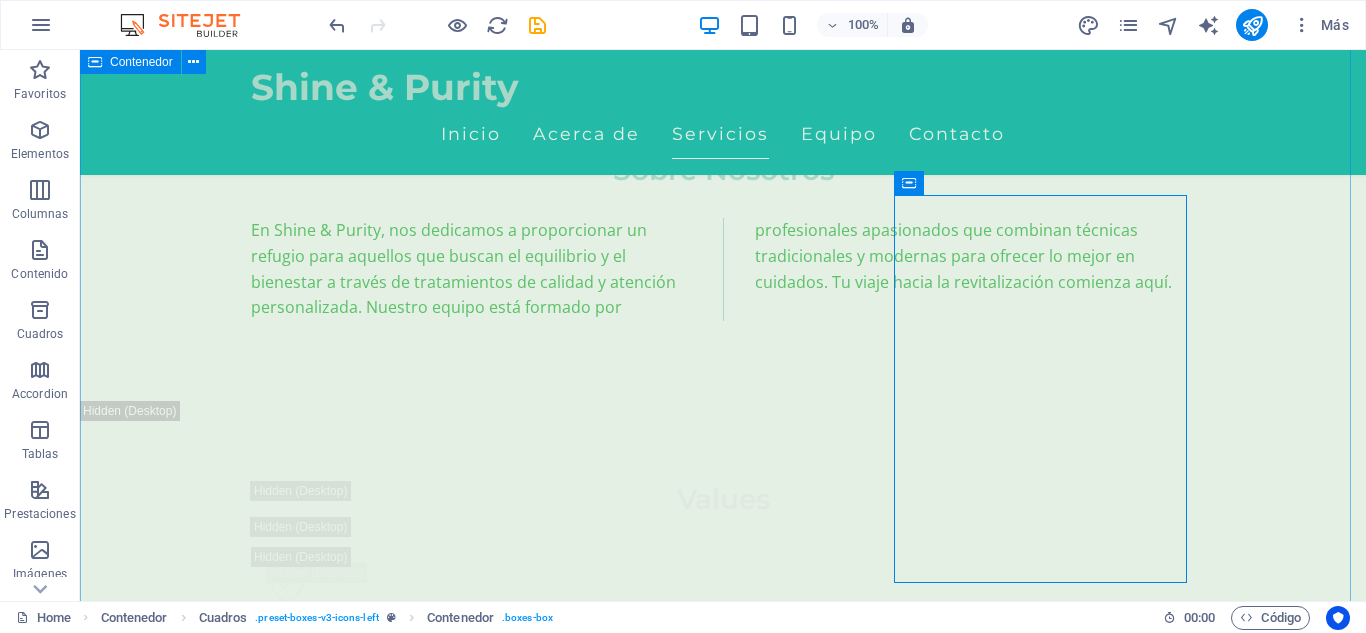 scroll, scrollTop: 4028, scrollLeft: 0, axis: vertical 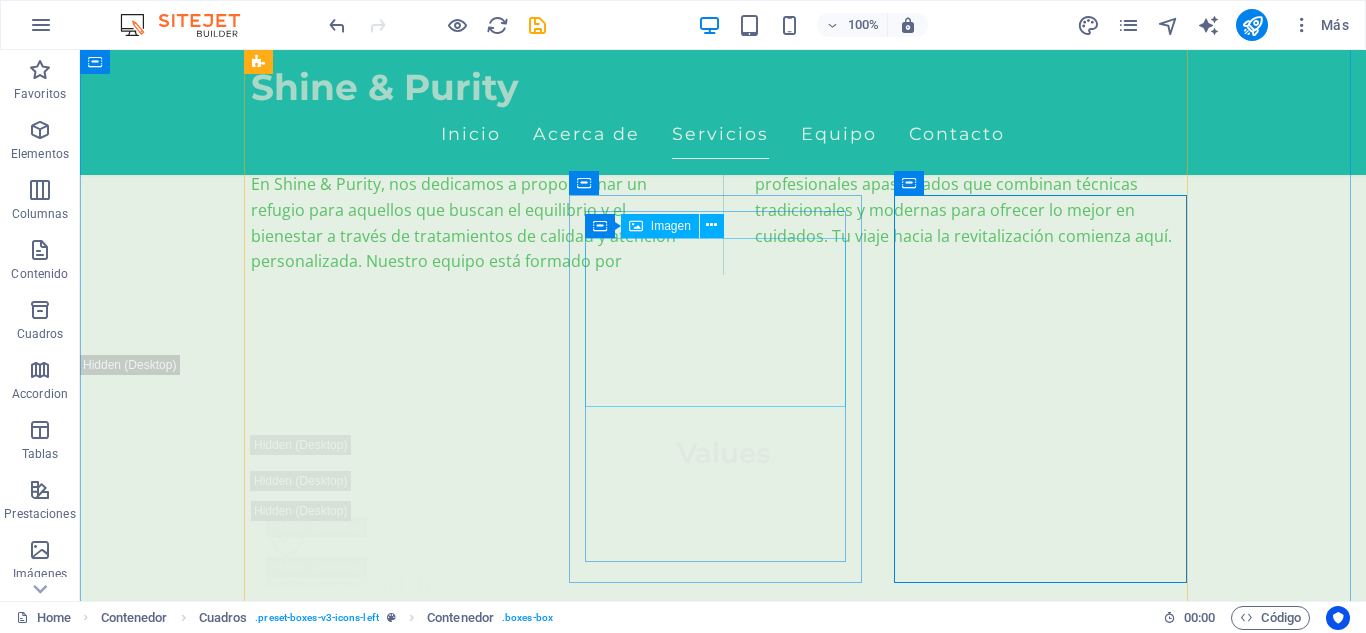 click at bounding box center (397, 7314) 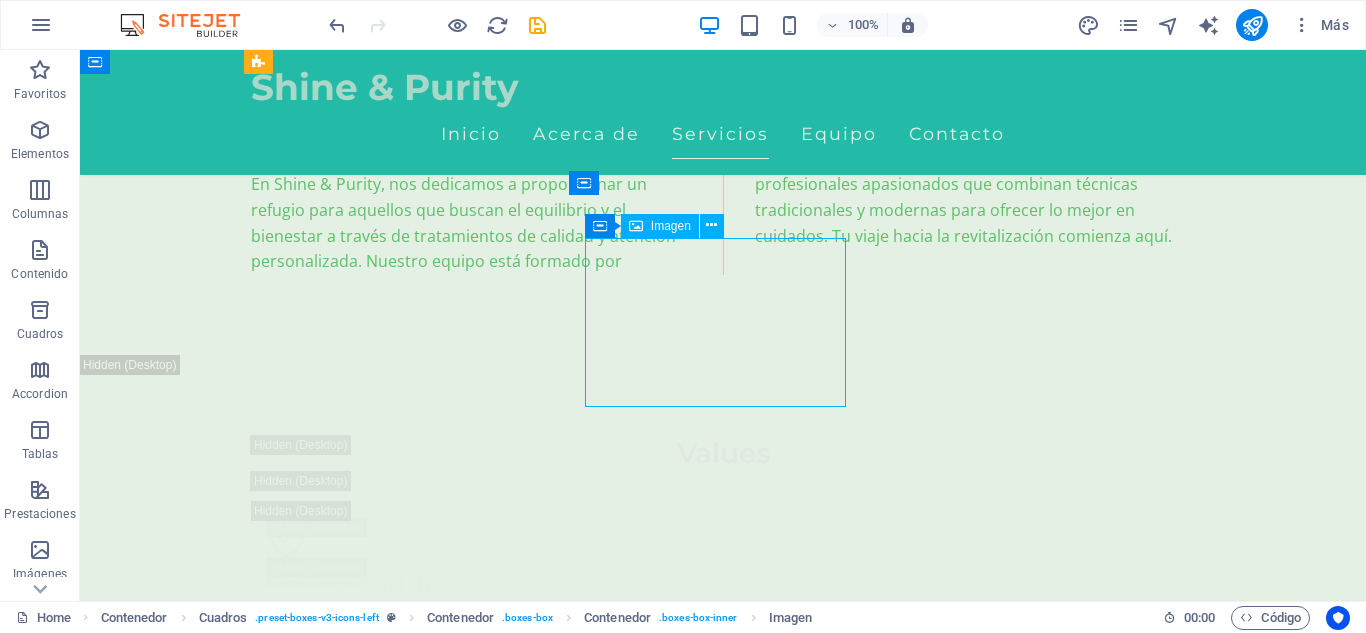 click at bounding box center (397, 7314) 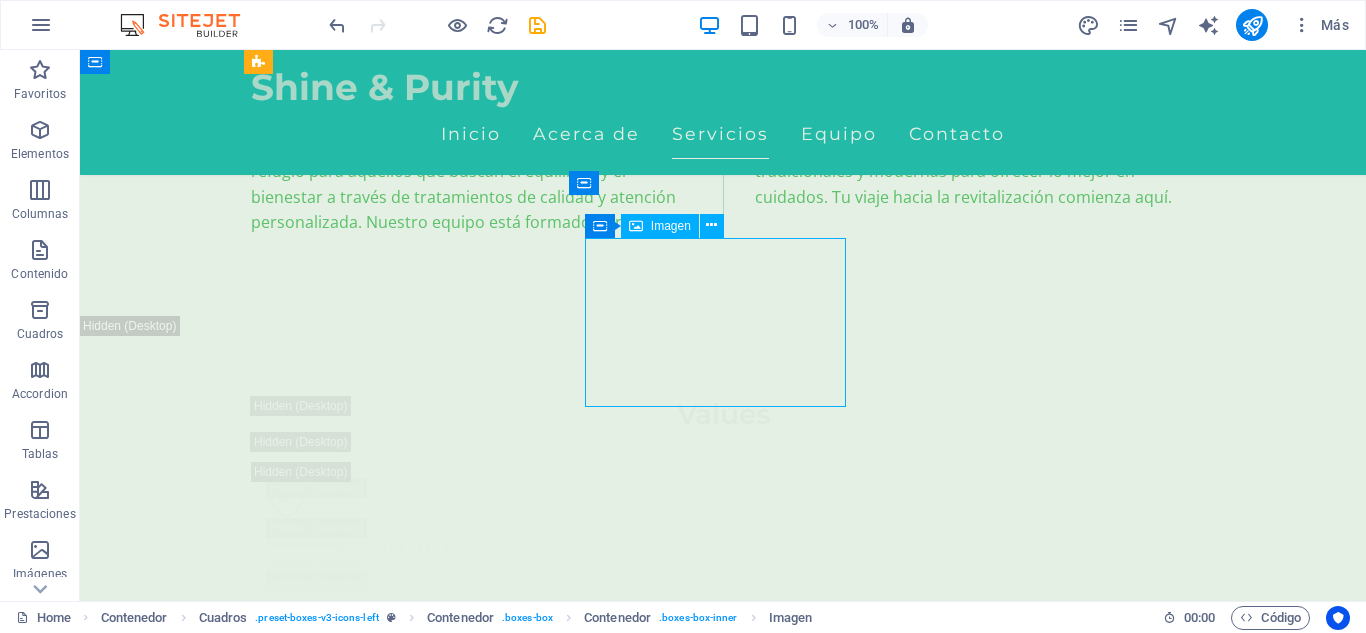 select on "px" 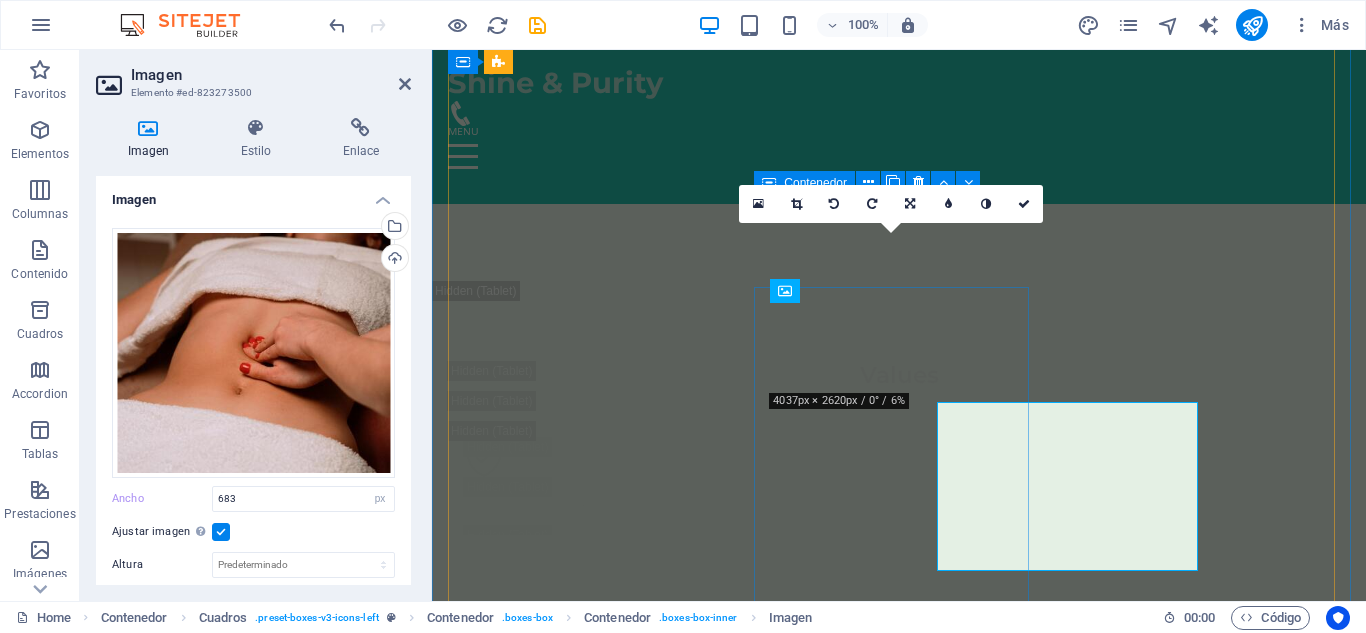 scroll, scrollTop: 3956, scrollLeft: 0, axis: vertical 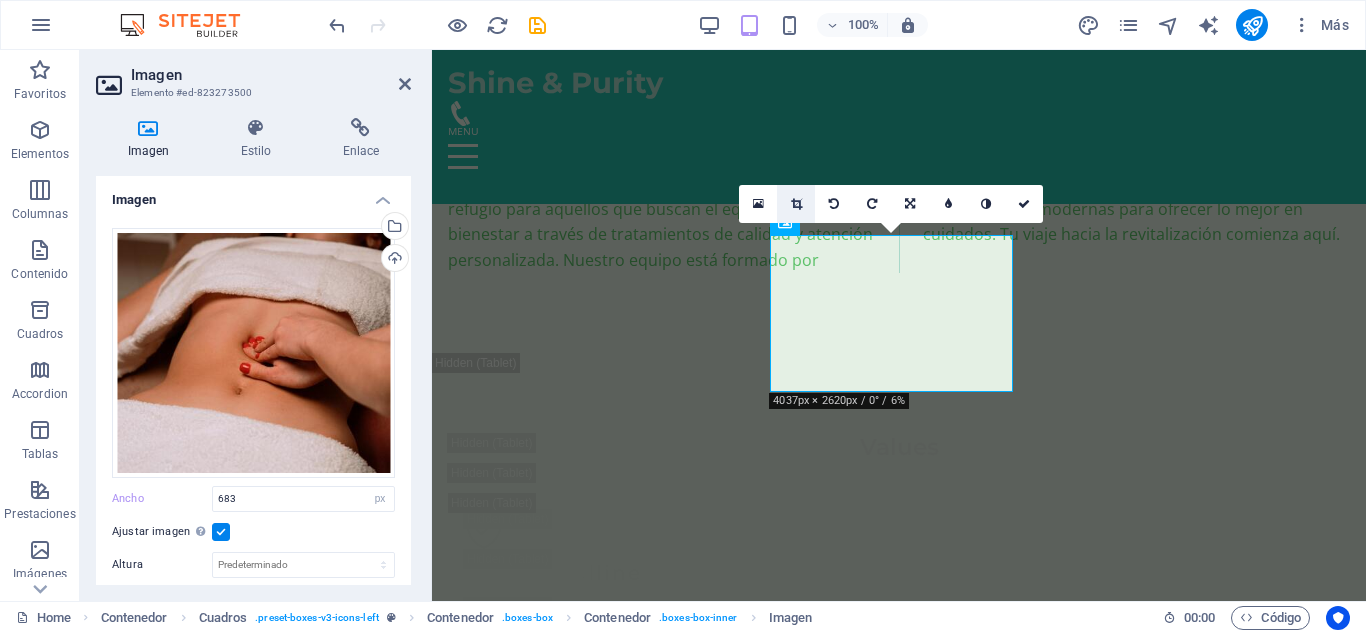 click at bounding box center [796, 204] 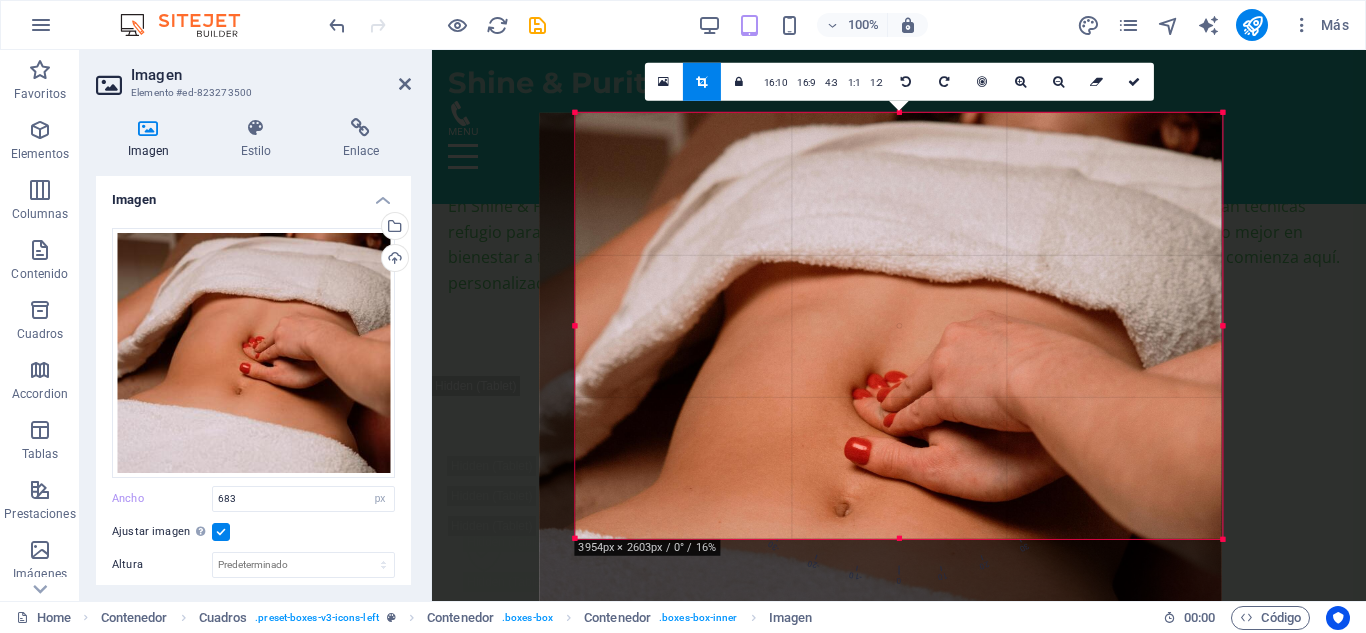 drag, startPoint x: 566, startPoint y: 326, endPoint x: 580, endPoint y: 326, distance: 14 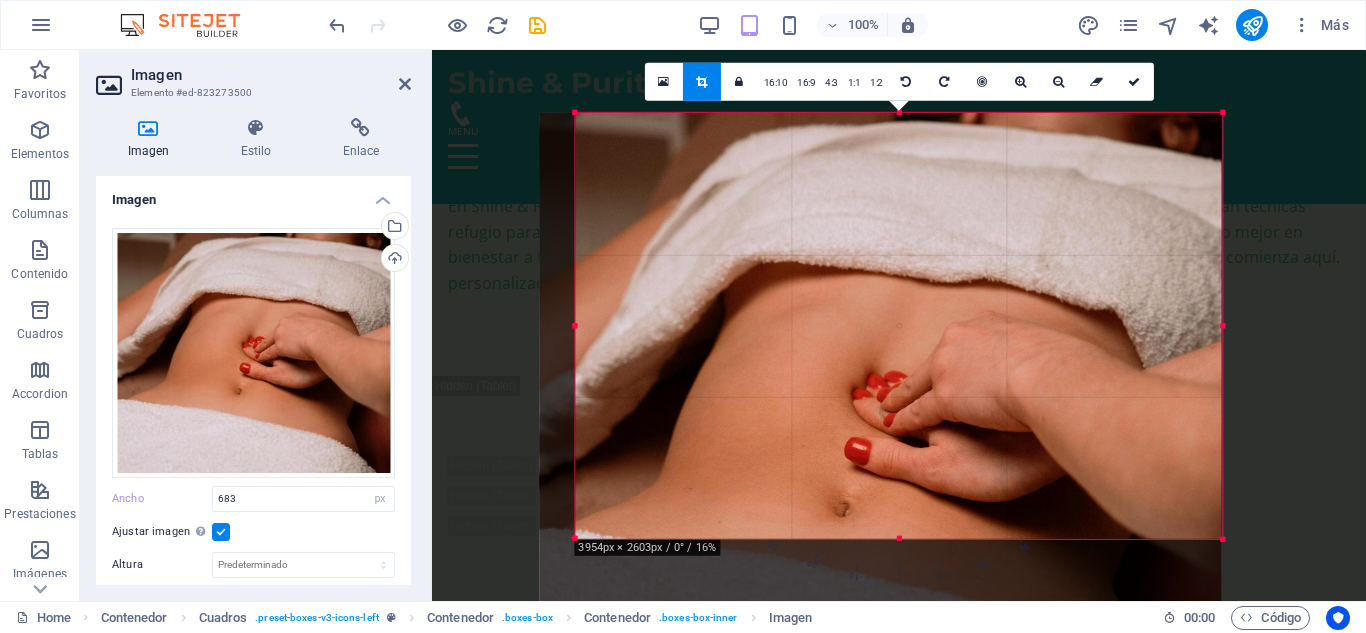 click on "180 170 160 150 140 130 120 110 100 90 80 70 60 50 40 30 20 10 0 -10 -20 -30 -40 -50 -60 -70 -80 -90 -100 -110 -120 -130 -140 -150 -160 -170 3954px × 2603px / 0° / 16% 16:10 16:9 4:3 1:1 1:2 0" at bounding box center [898, 325] 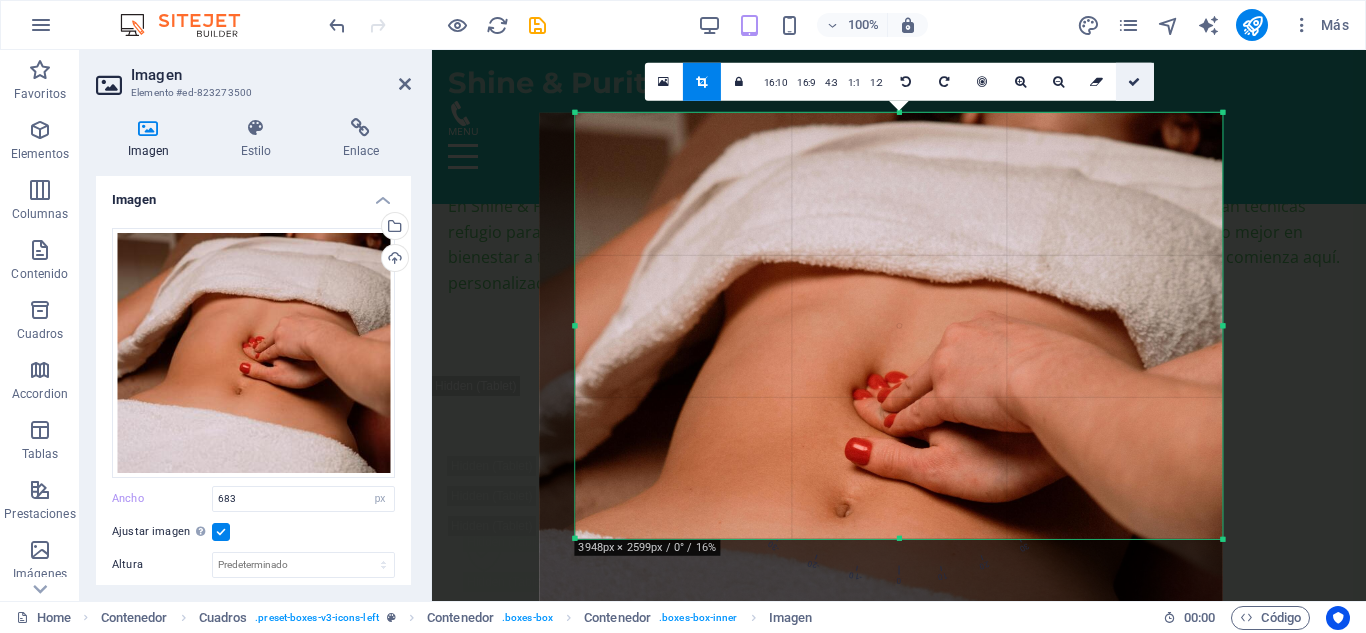 click at bounding box center (1134, 81) 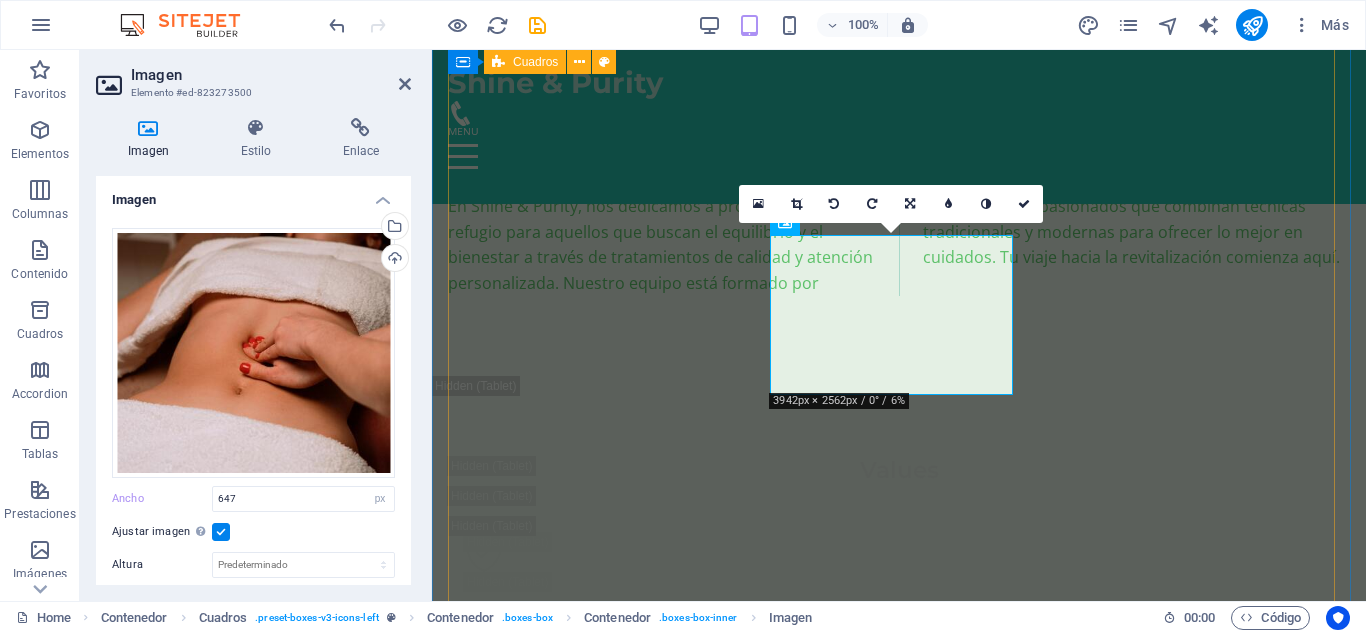 click on "Masaje Relajante Ideal para soltar tensiones acumuladas y reconectar contigo mismo. Ritmo lento, toques suaves, paz . 150.000 ​   ​ COP  Agregar    Masaje Tejido profundo Presión firme y técnica enfocada para liberar tensiones desde su base muscular. 150.000 COP  Agregar    Masaje Deportivo Perfecto para acompañar tu rutina de entrenamiento. Disminuye el riesgo de lesiones y mejora tu movilidad. 150.000 COP  Agregar    Masaje en Pareja Déjate envolver por un masaje relajante que alivia el estrés y renueva la paz en tu cuerpo. 150.000 COP ​  Agregar    Masaje Relajante Déjate envolver por un masaje relajante que alivia el estrés y renueva la paz en tu cuerpo. 150.000 COP  Agregar    ​ Masaje Relajante Déjate envolver por un masaje relajante que alivia el estrés y renueva la paz en tu cuerpo. 150.000 COP  Agregar    Tratamientos Faciales Personalizados Servicios diseñados para cada tipo de piel, utilizando productos naturales para resaltar tu belleza natural." at bounding box center (899, 5996) 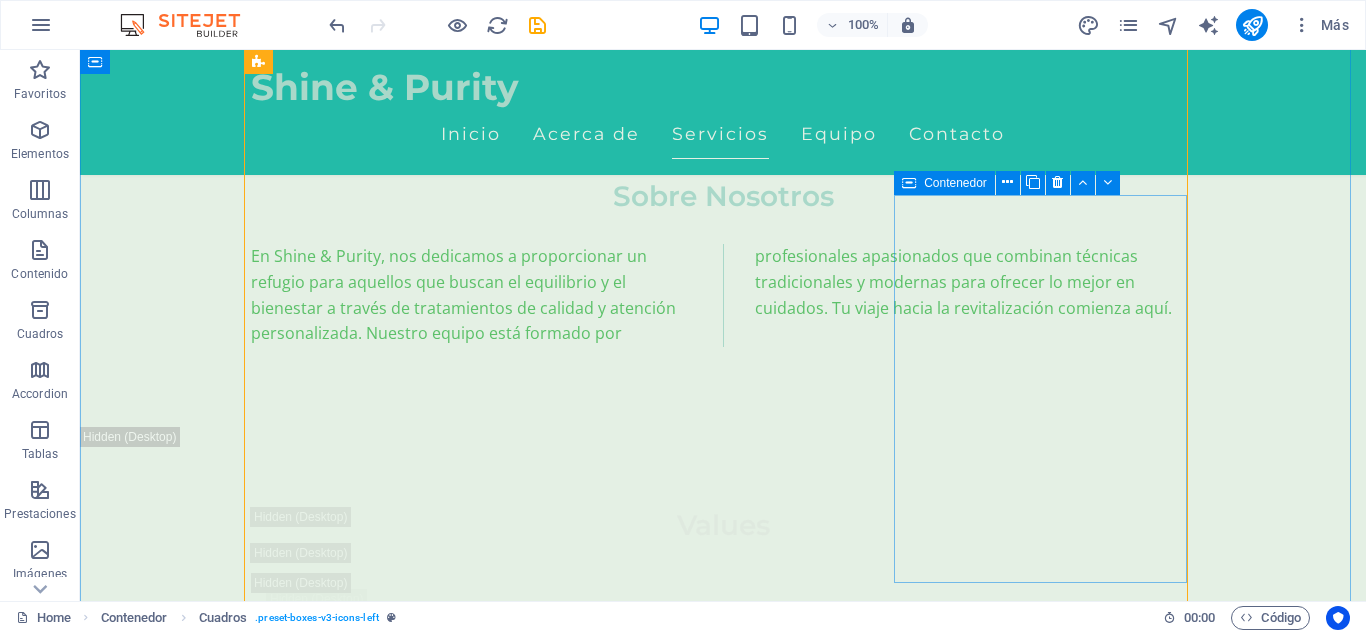 scroll, scrollTop: 4028, scrollLeft: 0, axis: vertical 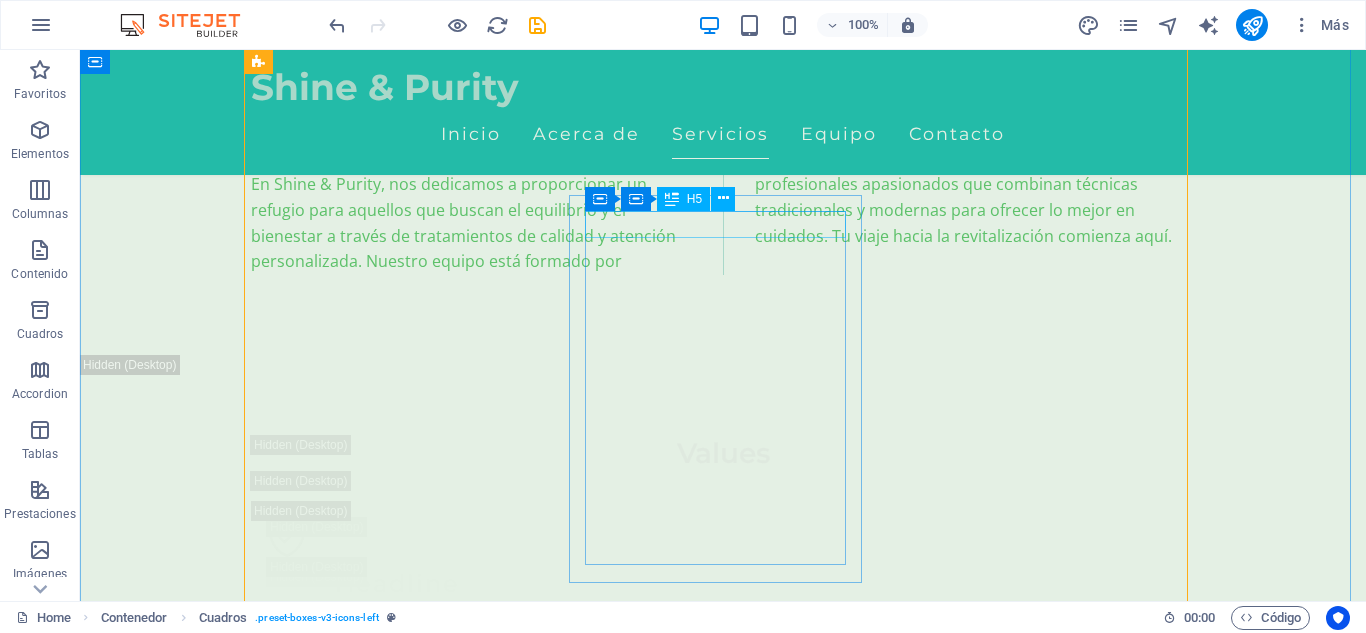 click on "Masaje Relajante" at bounding box center (397, 6969) 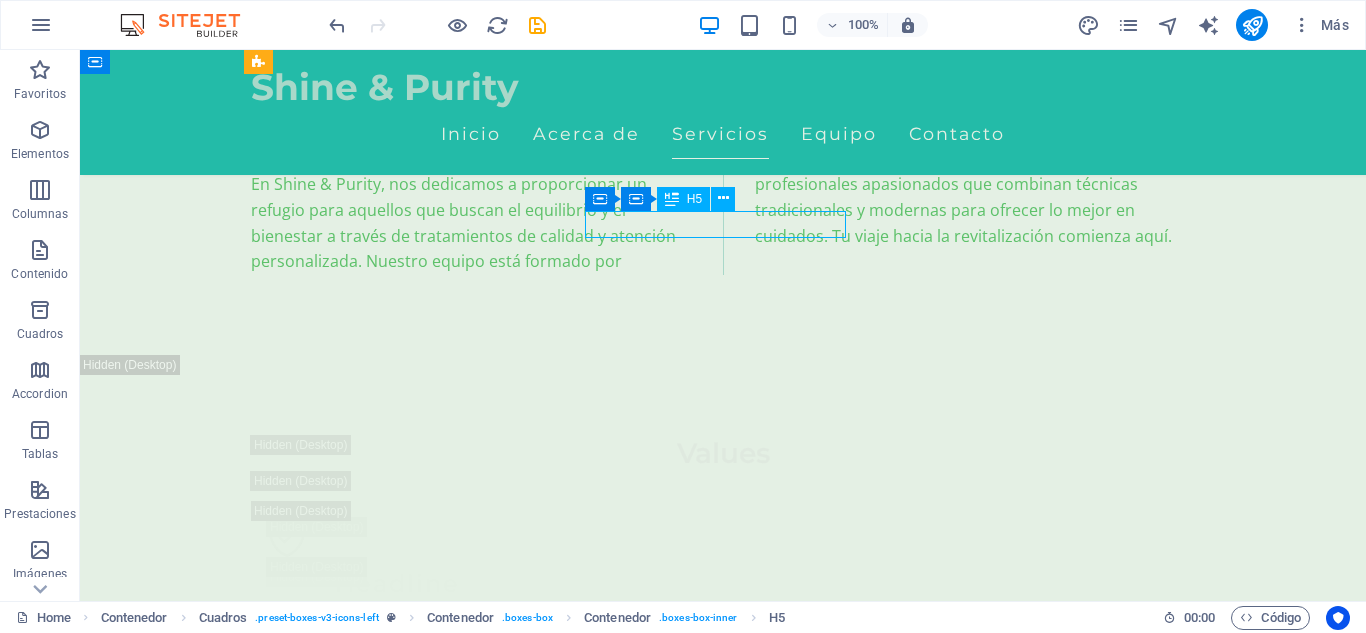click on "Masaje Relajante" at bounding box center [397, 6969] 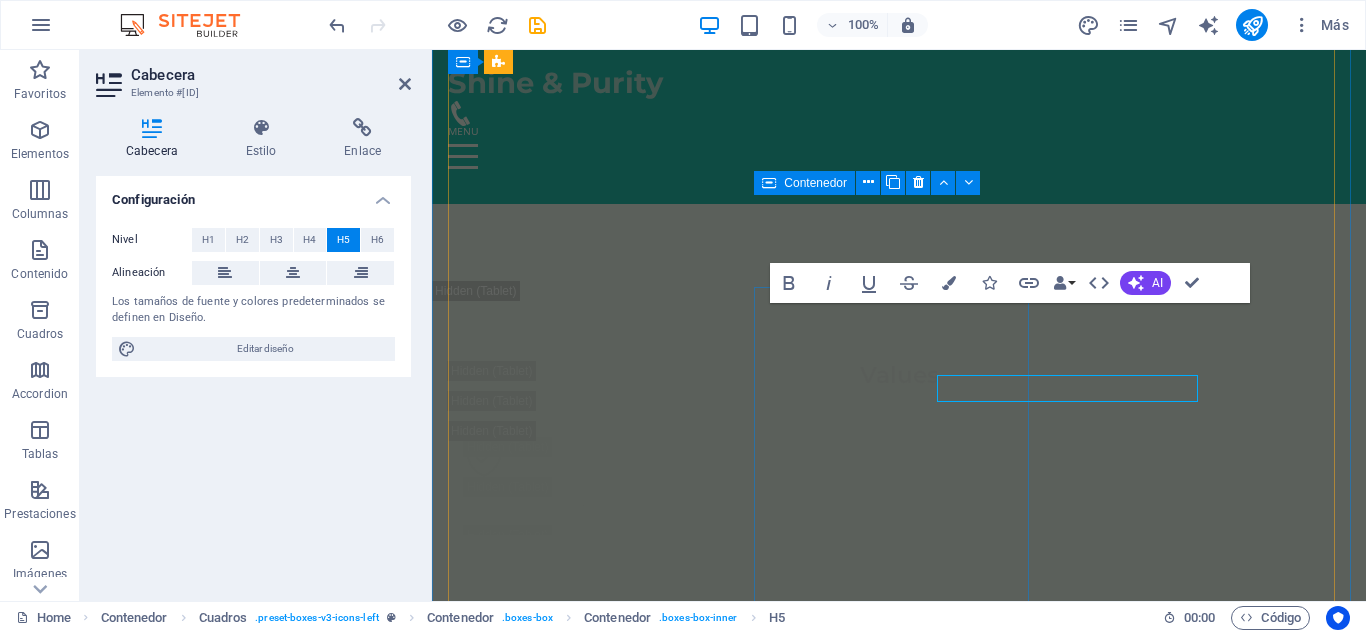 scroll, scrollTop: 3956, scrollLeft: 0, axis: vertical 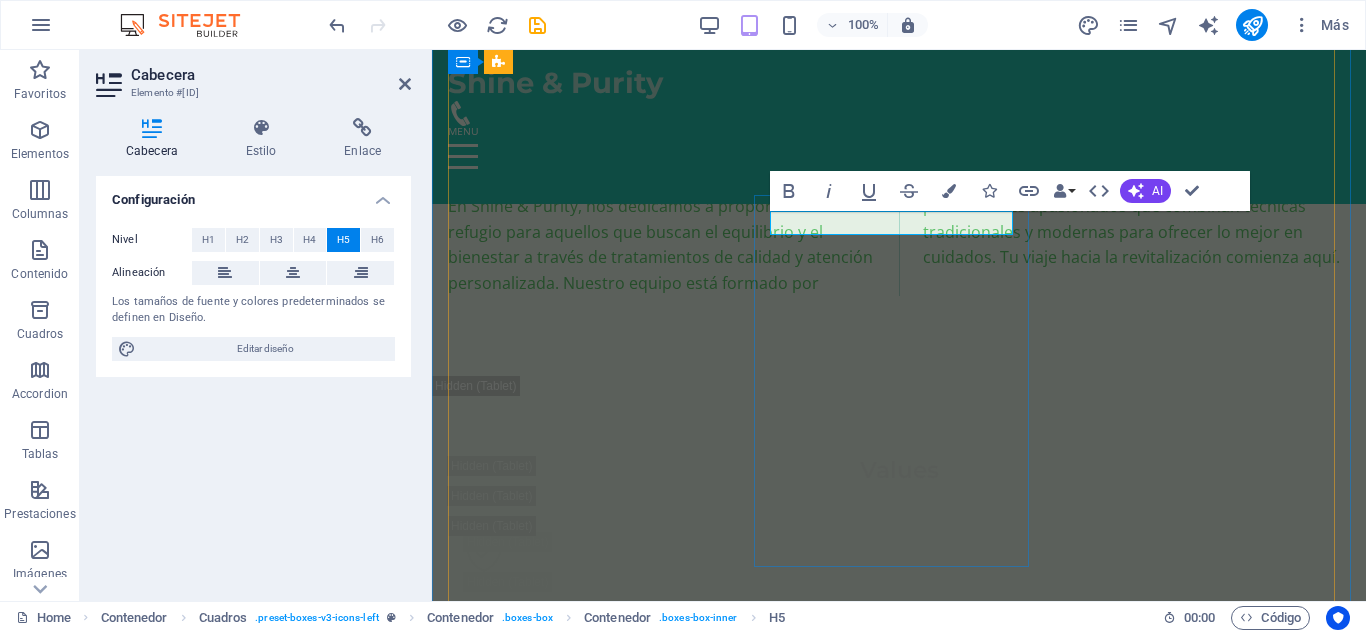 type 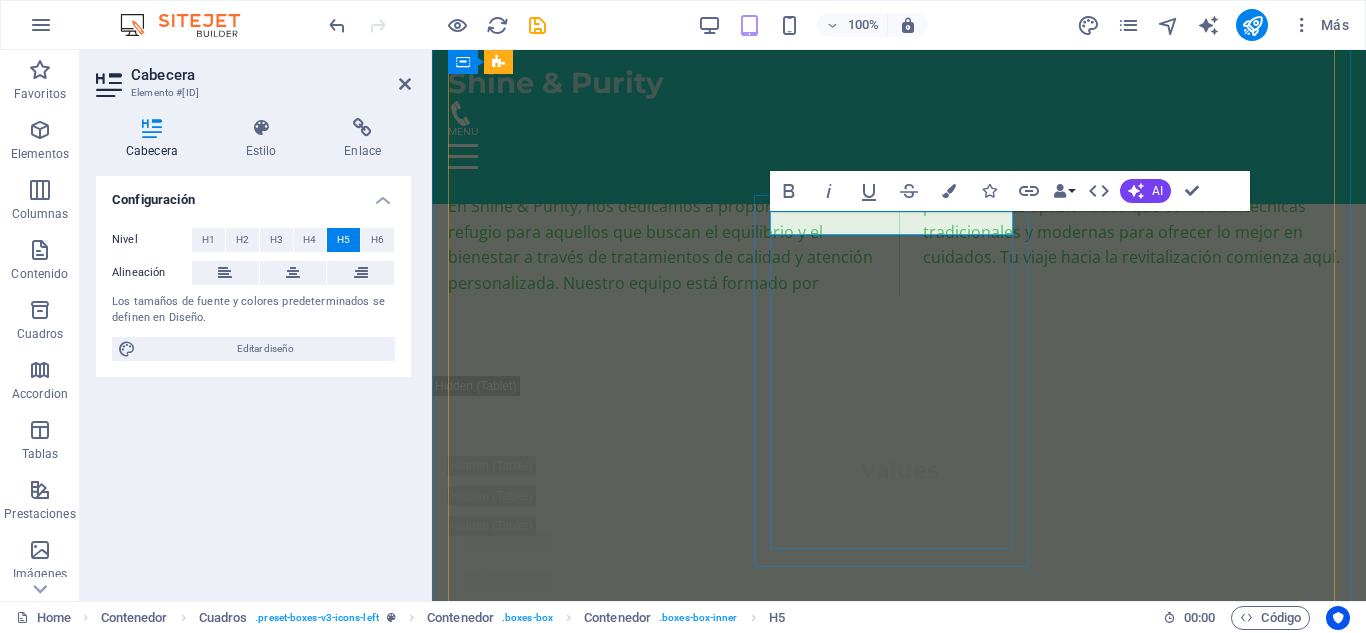 click on "Drenaje linfatico" at bounding box center [587, 6434] 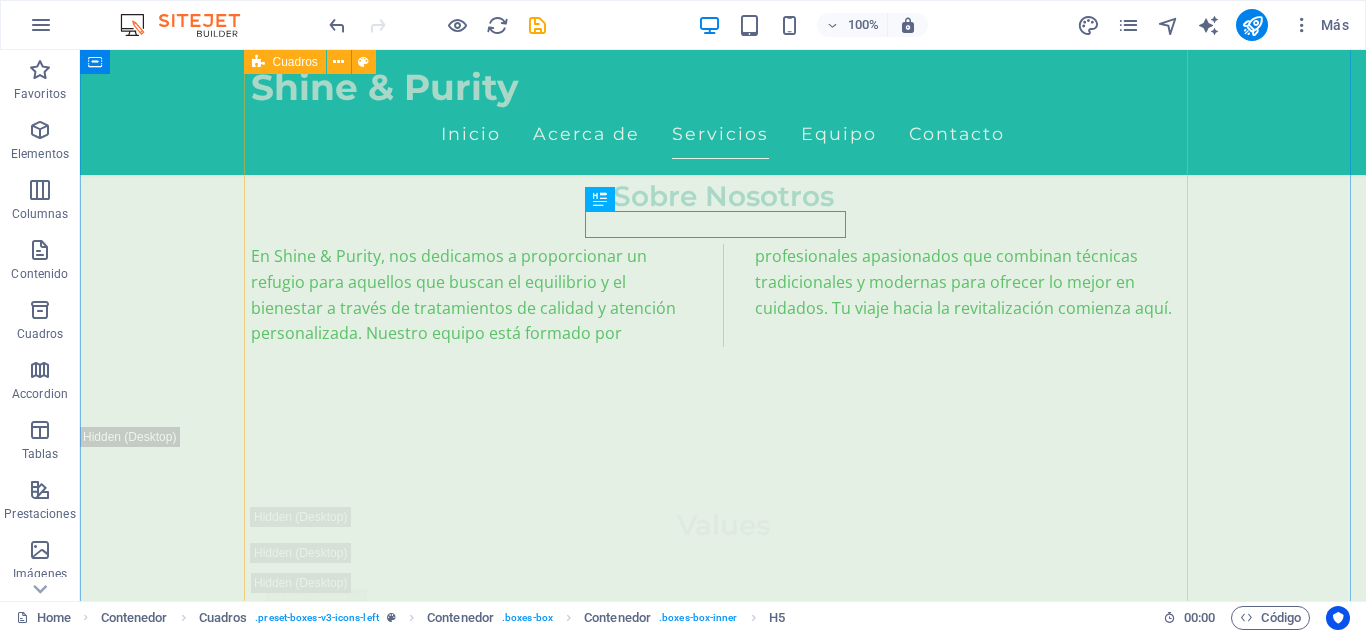 scroll, scrollTop: 4028, scrollLeft: 0, axis: vertical 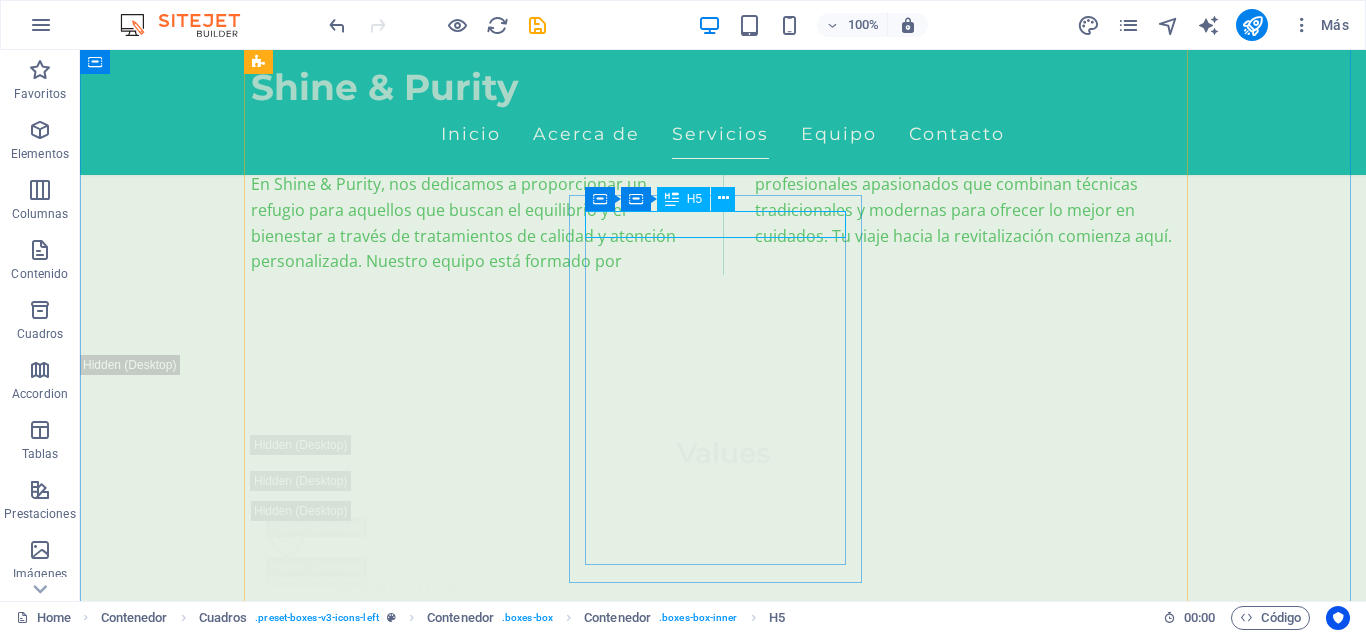 click on "Drenaje línfatico" at bounding box center [397, 6969] 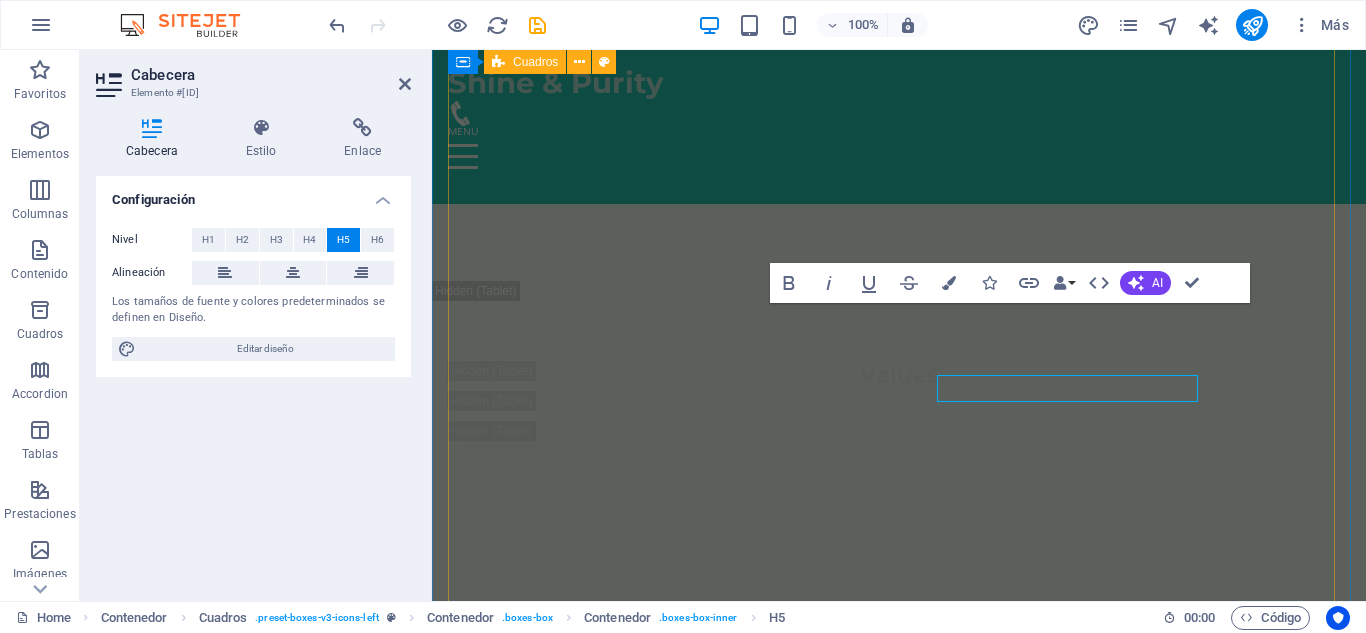 scroll, scrollTop: 3956, scrollLeft: 0, axis: vertical 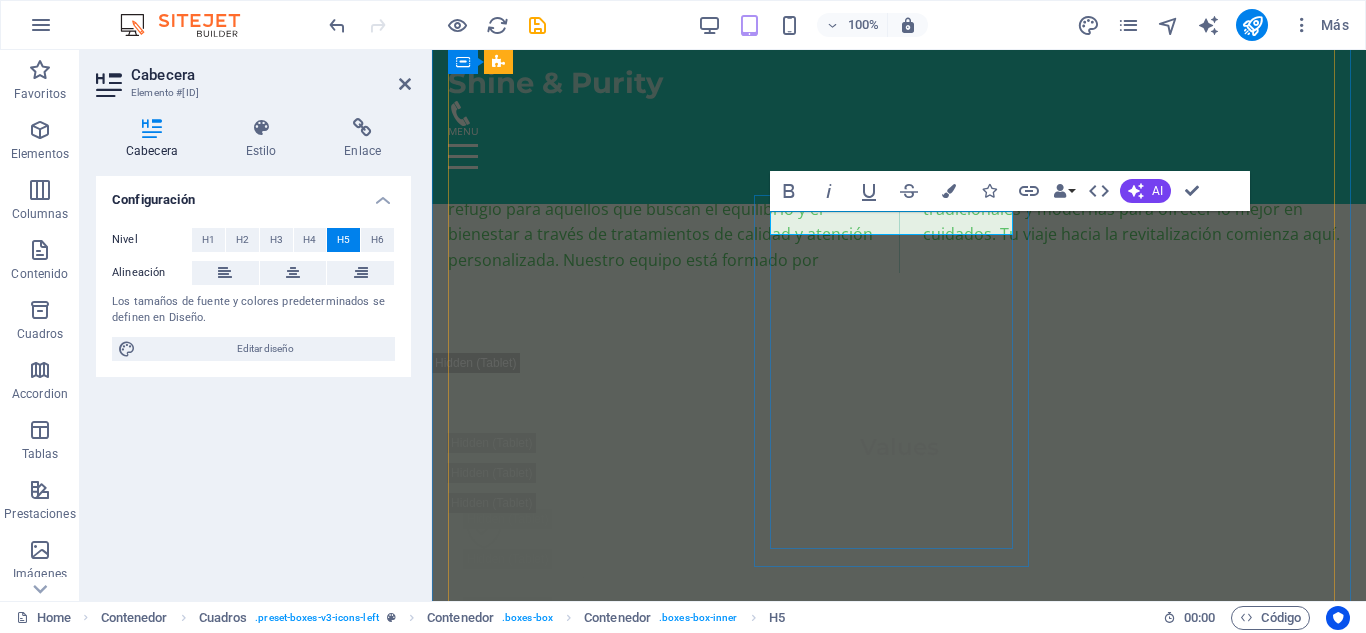 click on "Drenaje línfatico" at bounding box center (587, 6411) 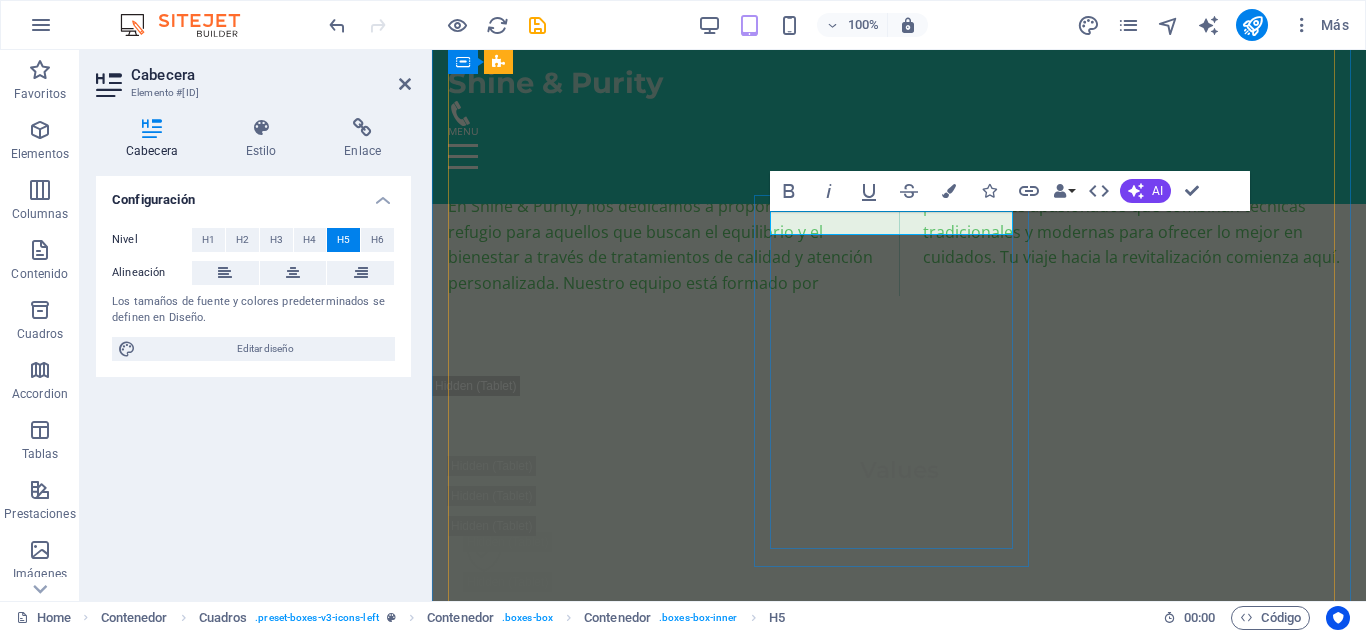 type 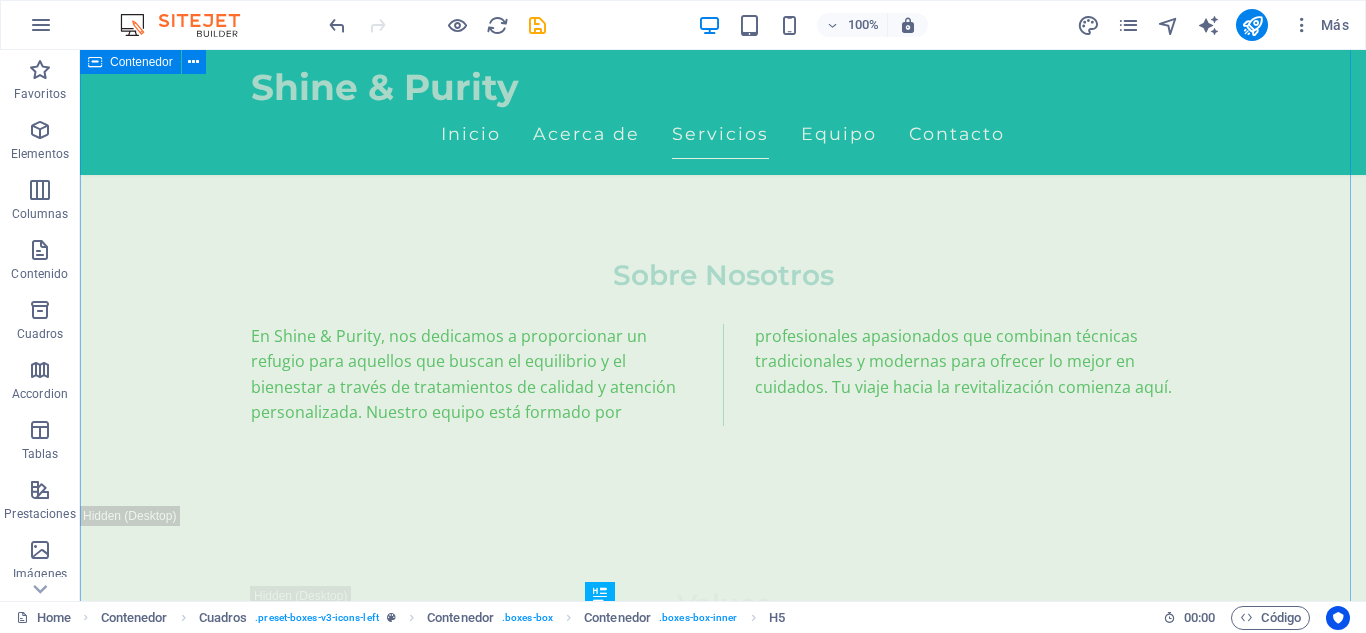 scroll, scrollTop: 3513, scrollLeft: 0, axis: vertical 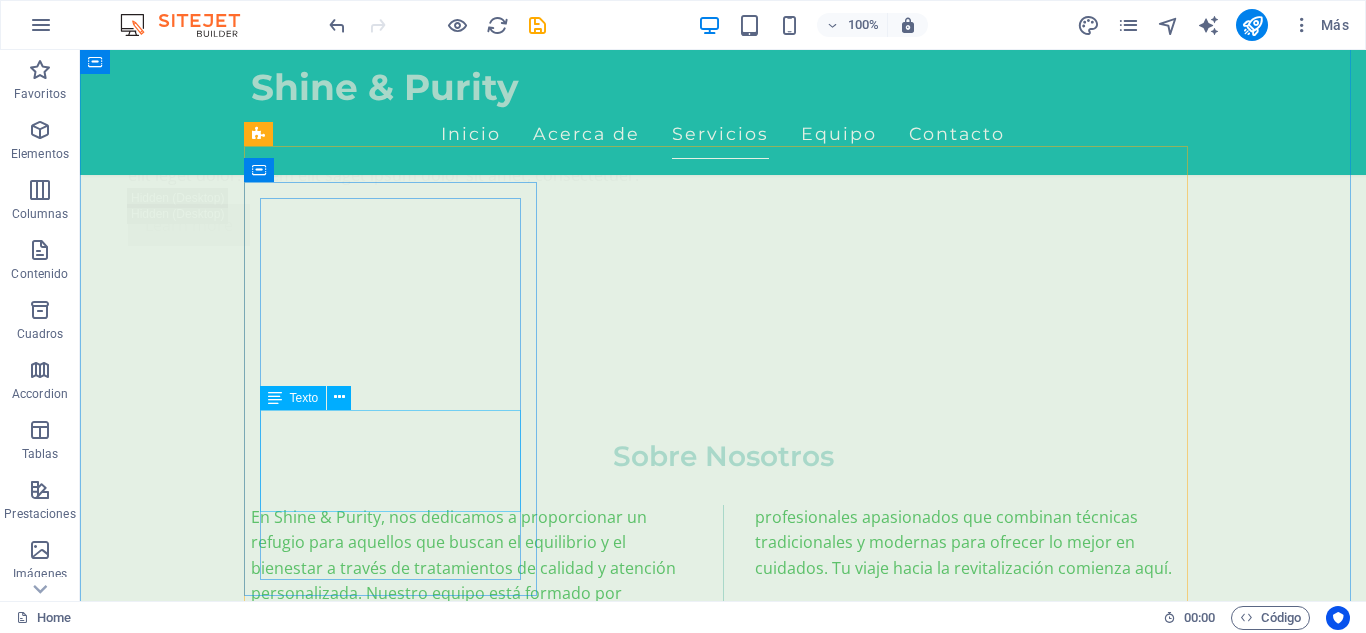 click on "Ideal para soltar tensiones acumuladas y reconectar contigo mismo. Ritmo lento, toques suaves, paz ." at bounding box center (397, 3697) 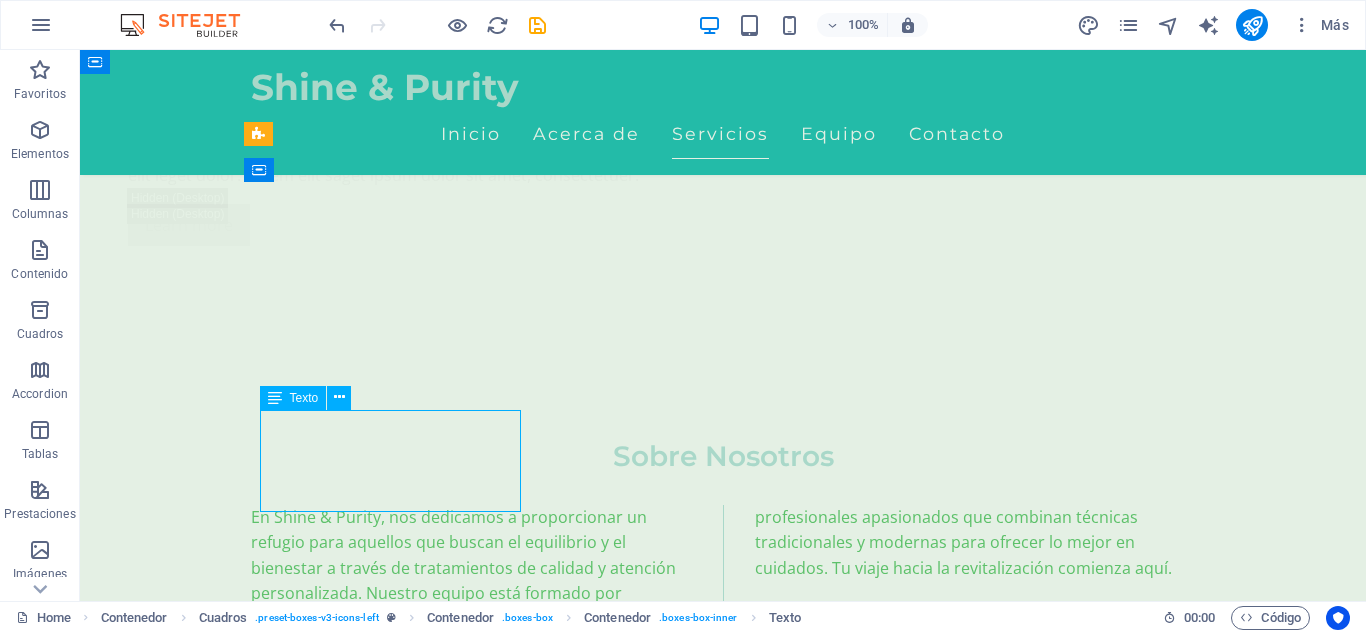 click on "Ideal para soltar tensiones acumuladas y reconectar contigo mismo. Ritmo lento, toques suaves, paz ." at bounding box center [397, 3697] 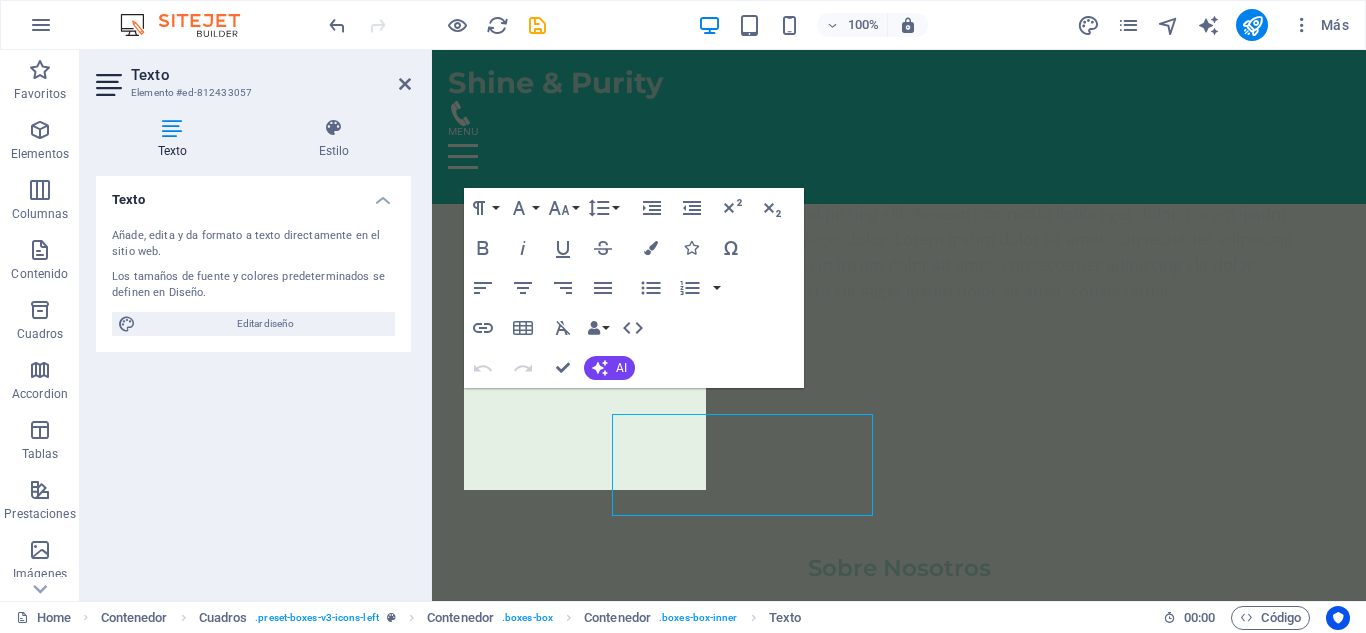 click on "Texto Elemento #ed-812433057 Texto Estilo Texto Añade, edita y da formato a texto directamente en el sitio web. Los tamaños de fuente y colores predeterminados se definen en Diseño. Editar diseño Alineación Alineado a la izquierda Centrado Alineado a la derecha Cuadros Element
H2   Banner   Contenedor   Predeterminado   Texto   Texto   Contenedor   Contenedor   Icono   Contenedor   Lista de iconos   Contenedor   Contenedor   Contenedor   Icono   Contenedor   Imagen   Contenedor   Cuadros   Contenedor   Contenedor   Contenedor   Contenedor   Separador   Texto   Contenedor   Contenedor   Imagen   Contenedor   Contenedor   Texto   Separador   Contenedor   Texto   Contenedor   Contenedor   H5   Contenedor   Imagen   Contenedor   Contenedor   H5   H5   Contenedor   Contenedor   Contenedor   Imagen   Separador   Texto   Texto   Contenedor   Contenedor   Contenedor   Contenedor   Imagen   Contenedor   H5   Separador   Texto   Botón   Texto   Botón   Botón   Contenedor   Contenedor" at bounding box center (723, 325) 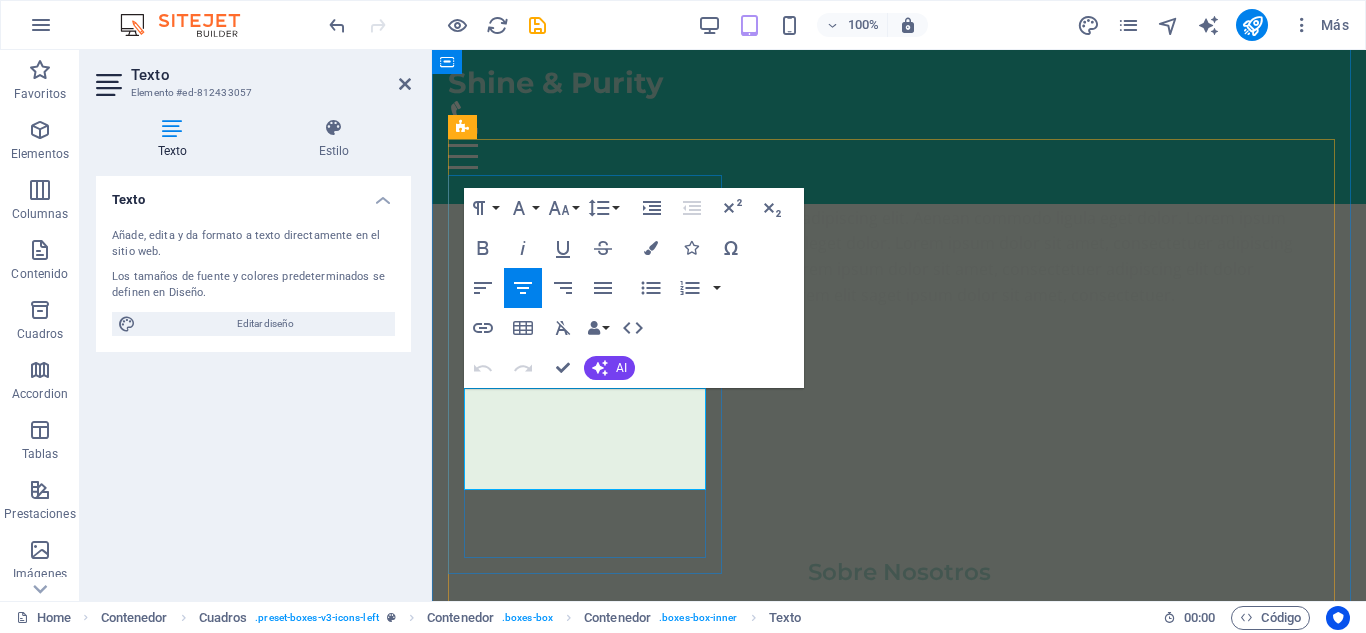 click on "Ideal para soltar tensiones acumuladas y reconectar contigo mismo. Ritmo lento, toques suaves, paz ." at bounding box center (587, 3771) 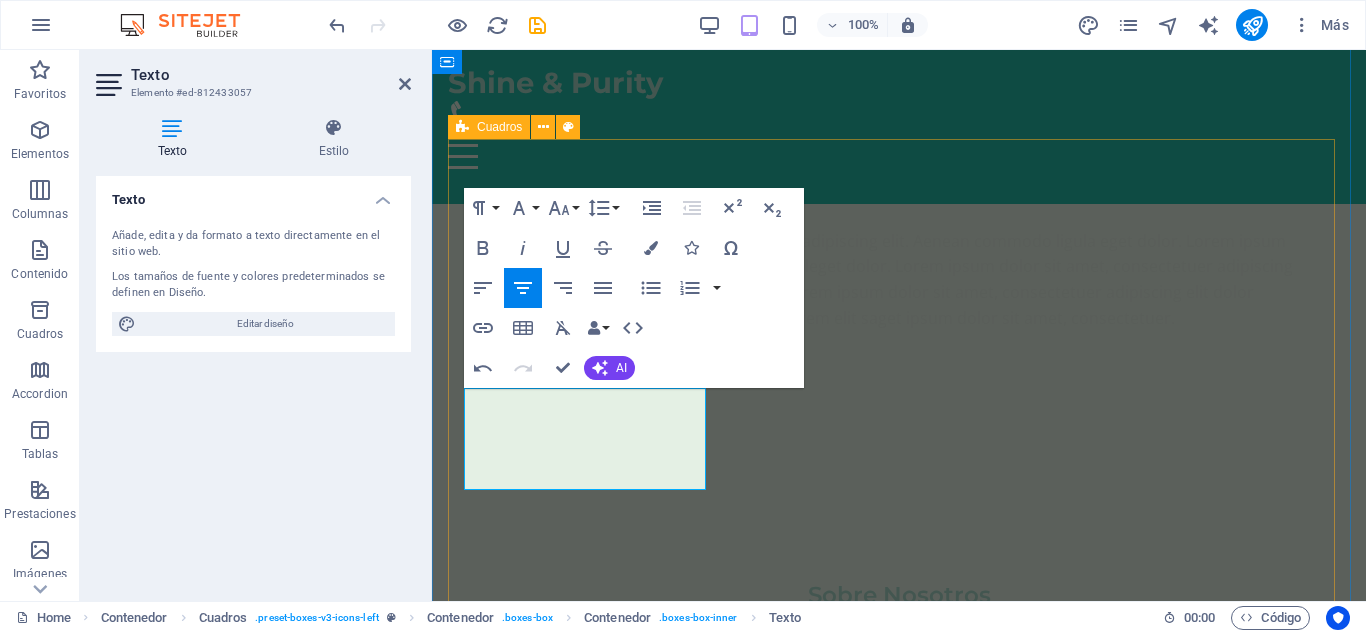 click on "Masaje Relajante Ideal para soltar tensiones acumuladas y reconectar contigo mismo. Ritmo lento, toques suaves, paz profunda  . 150.000 ​   ​ COP  Agregar    Masaje Tejido profundo Presión firme y técnica enfocada para liberar tensiones desde su base muscular. 150.000 COP  Agregar    Masaje Deportivo Perfecto para acompañar tu rutina de entrenamiento. Disminuye el riesgo de lesiones y mejora tu movilidad. 150.000 COP  Agregar    Masaje en Pareja Déjate envolver por un masaje relajante que alivia el estrés y renueva la paz en tu cuerpo. 150.000 COP ​  Agregar    Drenaje Línfatico Déjate envolver por un masaje relajante que alivia el estrés y renueva la paz en tu cuerpo. 150.000 COP  Agregar    ​ Masaje Relajante Déjate envolver por un masaje relajante que alivia el estrés y renueva la paz en tu cuerpo. 150.000 COP  Agregar    Tratamientos Faciales Personalizados Aromaterapia Masajes Deportivos Masajes de Tejido Profundo Terapias Relajantes" at bounding box center (899, 6443) 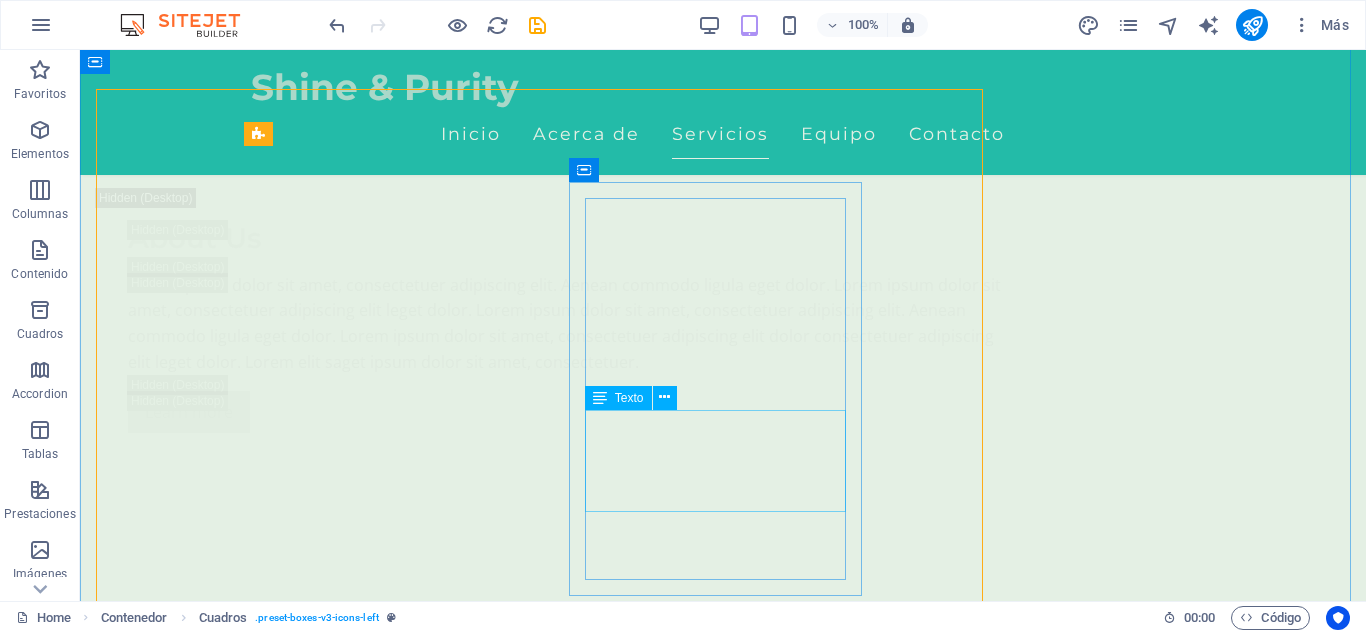 scroll, scrollTop: 3559, scrollLeft: 0, axis: vertical 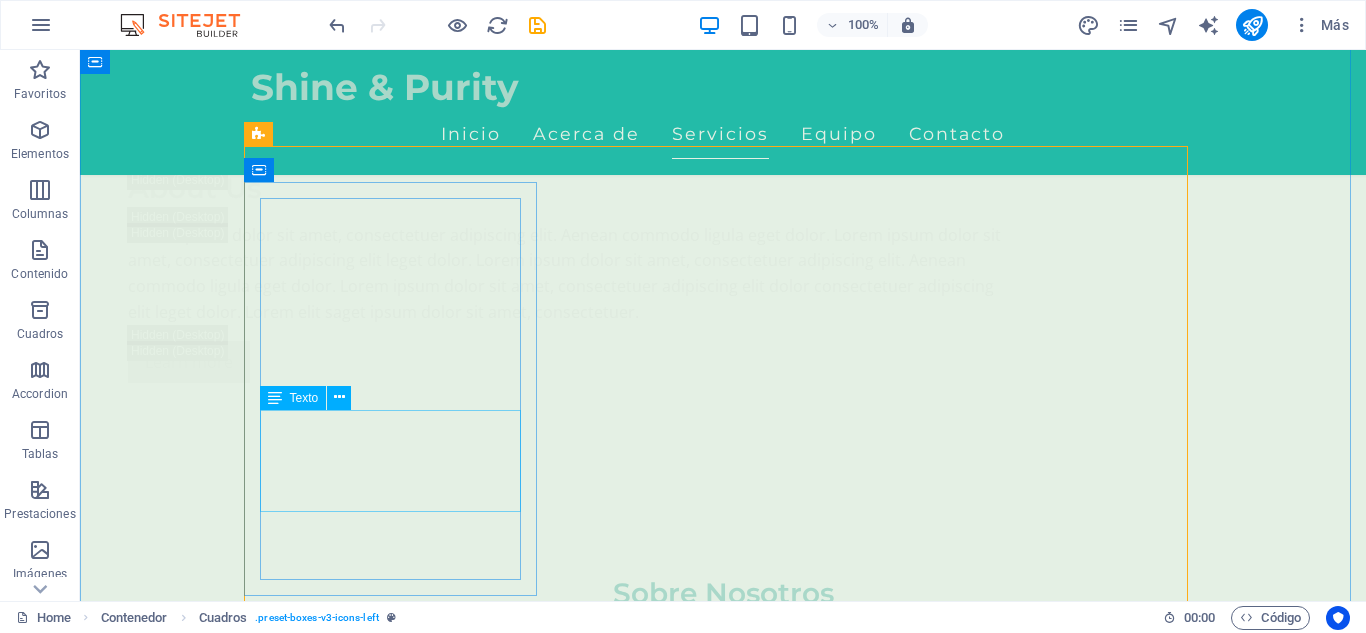 click on "Ideal para soltar tensiones acumuladas y reconectar contigo mismo. Ritmo lento, toques suaves, paz profunda ." at bounding box center [397, 3833] 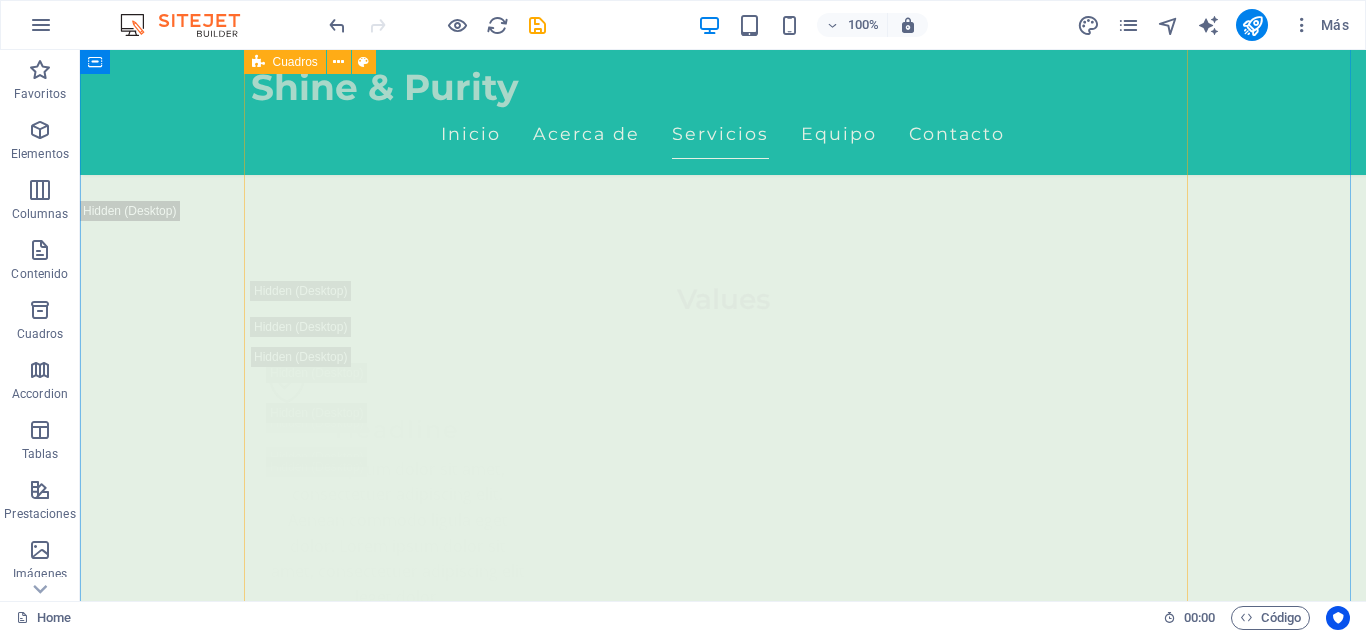 scroll, scrollTop: 4277, scrollLeft: 0, axis: vertical 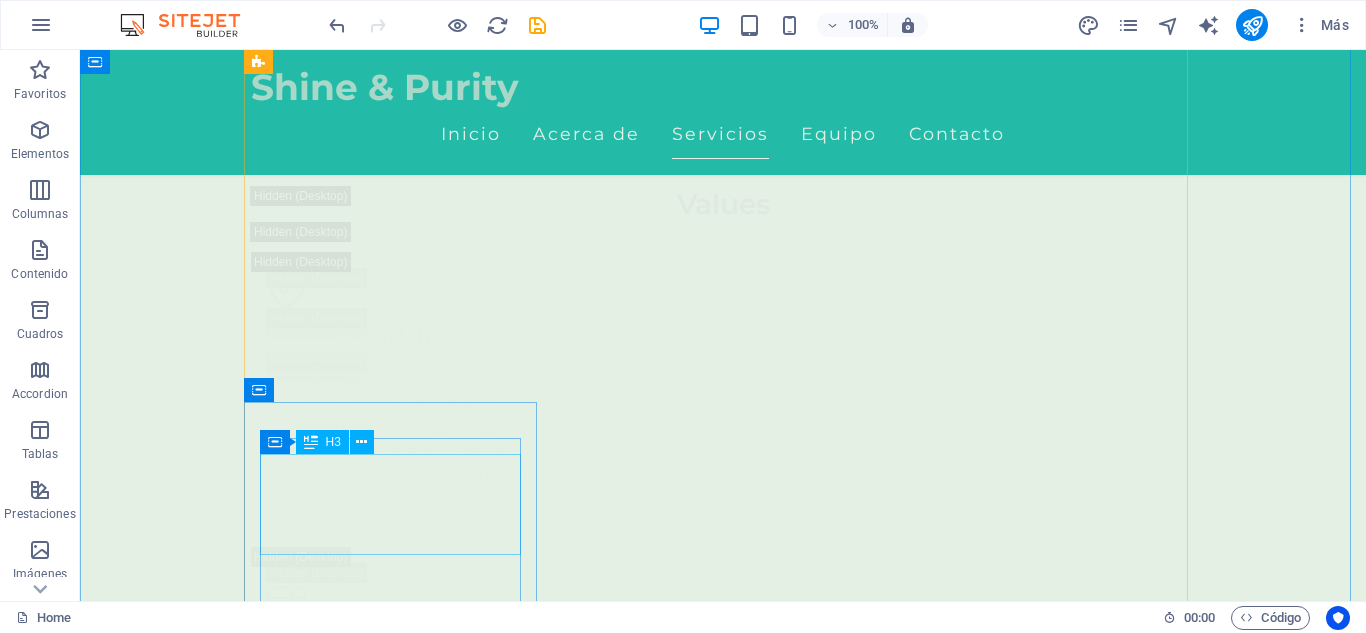 click on "Tratamientos Faciales Personalizados" at bounding box center [397, 8854] 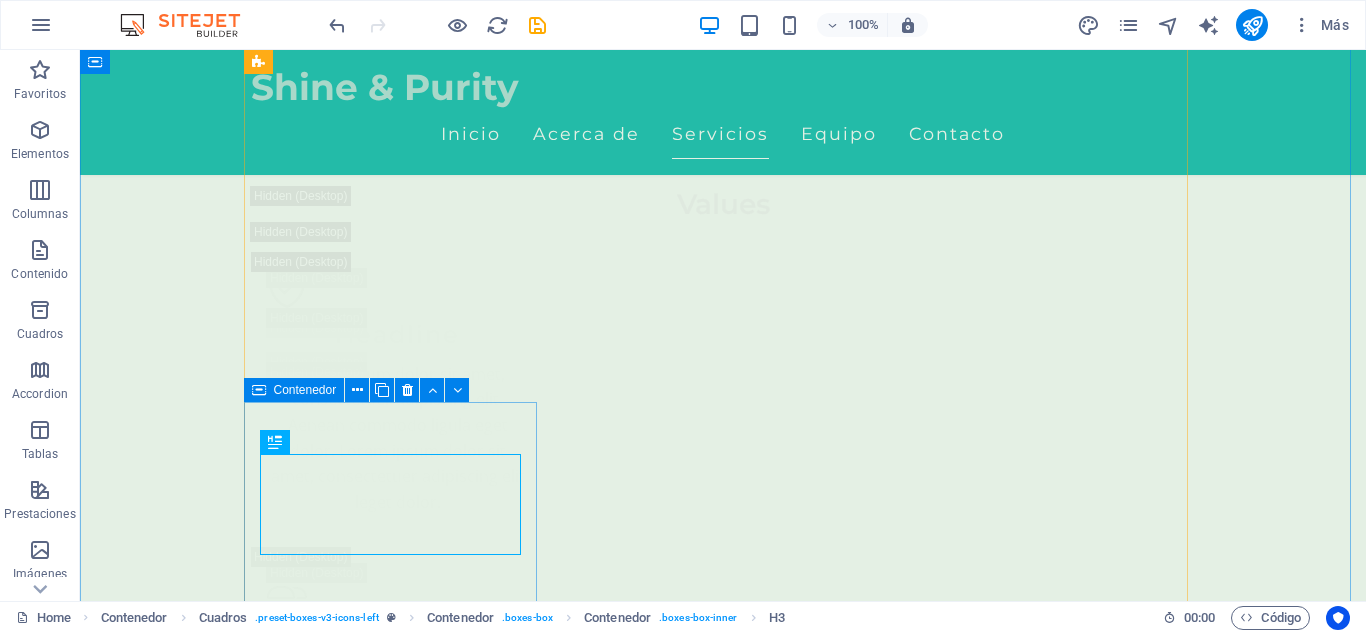 click on "Tratamientos Faciales Personalizados Servicios diseñados para cada tipo de piel, utilizando productos naturales para resaltar tu belleza natural." at bounding box center (397, 8892) 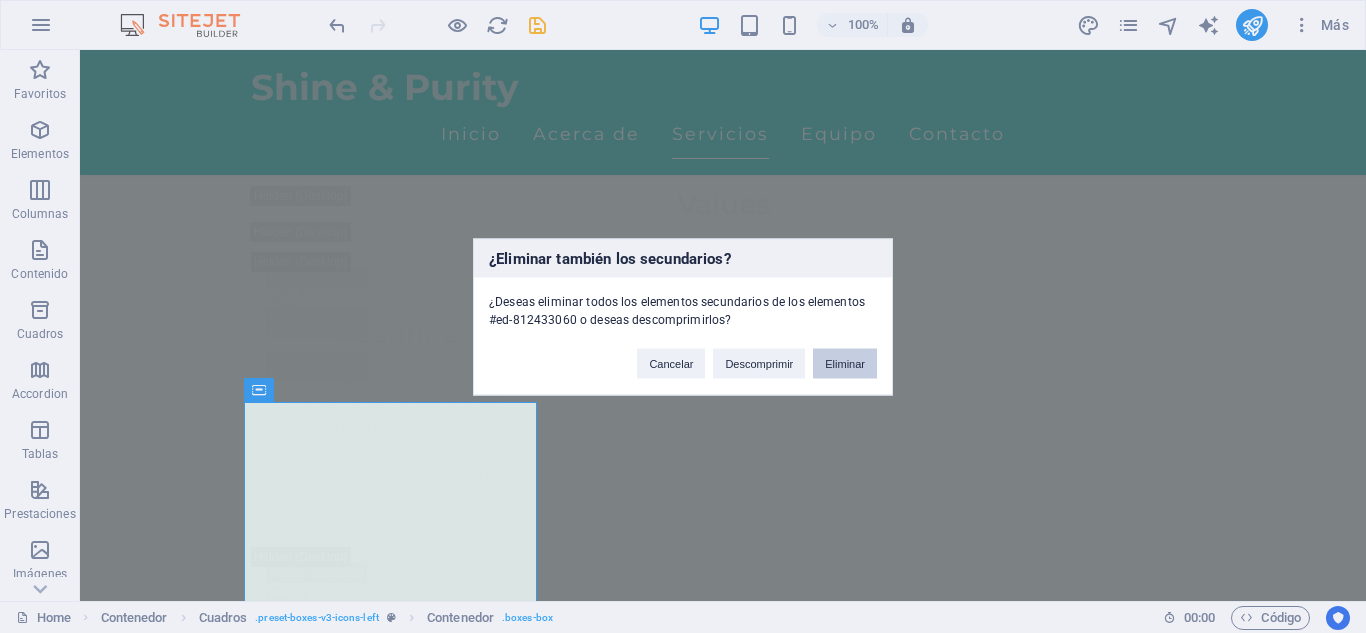 click on "Eliminar" at bounding box center (845, 363) 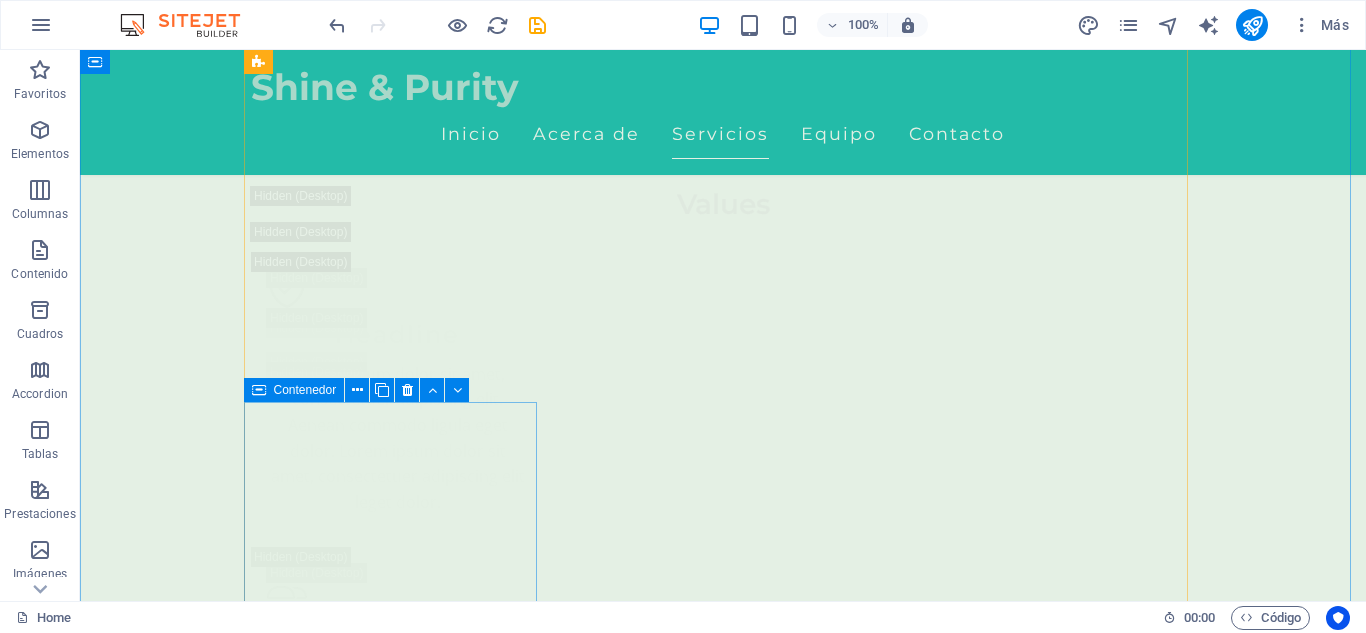 click on "Aromaterapia Experimenta la magia de los aceites esenciales para una experiencia de bienestar completa." at bounding box center [397, 8859] 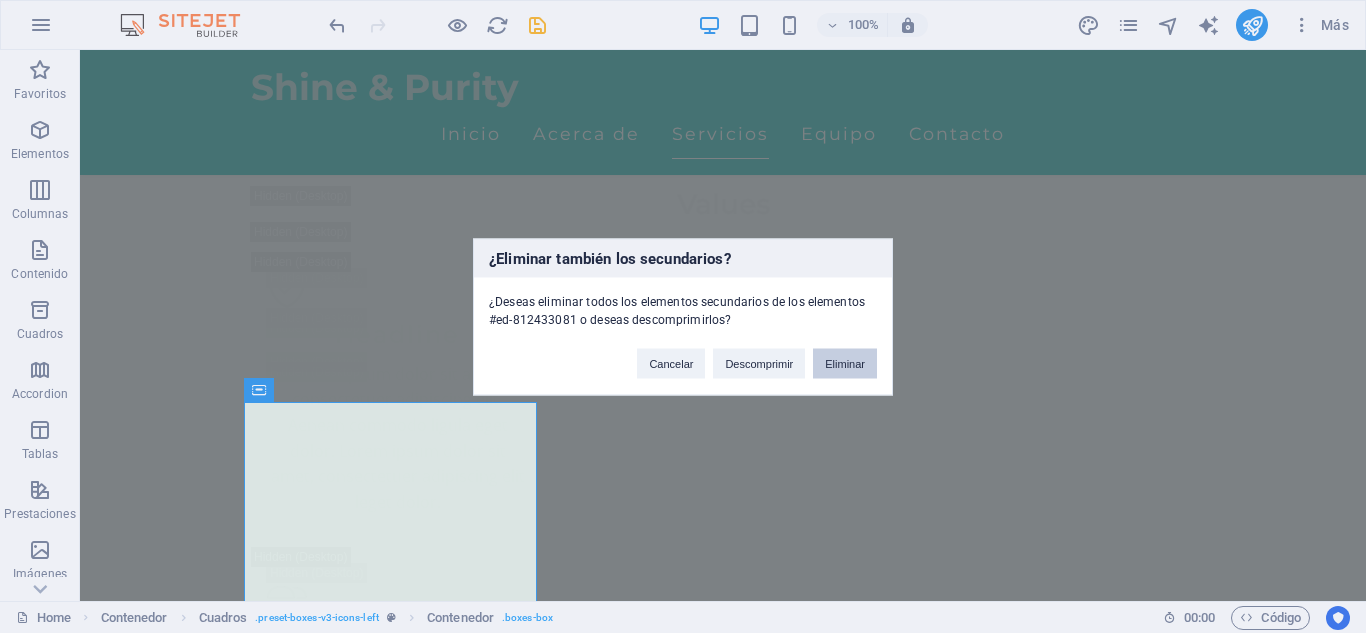 click on "Eliminar" at bounding box center [845, 363] 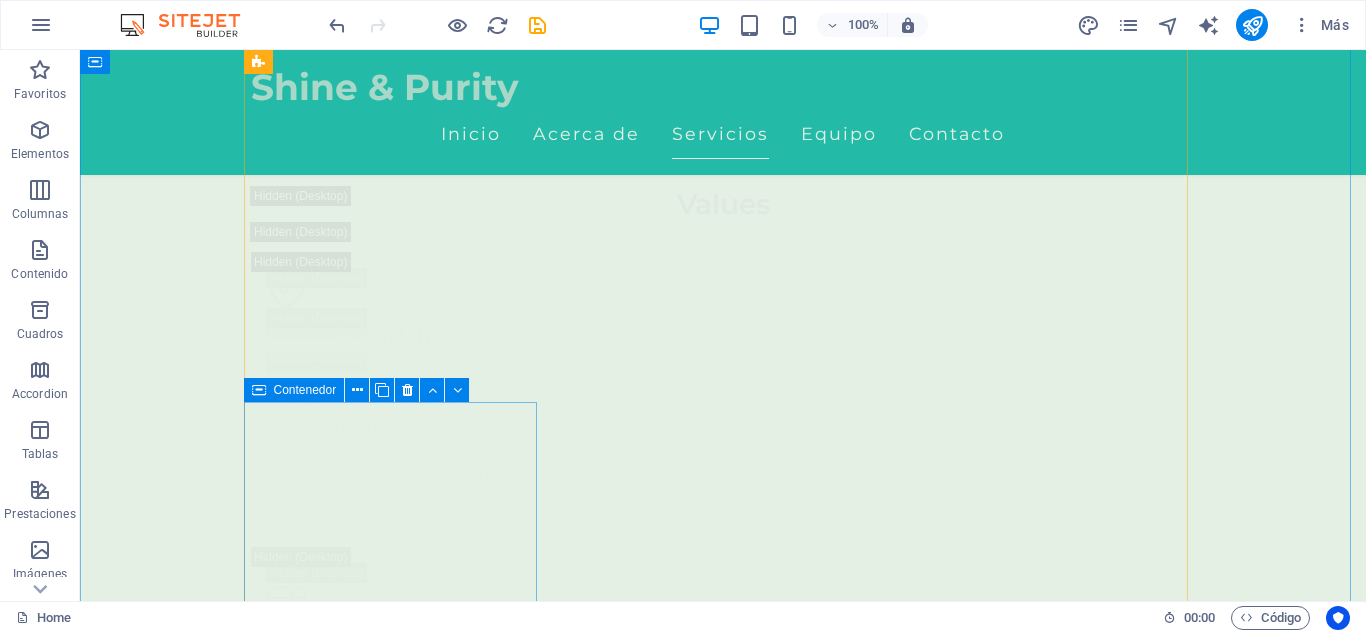 click on "Masajes Deportivos Ideales para atletas, ayudando en la recuperación y mejora del rendimiento." at bounding box center [397, 8863] 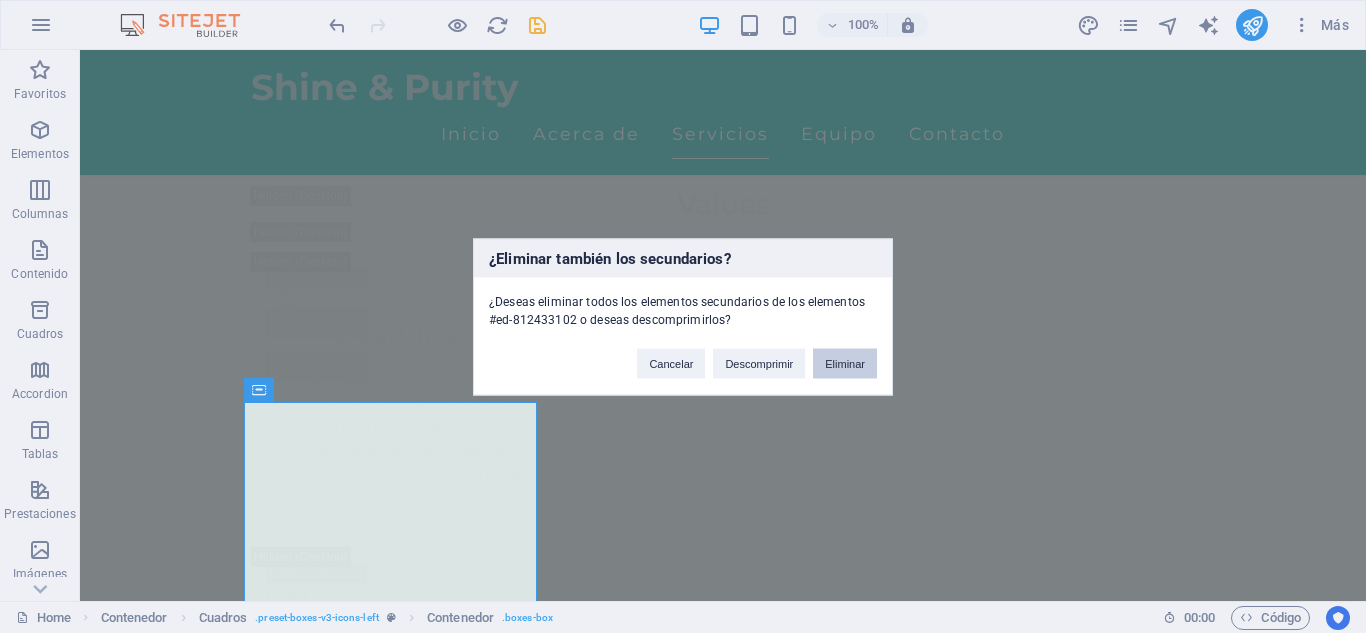 click on "Eliminar" at bounding box center (845, 363) 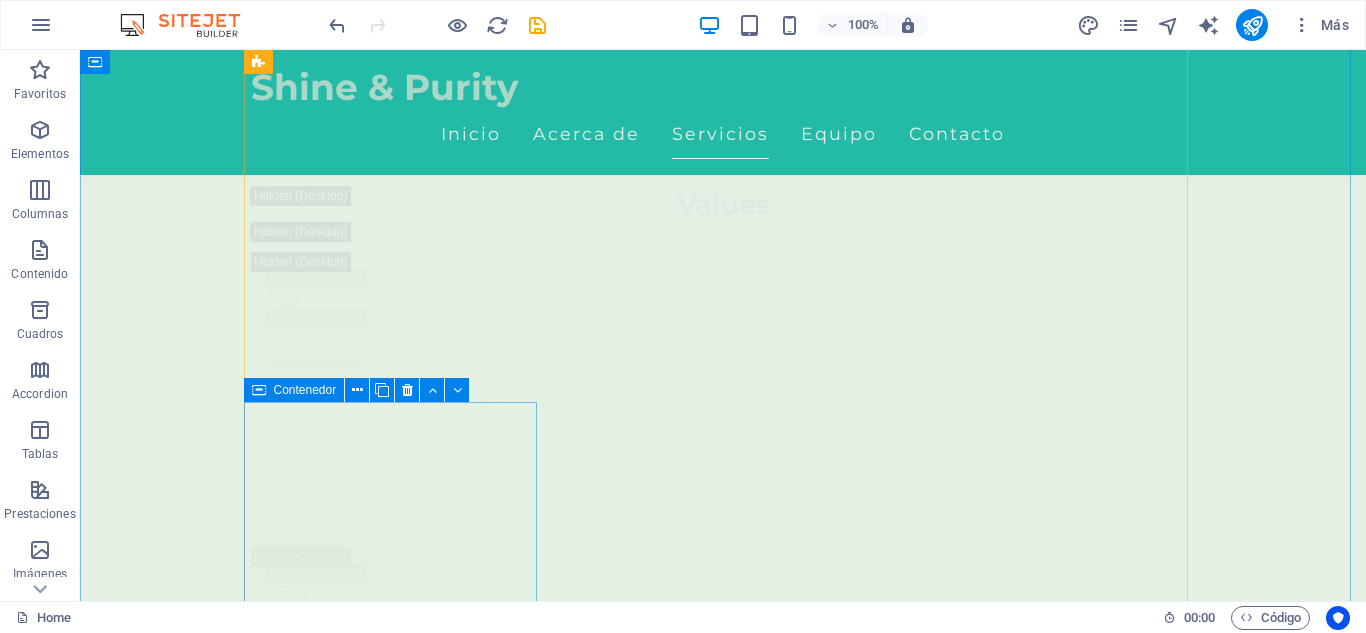 click on "Masajes de Tejido Profundo Alivia dolores y tensiones acumuladas, restaurando movilidad y bienestar." at bounding box center (397, 8863) 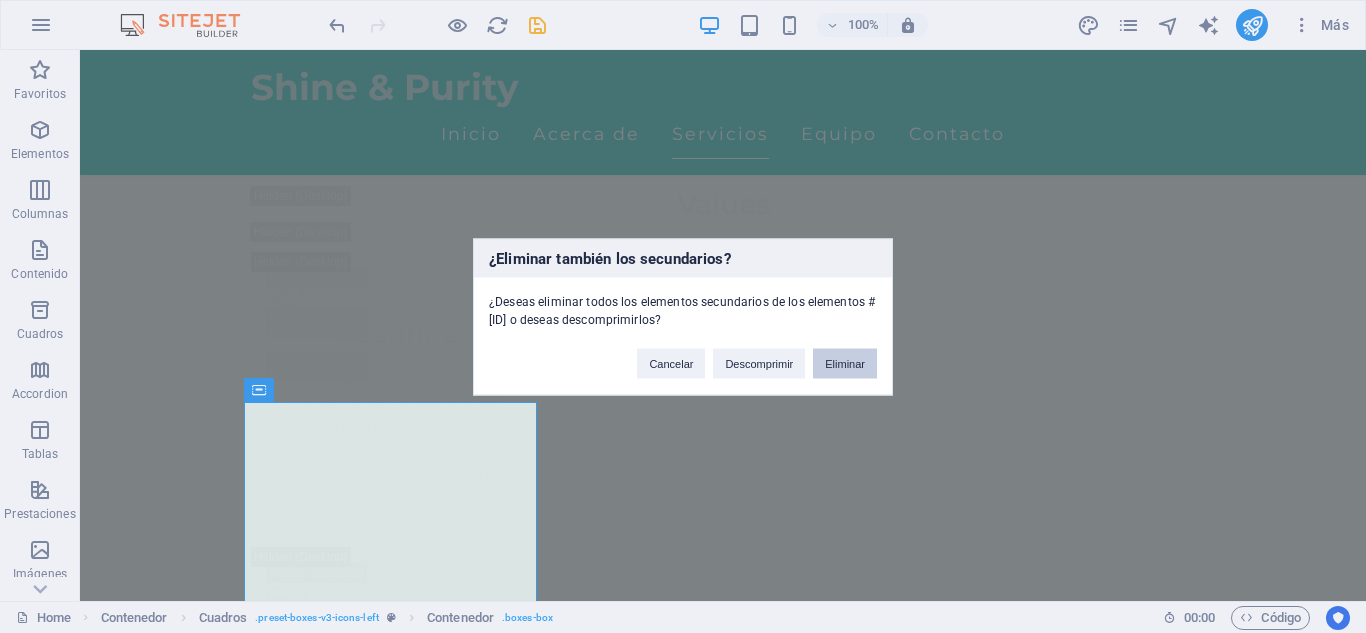 click on "Eliminar" at bounding box center [845, 363] 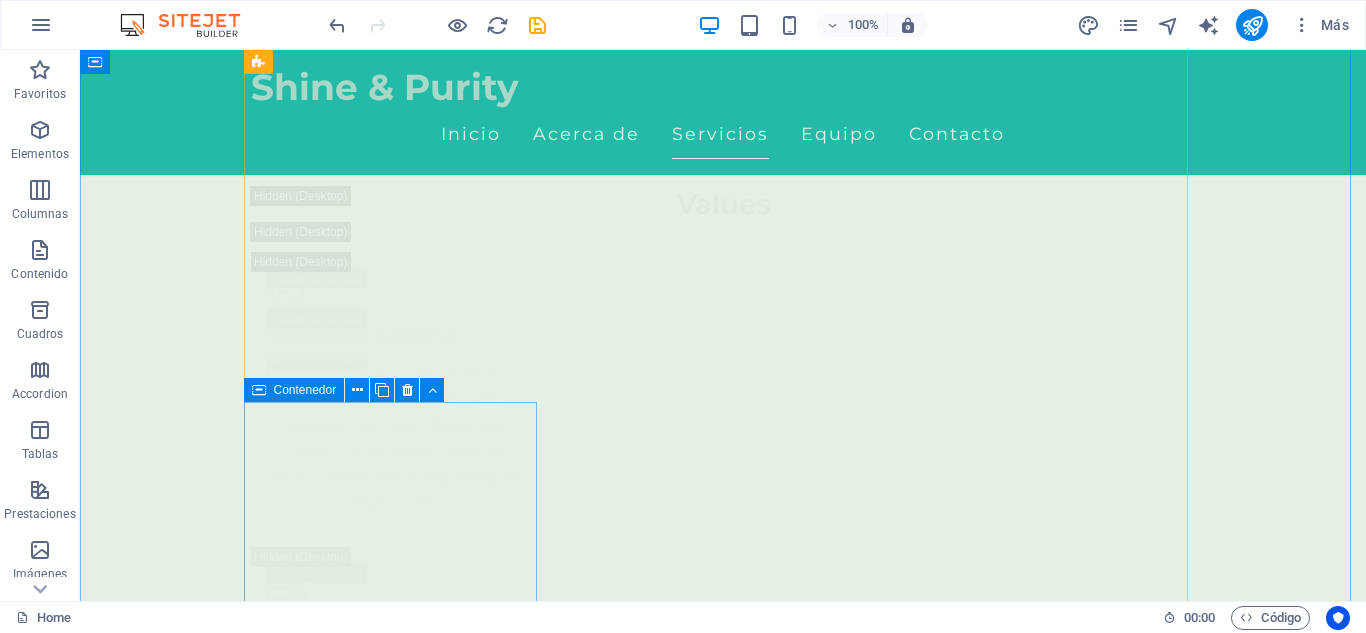 click on "Terapias Relajantes Vive una experiencia integral de relajación que descarga todo el estrés acumulado." at bounding box center [397, 8863] 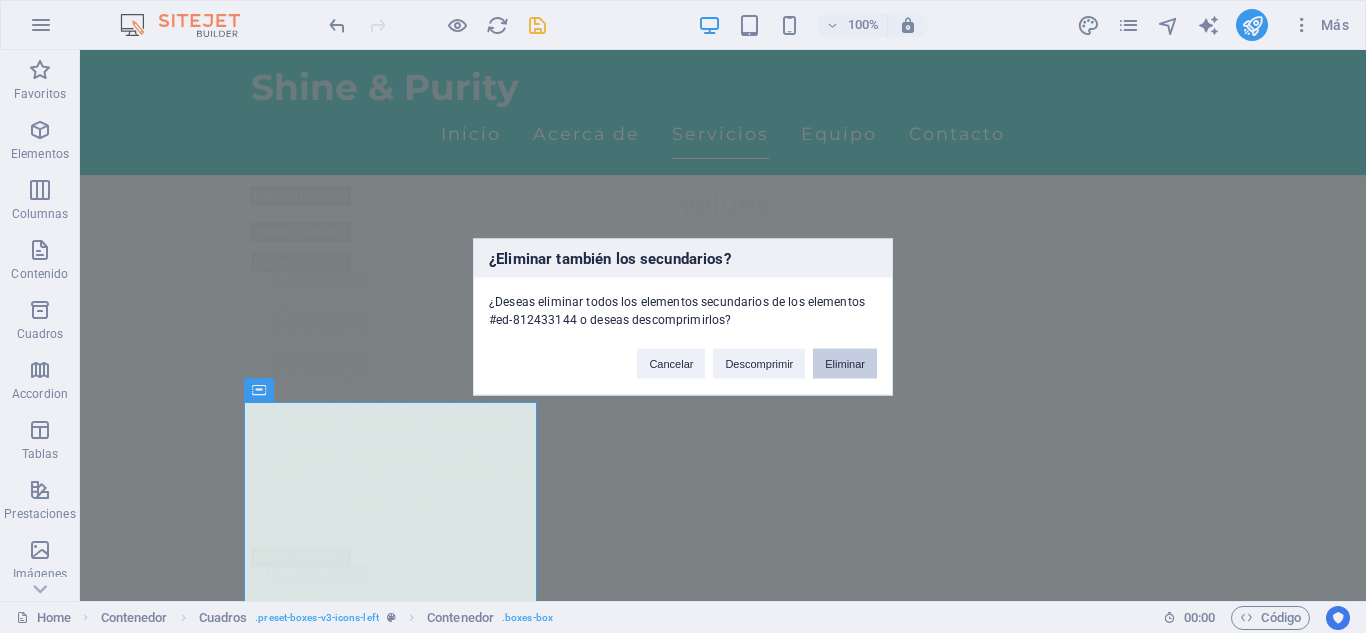 click on "Eliminar" at bounding box center (845, 363) 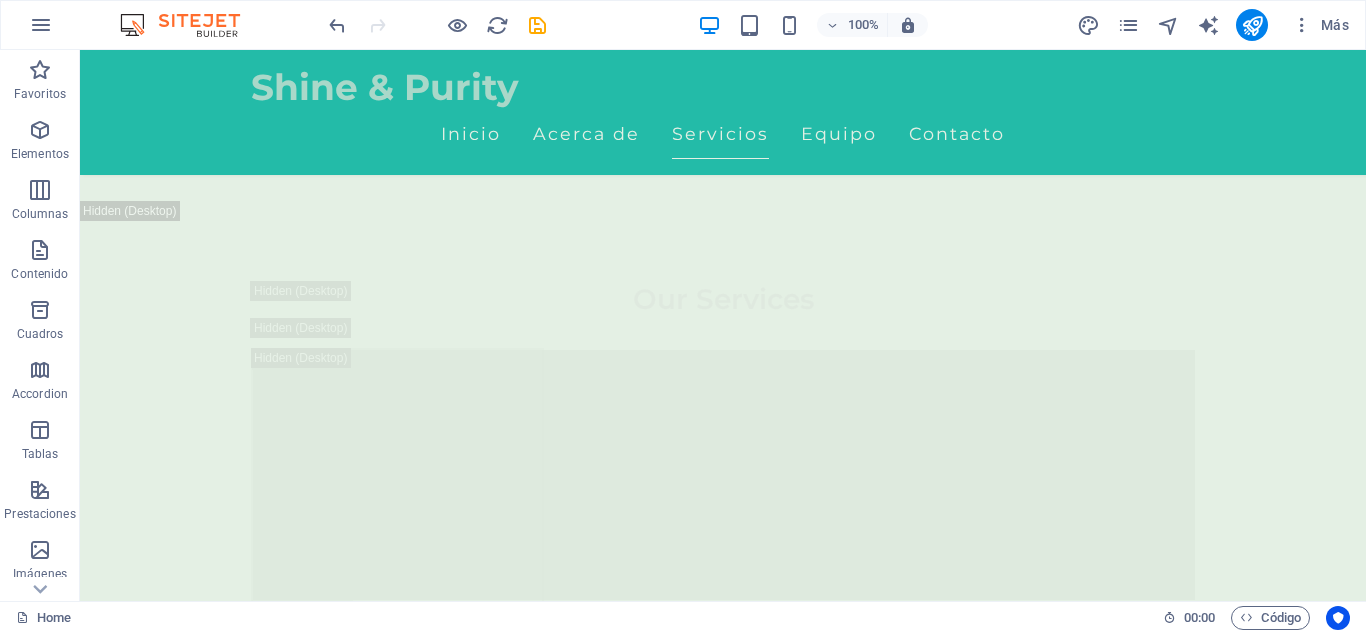 scroll, scrollTop: 13123, scrollLeft: 0, axis: vertical 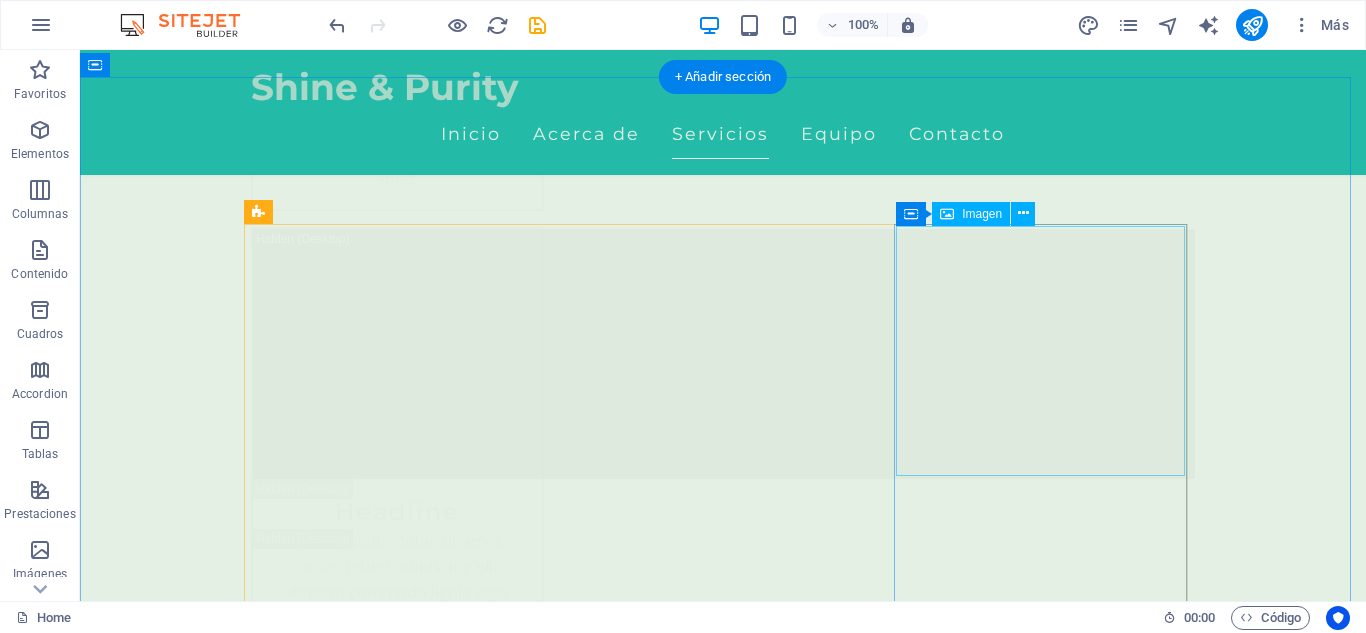 click at bounding box center (397, 12166) 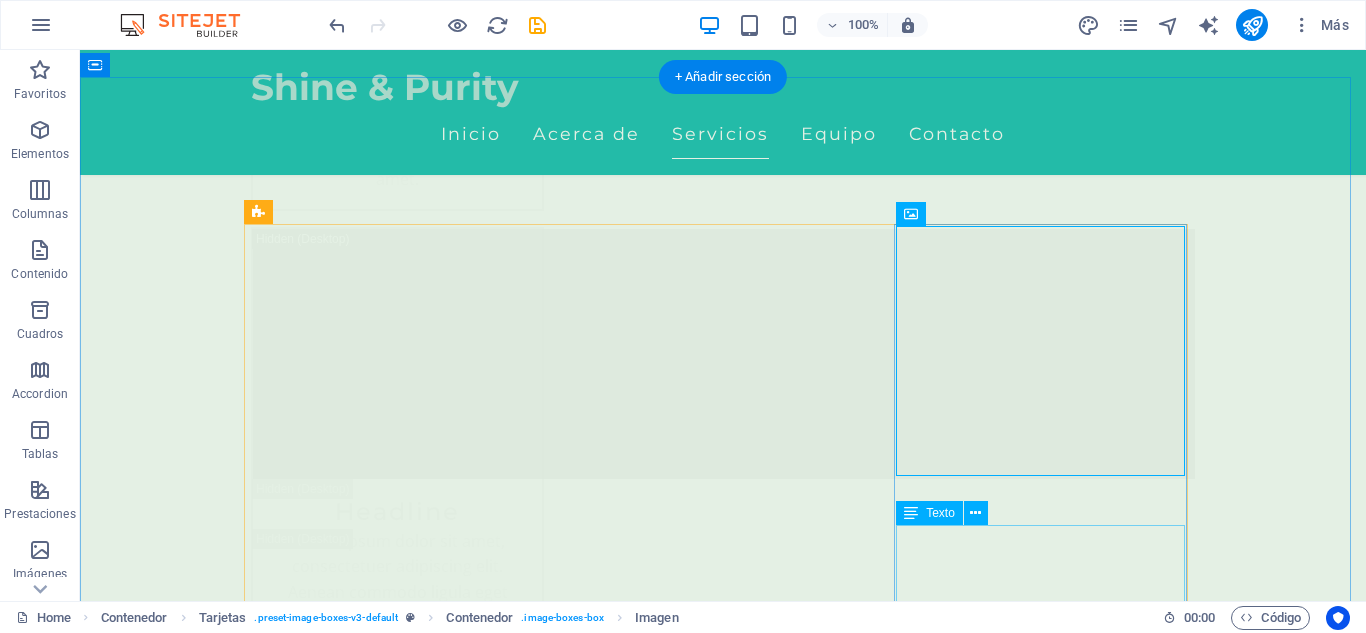 click on "Terapeuta en aromaterapia, creando mezclas únicas para cada cliente." at bounding box center [397, 12387] 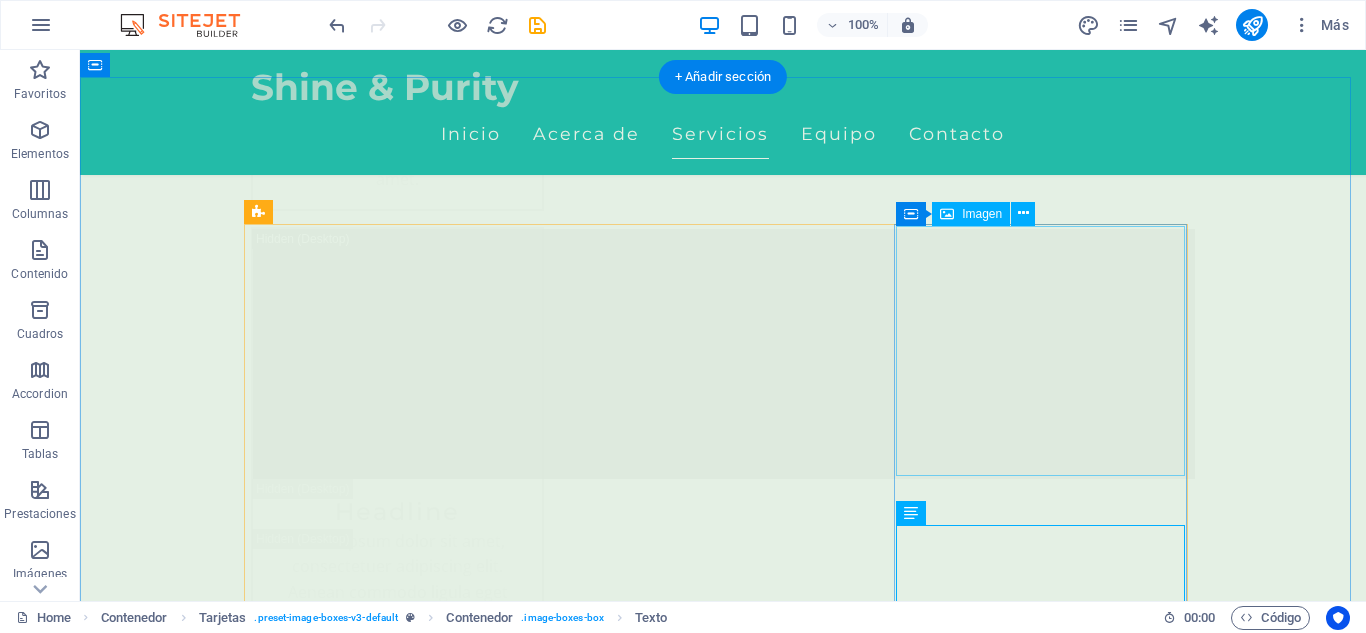 click at bounding box center [397, 12166] 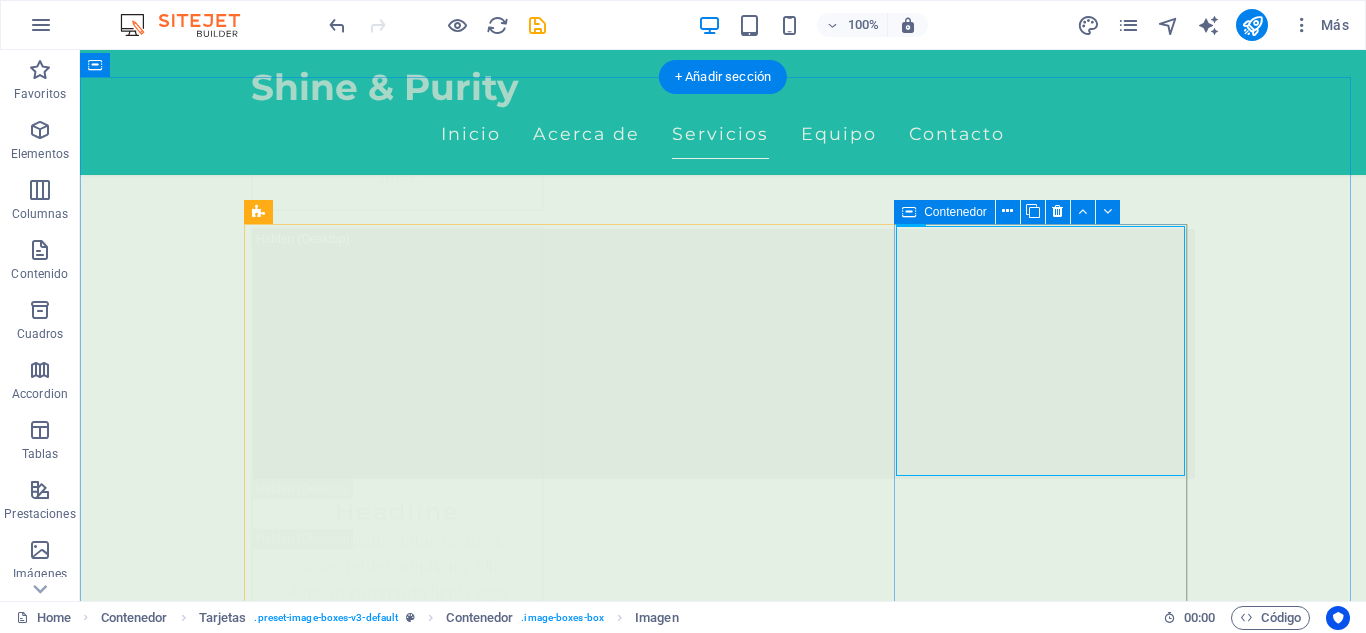 click on "Ana Ruiz Terapeuta en aromaterapia, creando mezclas únicas para cada cliente." at bounding box center (397, 12237) 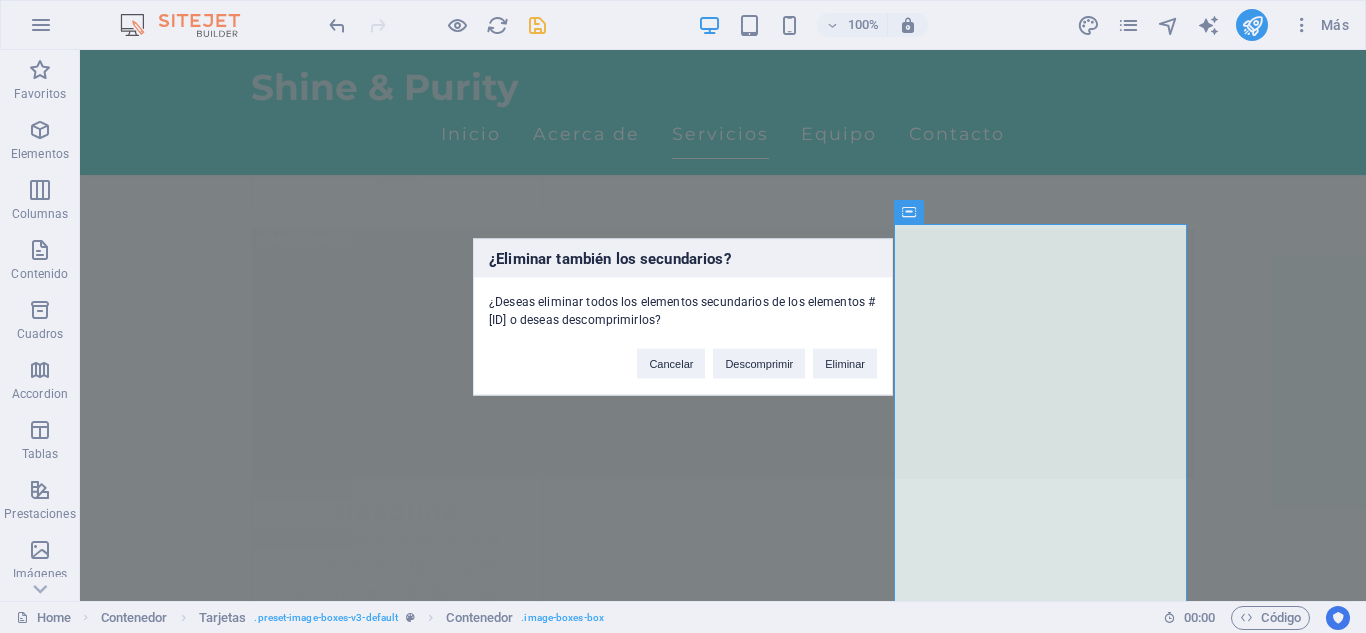 type 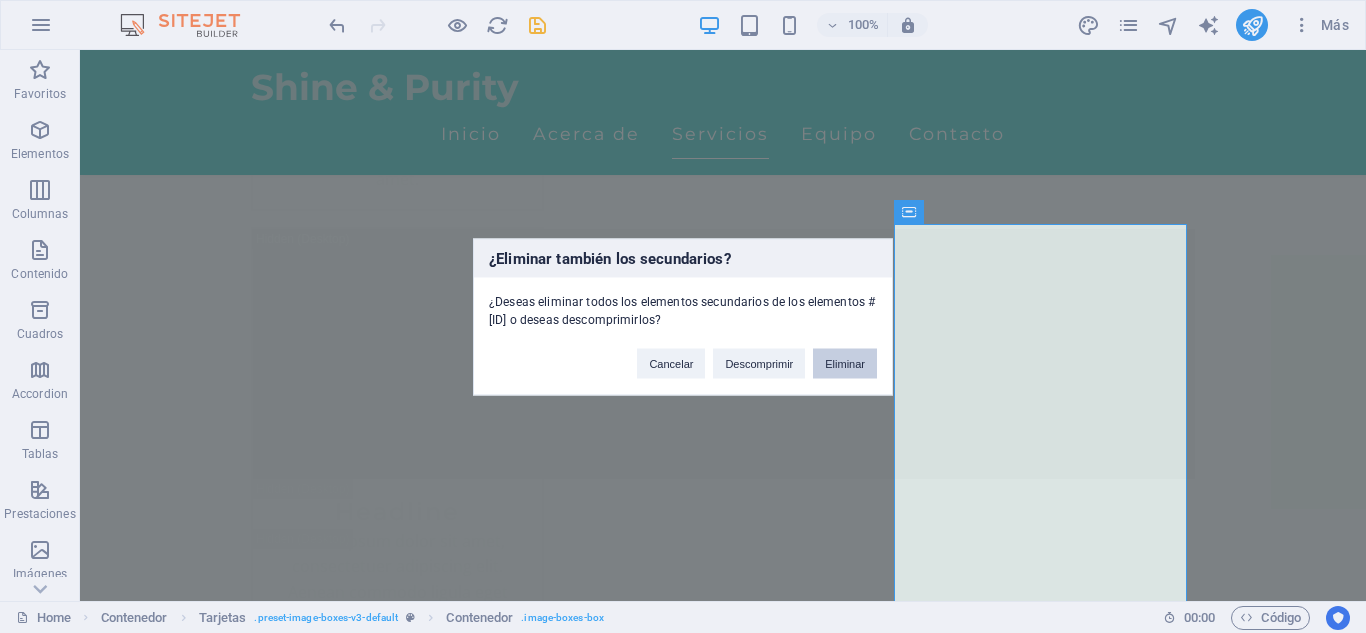 click on "Eliminar" at bounding box center (845, 363) 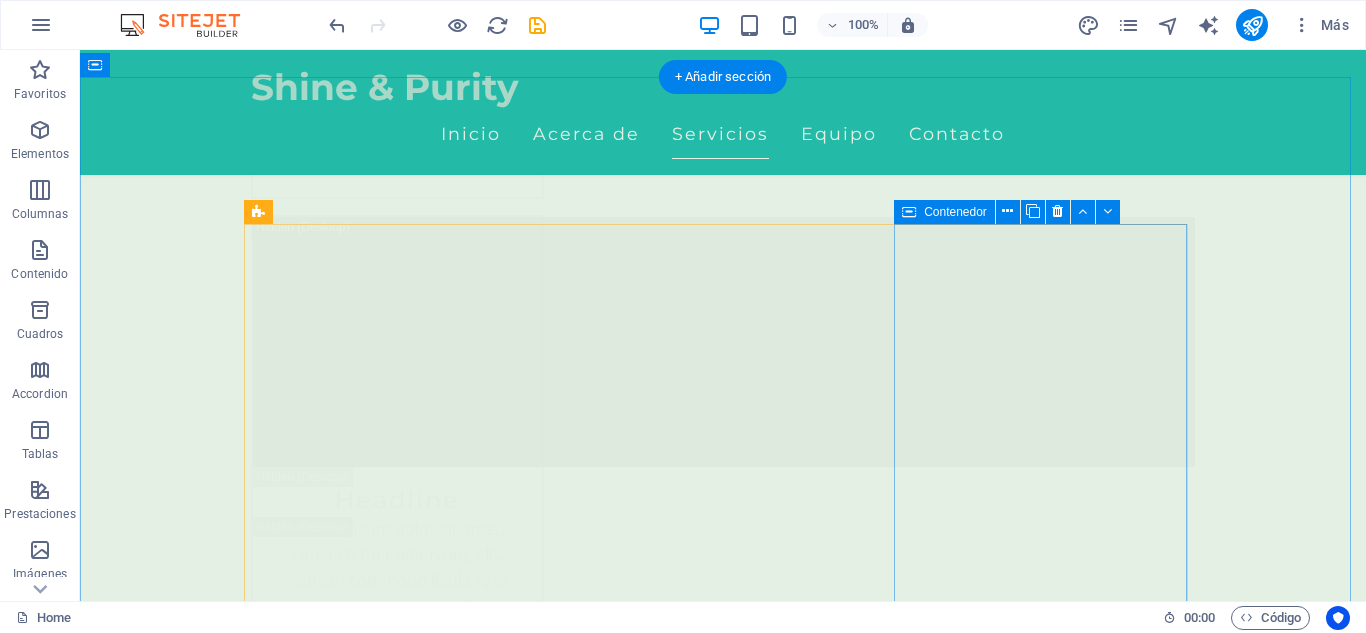 click on "Miguel Torres Experto en técnicas de masaje deportivo y rehabilitación." at bounding box center (397, 12212) 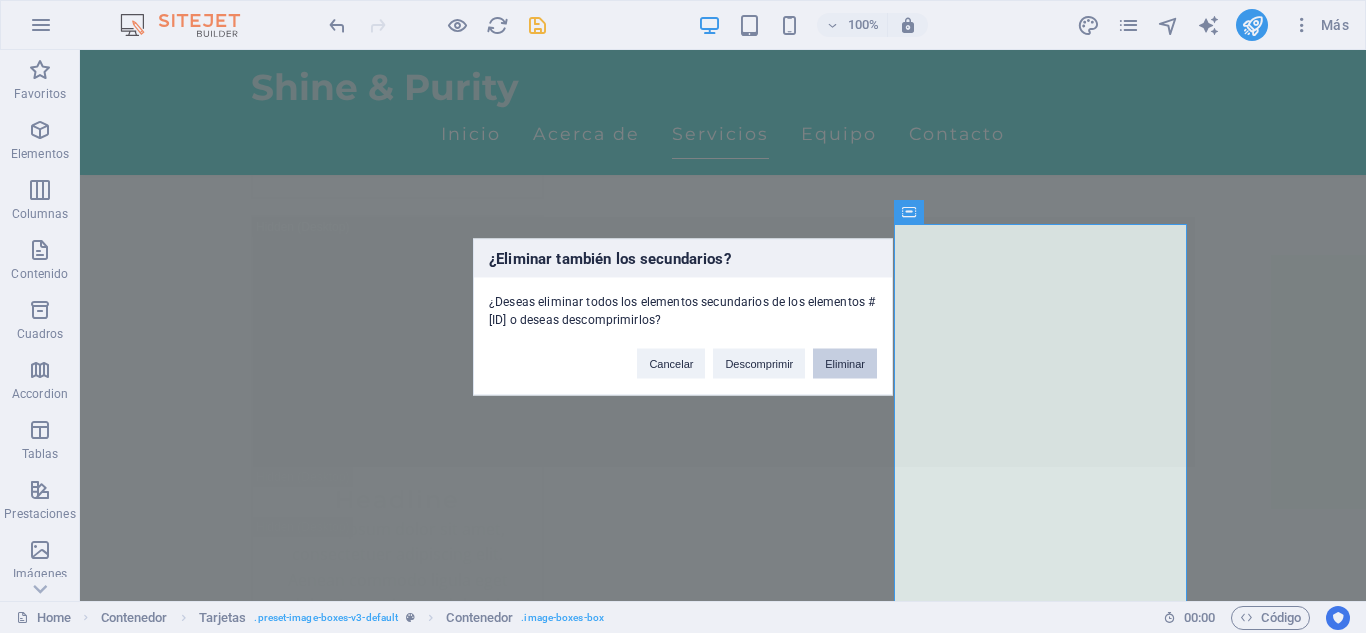 click on "Eliminar" at bounding box center [845, 363] 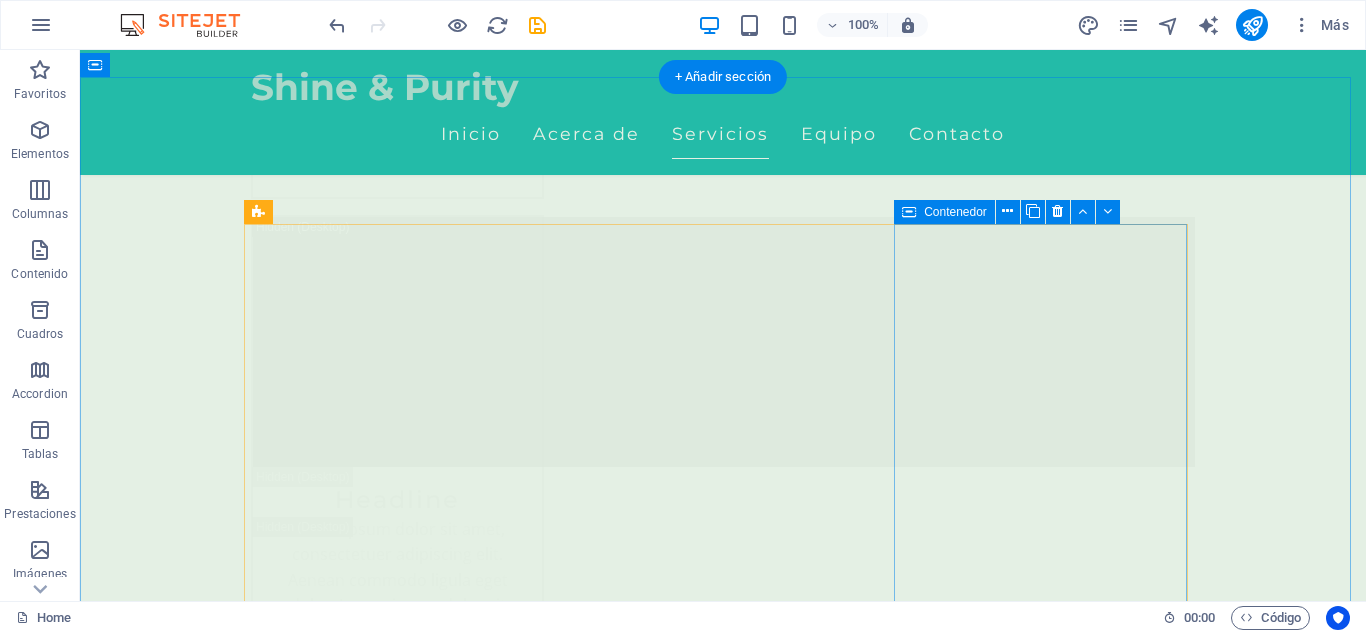 click on "Clara Hernández Facilitadora de bienestar y meditación, ayudando a nuestros clientes a encontrar su centro." at bounding box center [397, 12225] 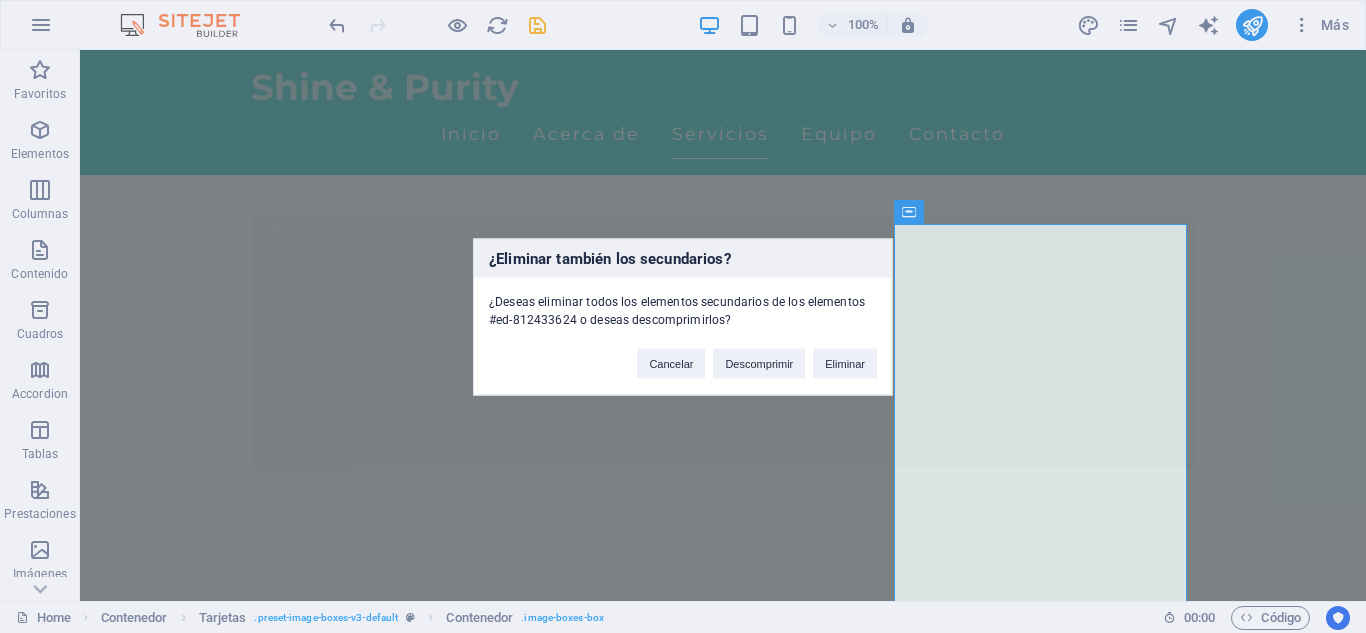 type 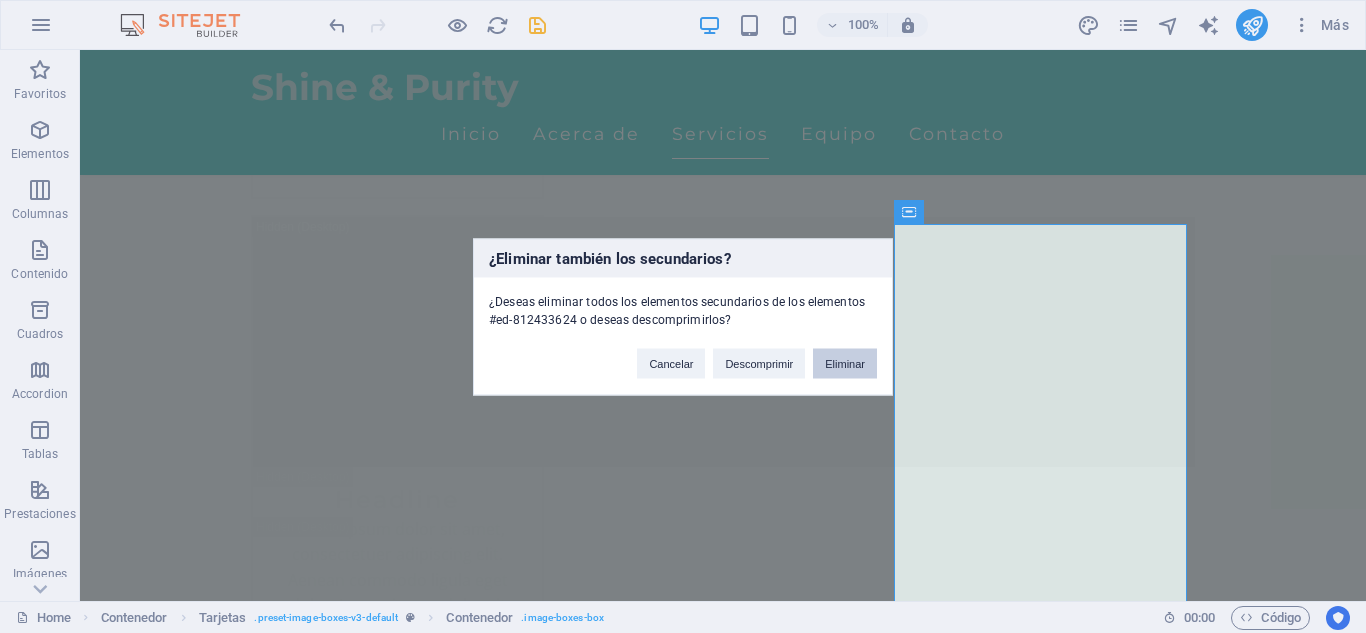 click on "Eliminar" at bounding box center [845, 363] 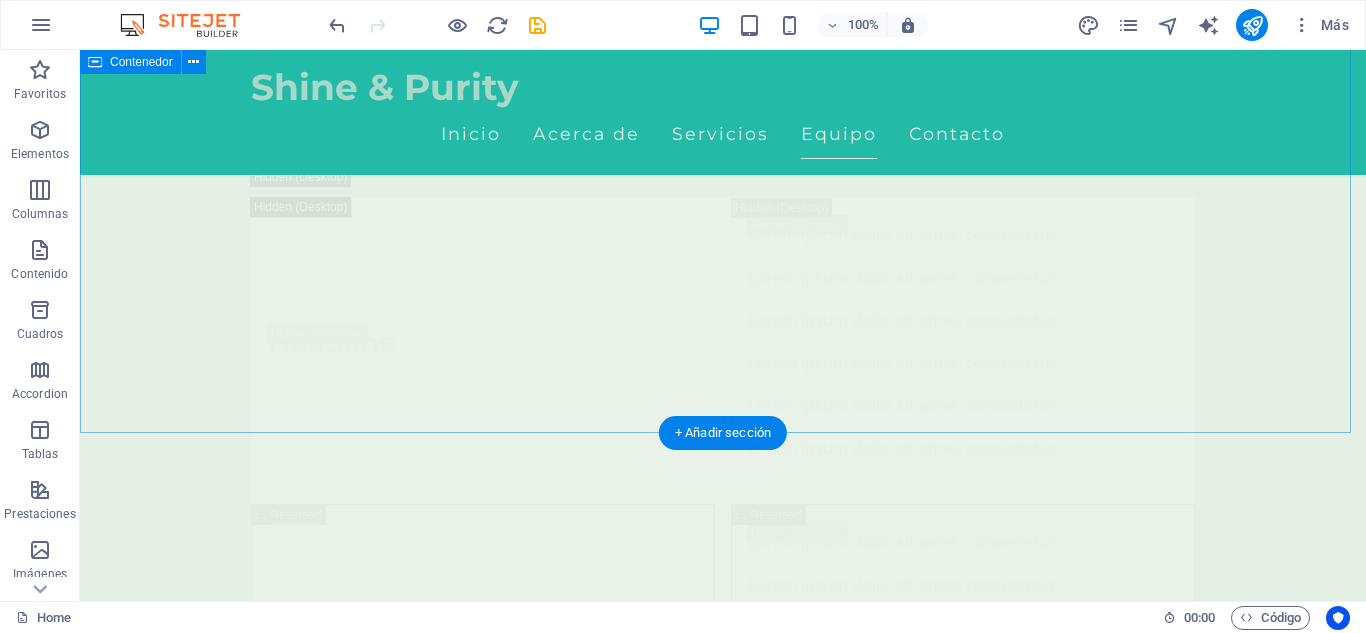 scroll, scrollTop: 20701, scrollLeft: 0, axis: vertical 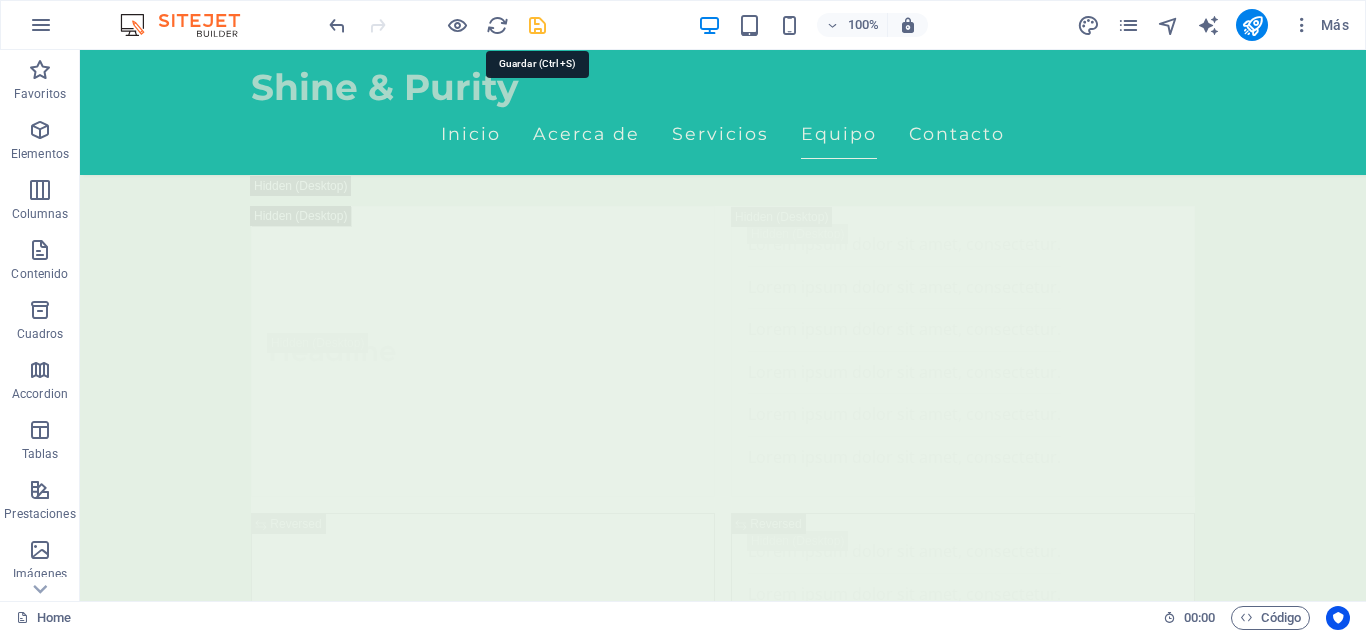 click at bounding box center (537, 25) 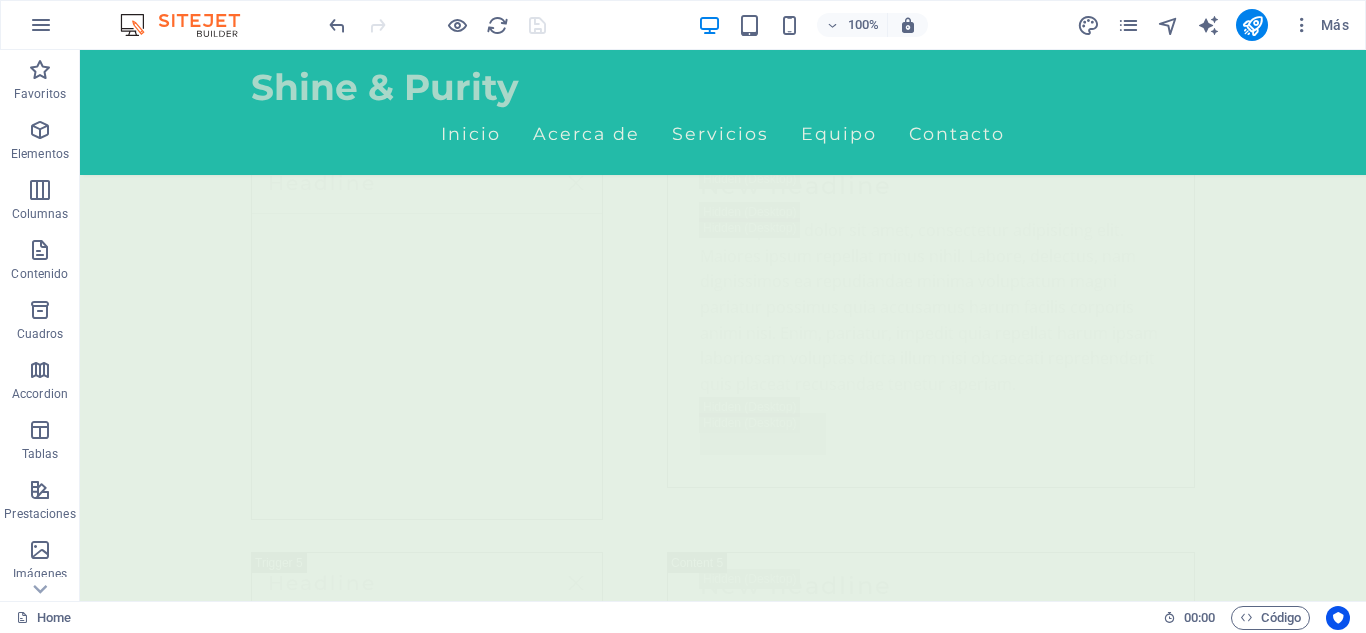 scroll, scrollTop: 0, scrollLeft: 0, axis: both 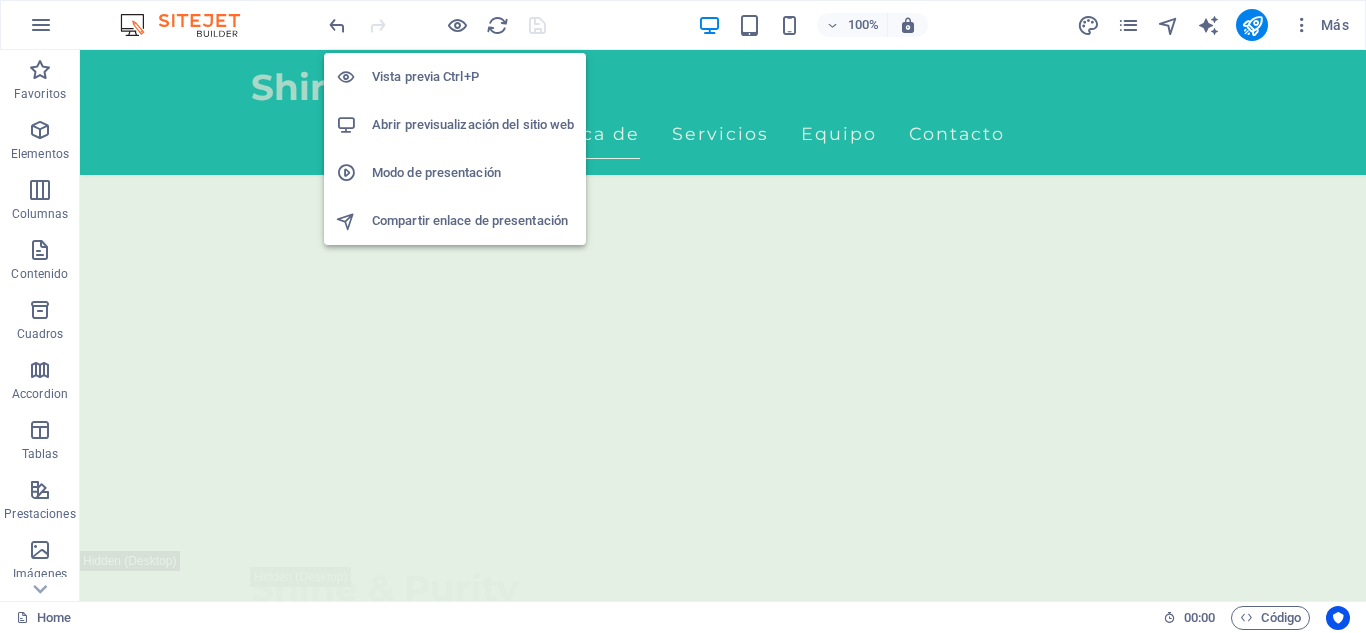 click on "Abrir previsualización del sitio web" at bounding box center [473, 125] 